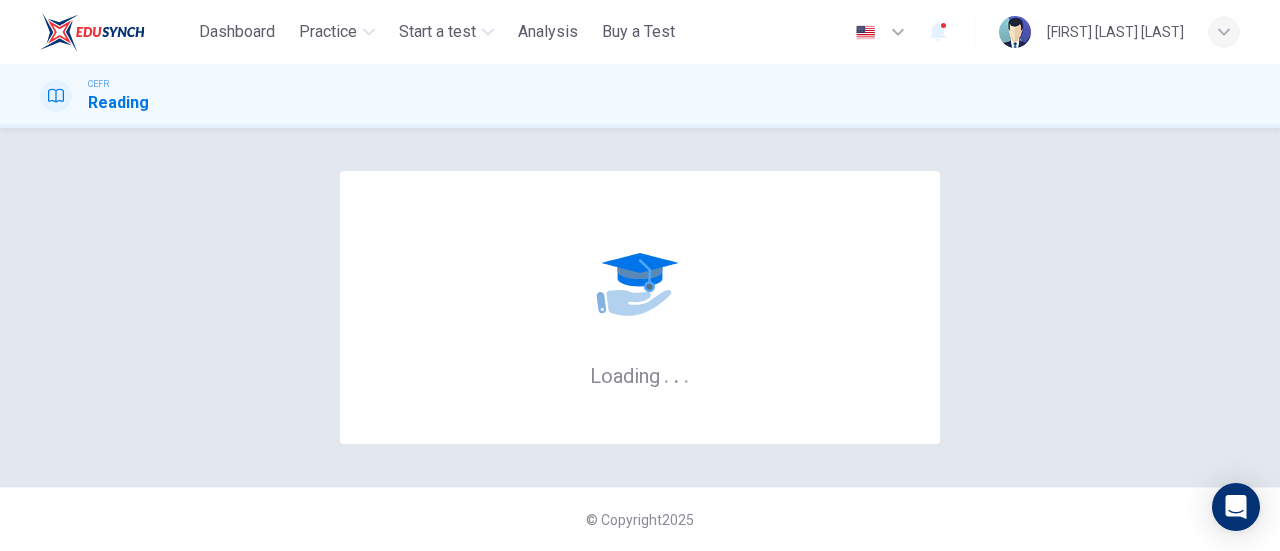 scroll, scrollTop: 0, scrollLeft: 0, axis: both 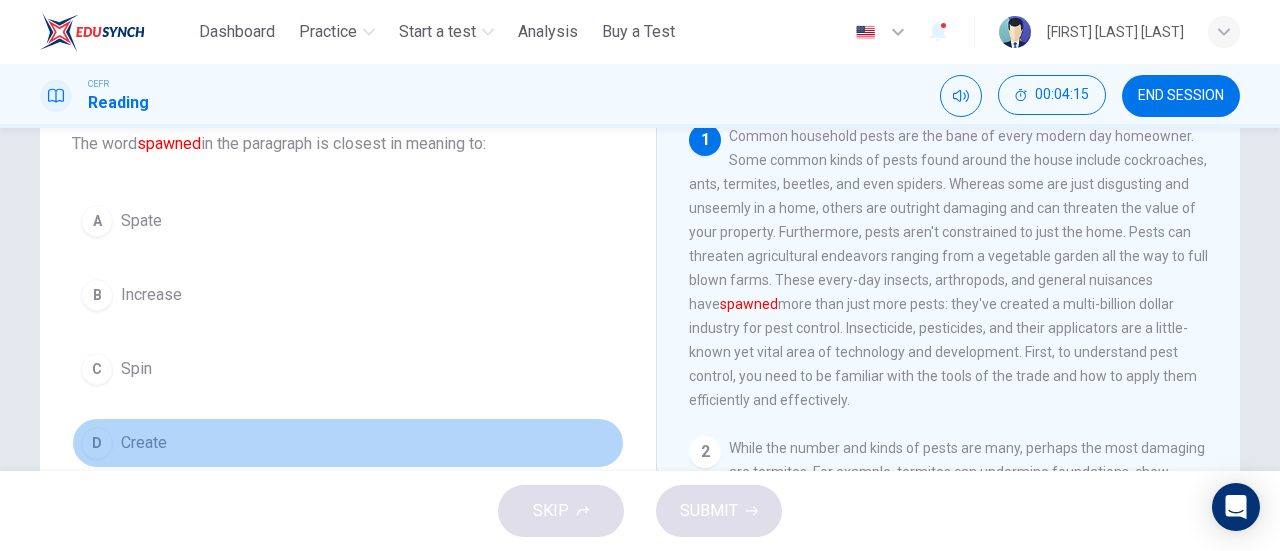 drag, startPoint x: 95, startPoint y: 449, endPoint x: 112, endPoint y: 435, distance: 22.022715 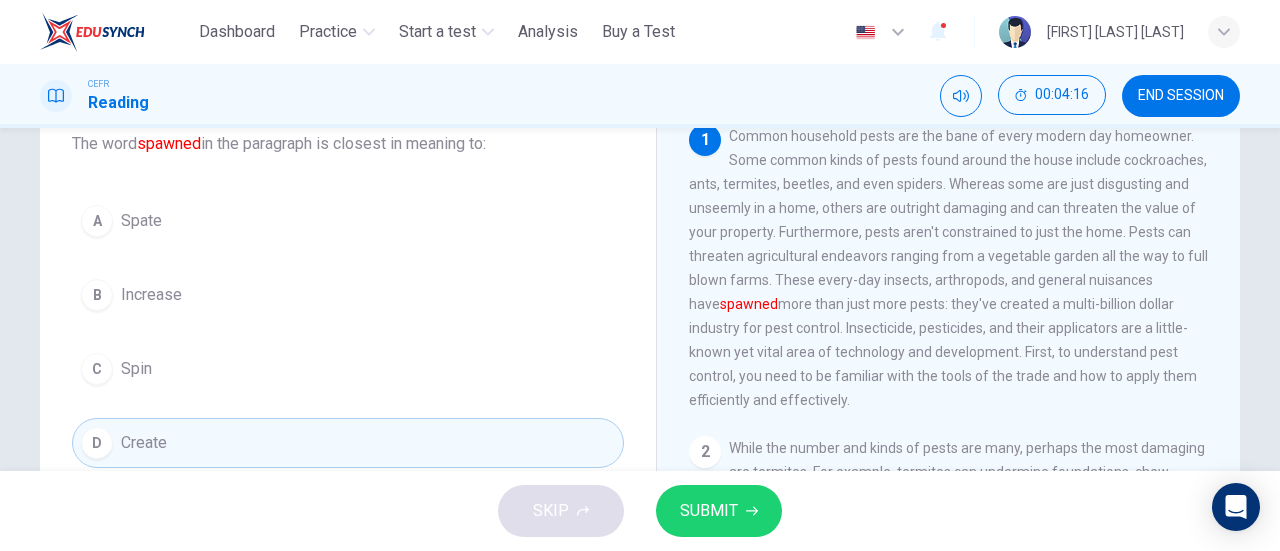 click on "SUBMIT" at bounding box center [709, 511] 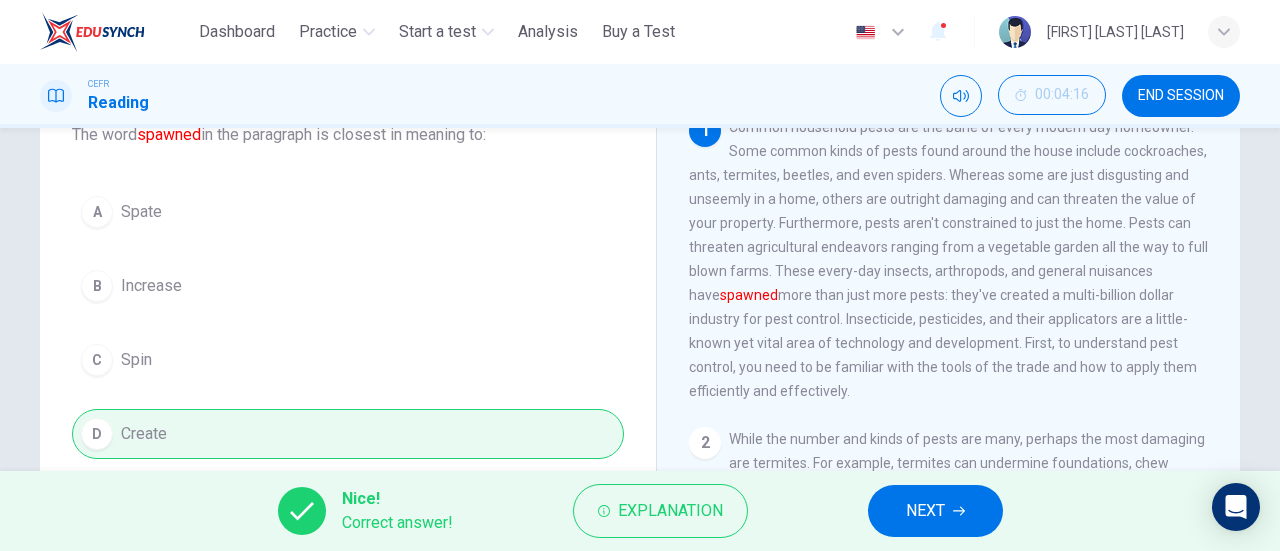 scroll, scrollTop: 132, scrollLeft: 0, axis: vertical 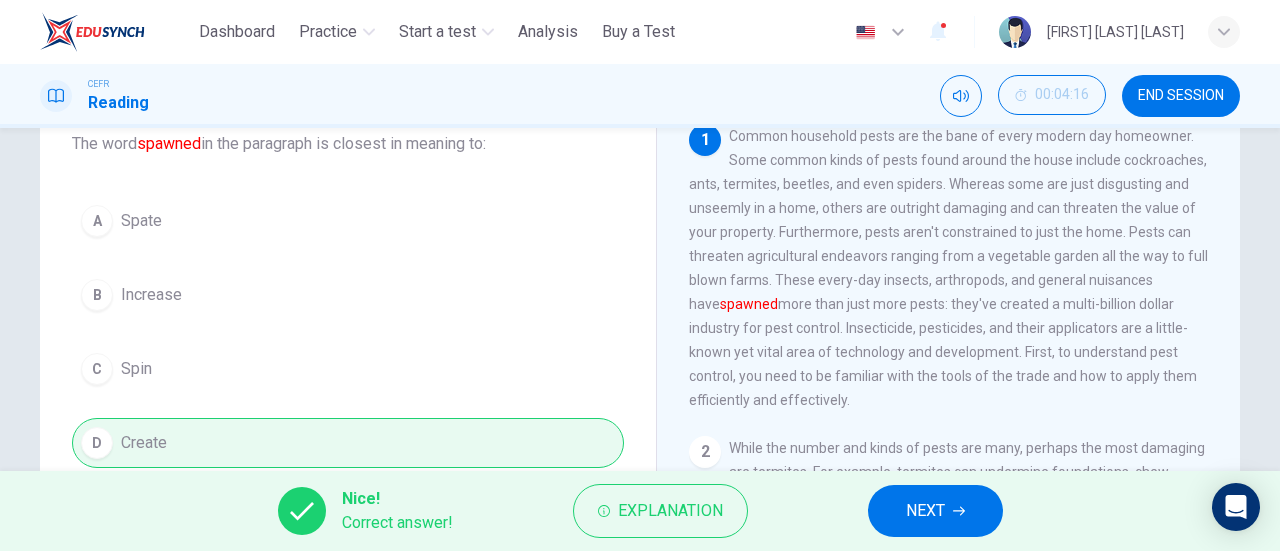 click on "NEXT" at bounding box center [925, 511] 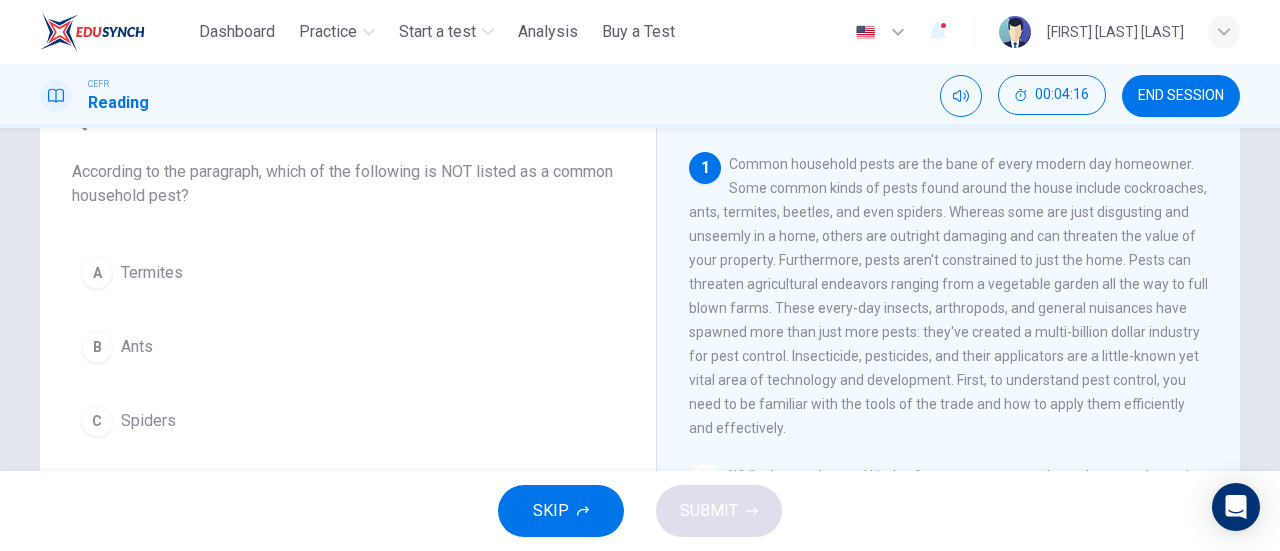 scroll, scrollTop: 32, scrollLeft: 0, axis: vertical 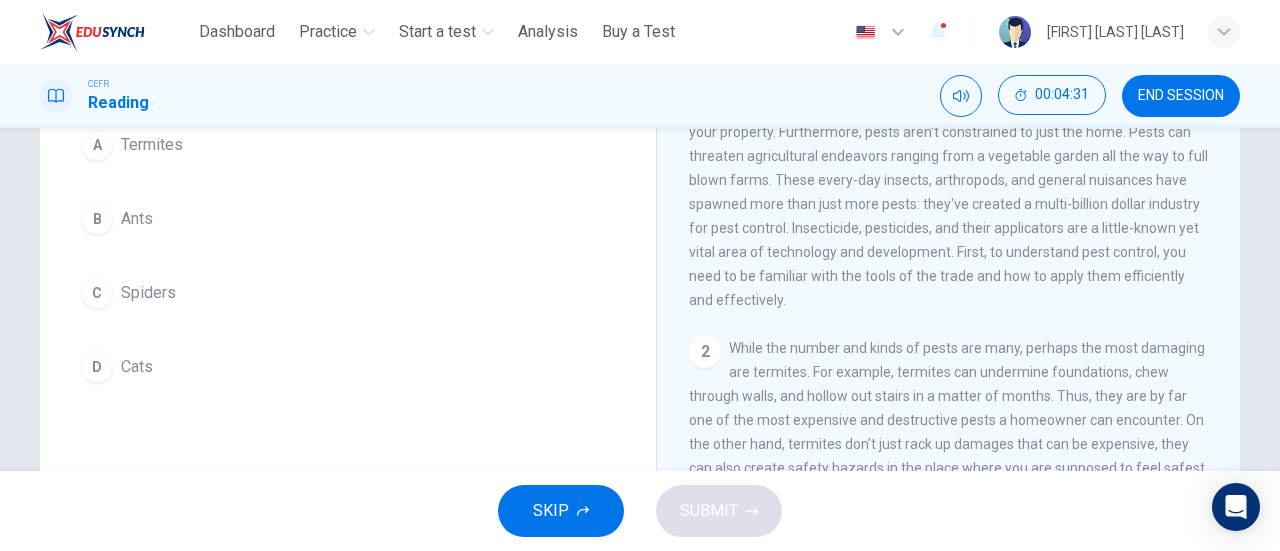 click on "D" at bounding box center (97, 367) 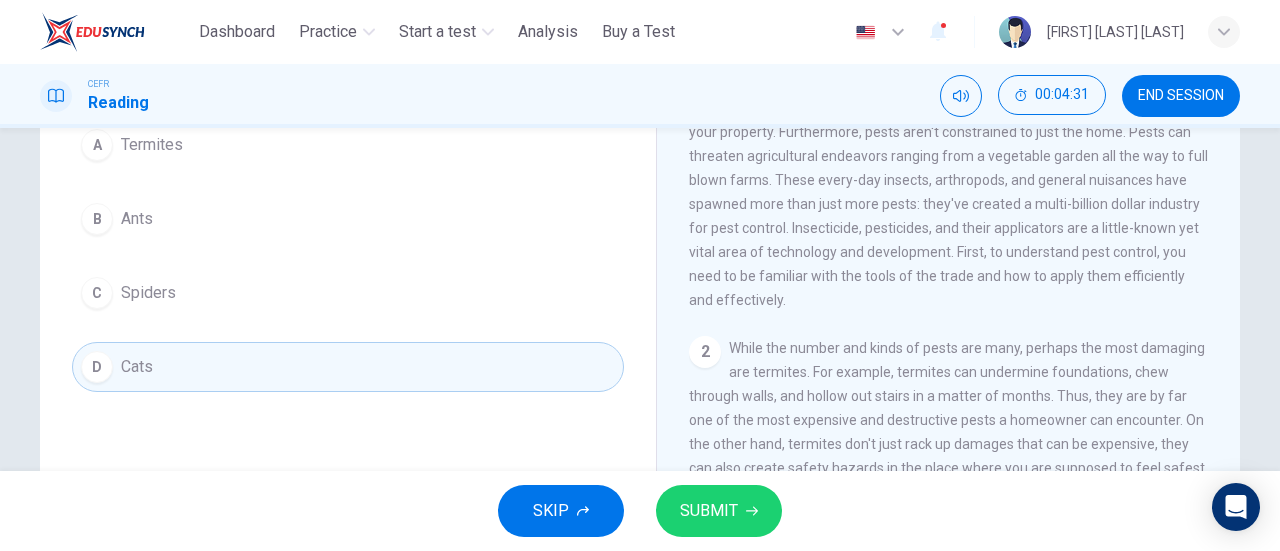 click on "SUBMIT" at bounding box center [709, 511] 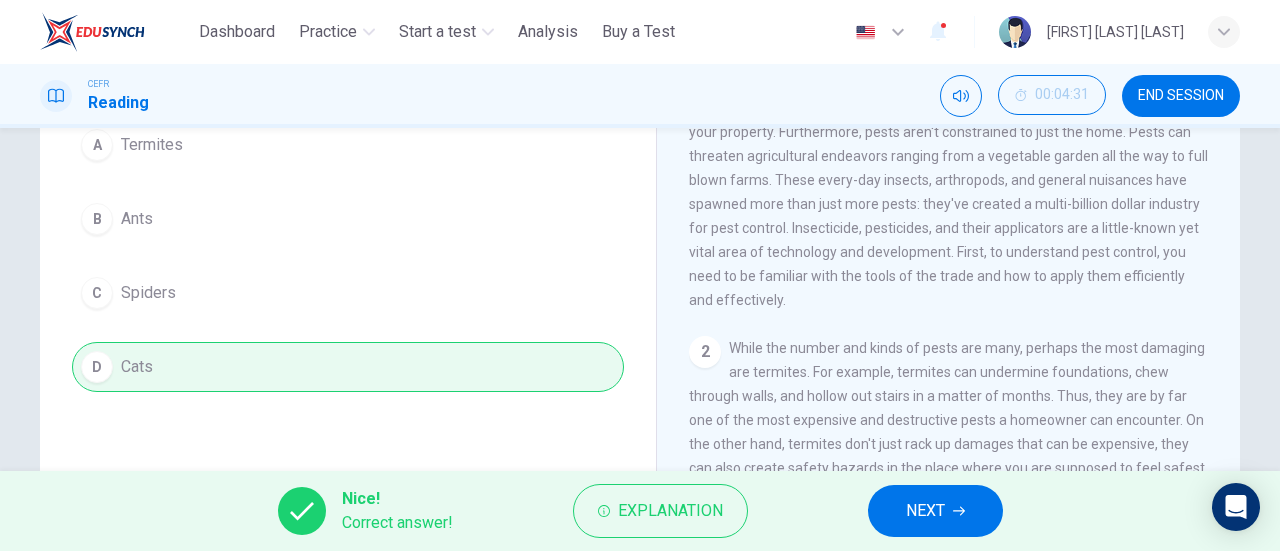 click on "NEXT" at bounding box center [925, 511] 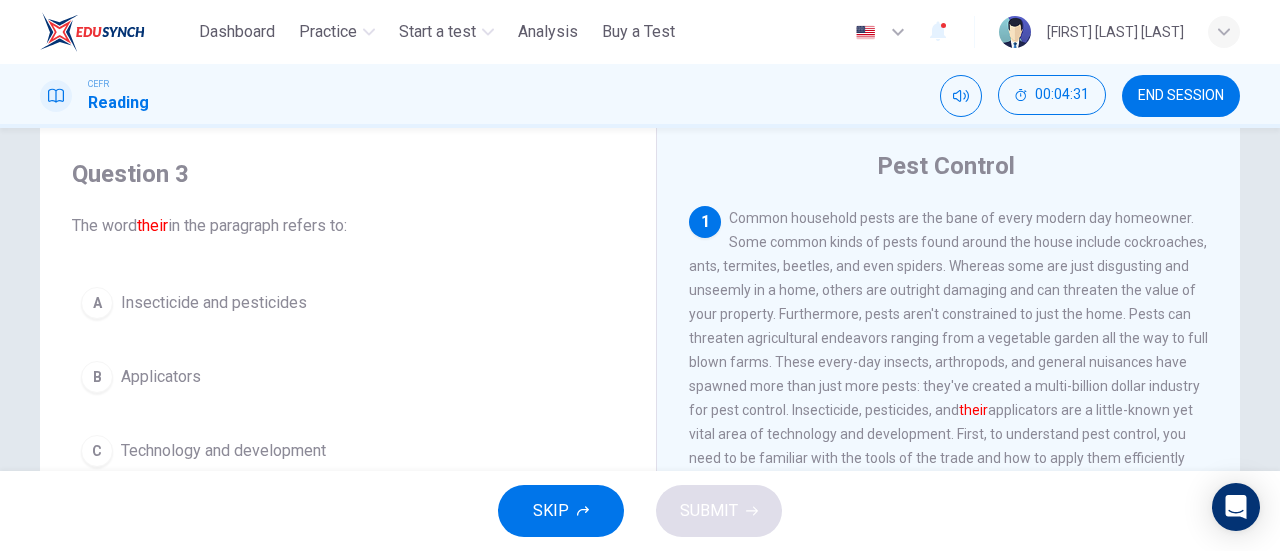 scroll, scrollTop: 8, scrollLeft: 0, axis: vertical 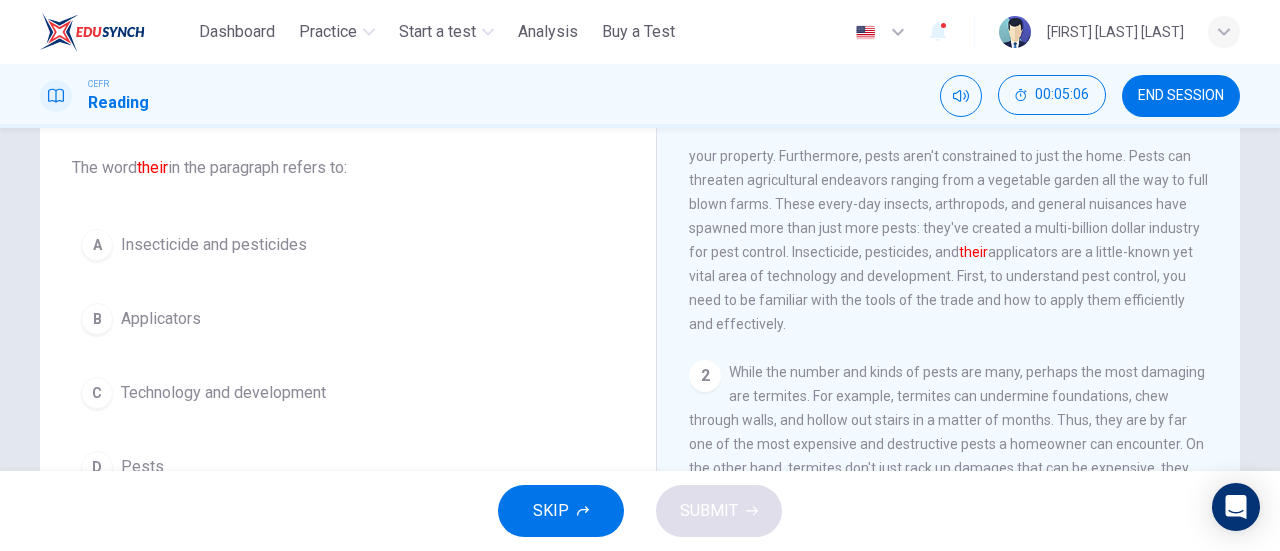 click on "A" at bounding box center (97, 245) 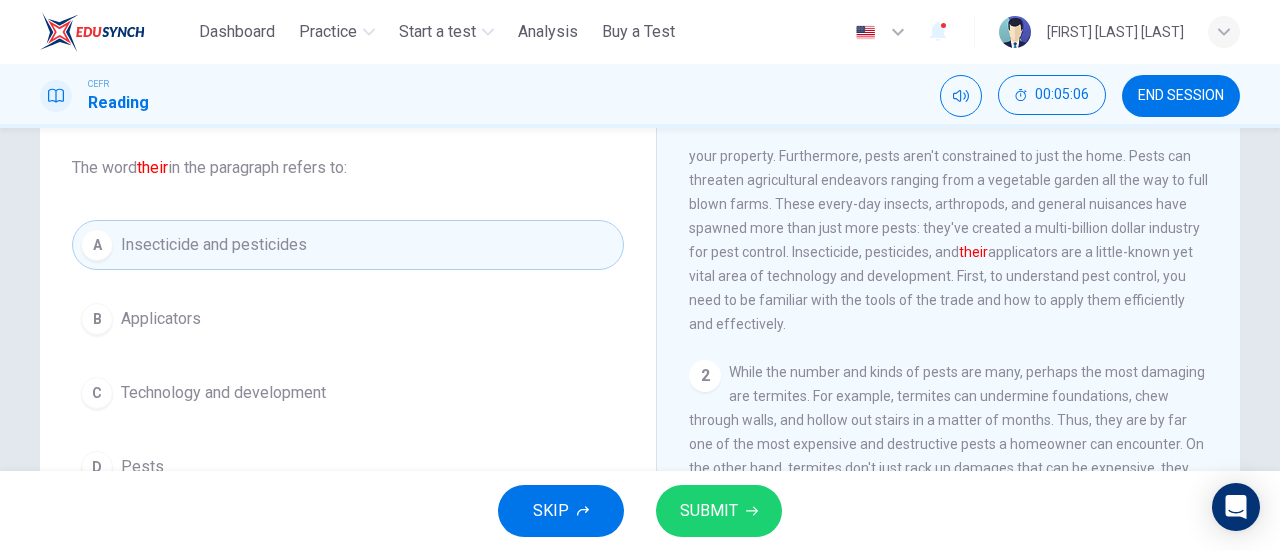 click on "SUBMIT" at bounding box center [719, 511] 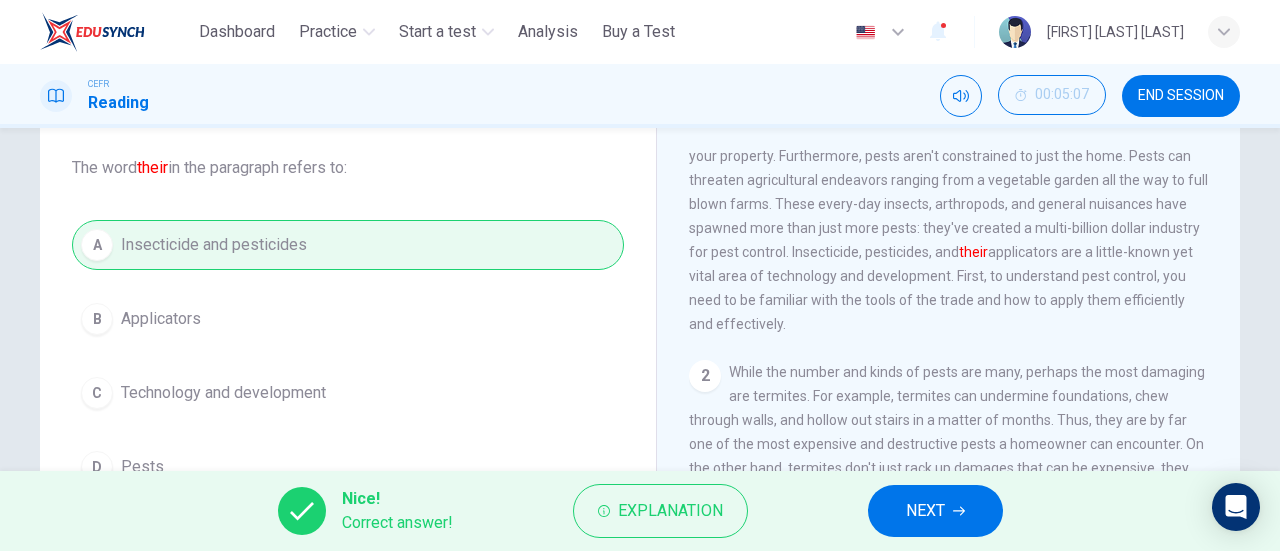click on "NEXT" at bounding box center (925, 511) 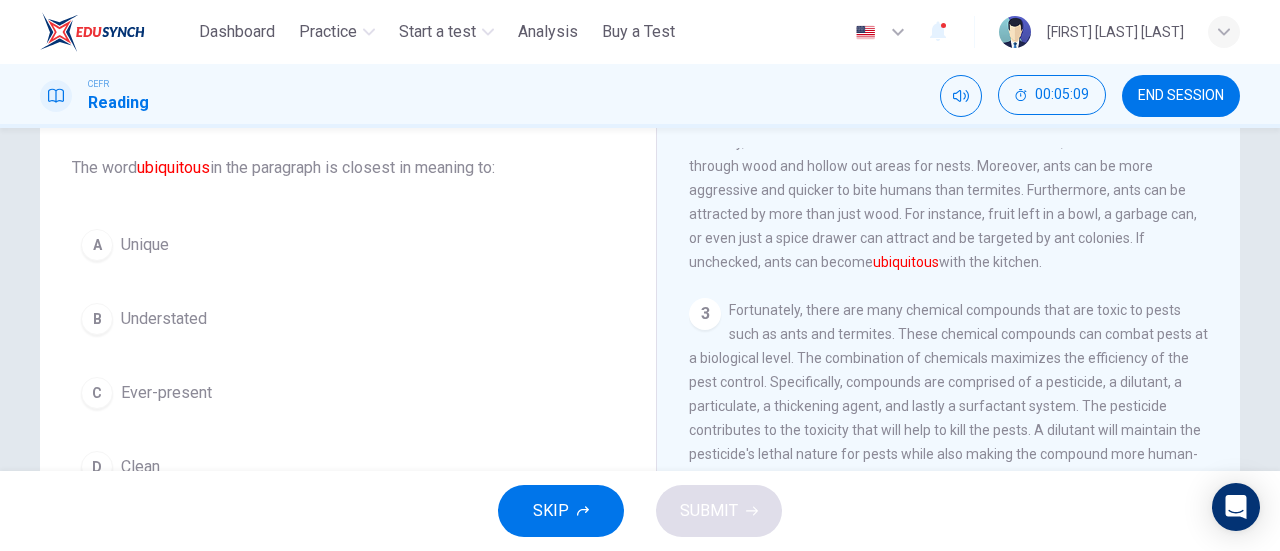 scroll, scrollTop: 400, scrollLeft: 0, axis: vertical 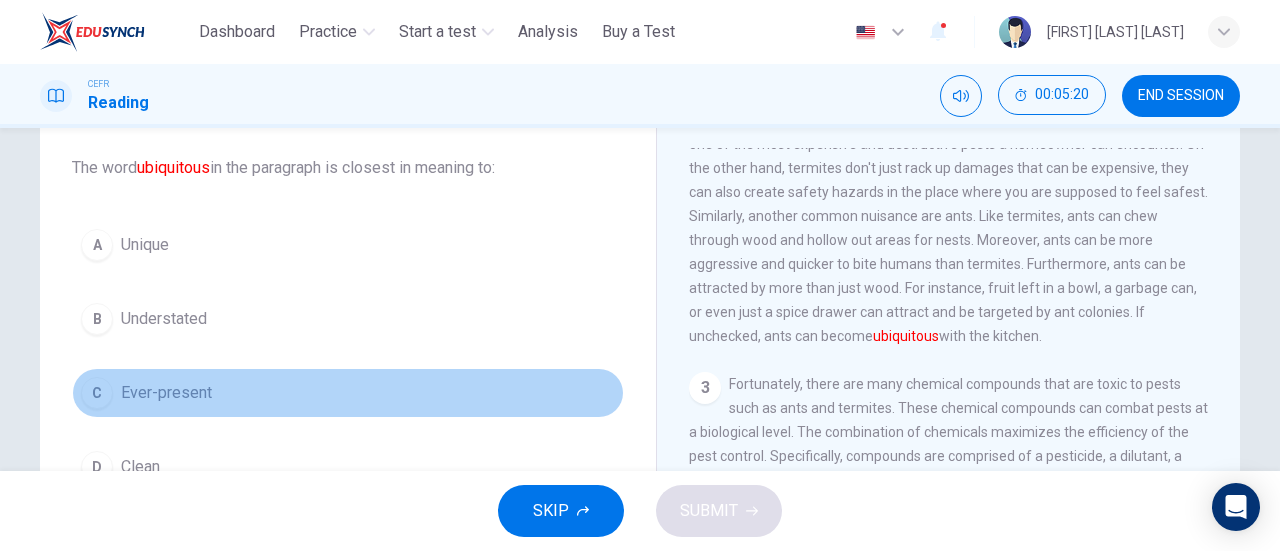 click on "C" at bounding box center [97, 393] 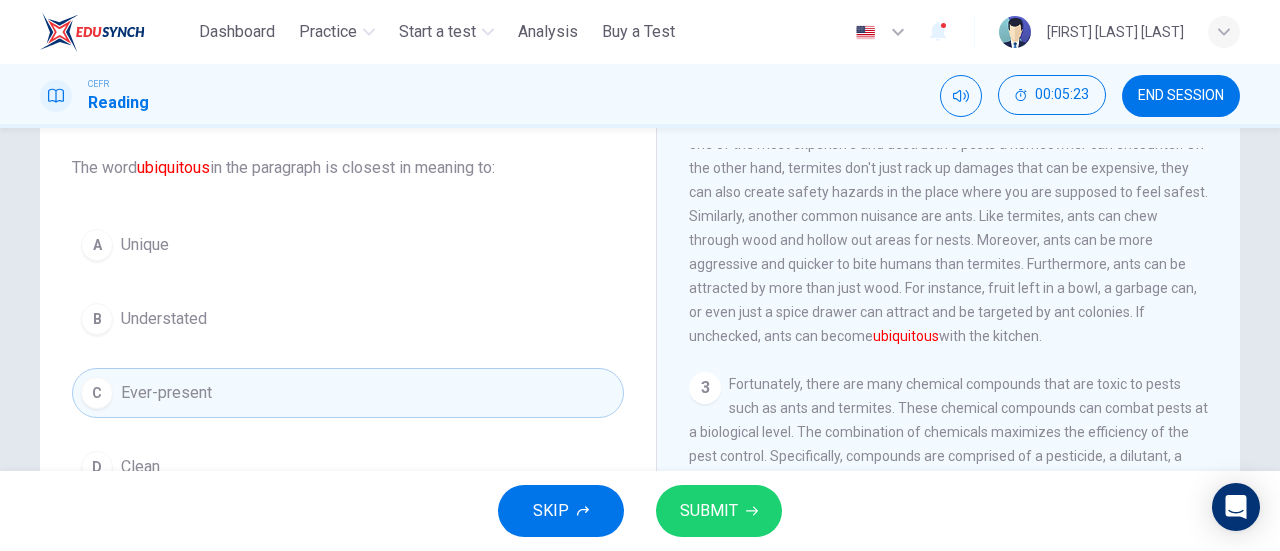 click on "SUBMIT" at bounding box center (709, 511) 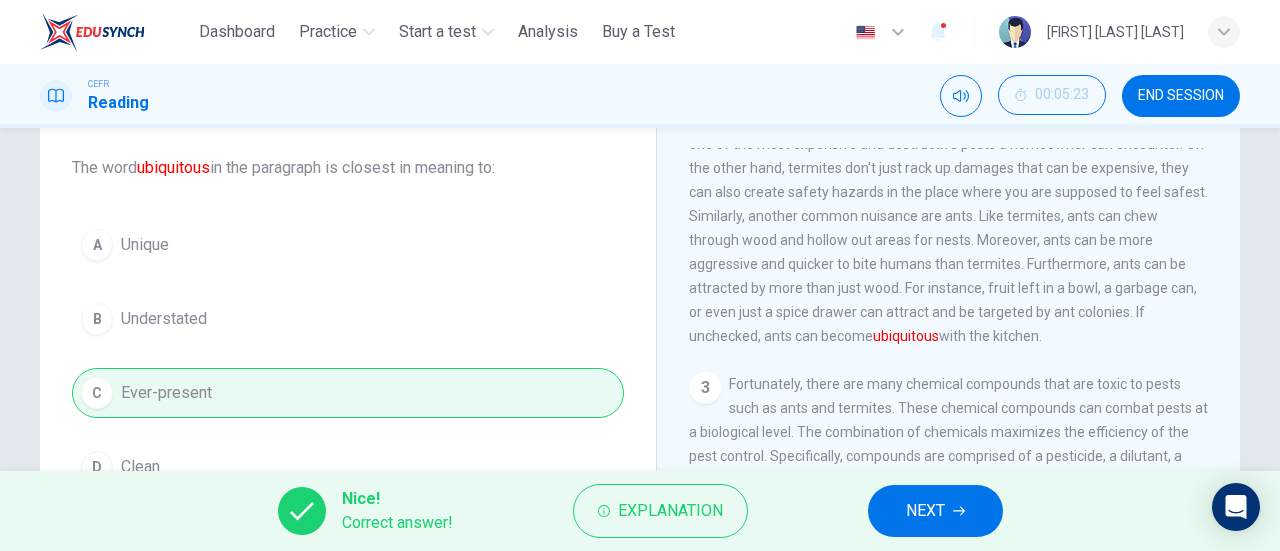 click on "NEXT" at bounding box center (925, 511) 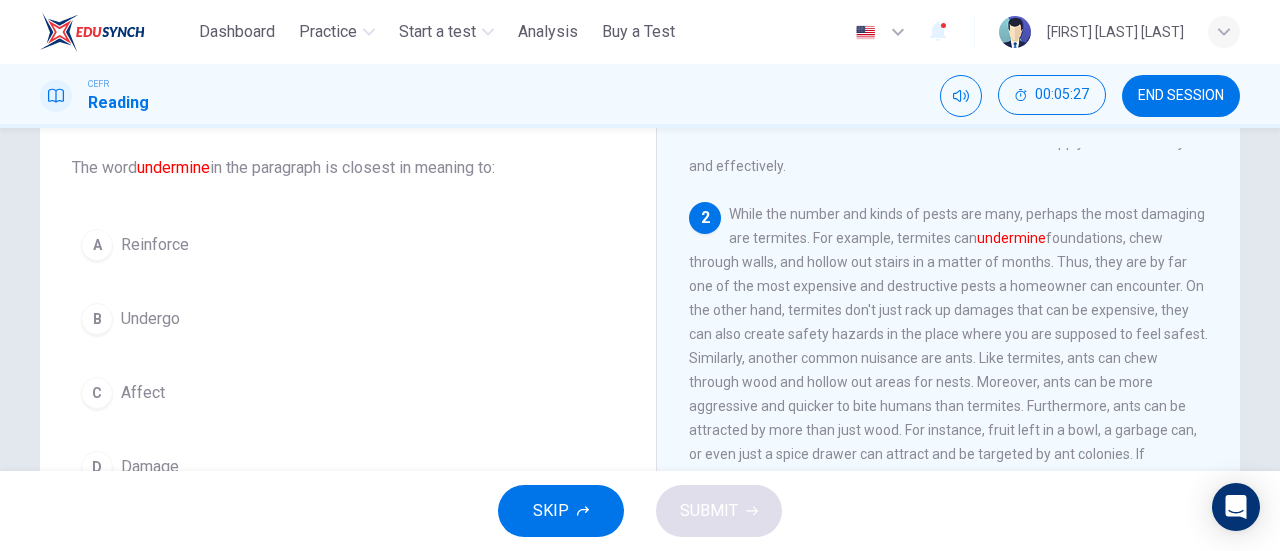 scroll, scrollTop: 200, scrollLeft: 0, axis: vertical 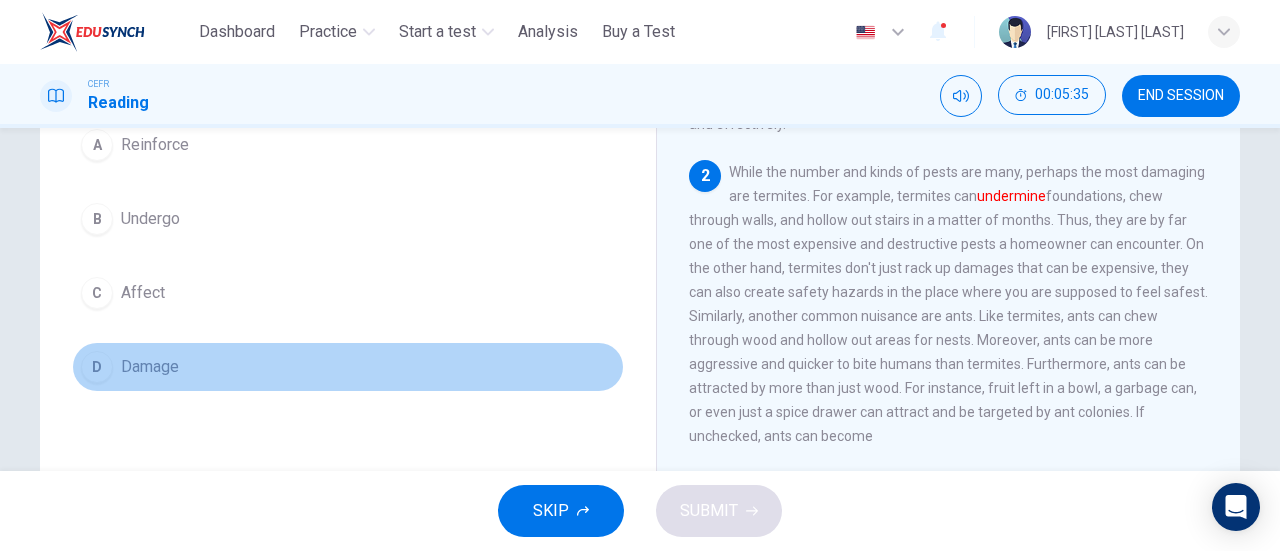 click on "D" at bounding box center [97, 367] 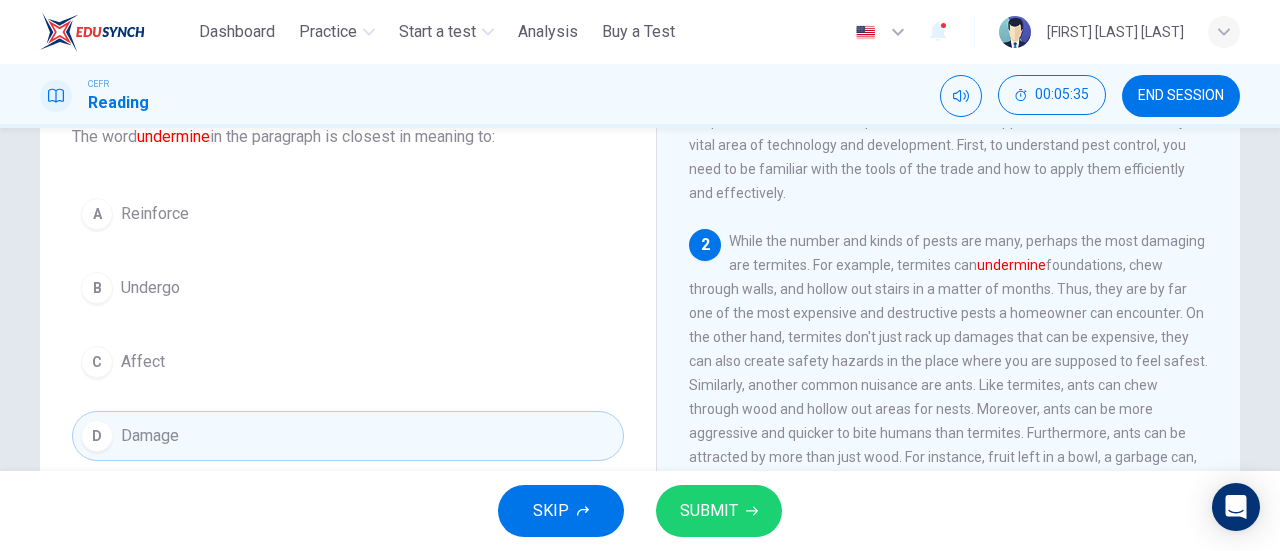 scroll, scrollTop: 108, scrollLeft: 0, axis: vertical 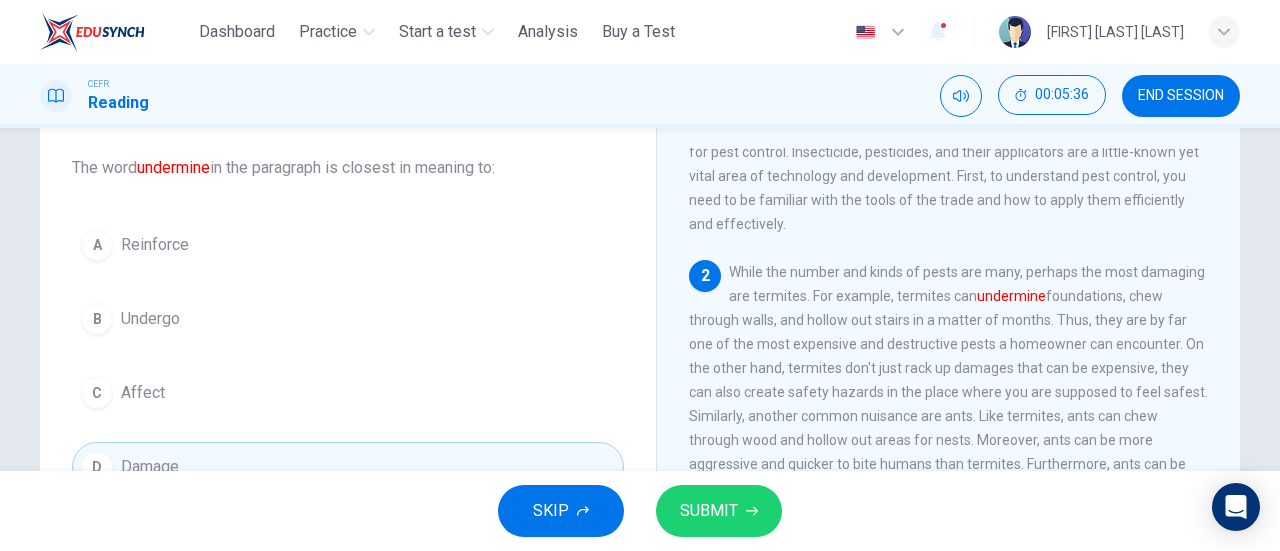 click on "SUBMIT" at bounding box center (709, 511) 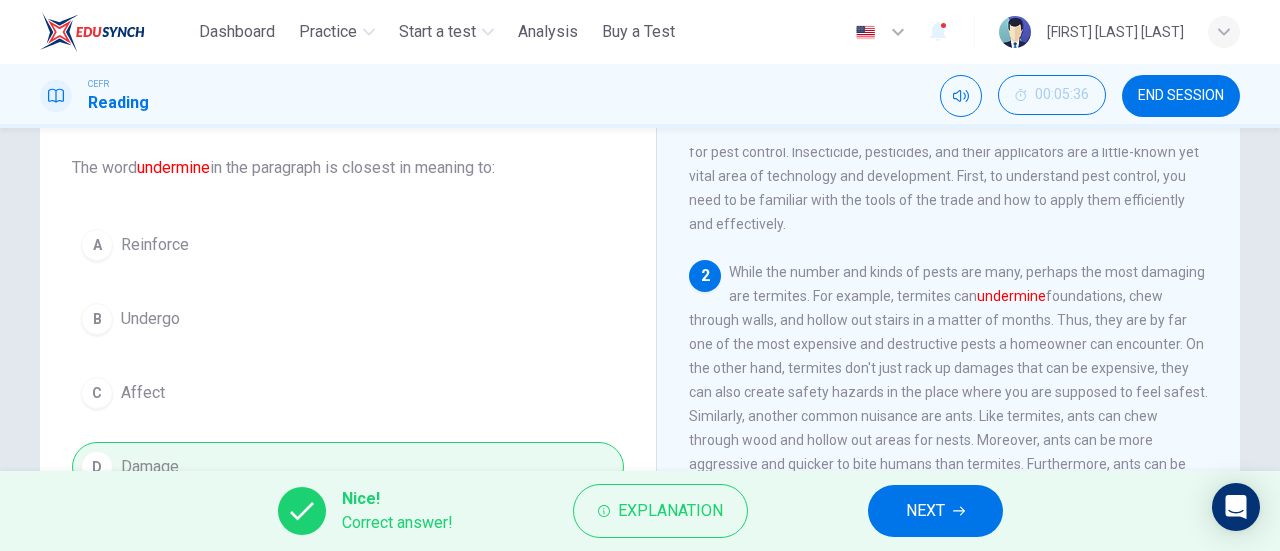 click on "NEXT" at bounding box center [935, 511] 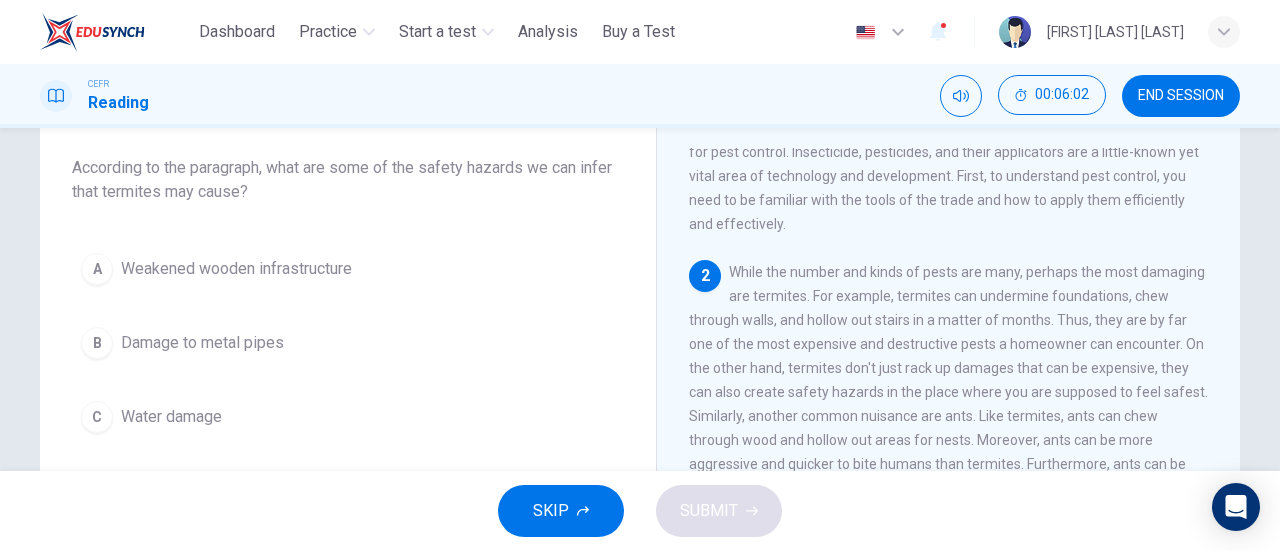 scroll, scrollTop: 300, scrollLeft: 0, axis: vertical 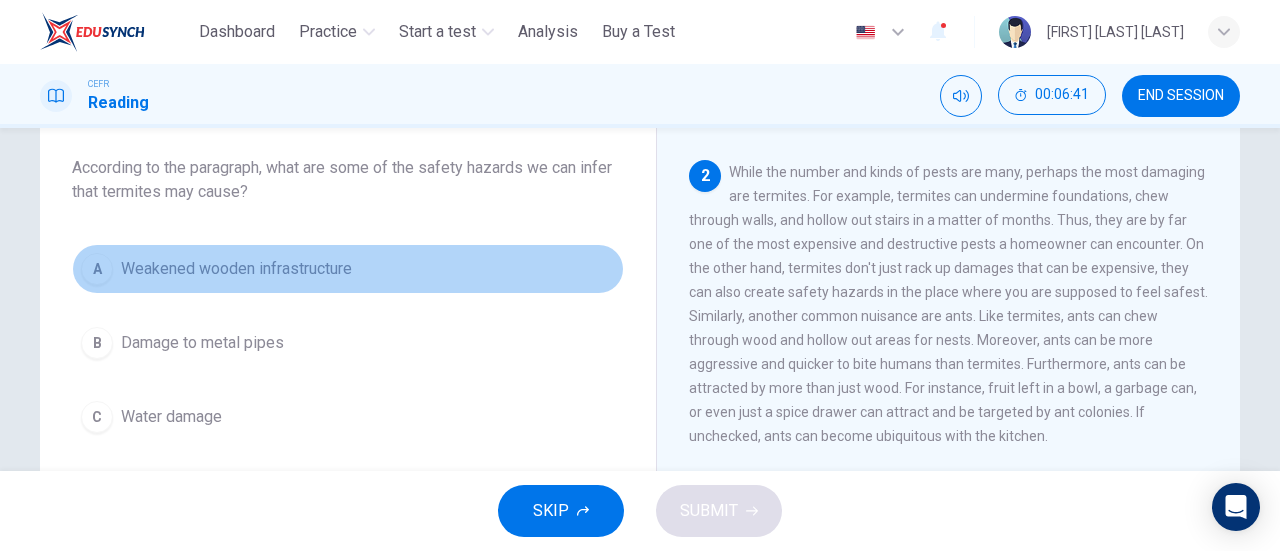 click on "A" at bounding box center (97, 269) 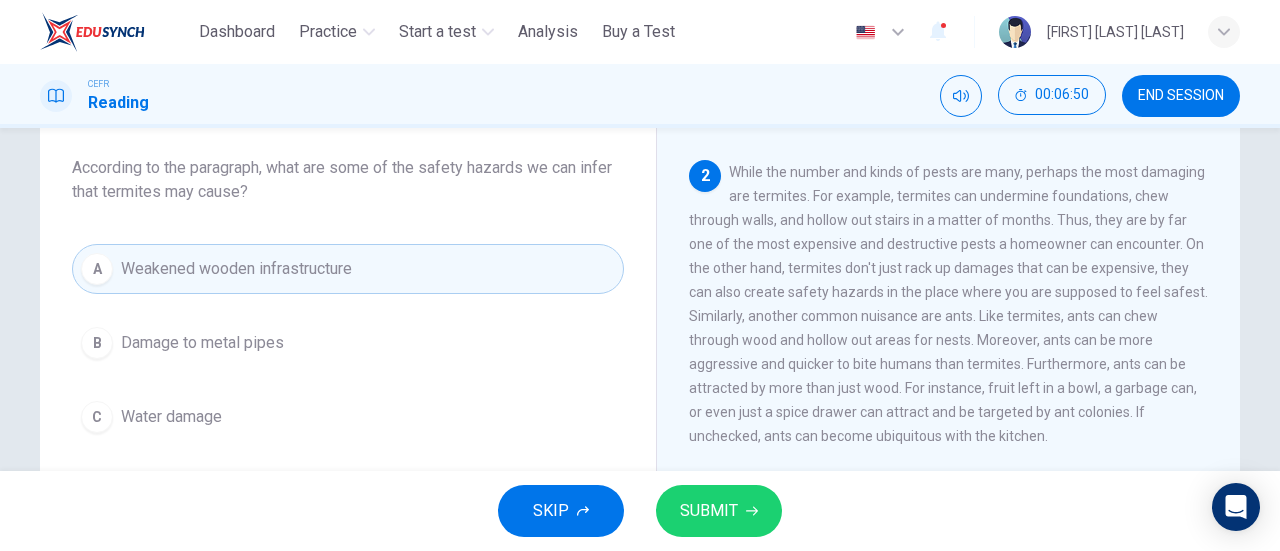click on "SUBMIT" at bounding box center (709, 511) 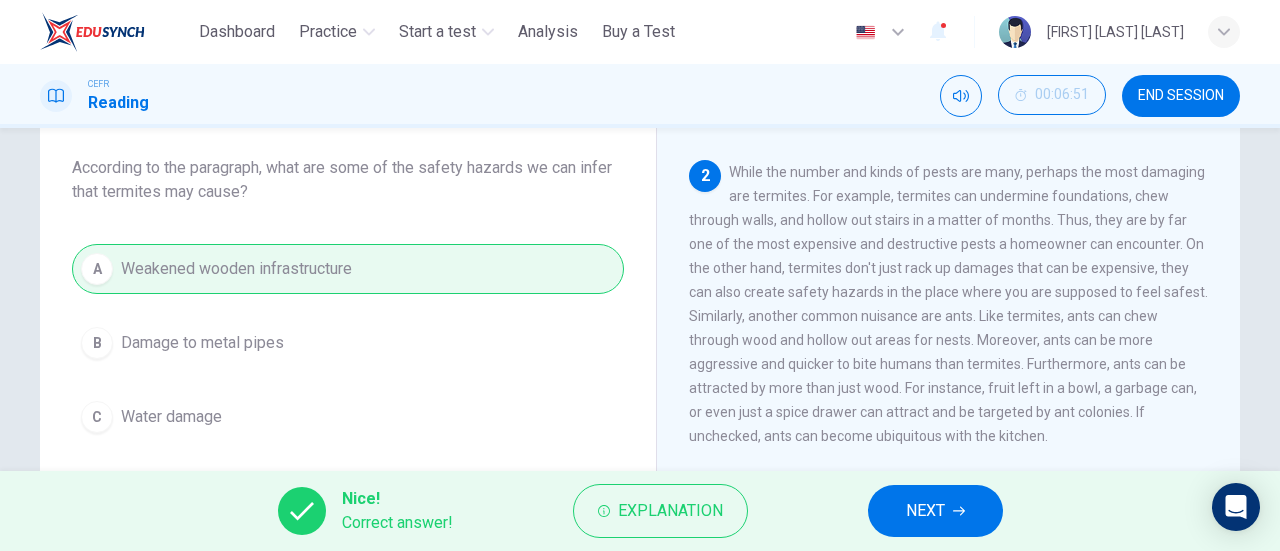 click on "NEXT" at bounding box center [925, 511] 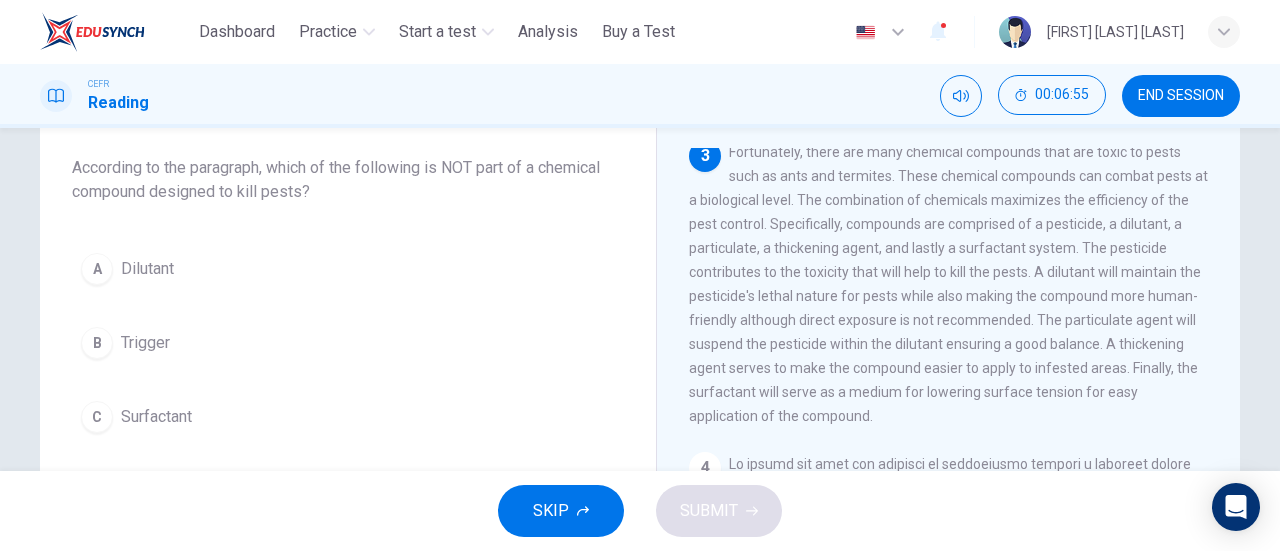 scroll, scrollTop: 600, scrollLeft: 0, axis: vertical 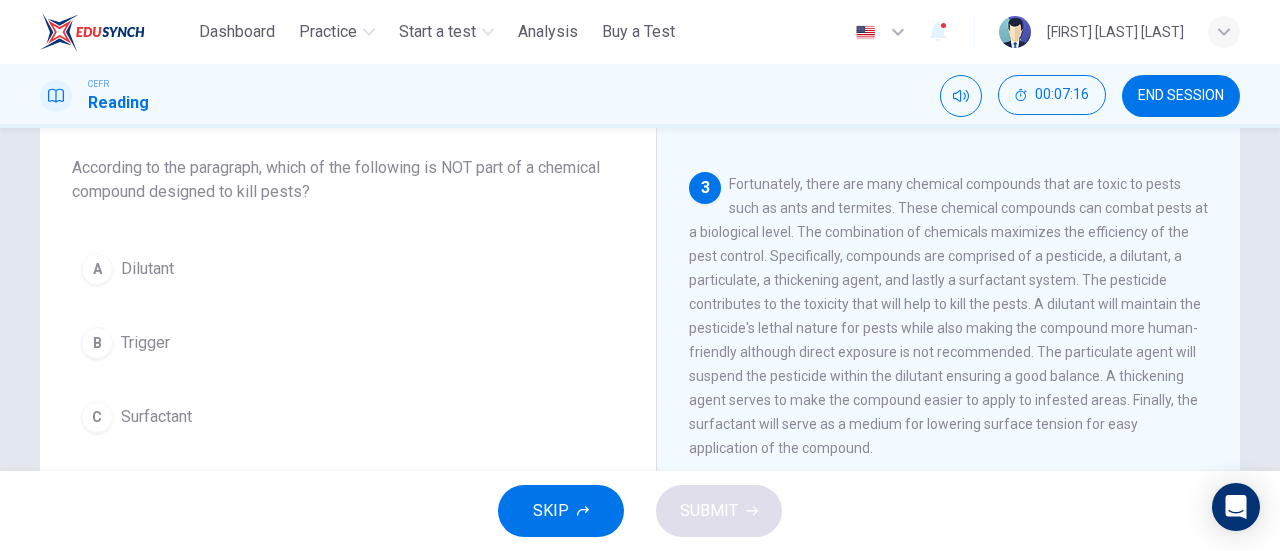 click on "B" at bounding box center [97, 343] 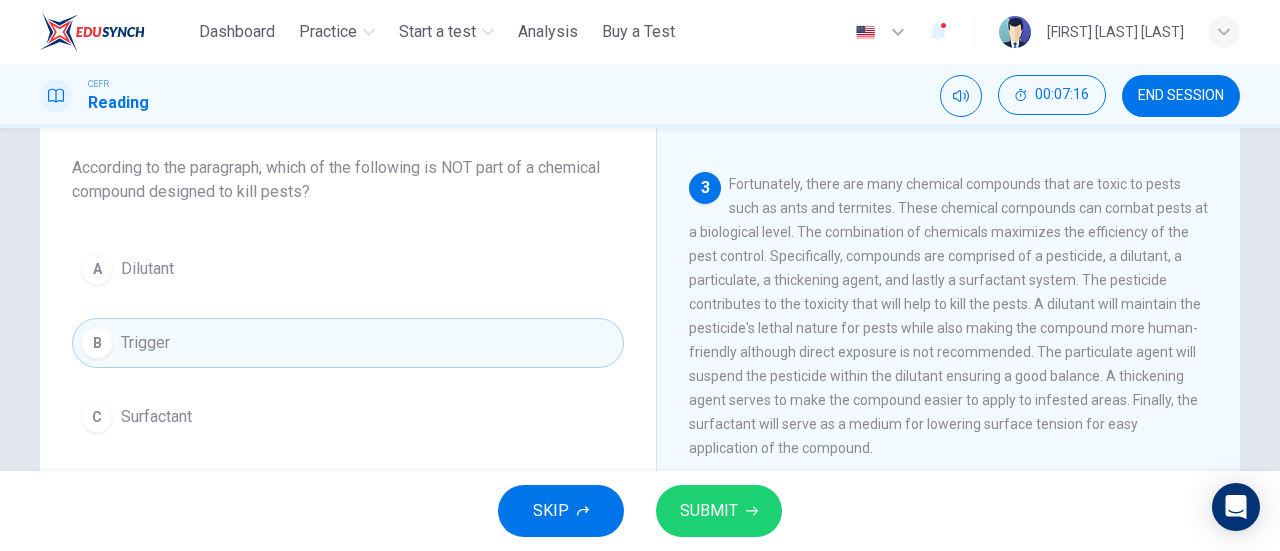 click on "SUBMIT" at bounding box center (709, 511) 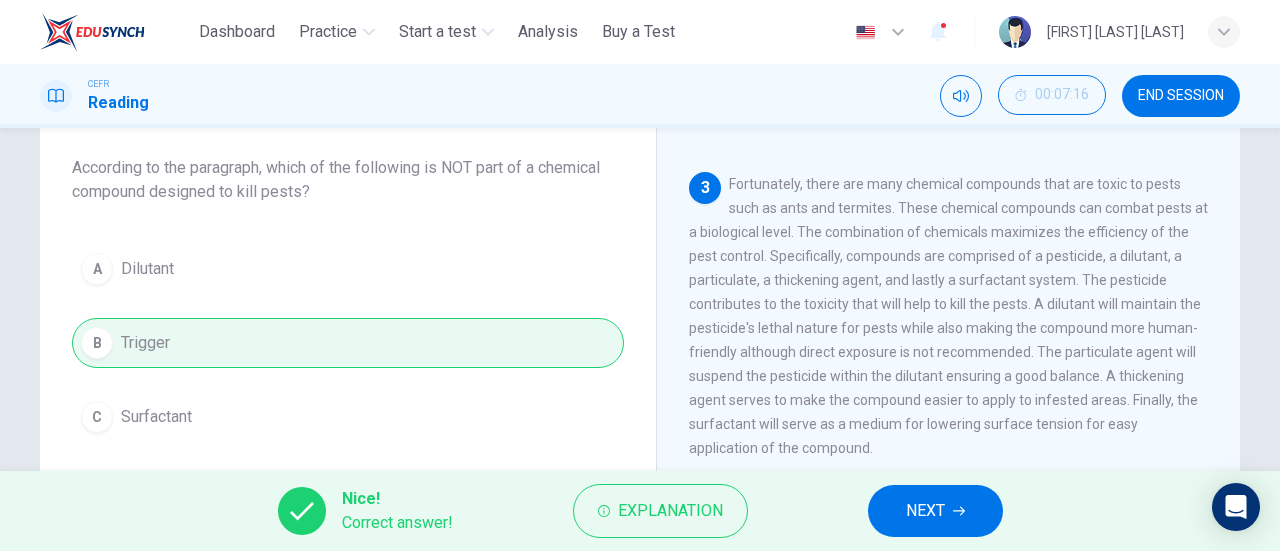 click on "NEXT" at bounding box center [935, 511] 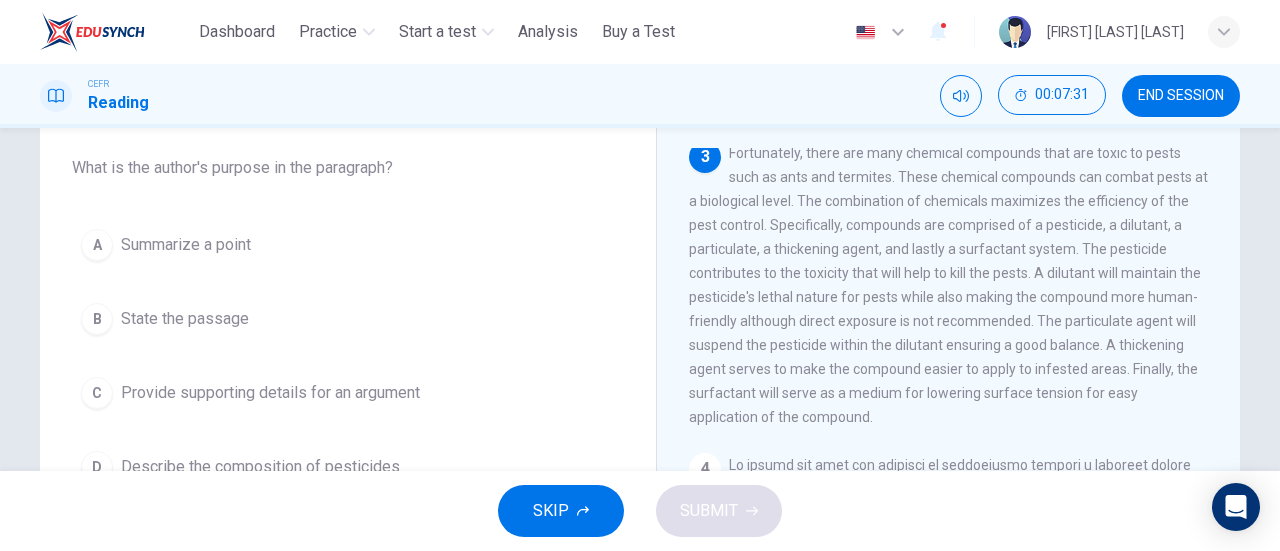 scroll, scrollTop: 600, scrollLeft: 0, axis: vertical 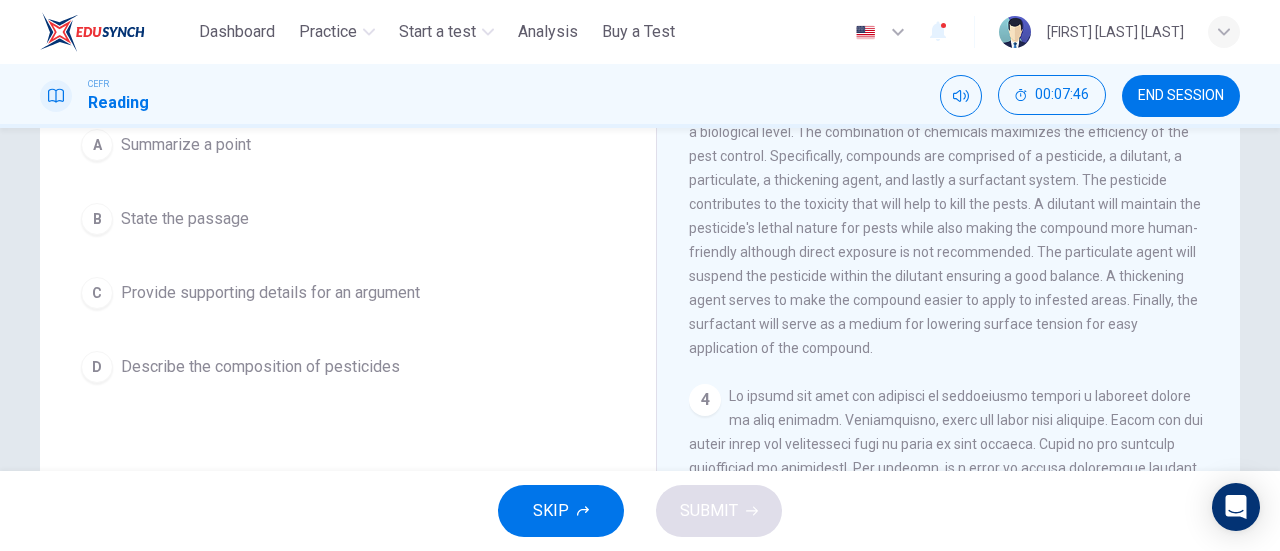 click on "D" at bounding box center (97, 367) 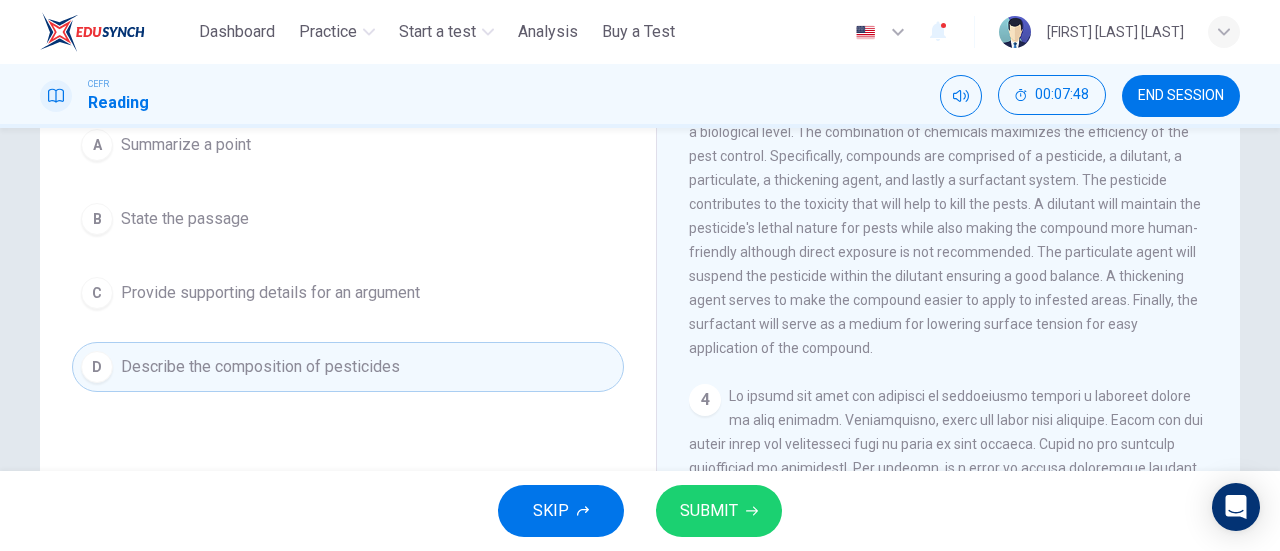 drag, startPoint x: 721, startPoint y: 503, endPoint x: 719, endPoint y: 486, distance: 17.117243 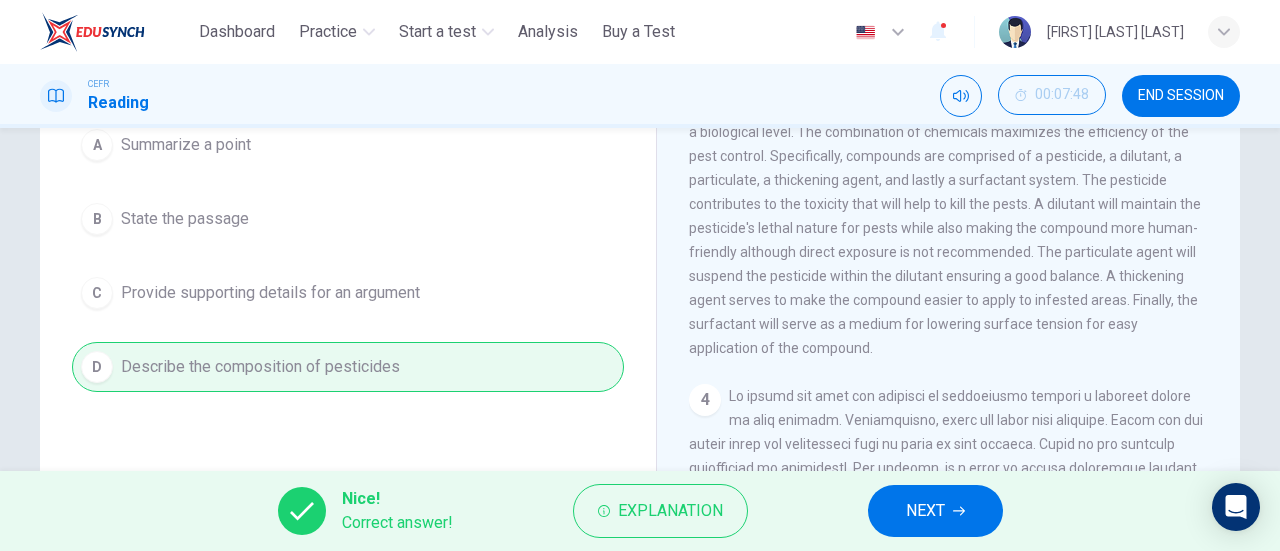 drag, startPoint x: 968, startPoint y: 509, endPoint x: 943, endPoint y: 505, distance: 25.317978 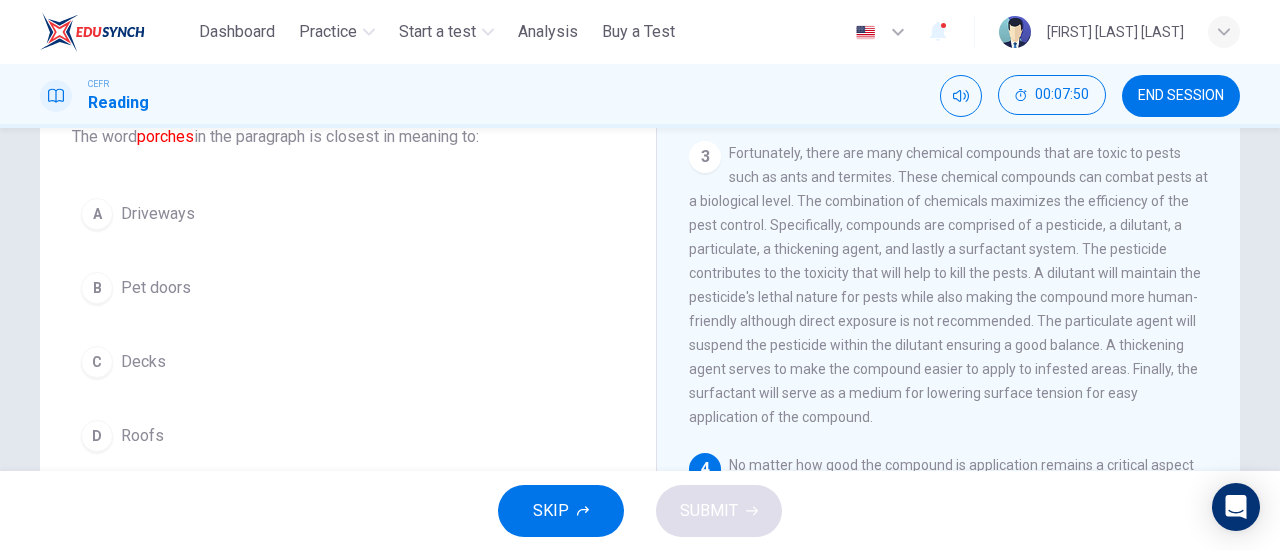 scroll, scrollTop: 108, scrollLeft: 0, axis: vertical 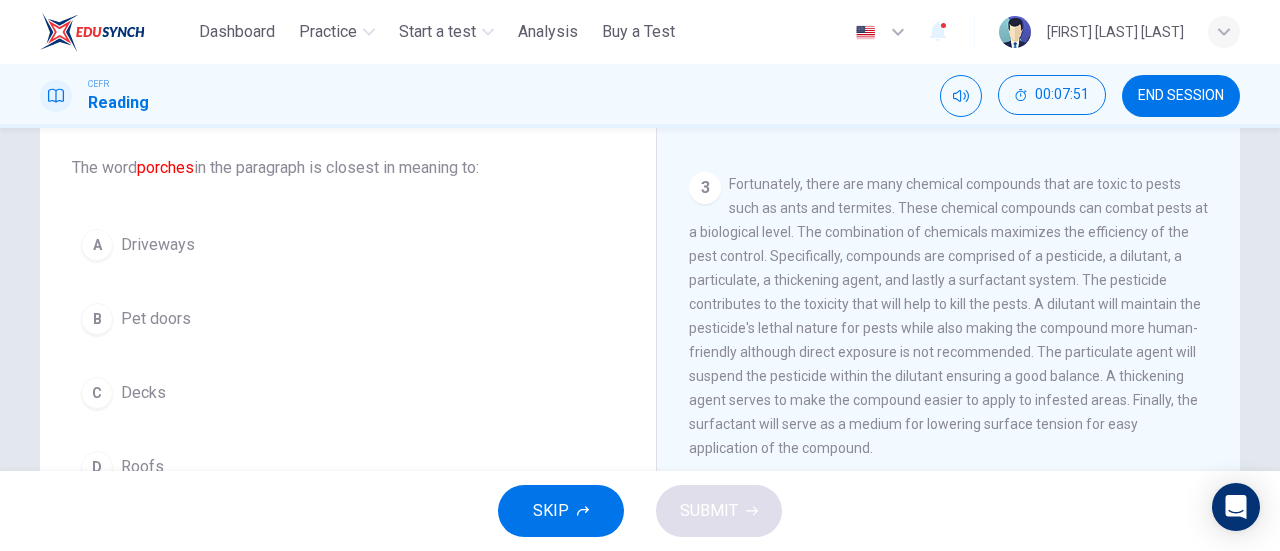 click on "A" at bounding box center (97, 245) 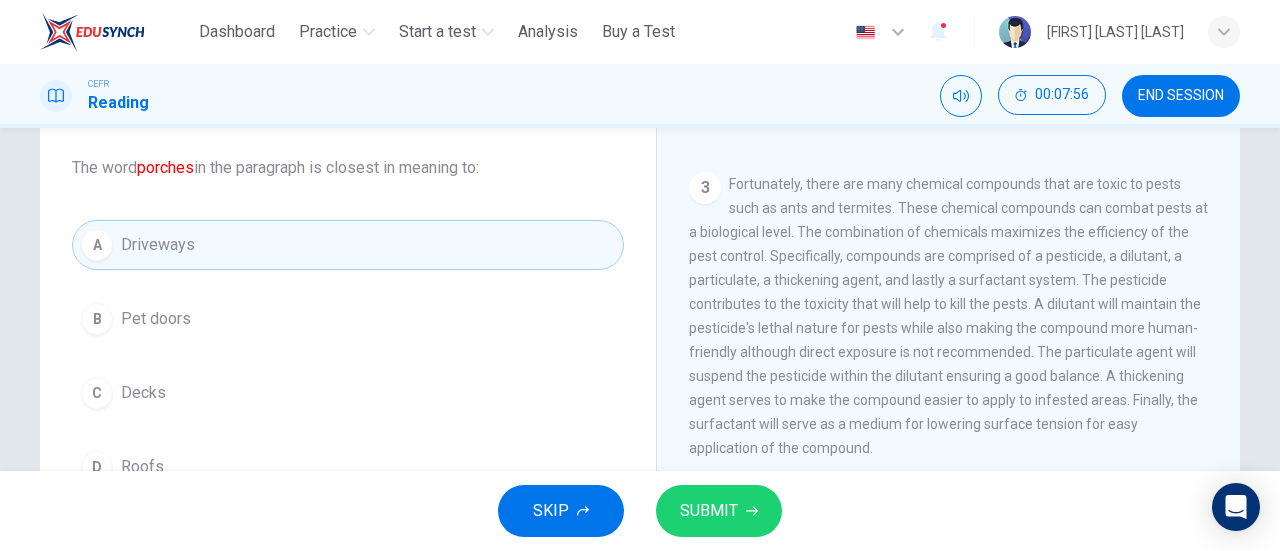 click on "SUBMIT" at bounding box center [709, 511] 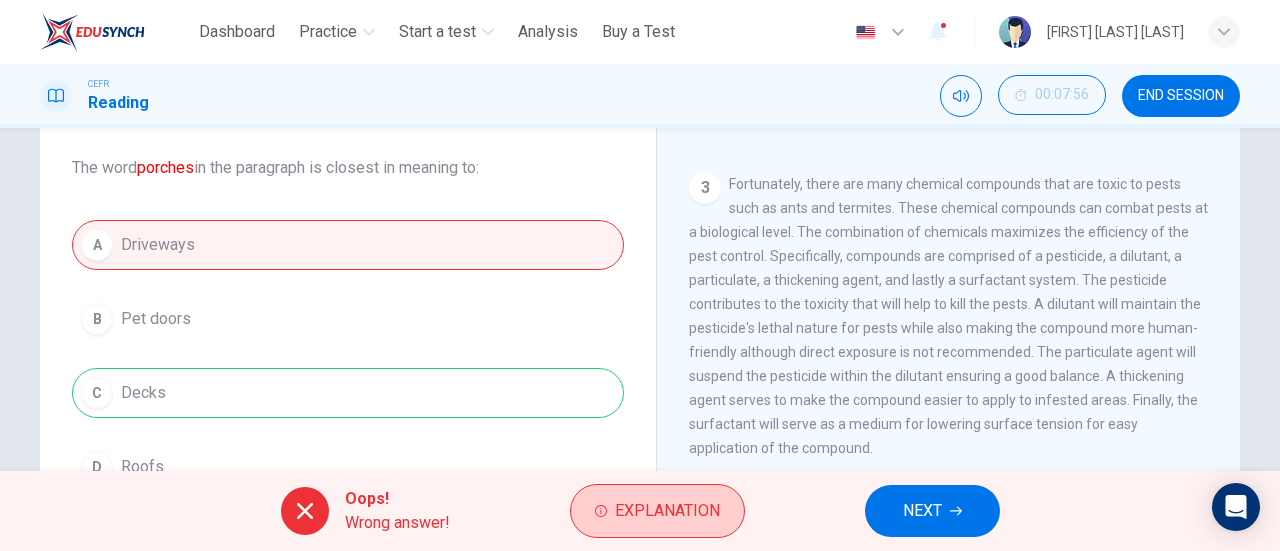 click on "Explanation" at bounding box center (667, 511) 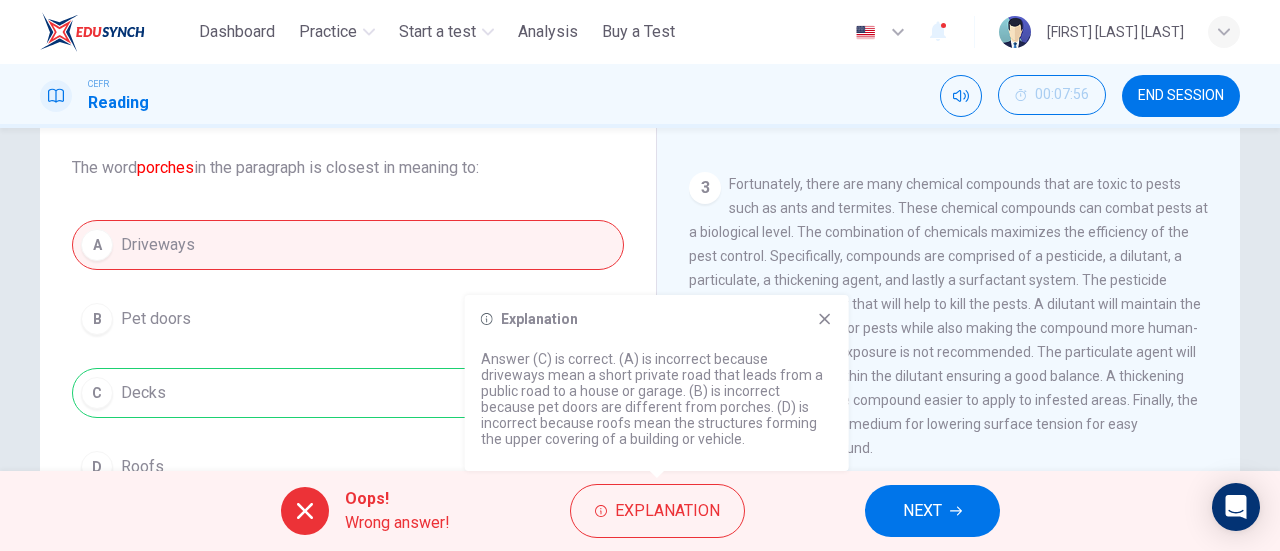 click on "NEXT" at bounding box center (922, 511) 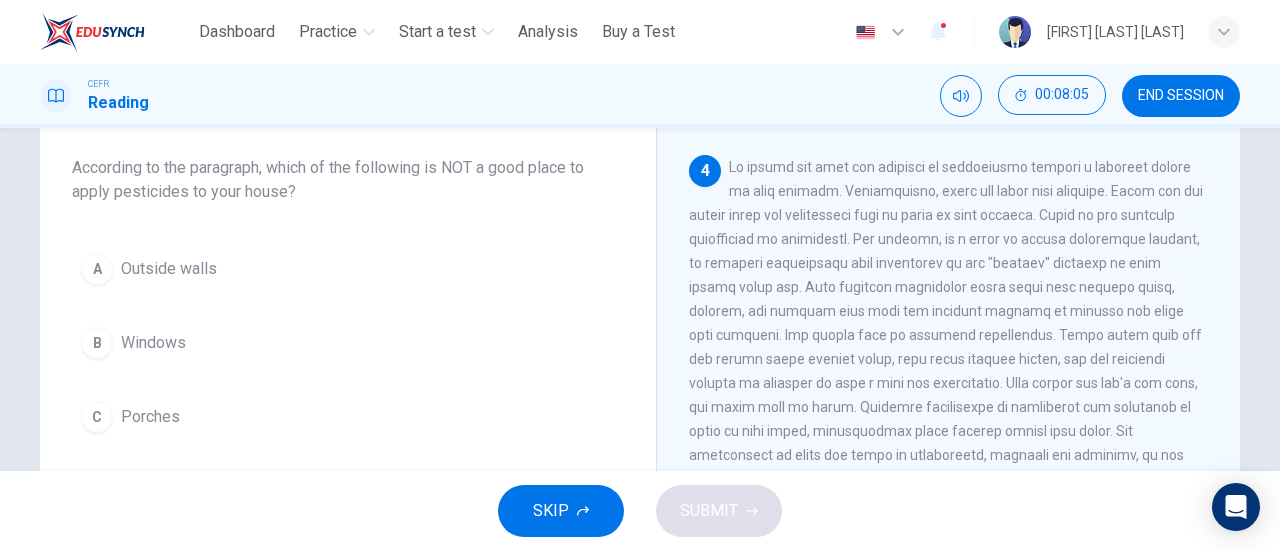 scroll, scrollTop: 968, scrollLeft: 0, axis: vertical 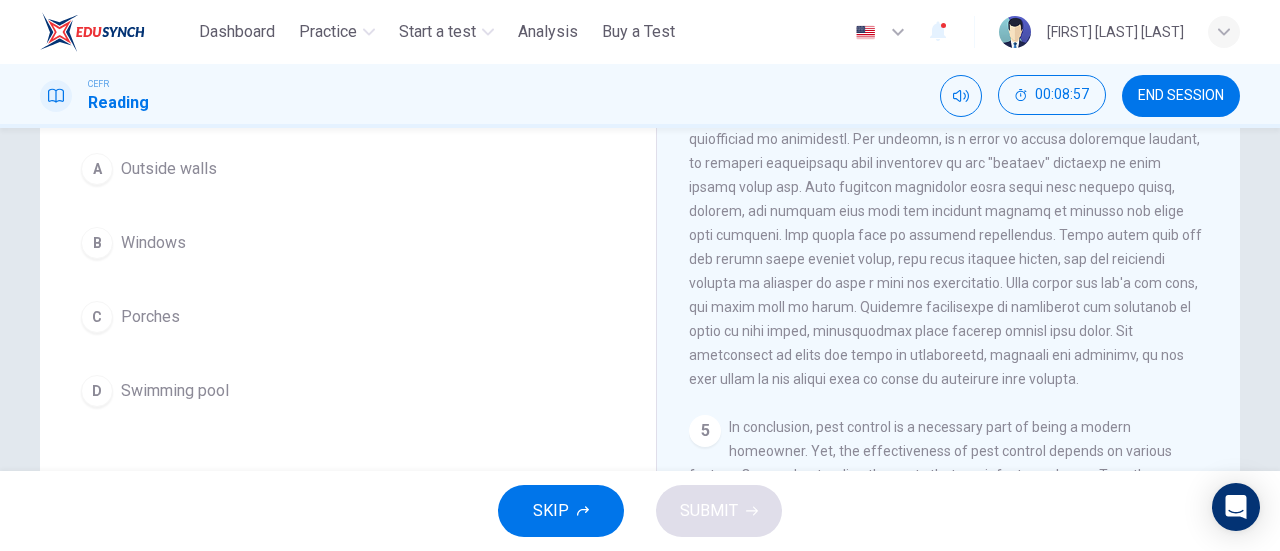 click on "D" at bounding box center (97, 391) 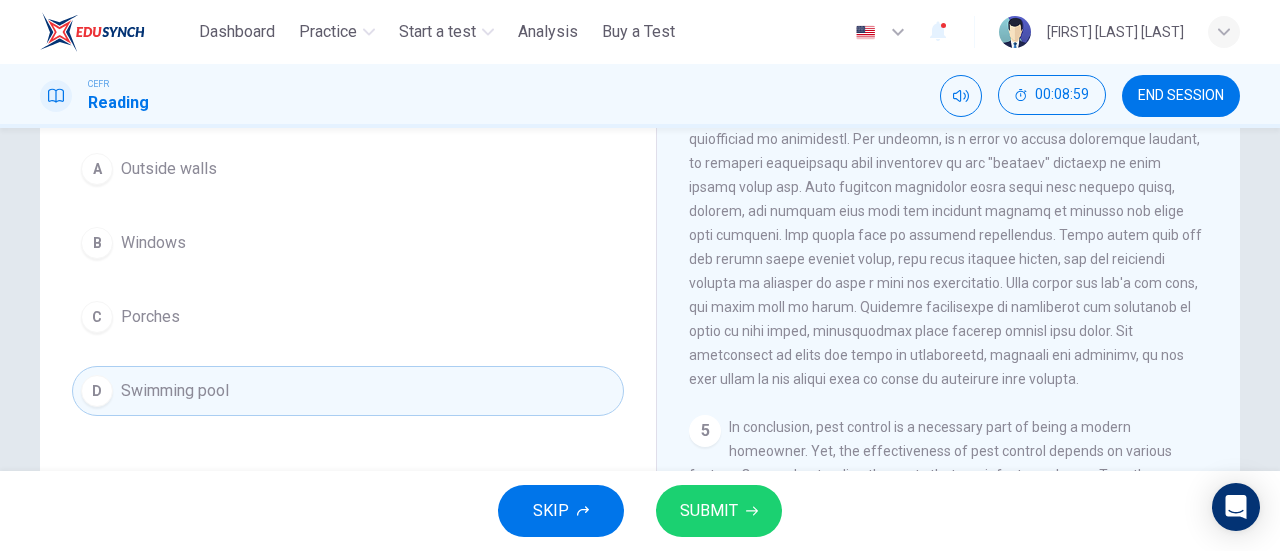 scroll, scrollTop: 108, scrollLeft: 0, axis: vertical 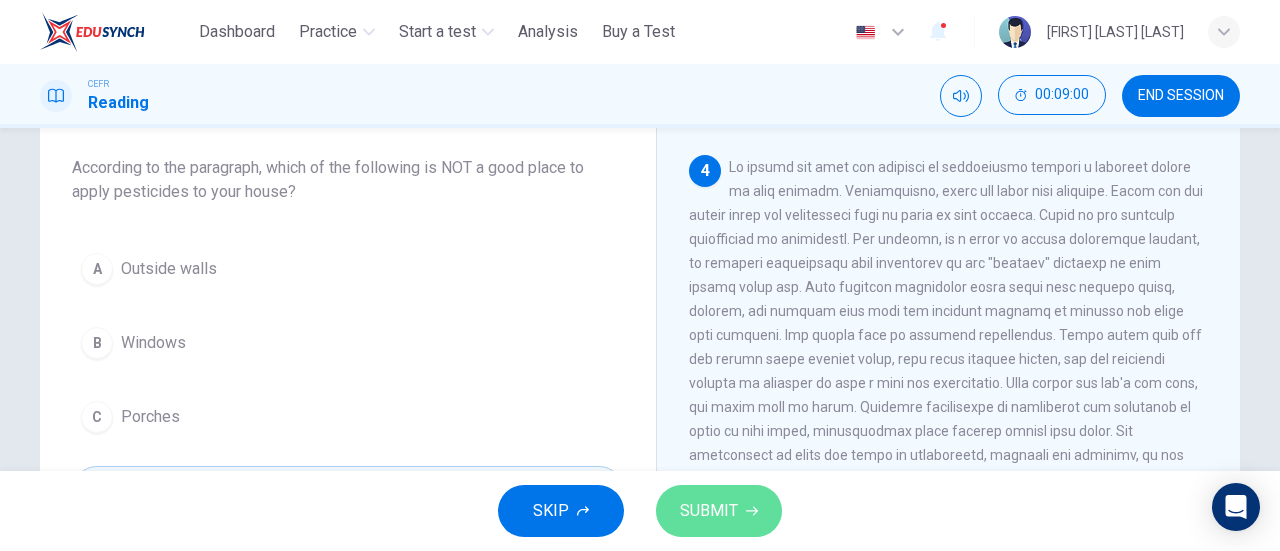 click on "SUBMIT" at bounding box center (709, 511) 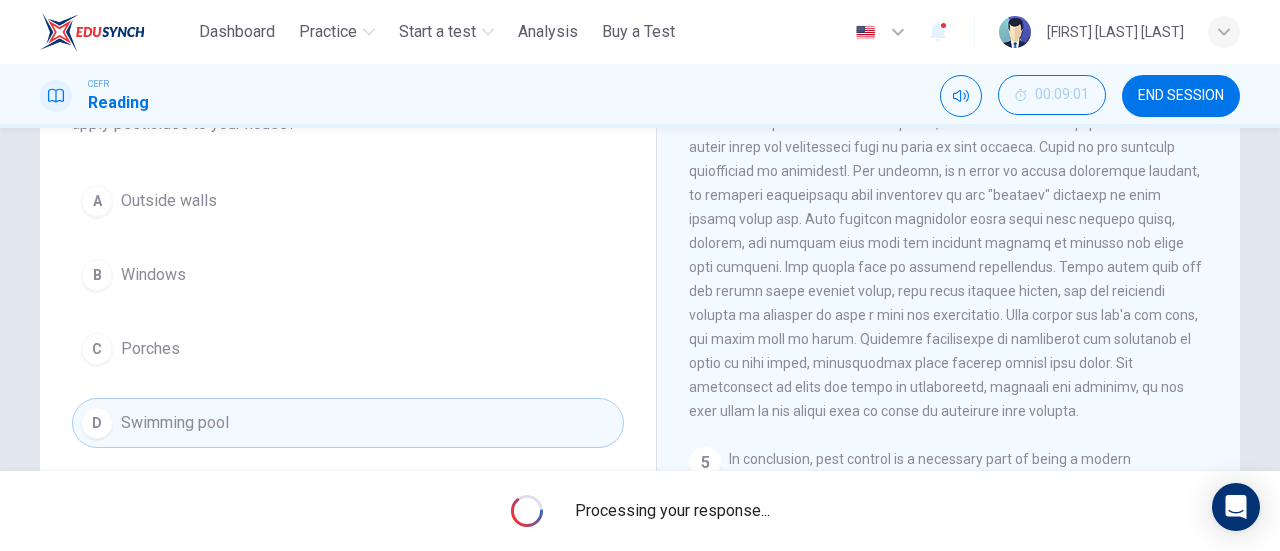 scroll, scrollTop: 208, scrollLeft: 0, axis: vertical 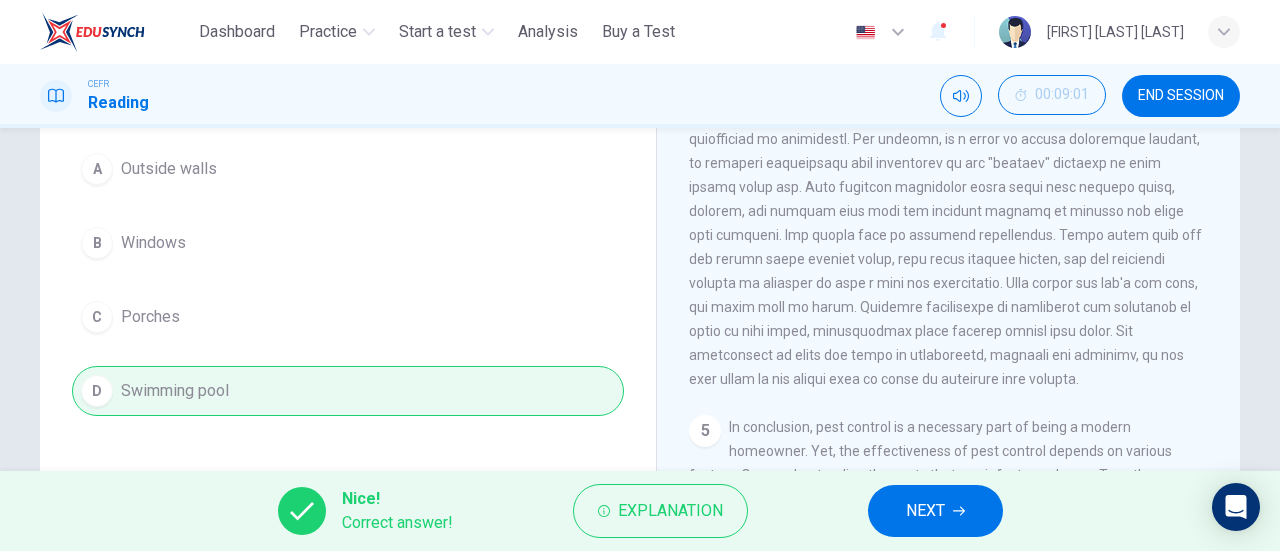 click on "NEXT" at bounding box center (925, 511) 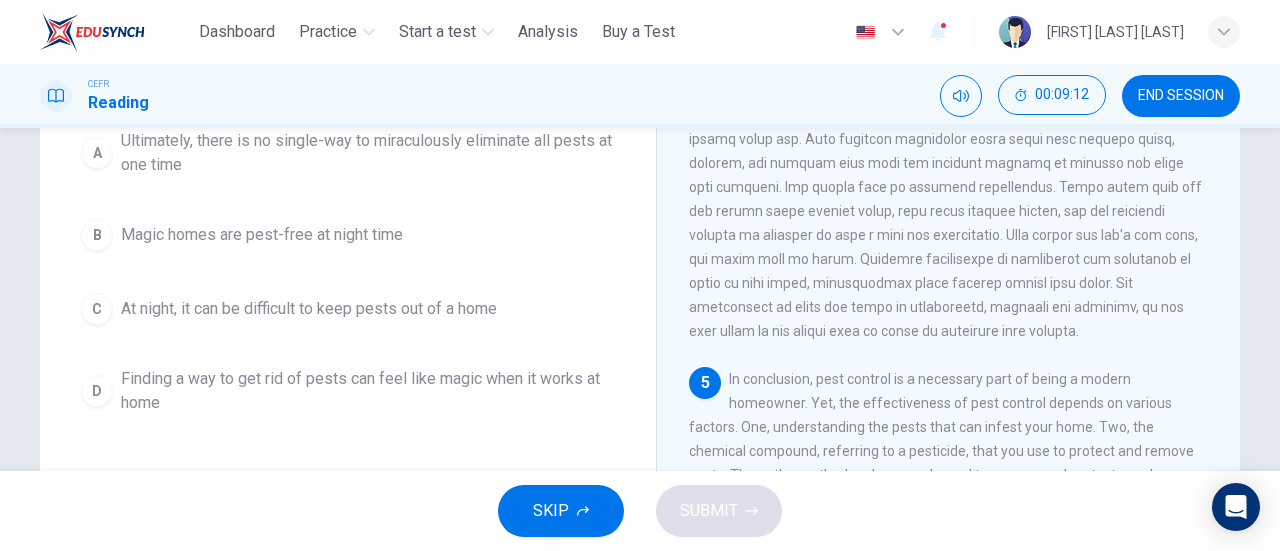 scroll, scrollTop: 156, scrollLeft: 0, axis: vertical 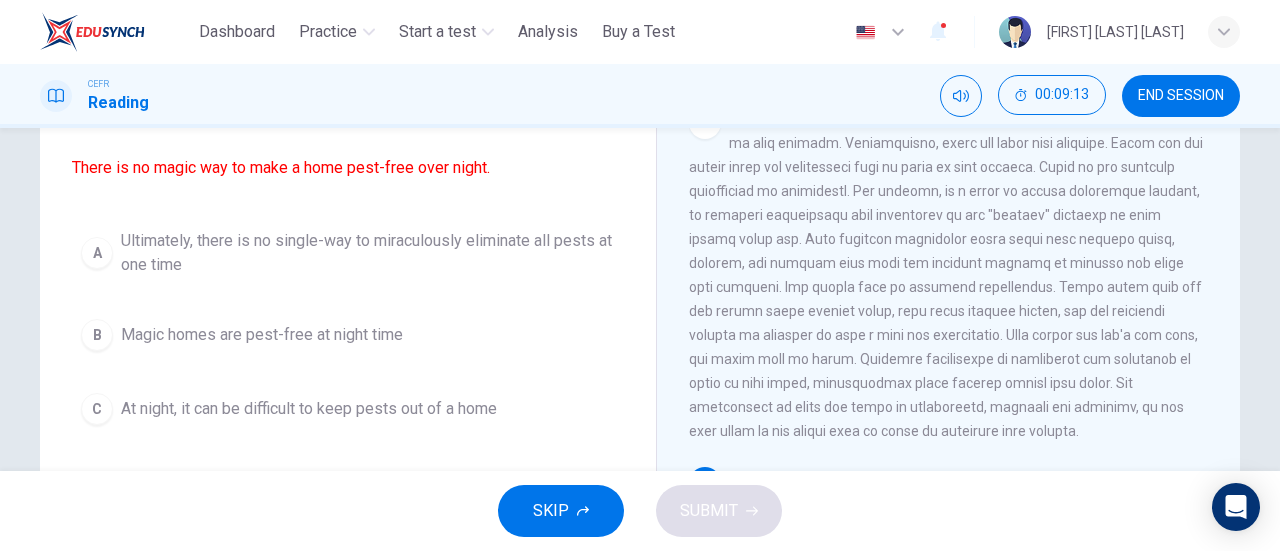 click on "A" at bounding box center (97, 253) 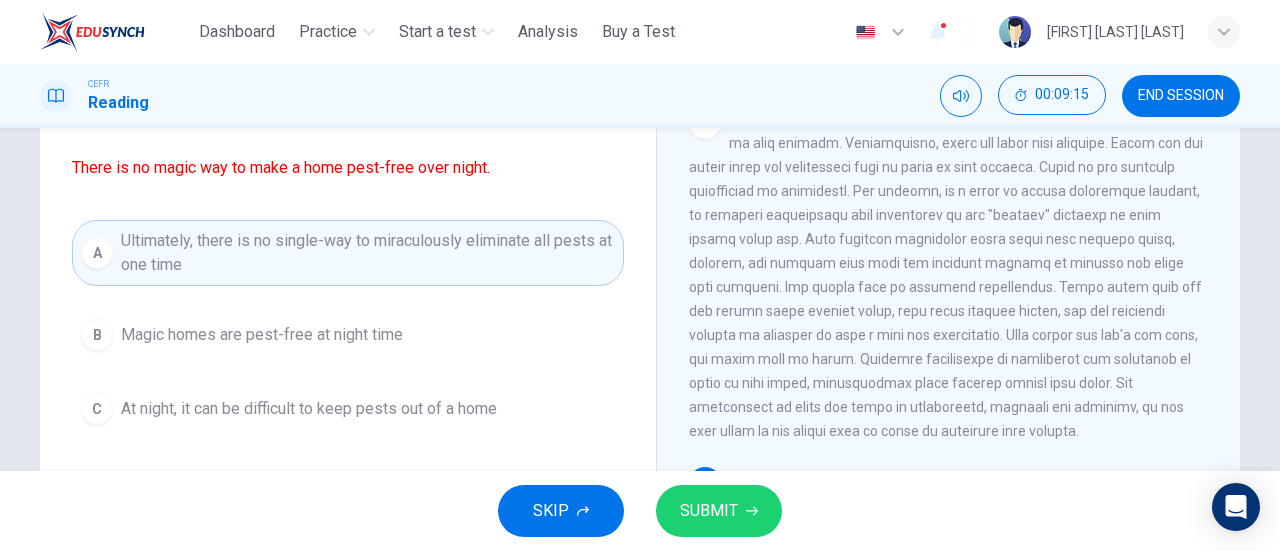 click on "SUBMIT" at bounding box center [709, 511] 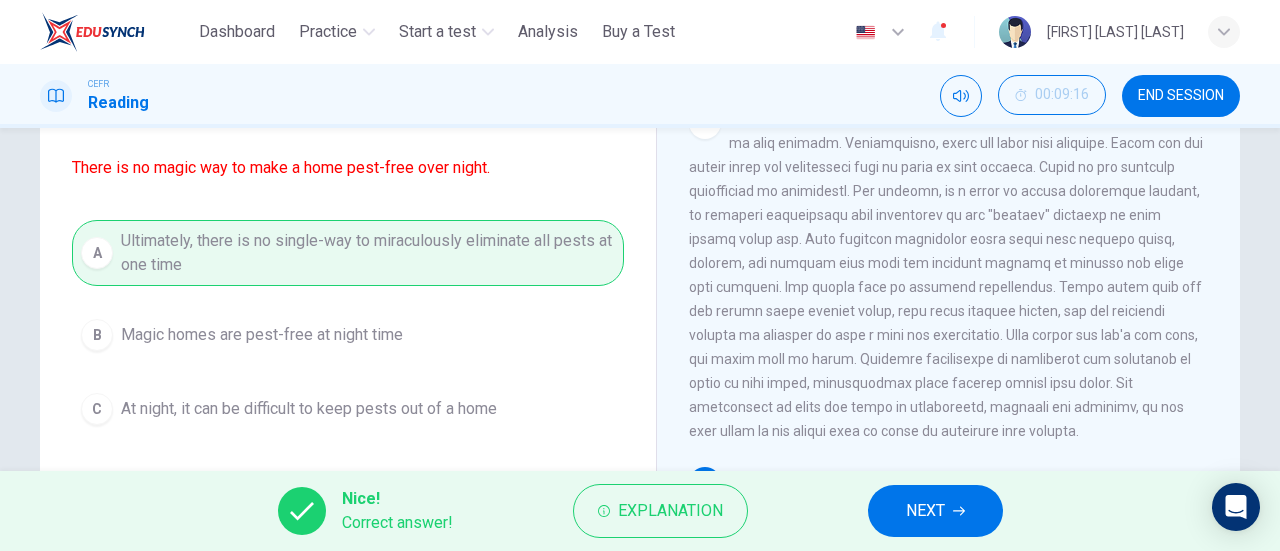 click on "NEXT" at bounding box center [935, 511] 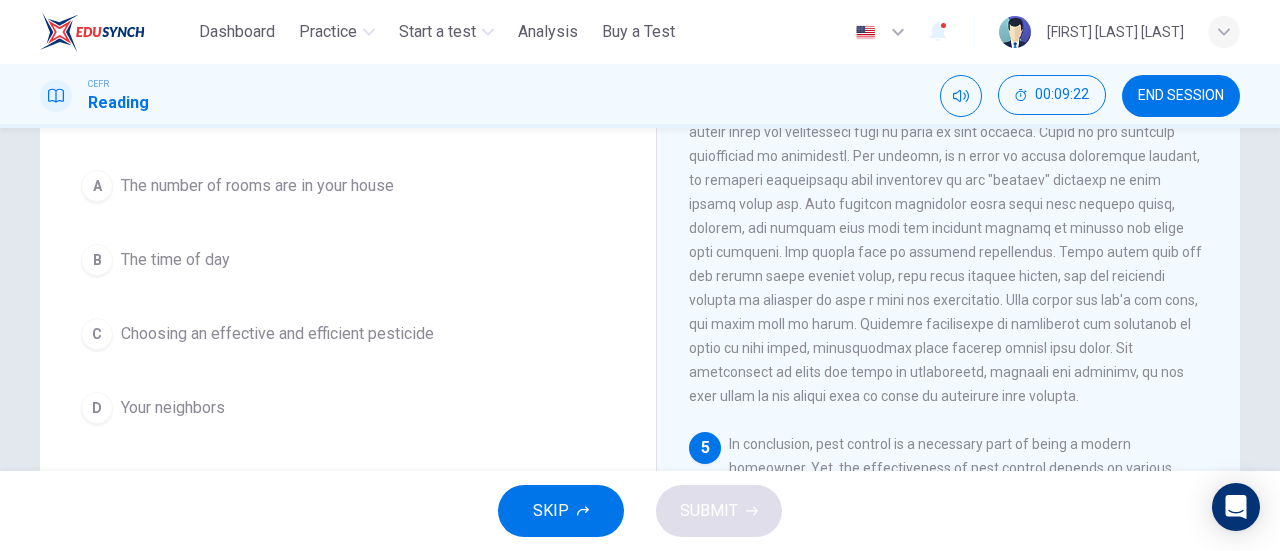 scroll, scrollTop: 432, scrollLeft: 0, axis: vertical 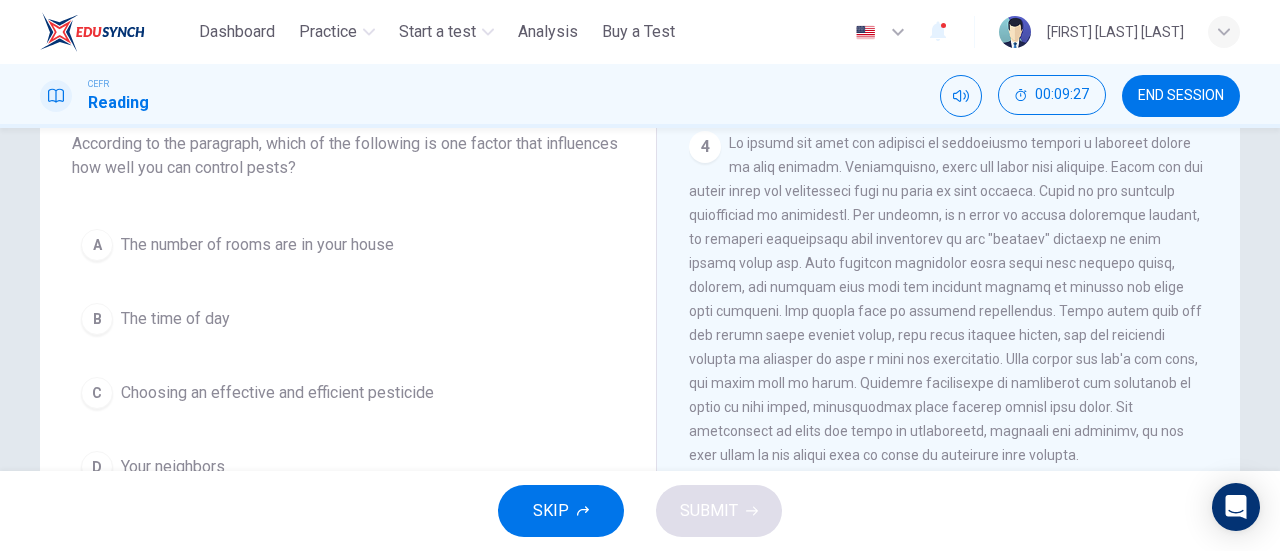 click on "C" at bounding box center (97, 393) 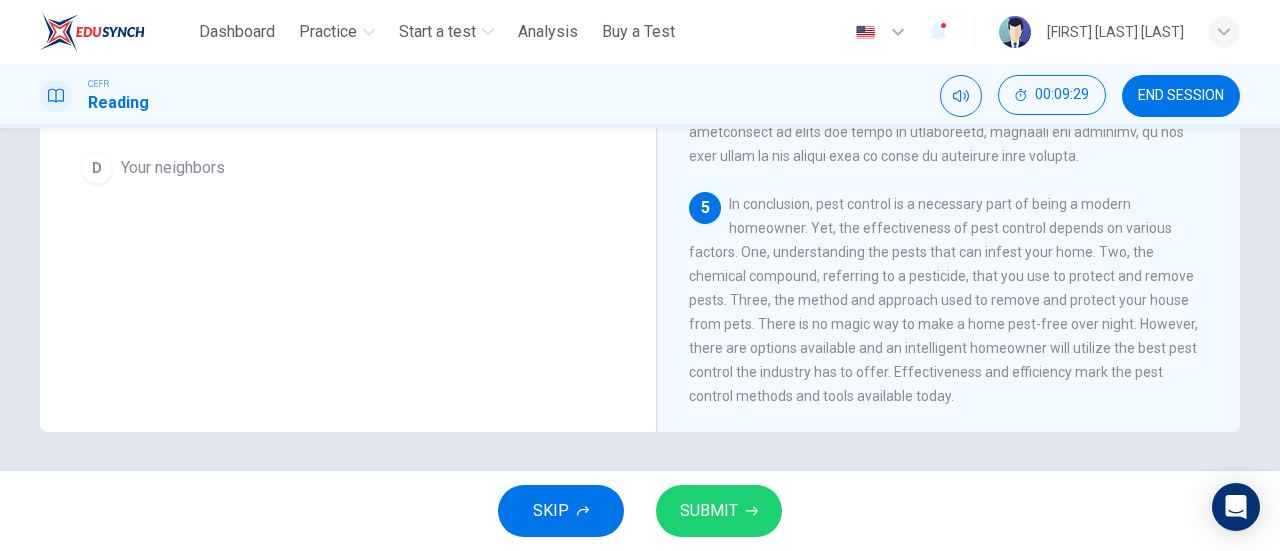 scroll, scrollTop: 432, scrollLeft: 0, axis: vertical 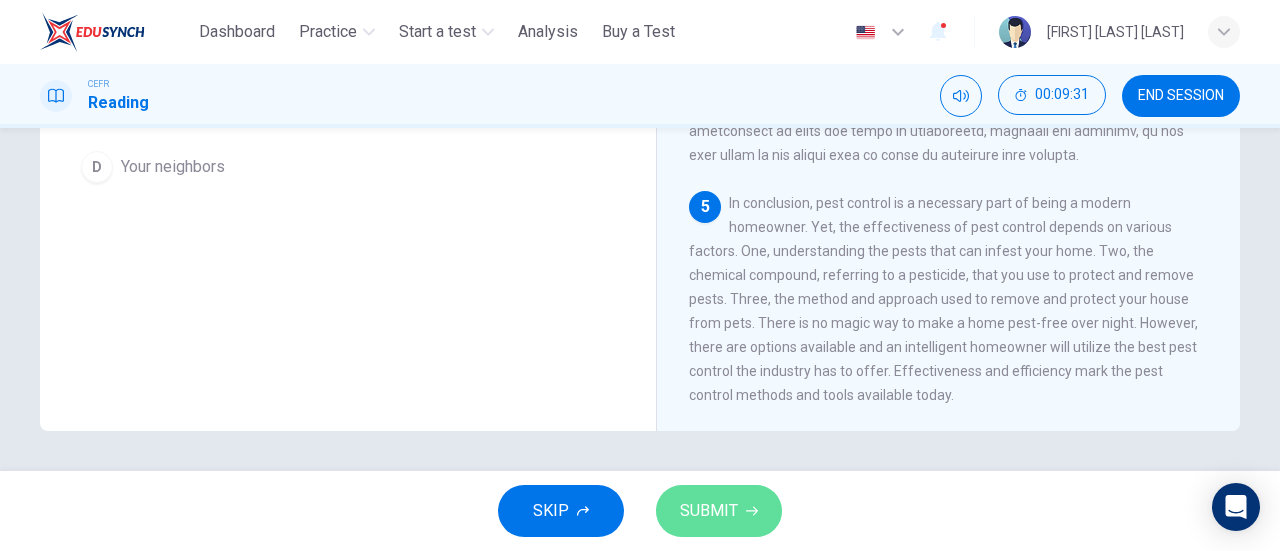 drag, startPoint x: 696, startPoint y: 501, endPoint x: 710, endPoint y: 498, distance: 14.3178215 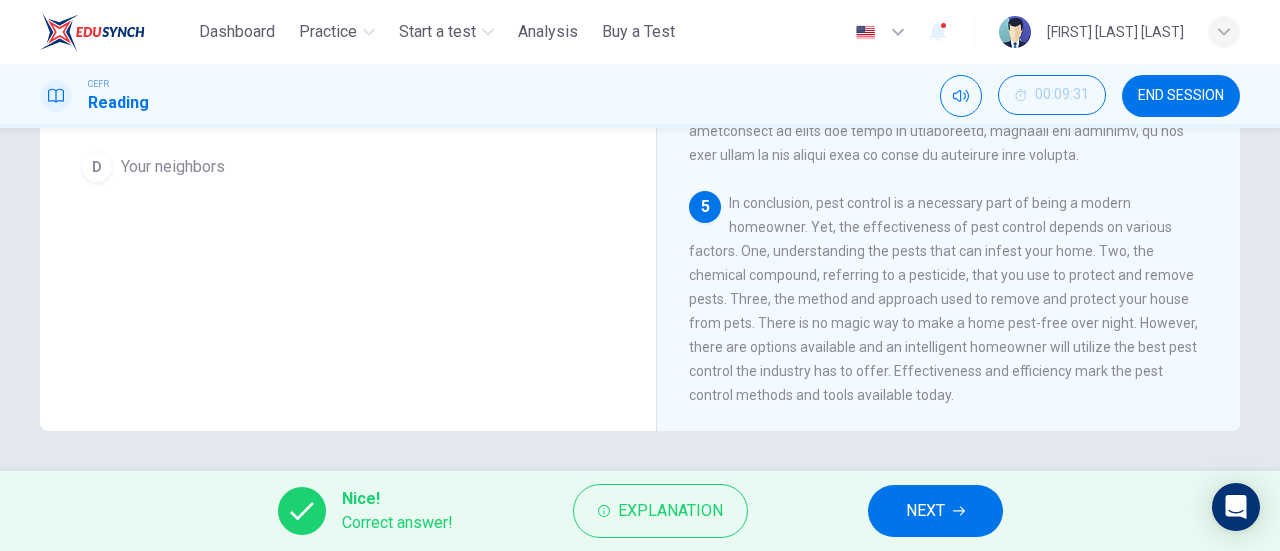drag, startPoint x: 943, startPoint y: 503, endPoint x: 855, endPoint y: 469, distance: 94.33981 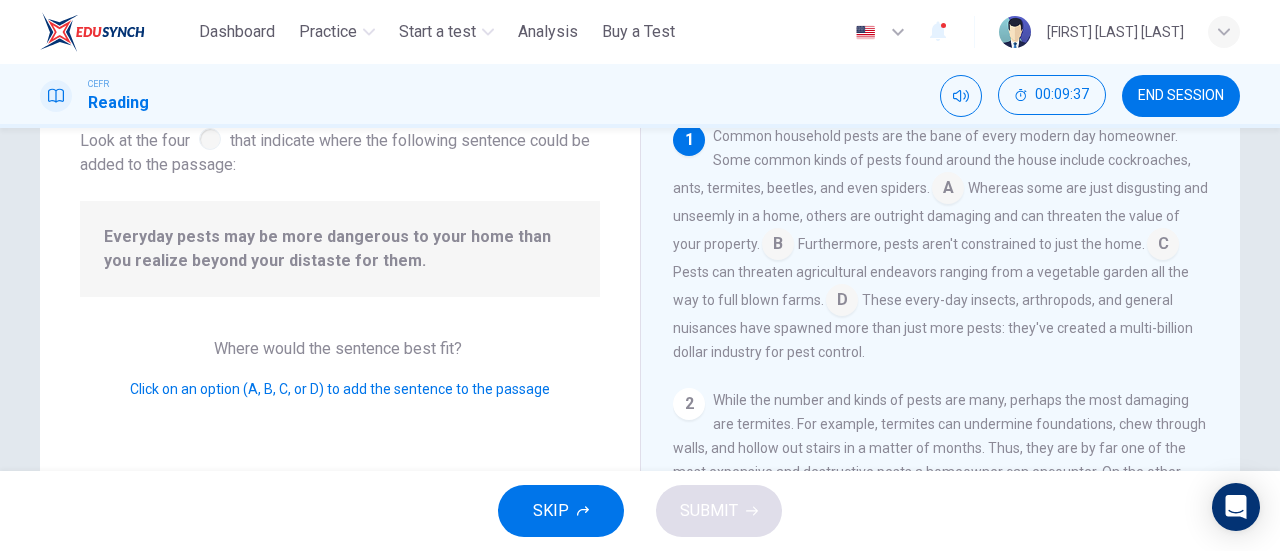 scroll, scrollTop: 32, scrollLeft: 0, axis: vertical 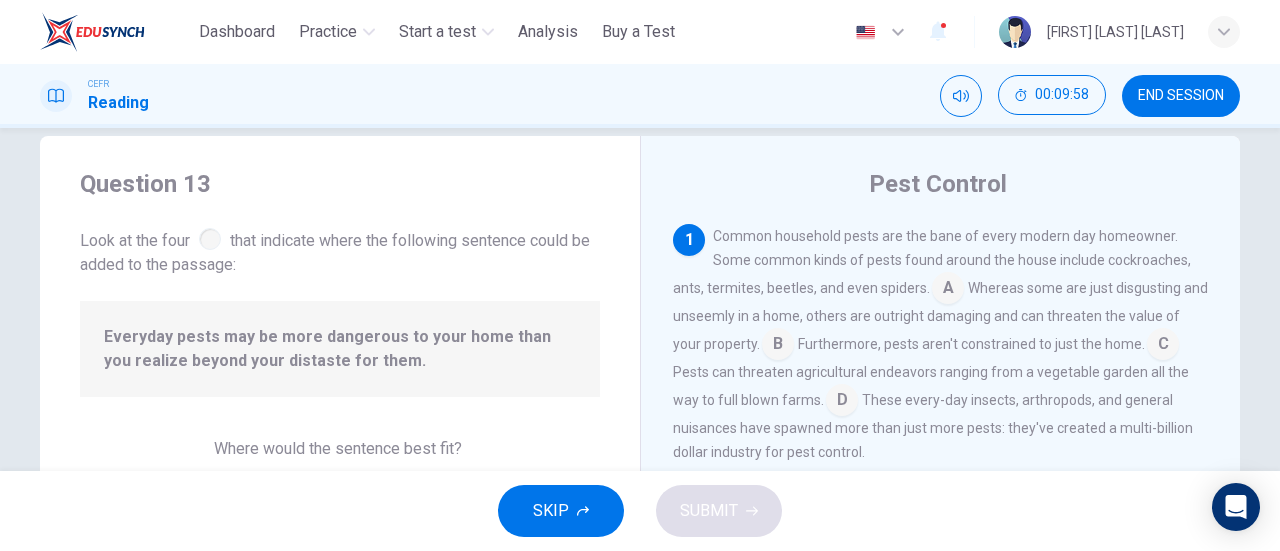 click at bounding box center [842, 402] 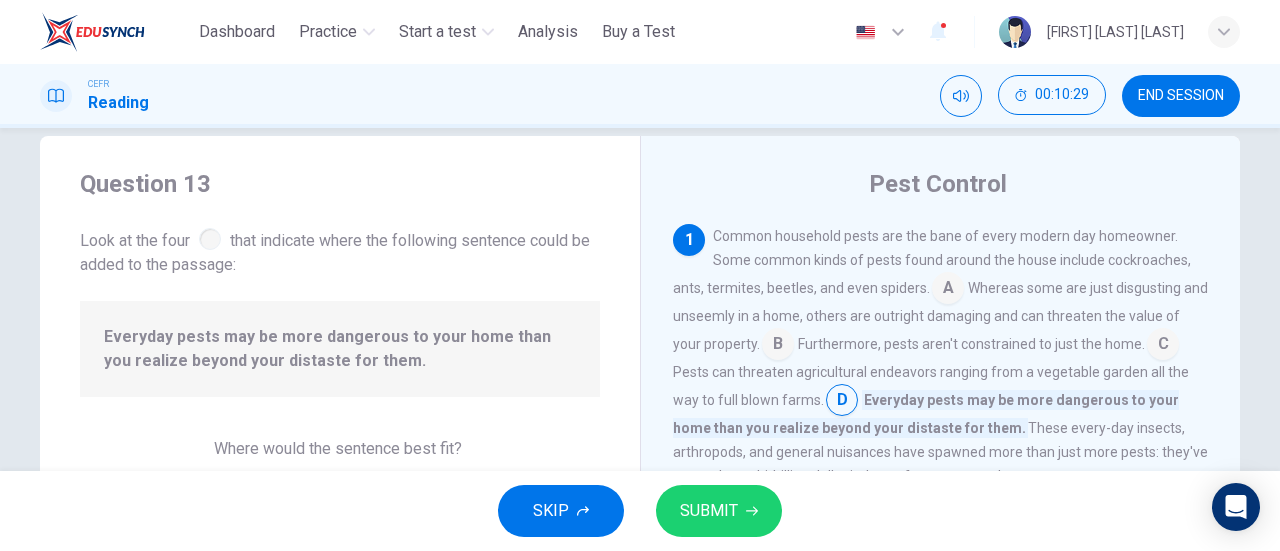 click at bounding box center [842, 402] 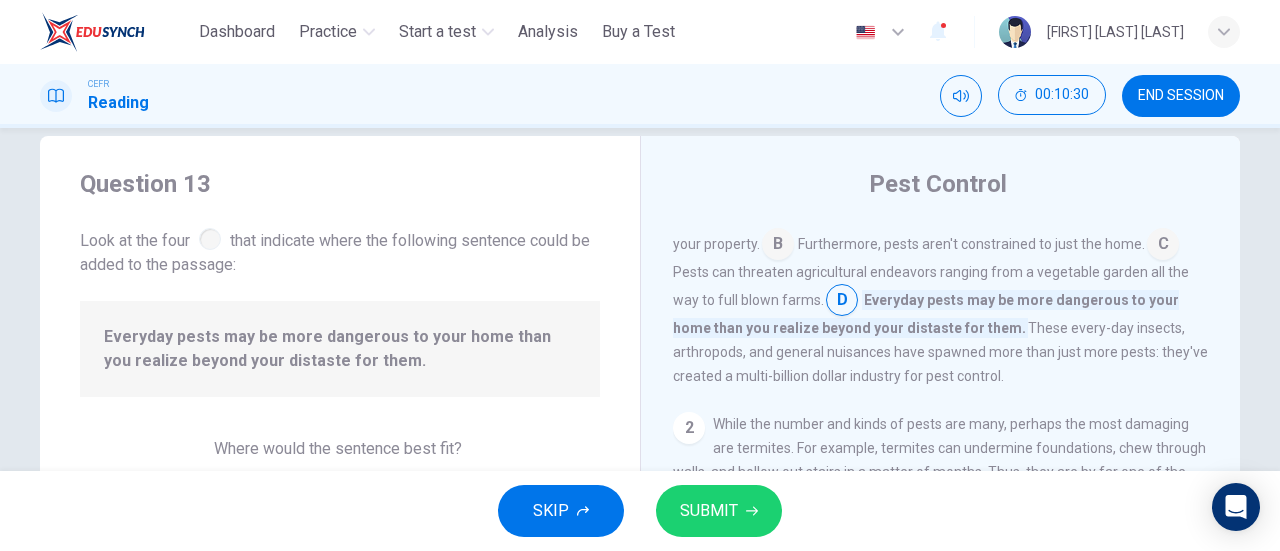 scroll, scrollTop: 0, scrollLeft: 0, axis: both 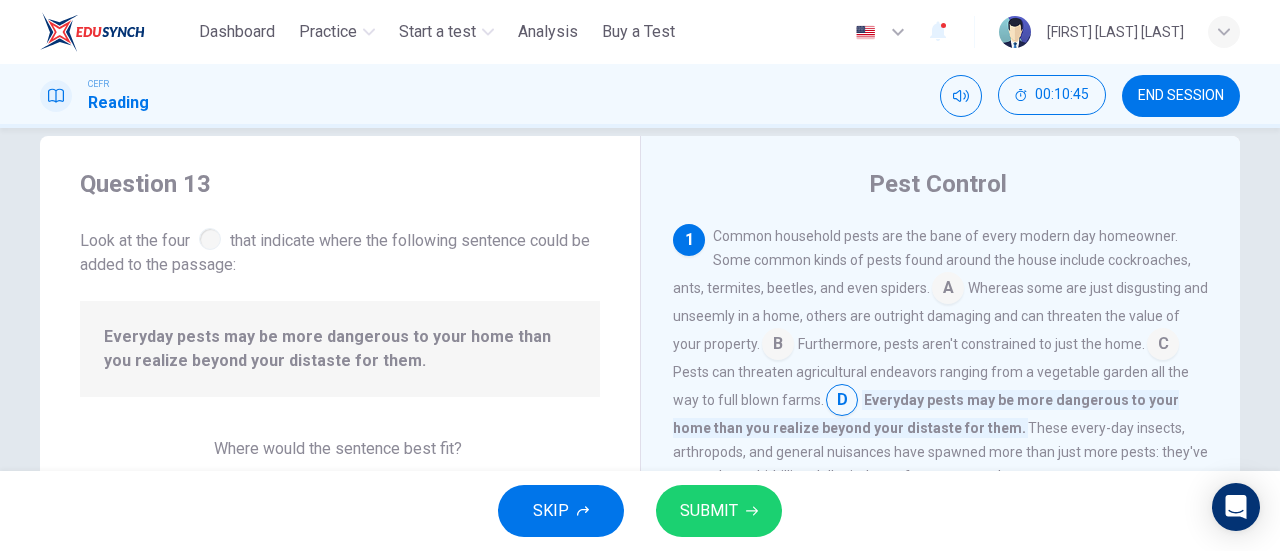 click at bounding box center [778, 346] 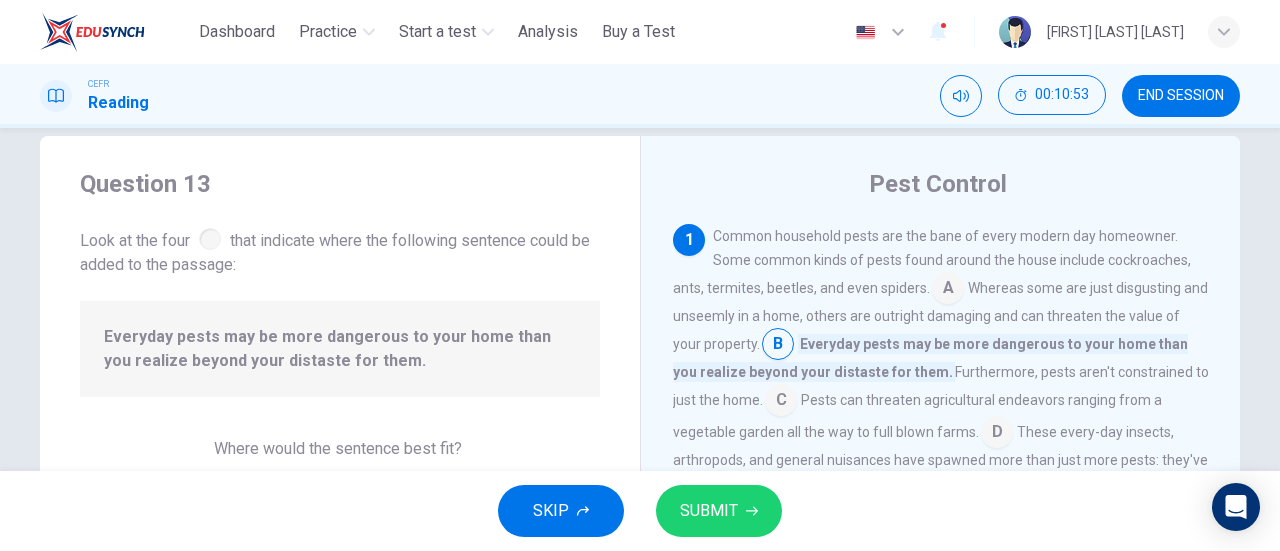 click on "SUBMIT" at bounding box center (709, 511) 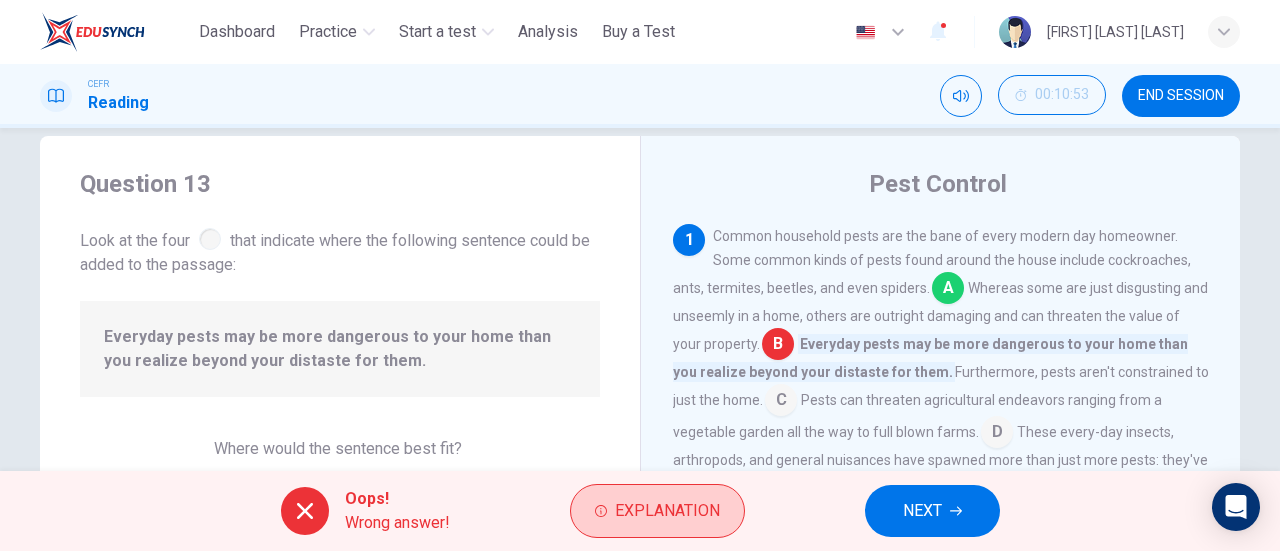 click on "Explanation" at bounding box center [667, 511] 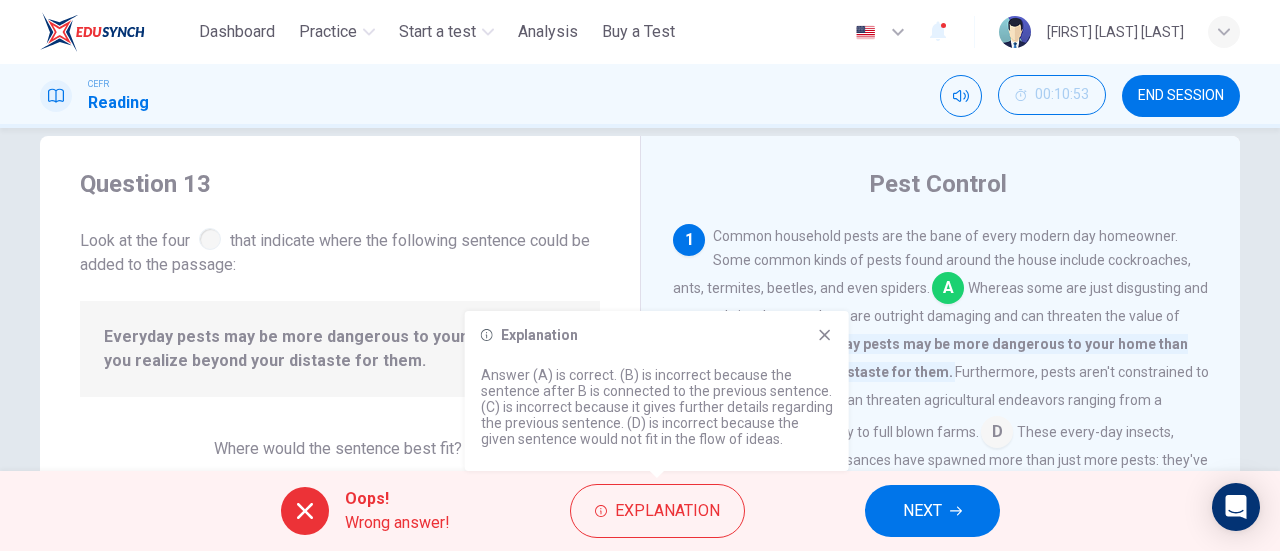 click on "Pest Control" at bounding box center (954, 184) 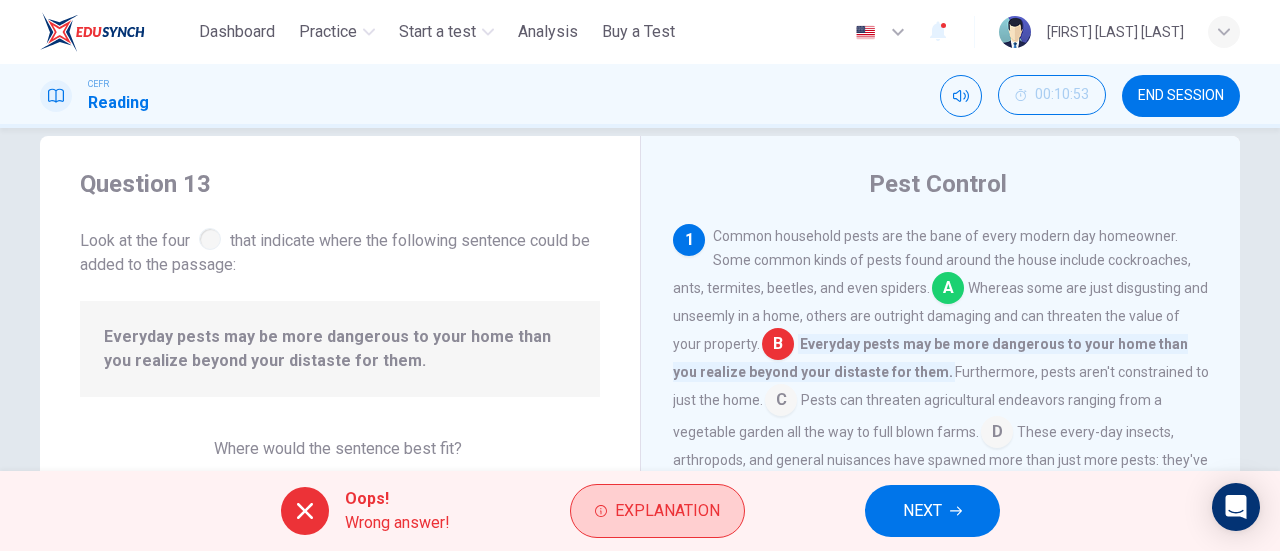 click on "Explanation" at bounding box center (667, 511) 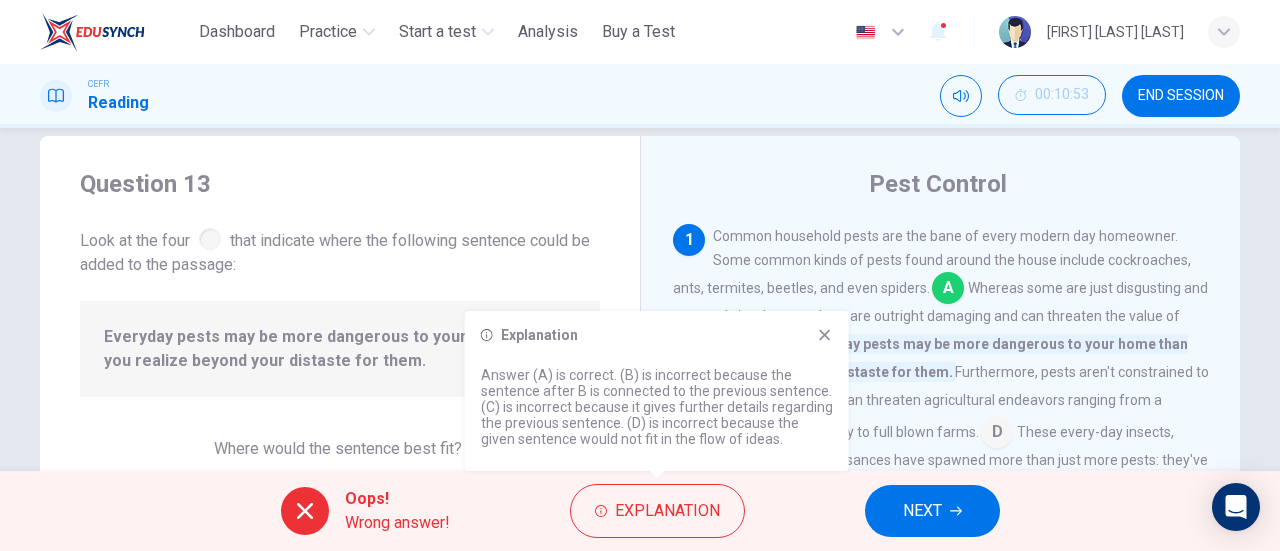 click on "Common household pests are the bane of every modern day homeowner. Some common kinds of pests found around the house include cockroaches, ants, termites, beetles, and even spiders." at bounding box center (932, 262) 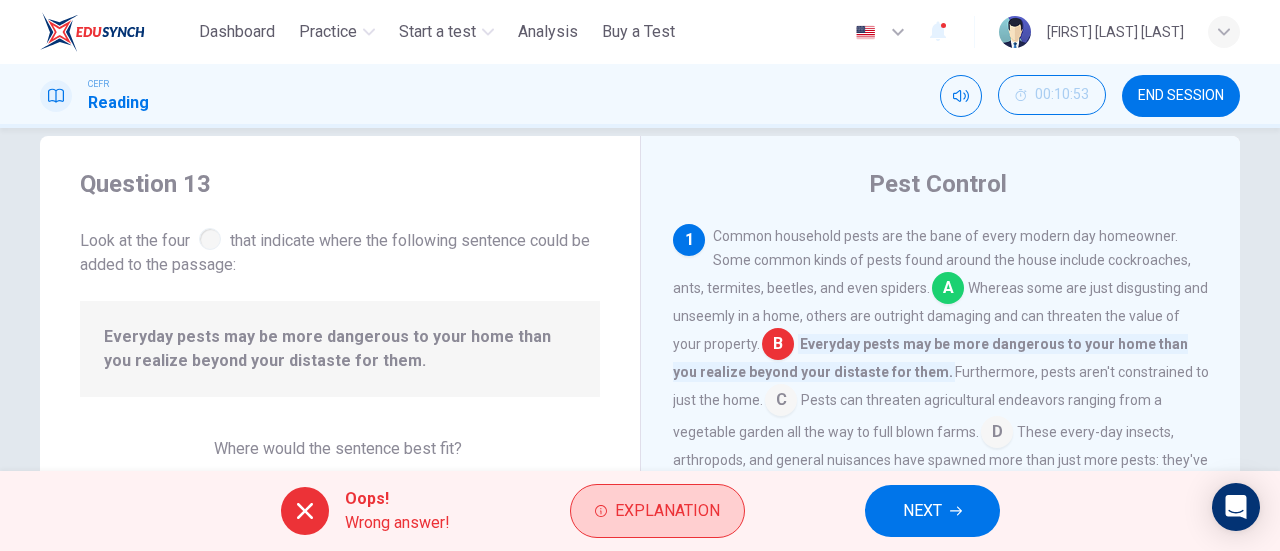 click on "Explanation" at bounding box center (667, 511) 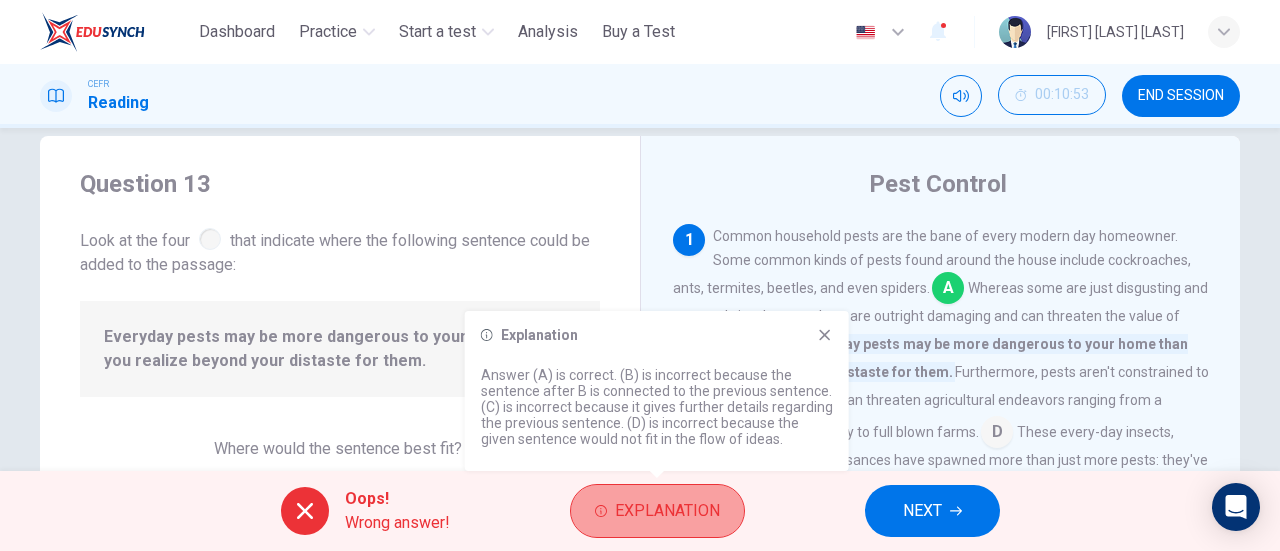 click on "Explanation" at bounding box center [667, 511] 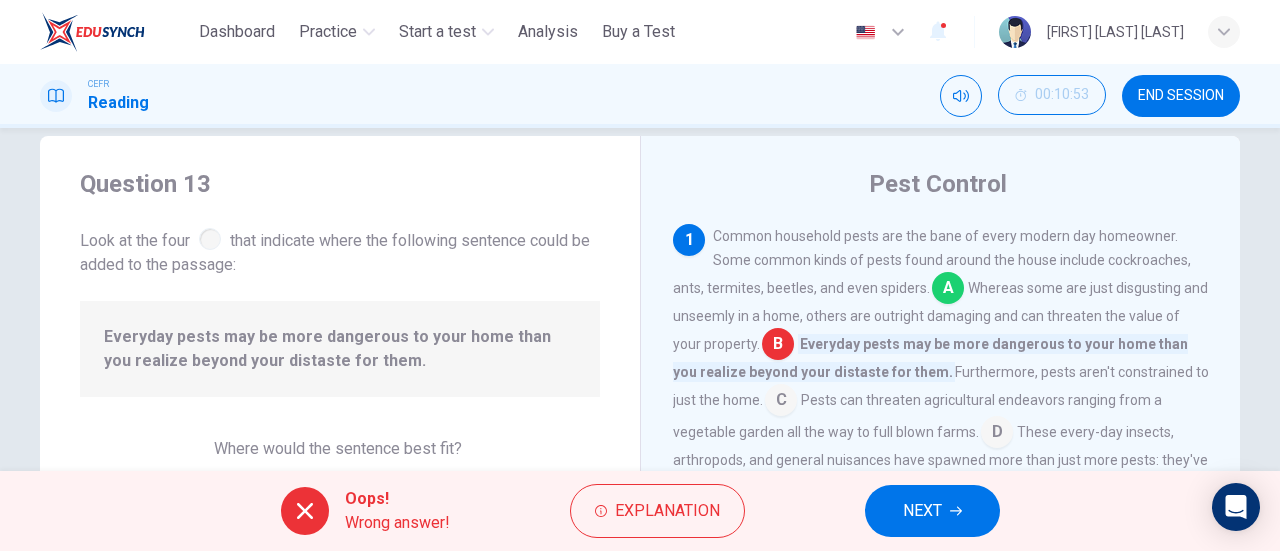 click on "NEXT" at bounding box center (922, 511) 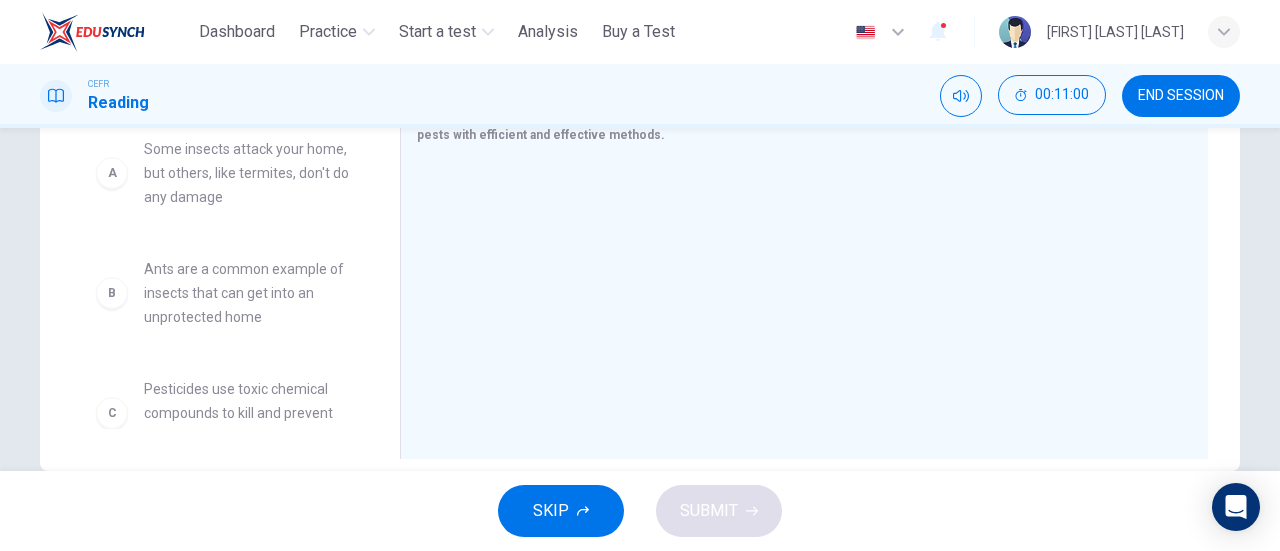 scroll, scrollTop: 332, scrollLeft: 0, axis: vertical 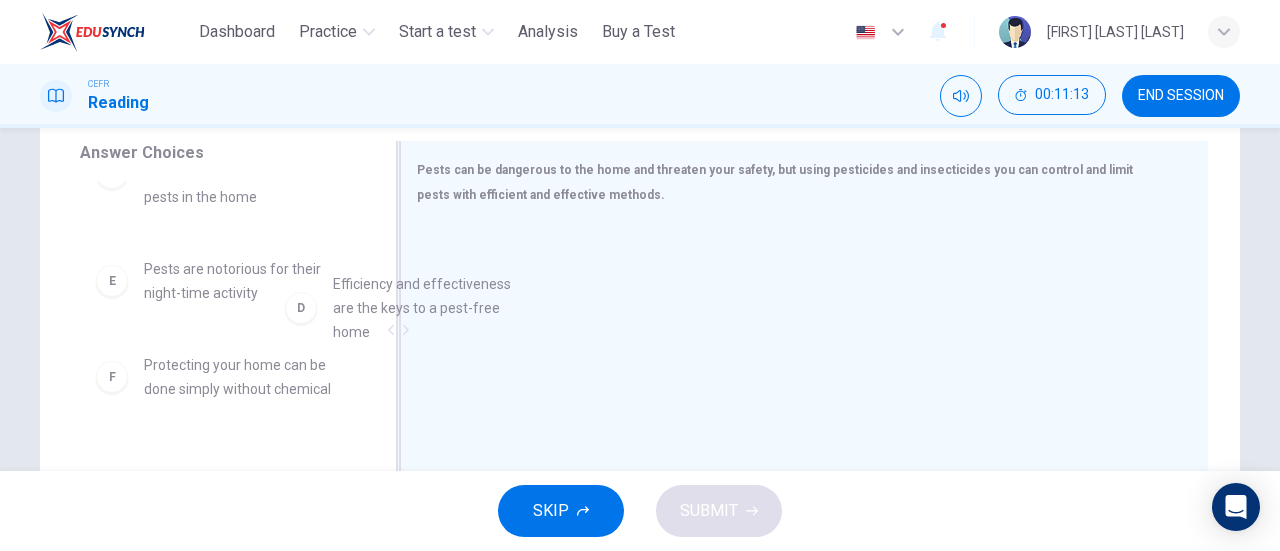 drag, startPoint x: 249, startPoint y: 294, endPoint x: 630, endPoint y: 311, distance: 381.3791 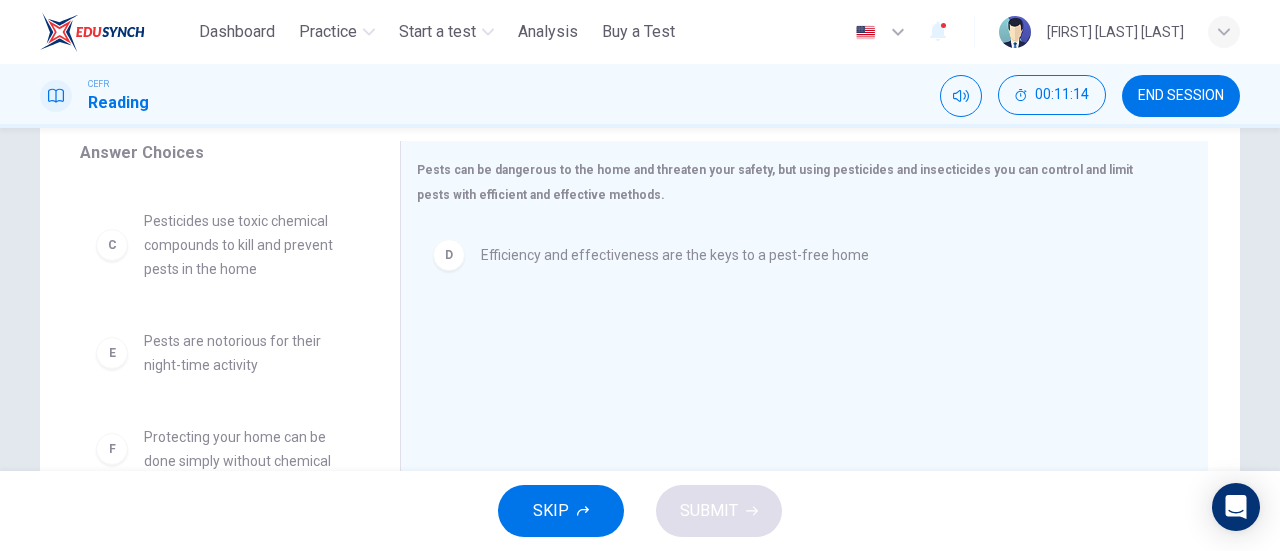 scroll, scrollTop: 228, scrollLeft: 0, axis: vertical 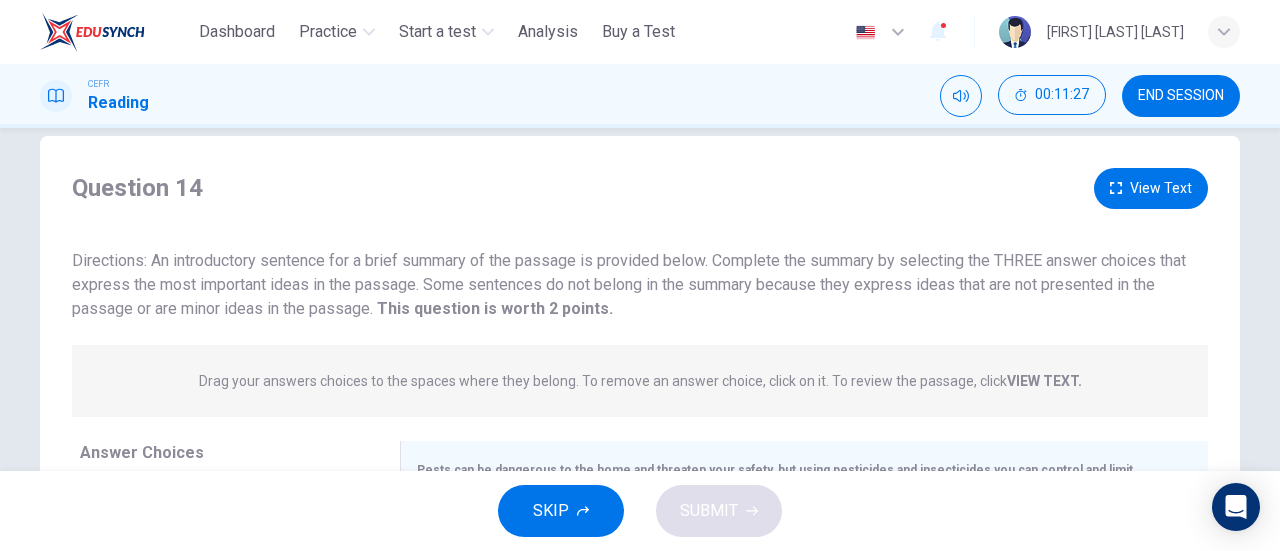 click on "View Text" at bounding box center [1151, 188] 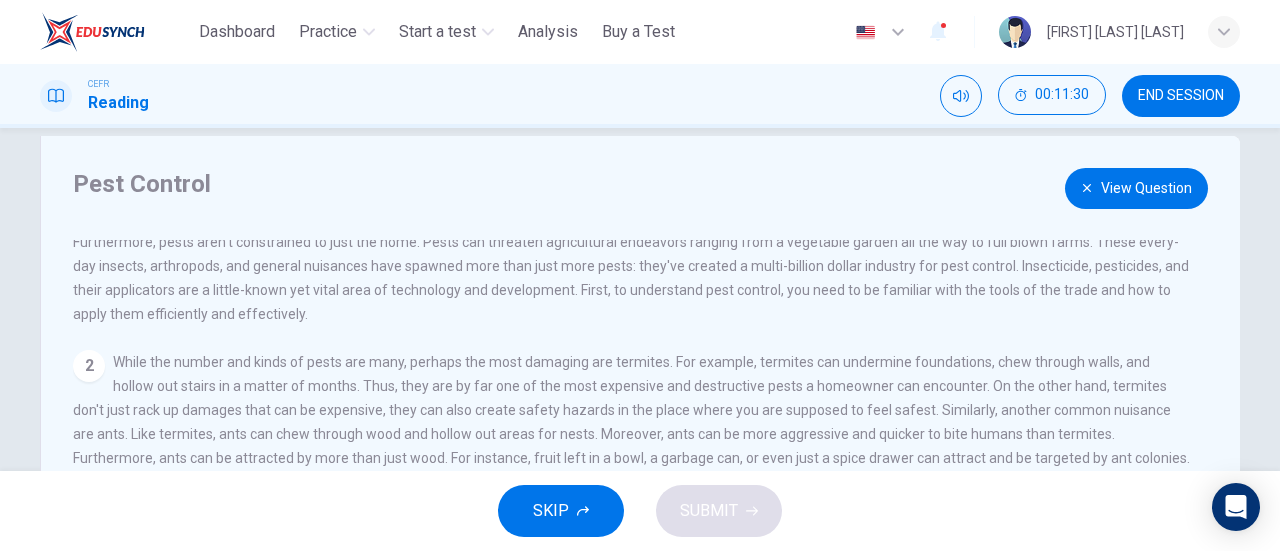 scroll, scrollTop: 100, scrollLeft: 0, axis: vertical 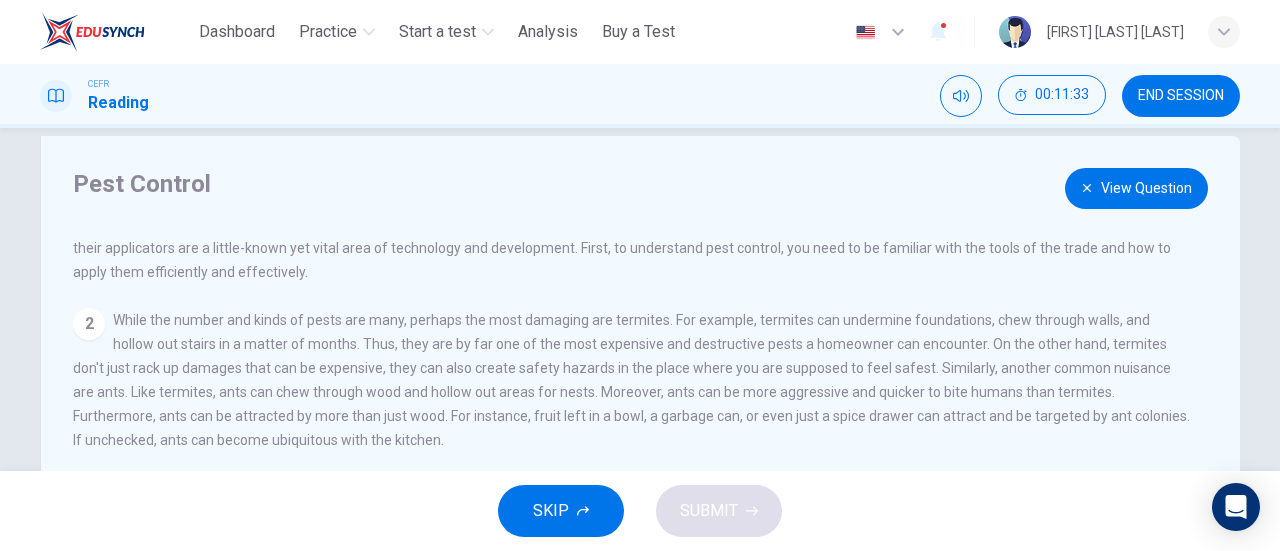 click on "View Question" at bounding box center [1136, 188] 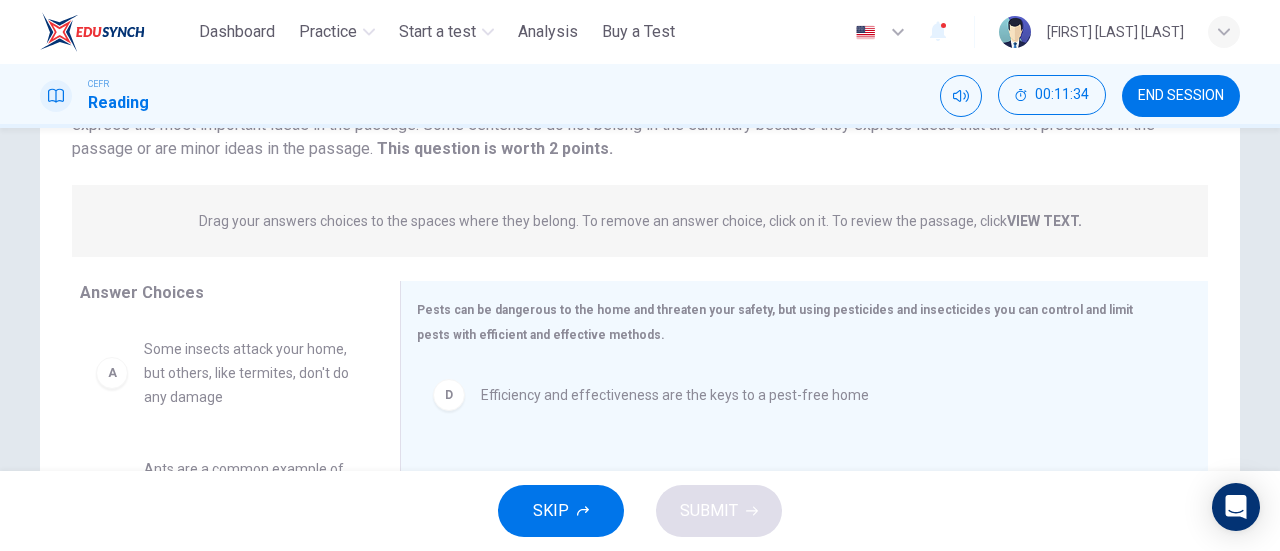 scroll, scrollTop: 232, scrollLeft: 0, axis: vertical 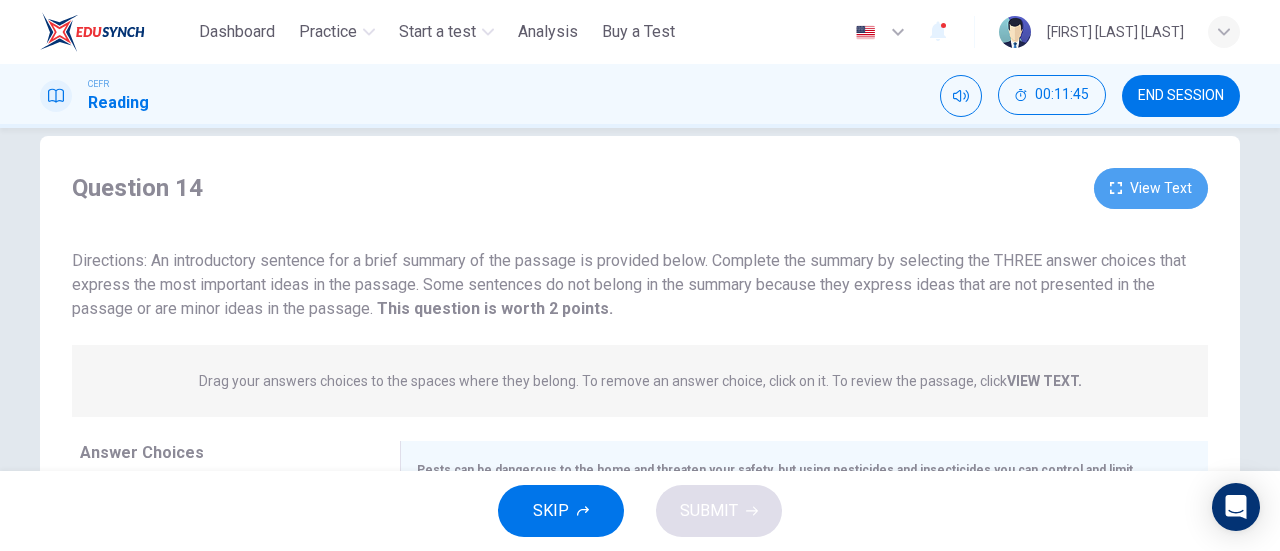 click on "View Text" at bounding box center (1151, 188) 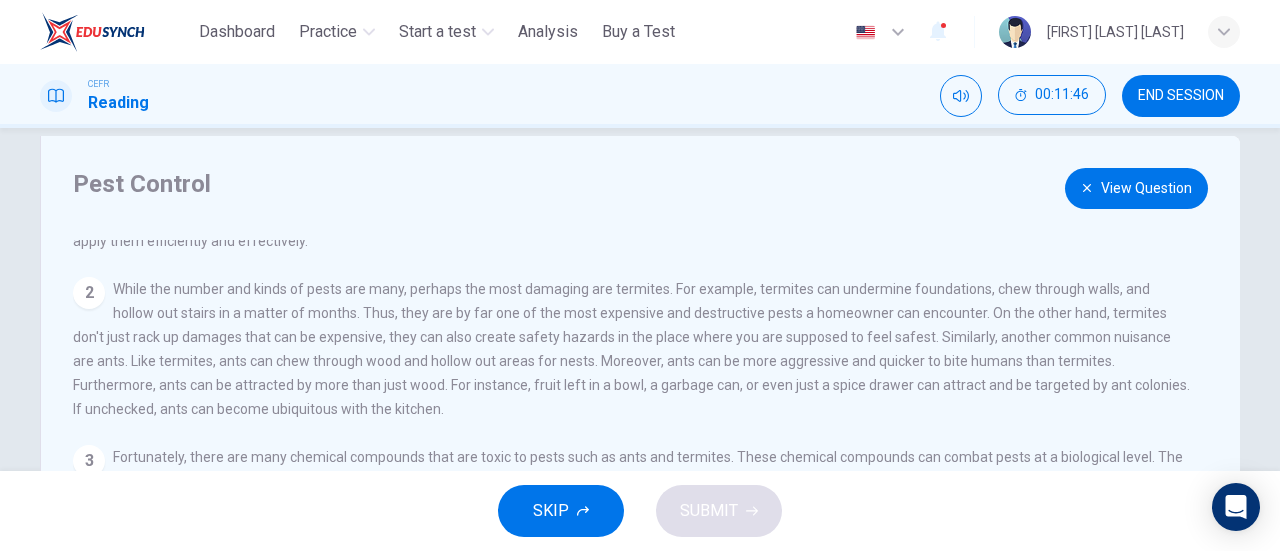 scroll, scrollTop: 100, scrollLeft: 0, axis: vertical 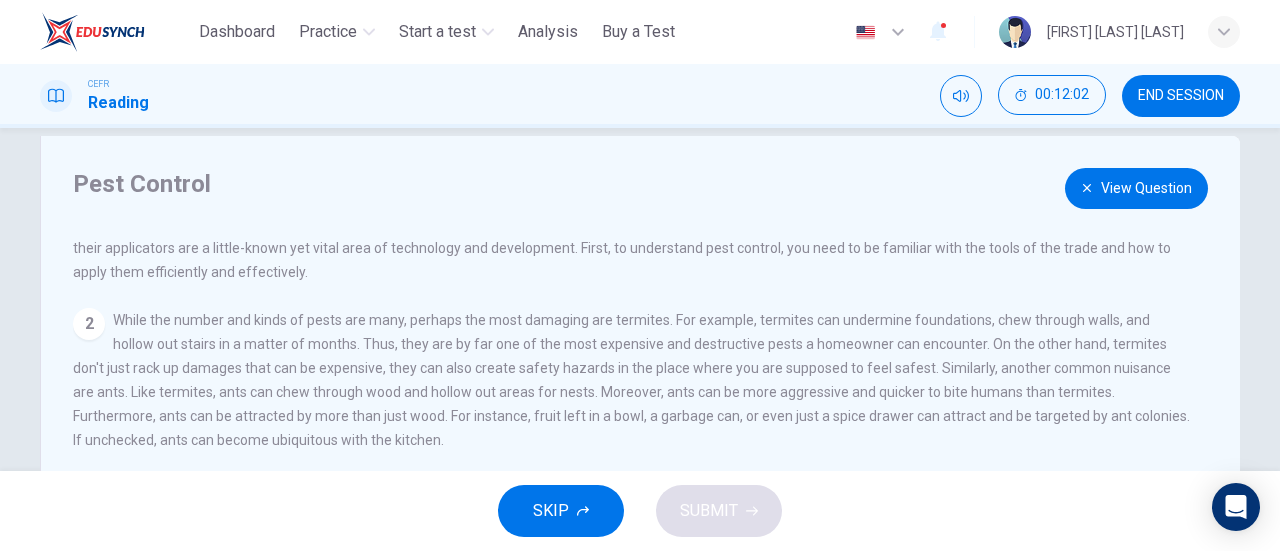 click on "View Question" at bounding box center (1136, 188) 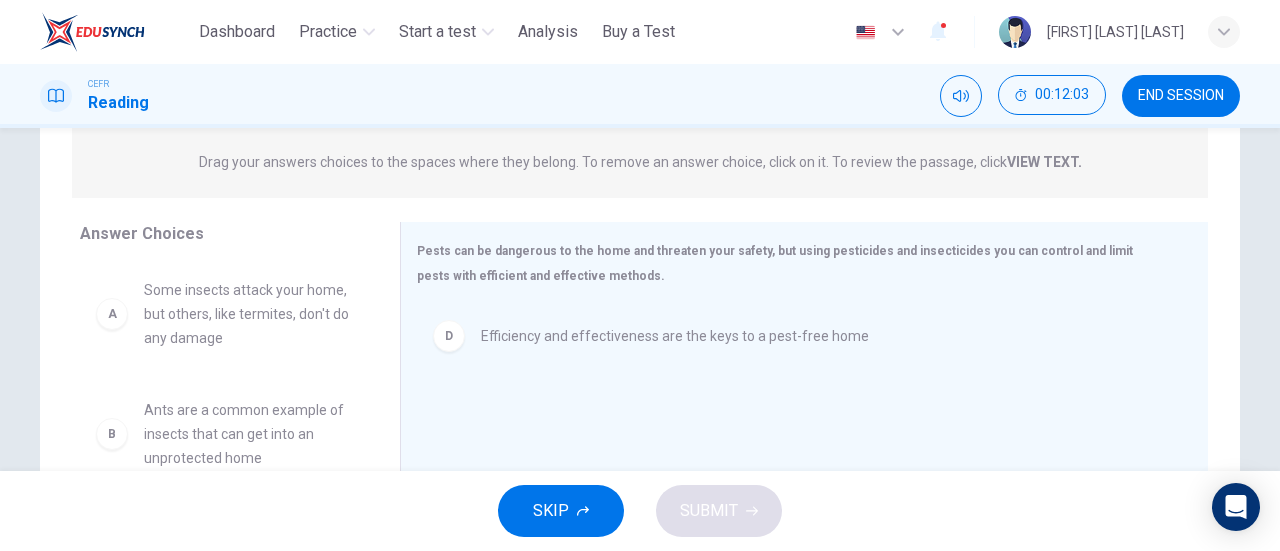 scroll, scrollTop: 332, scrollLeft: 0, axis: vertical 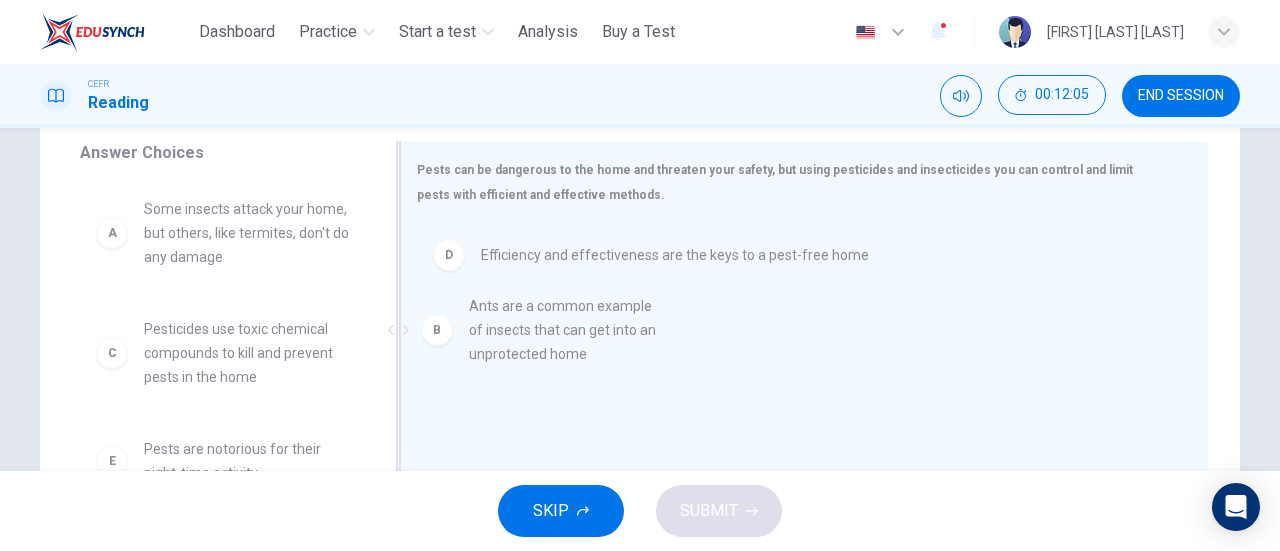 drag, startPoint x: 241, startPoint y: 366, endPoint x: 555, endPoint y: 343, distance: 314.84122 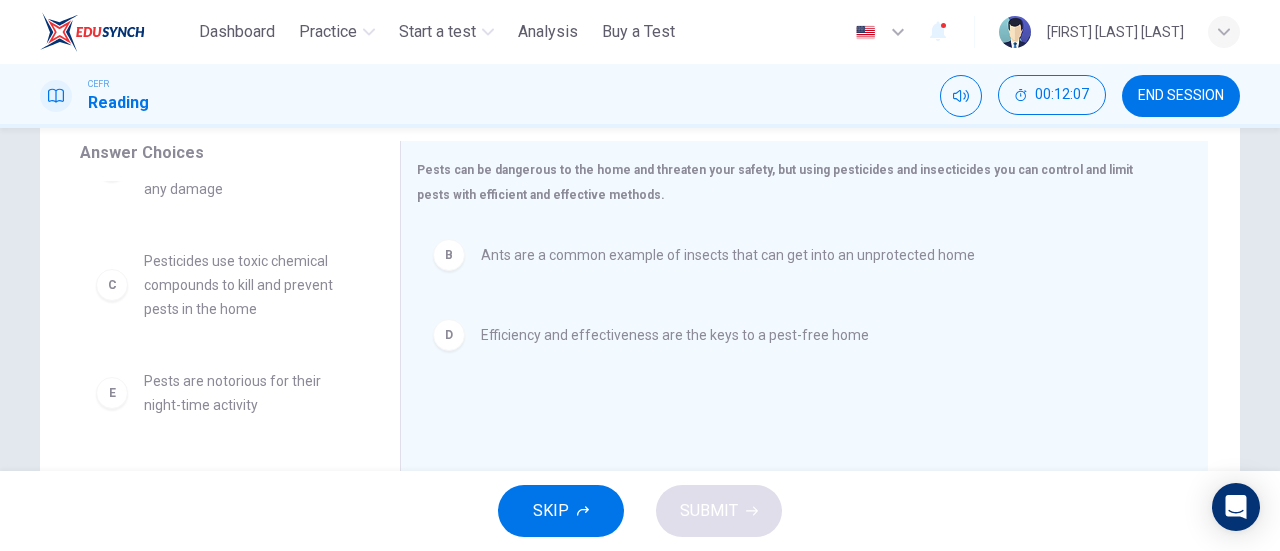 scroll, scrollTop: 100, scrollLeft: 0, axis: vertical 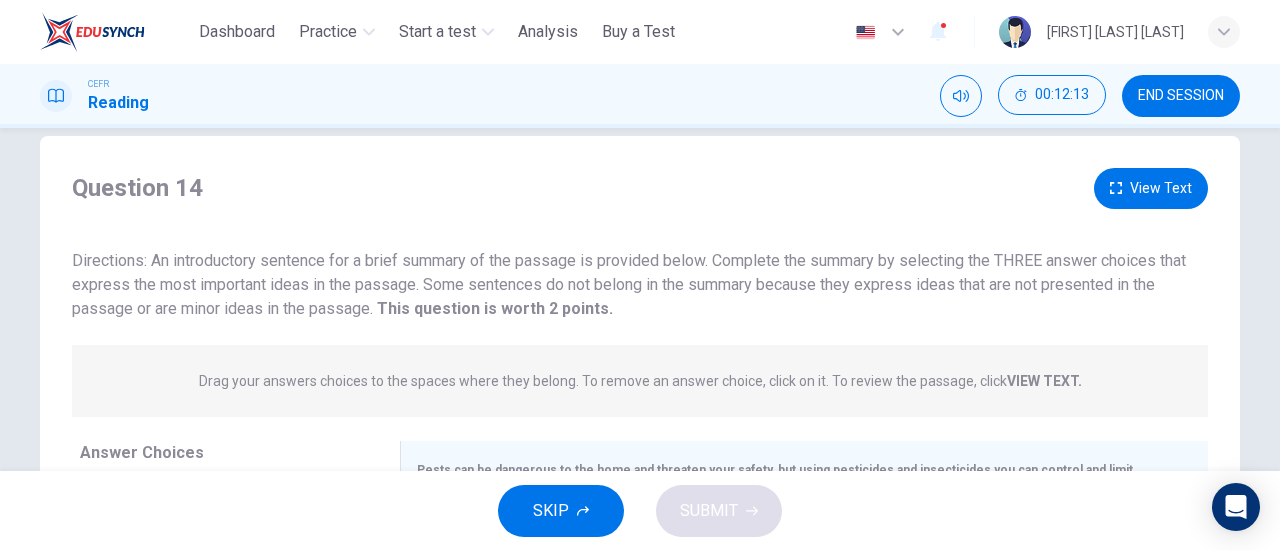 click on "View Text" at bounding box center [1151, 188] 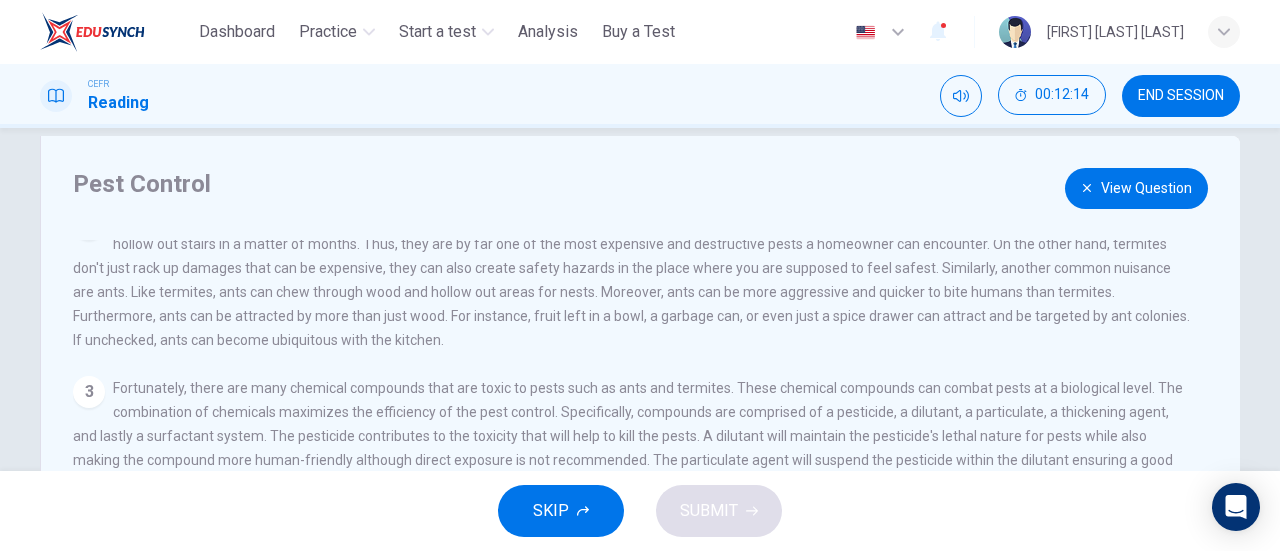 scroll, scrollTop: 260, scrollLeft: 0, axis: vertical 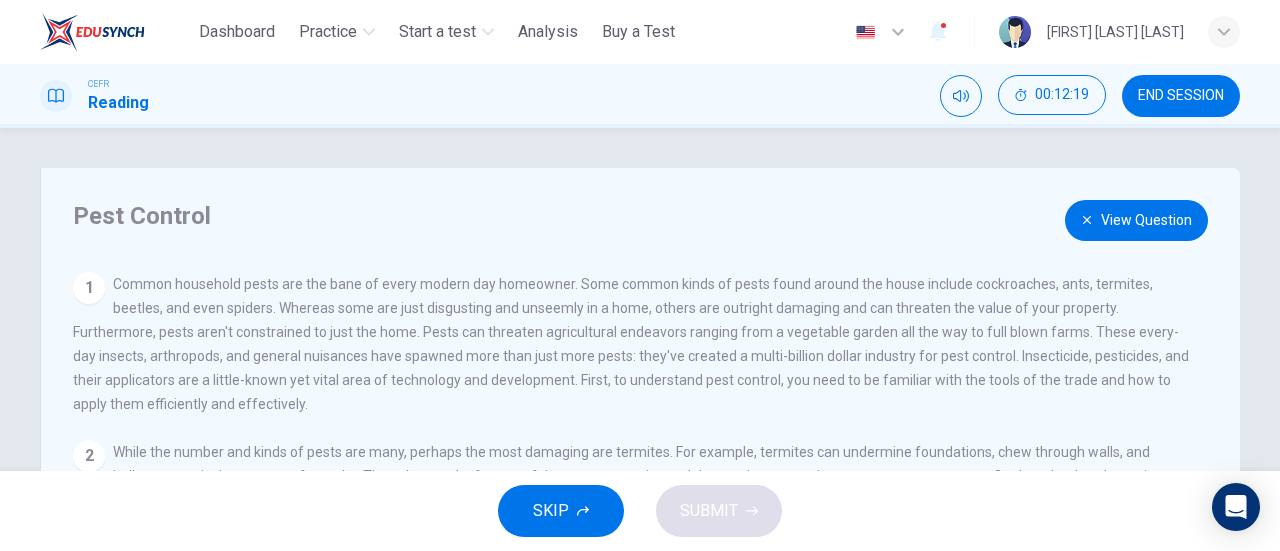 click on "View Question" at bounding box center [1136, 220] 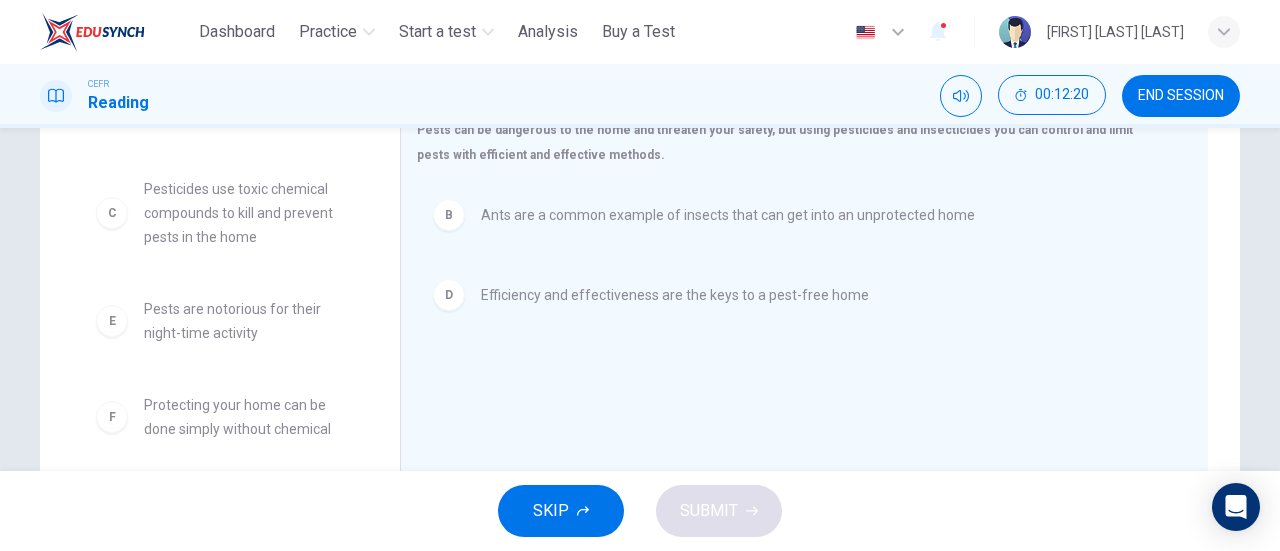scroll, scrollTop: 400, scrollLeft: 0, axis: vertical 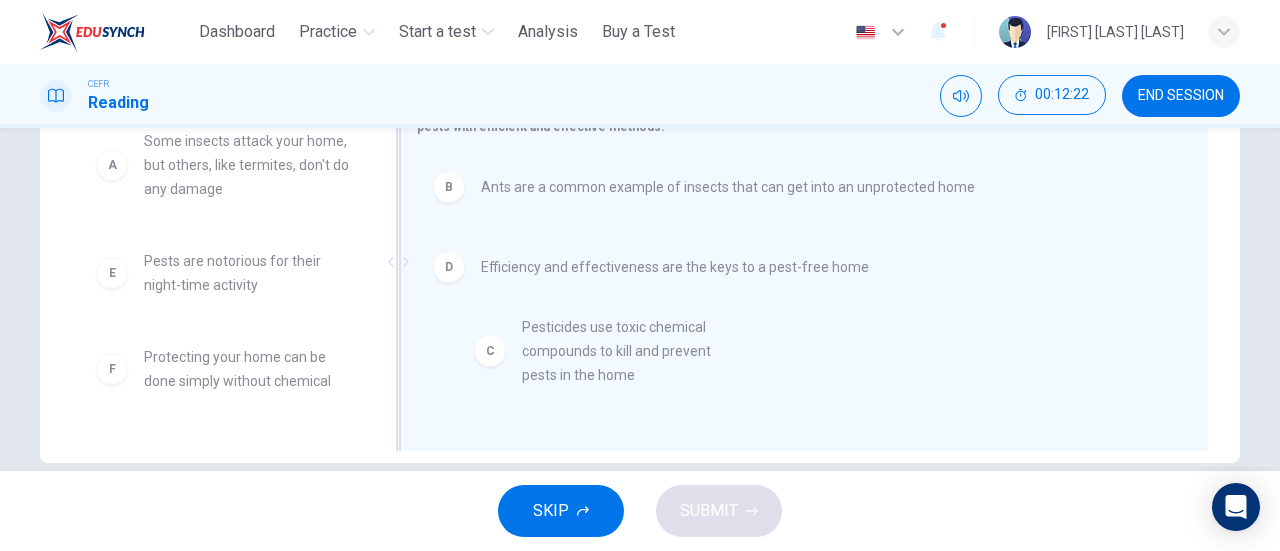 drag, startPoint x: 244, startPoint y: 300, endPoint x: 685, endPoint y: 371, distance: 446.67886 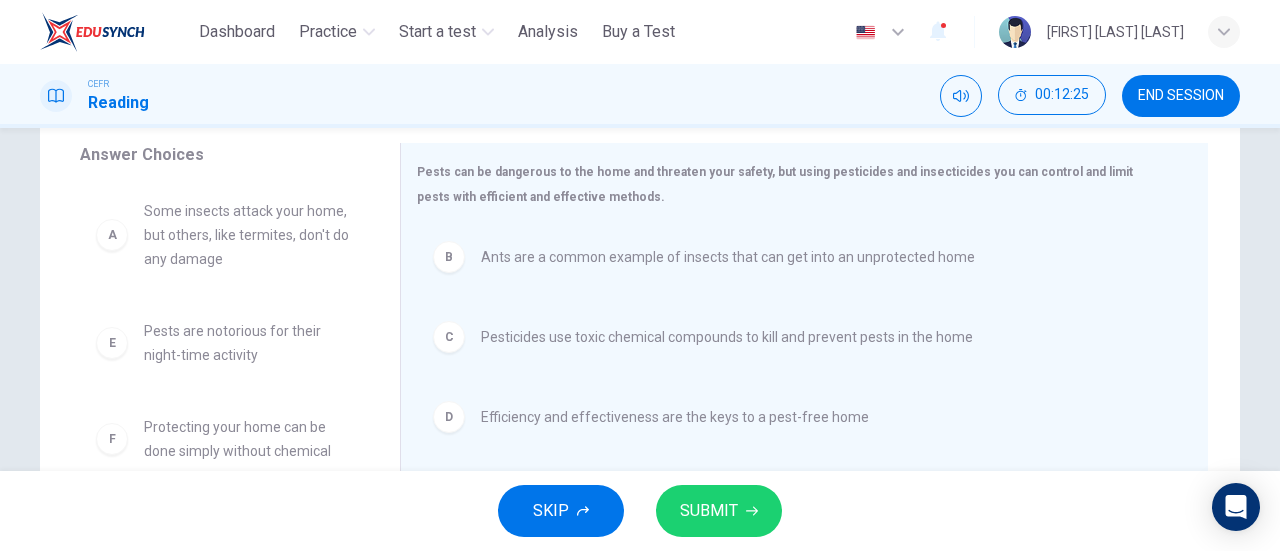 scroll, scrollTop: 300, scrollLeft: 0, axis: vertical 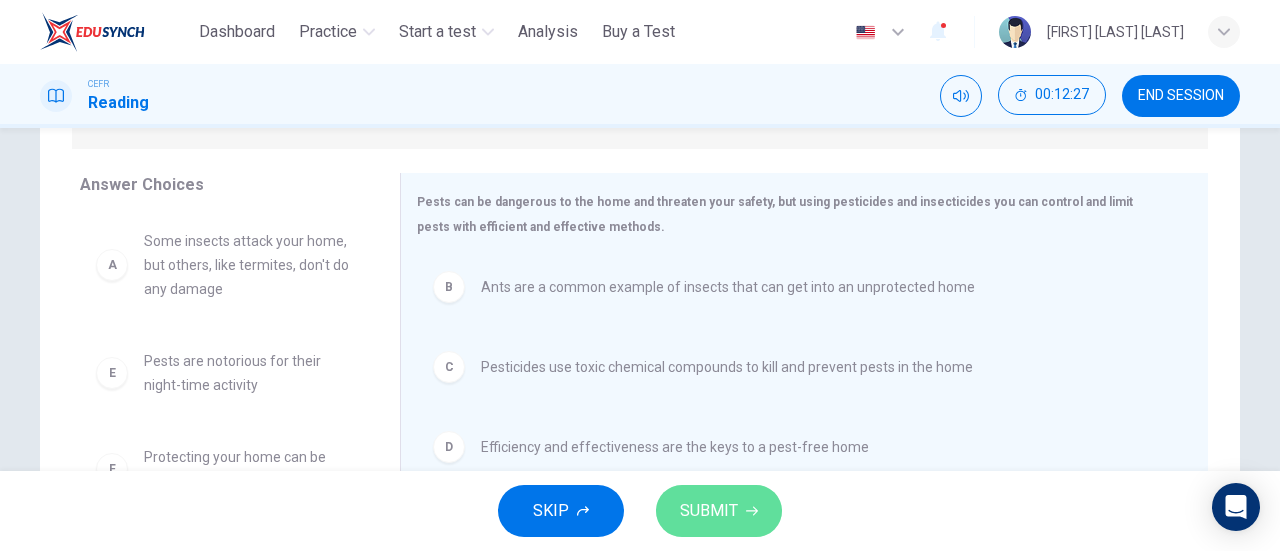 click on "SUBMIT" at bounding box center (719, 511) 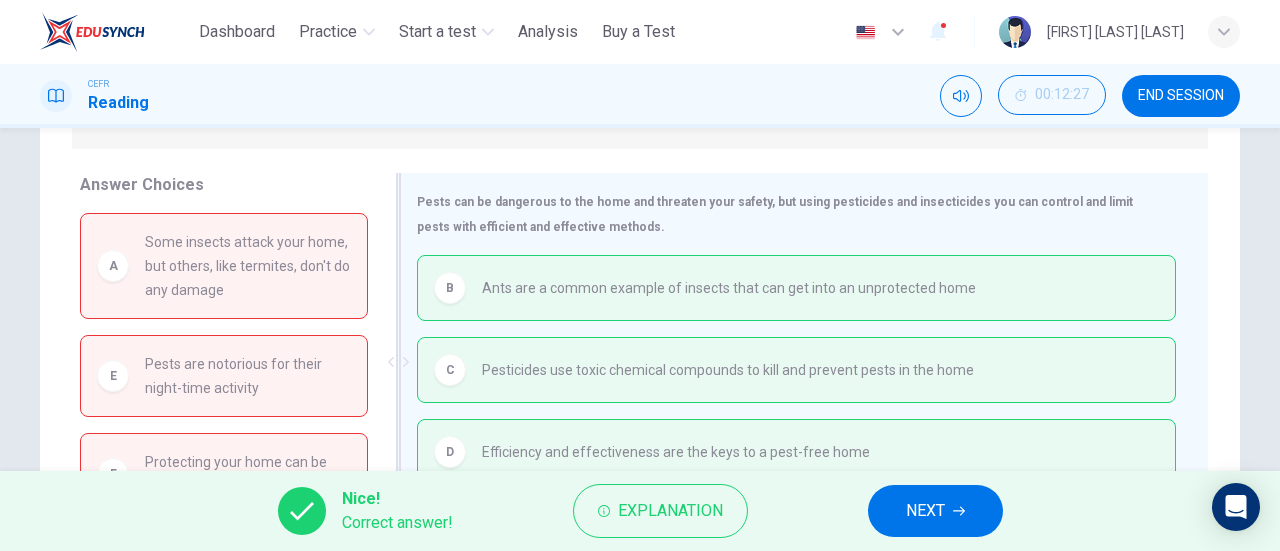 scroll, scrollTop: 400, scrollLeft: 0, axis: vertical 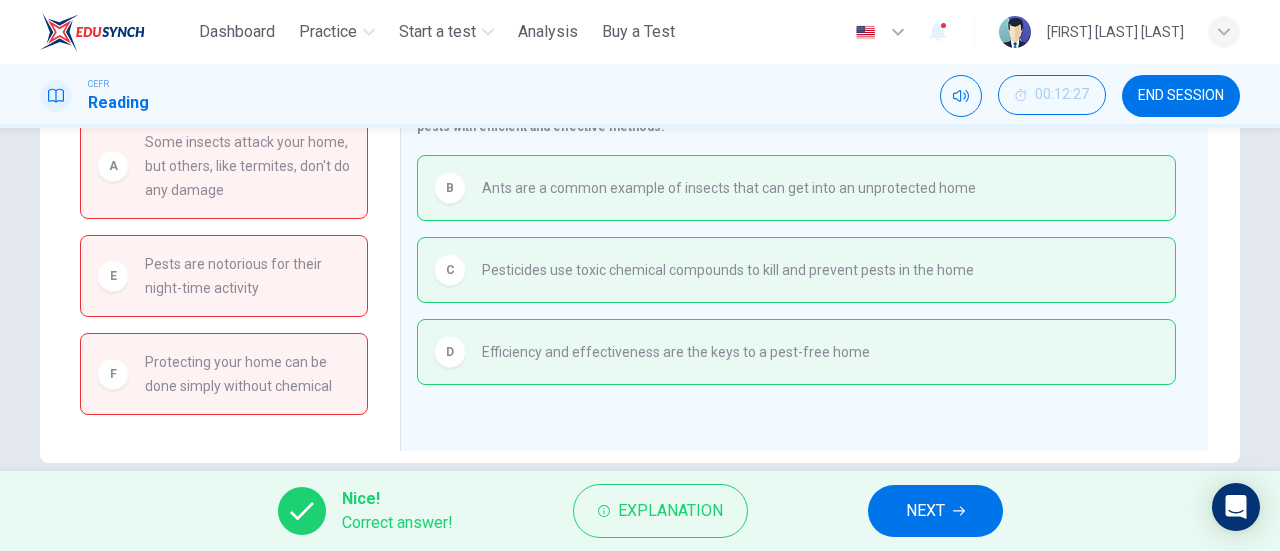 click on "NEXT" at bounding box center (925, 511) 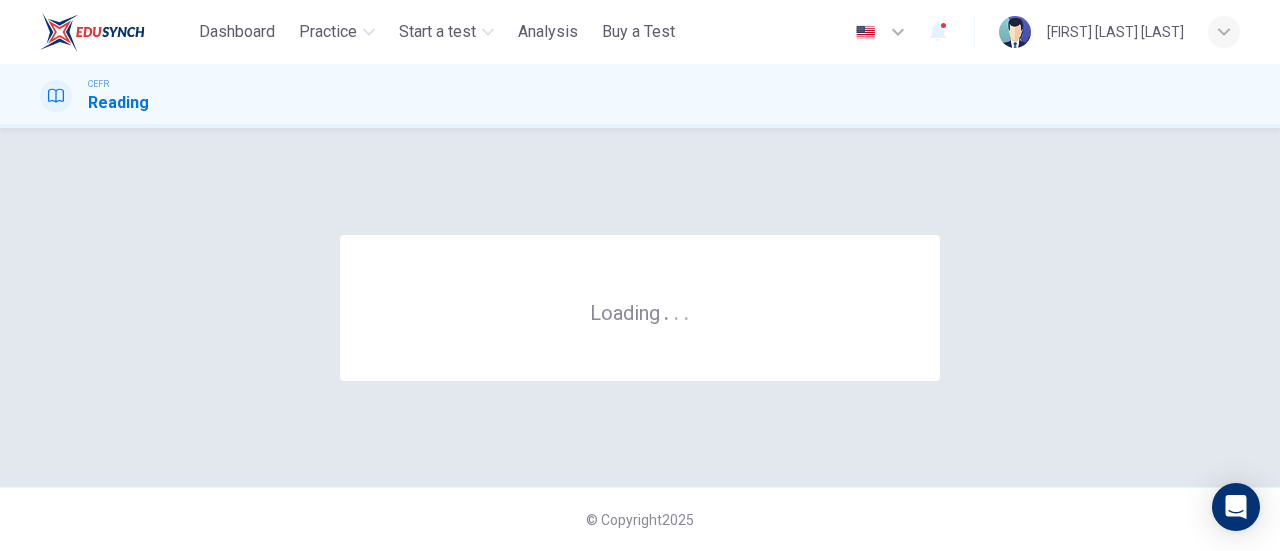 scroll, scrollTop: 0, scrollLeft: 0, axis: both 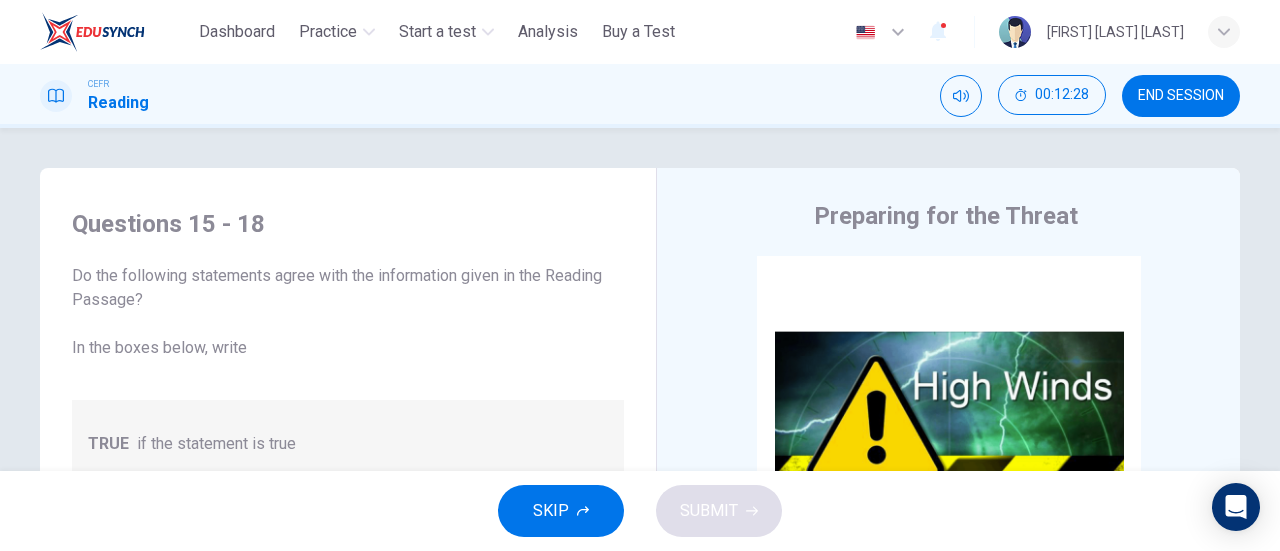 click on "END SESSION" at bounding box center (1181, 96) 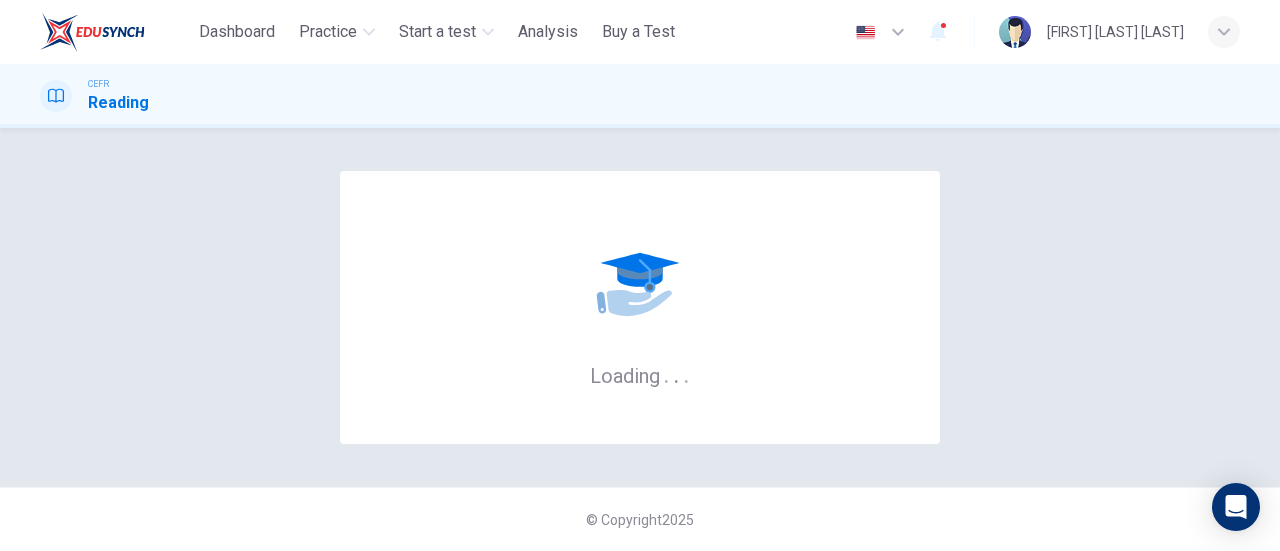 scroll, scrollTop: 0, scrollLeft: 0, axis: both 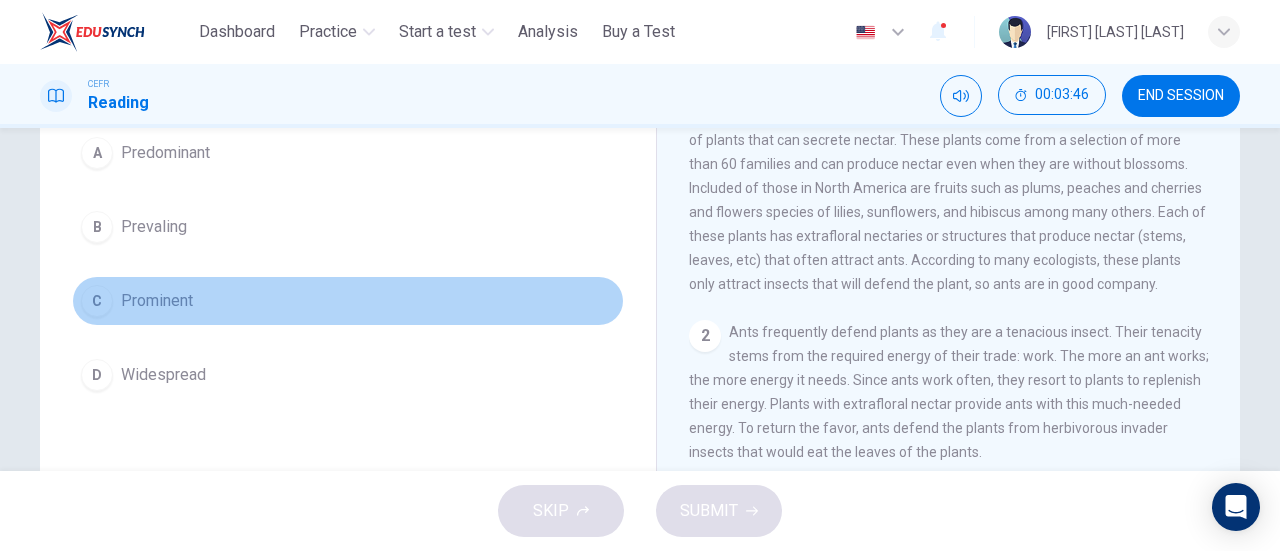 click on "C  Prominent" at bounding box center [348, 301] 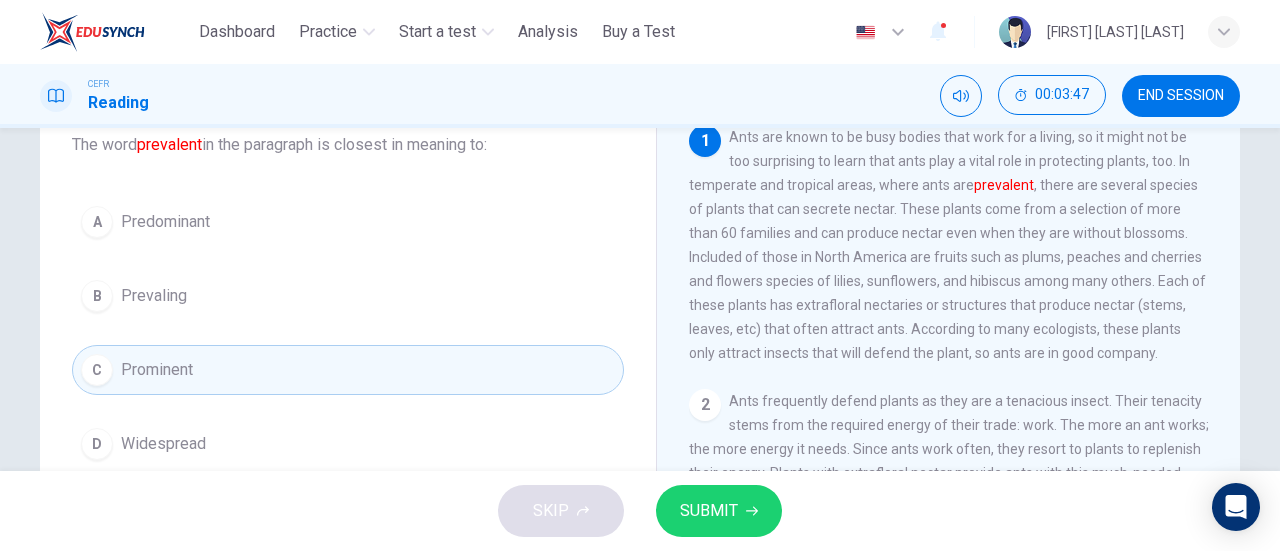 scroll, scrollTop: 100, scrollLeft: 0, axis: vertical 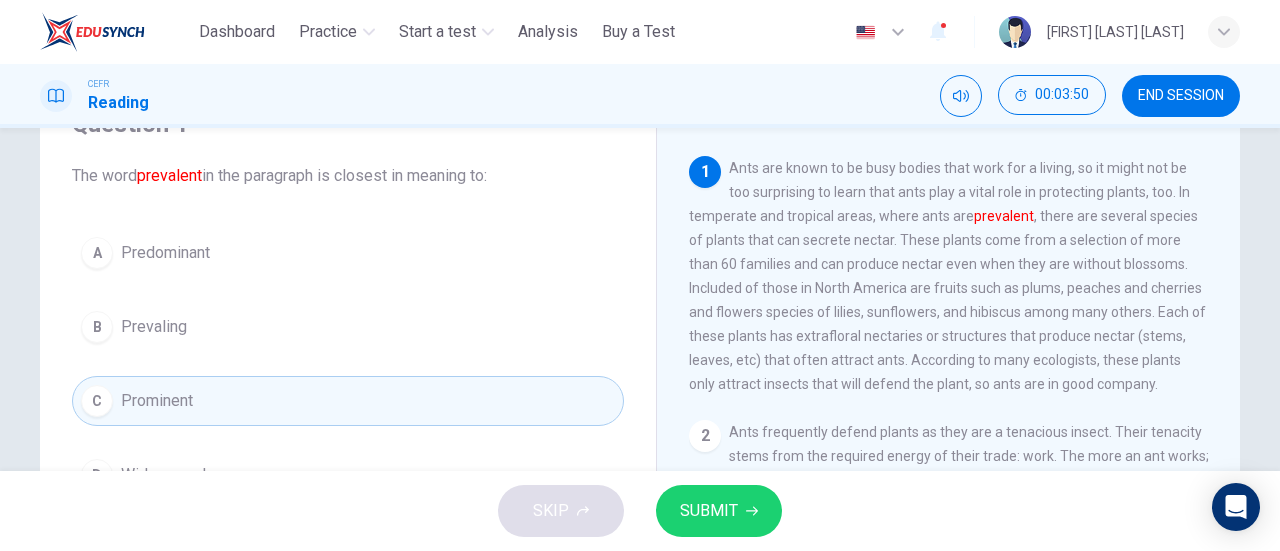 click on "SUBMIT" at bounding box center (709, 511) 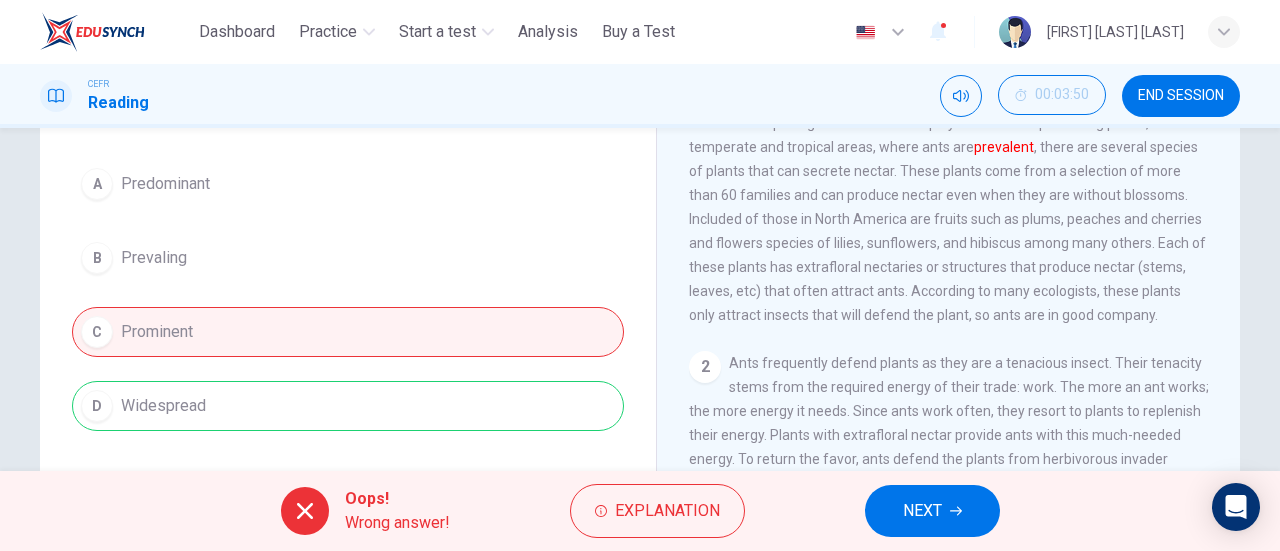 scroll, scrollTop: 200, scrollLeft: 0, axis: vertical 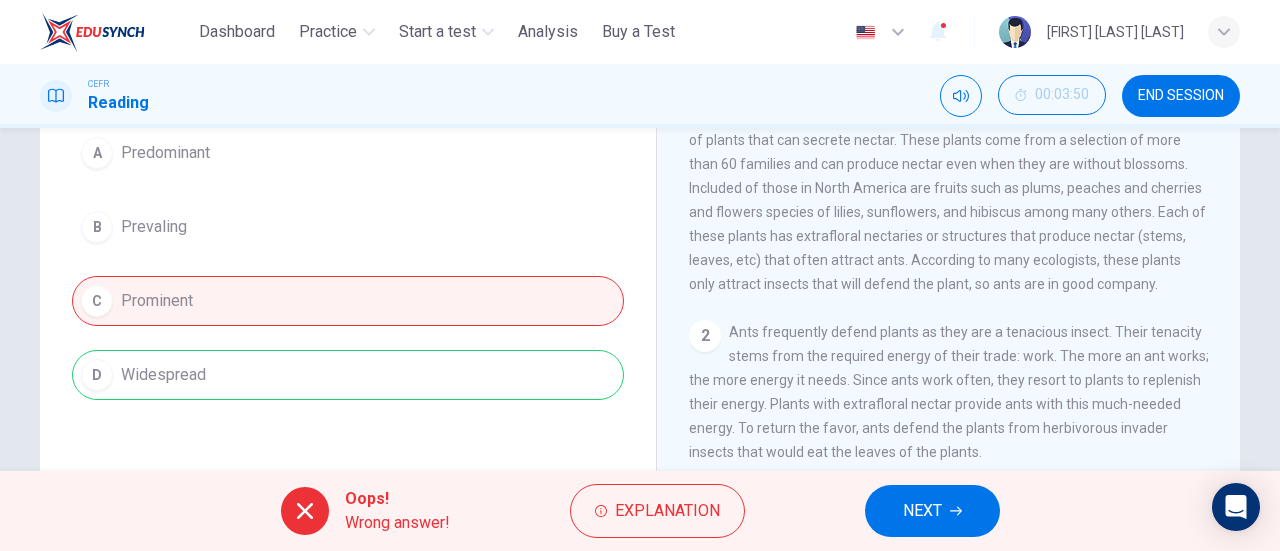 click on "A Predominant B  Prevaling C  Prominent D  Widespread" at bounding box center [348, 264] 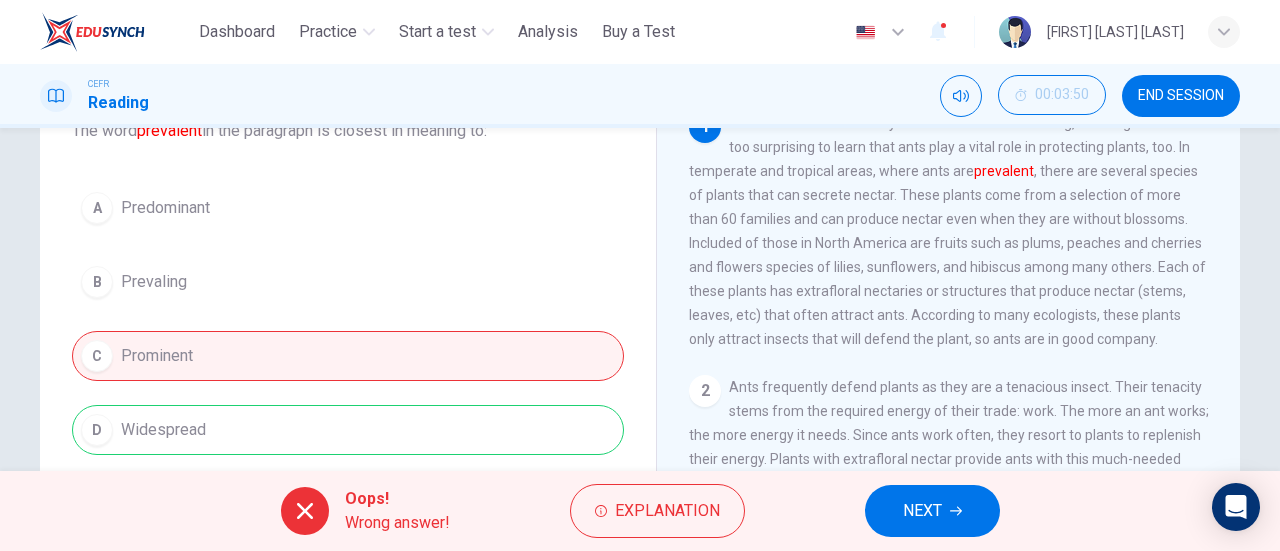scroll, scrollTop: 100, scrollLeft: 0, axis: vertical 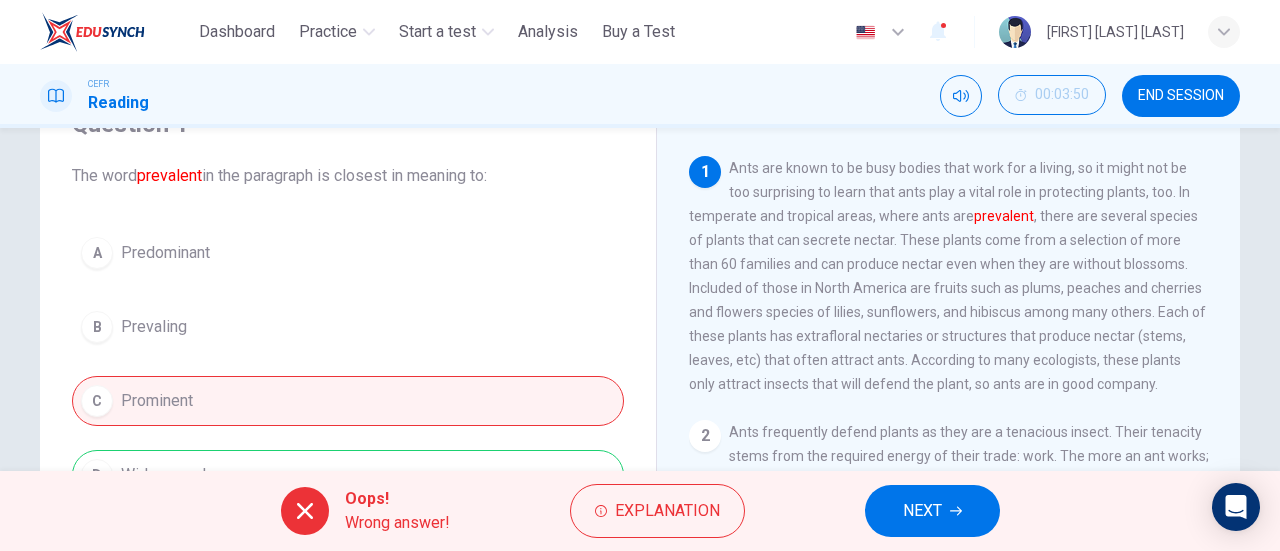 click on "A Predominant B  Prevaling C  Prominent D  Widespread" at bounding box center [348, 364] 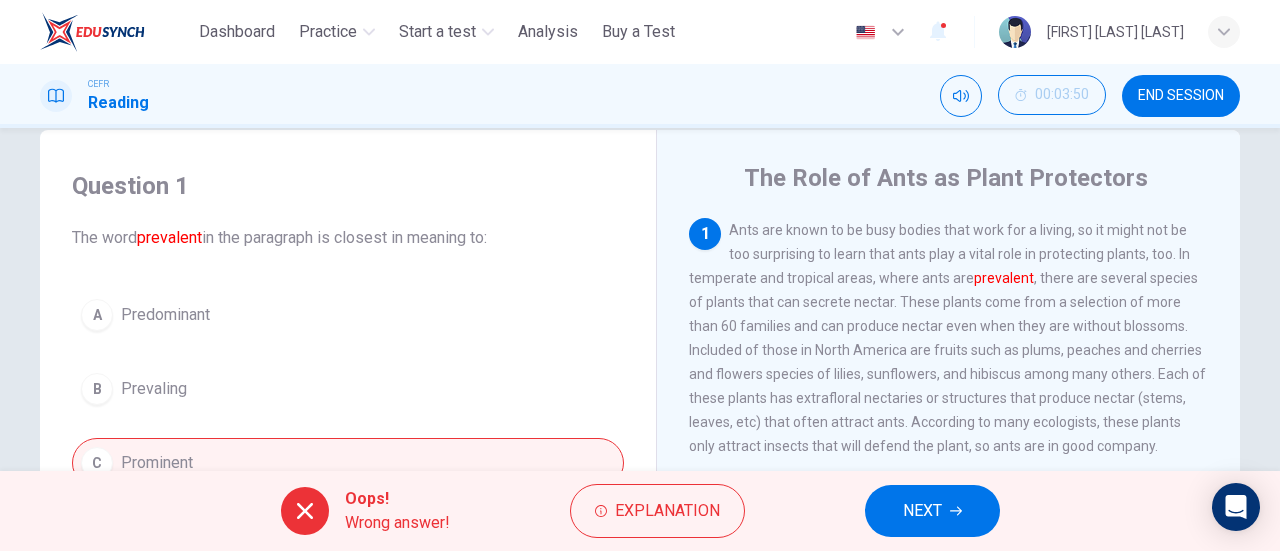 scroll, scrollTop: 0, scrollLeft: 0, axis: both 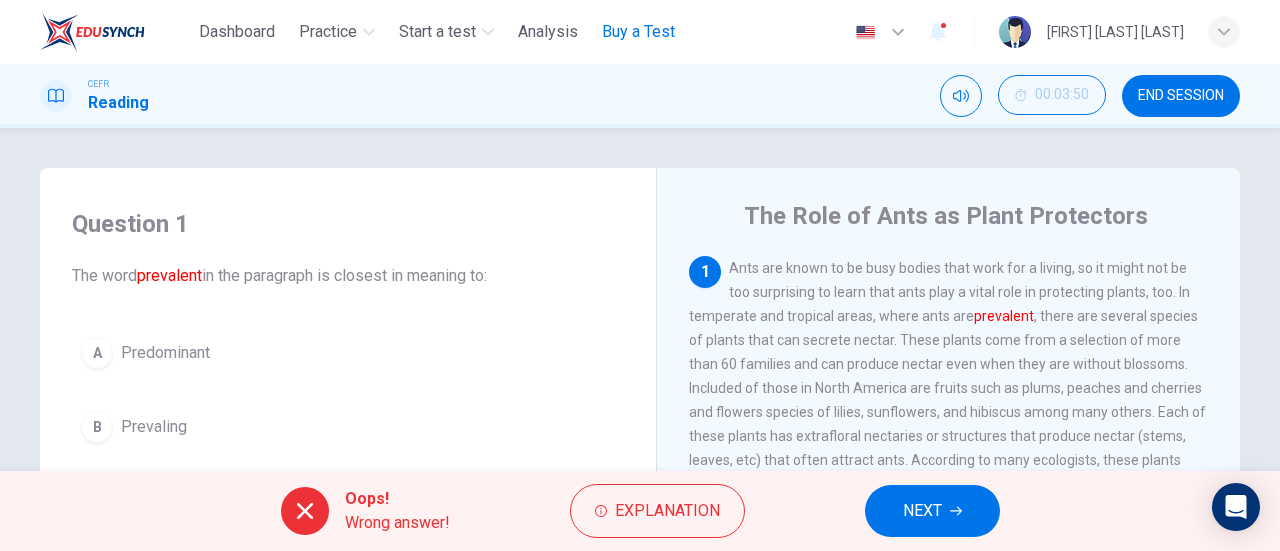 click on "Buy a Test" at bounding box center [638, 32] 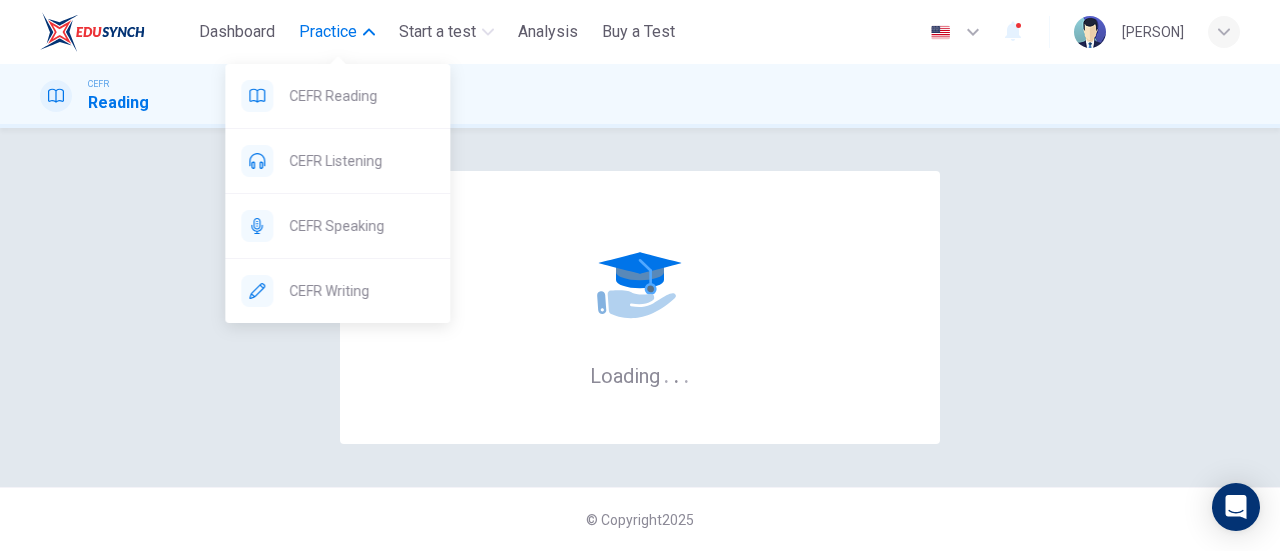 scroll, scrollTop: 0, scrollLeft: 0, axis: both 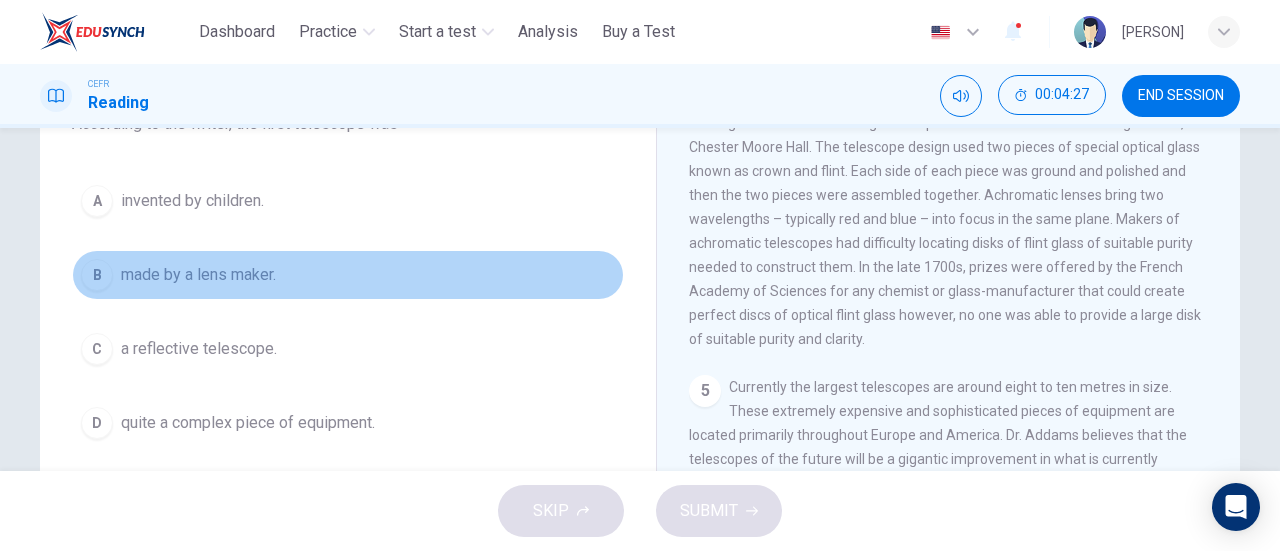 click on "B" at bounding box center [97, 275] 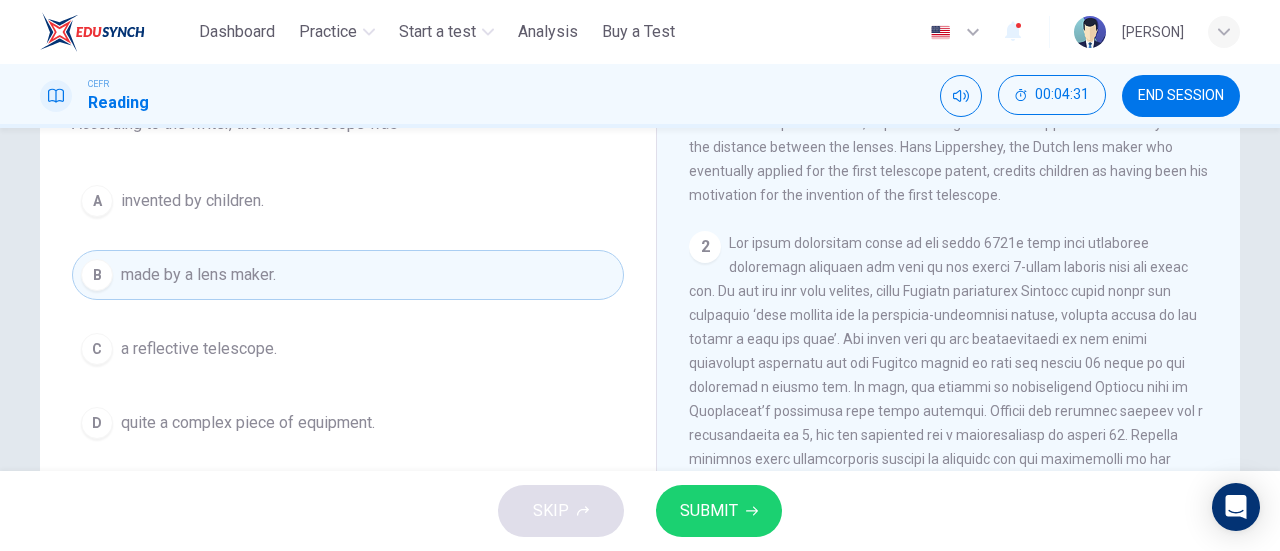scroll, scrollTop: 338, scrollLeft: 0, axis: vertical 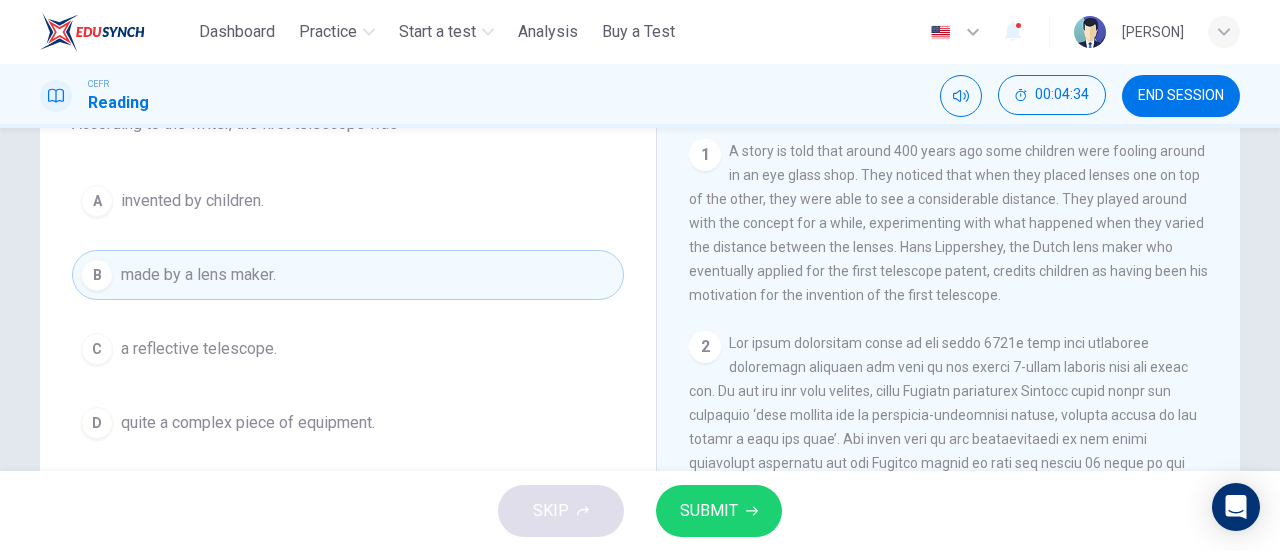 click on "SUBMIT" at bounding box center [709, 511] 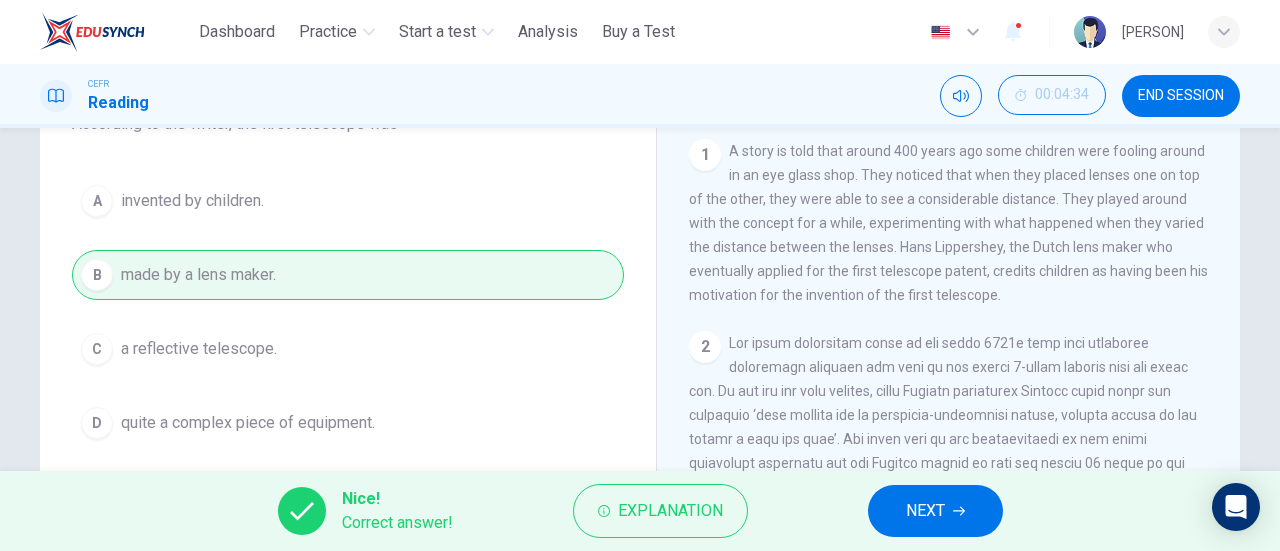 click on "NEXT" at bounding box center [925, 511] 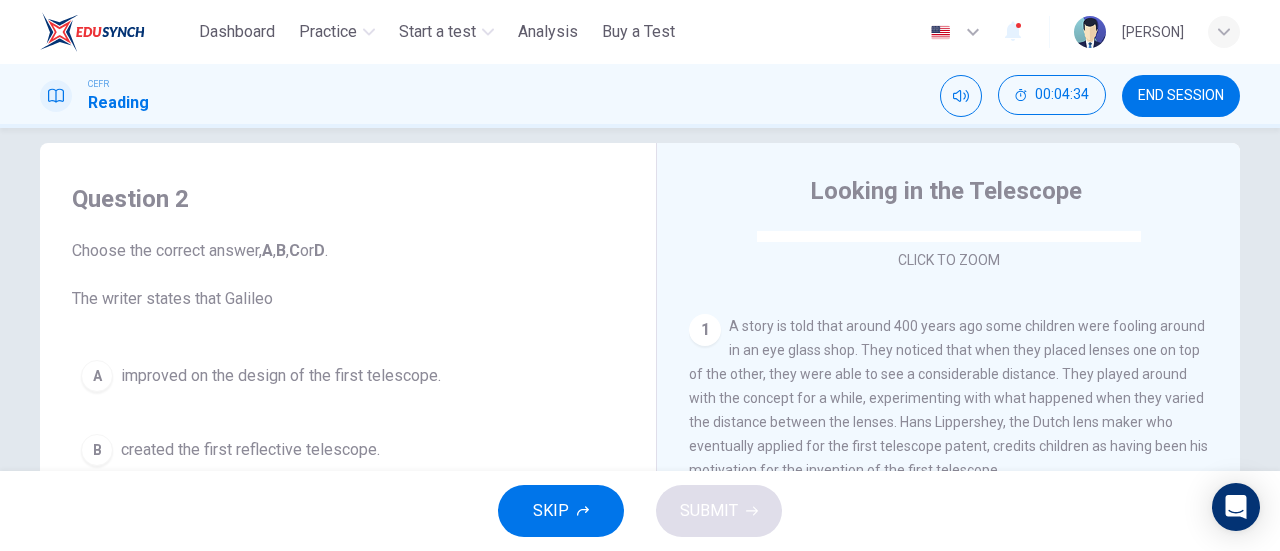 scroll, scrollTop: 100, scrollLeft: 0, axis: vertical 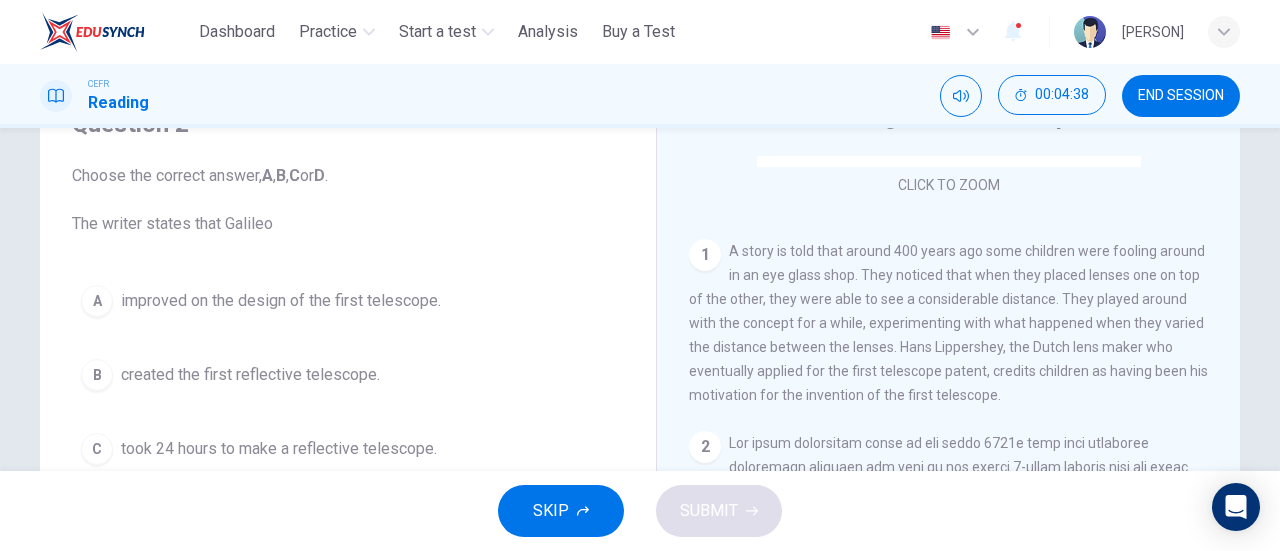 drag, startPoint x: 510, startPoint y: 377, endPoint x: 516, endPoint y: 365, distance: 13.416408 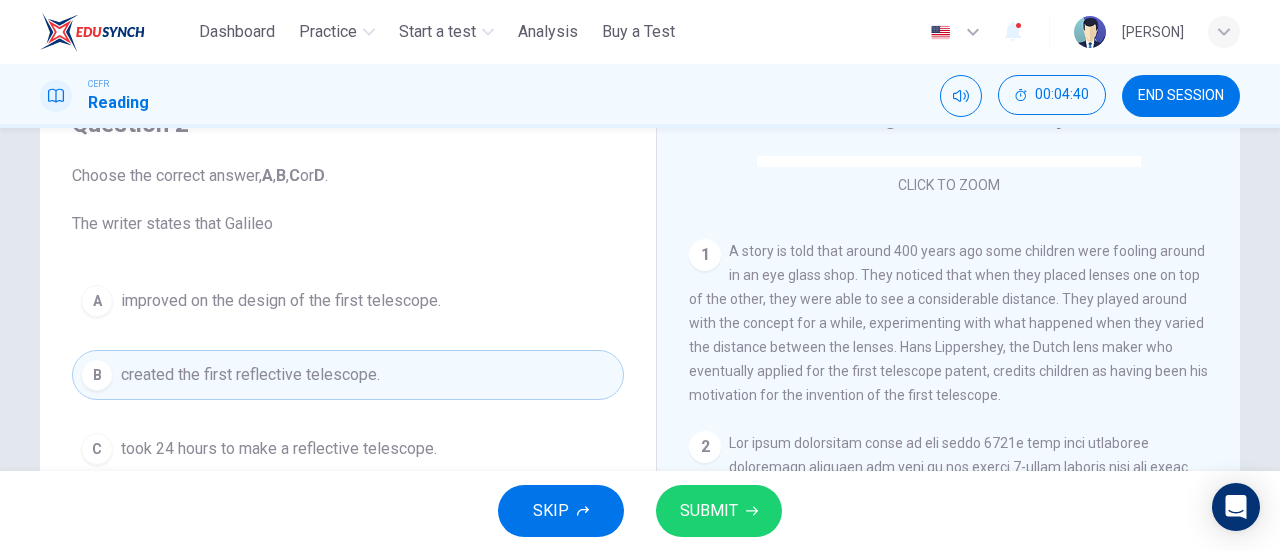 scroll, scrollTop: 200, scrollLeft: 0, axis: vertical 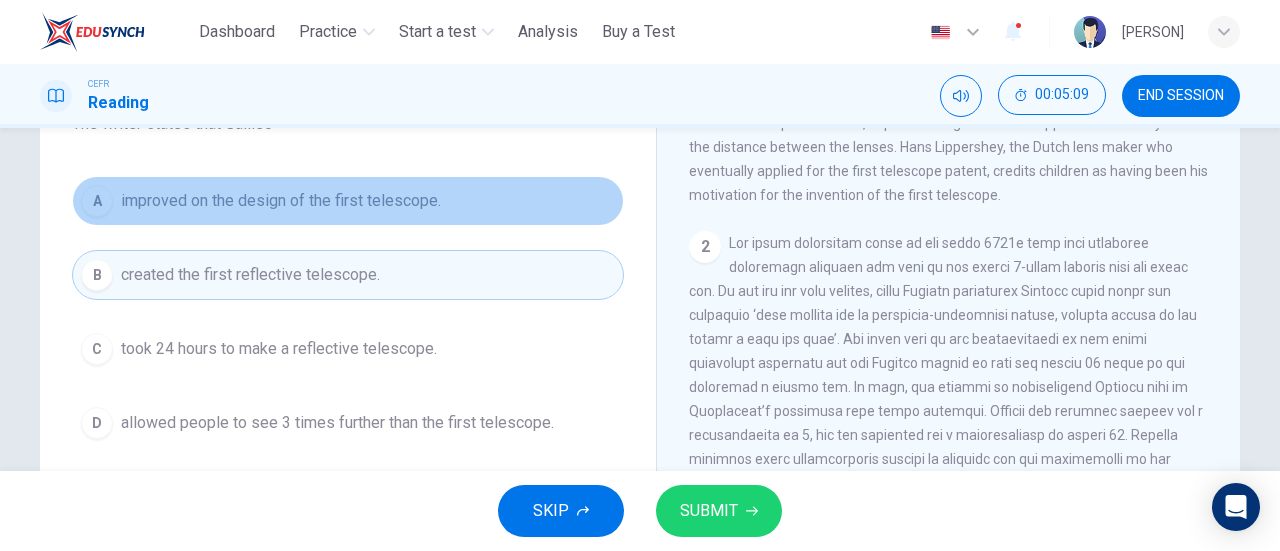 click on "A improved on the design of the first telescope." at bounding box center [348, 201] 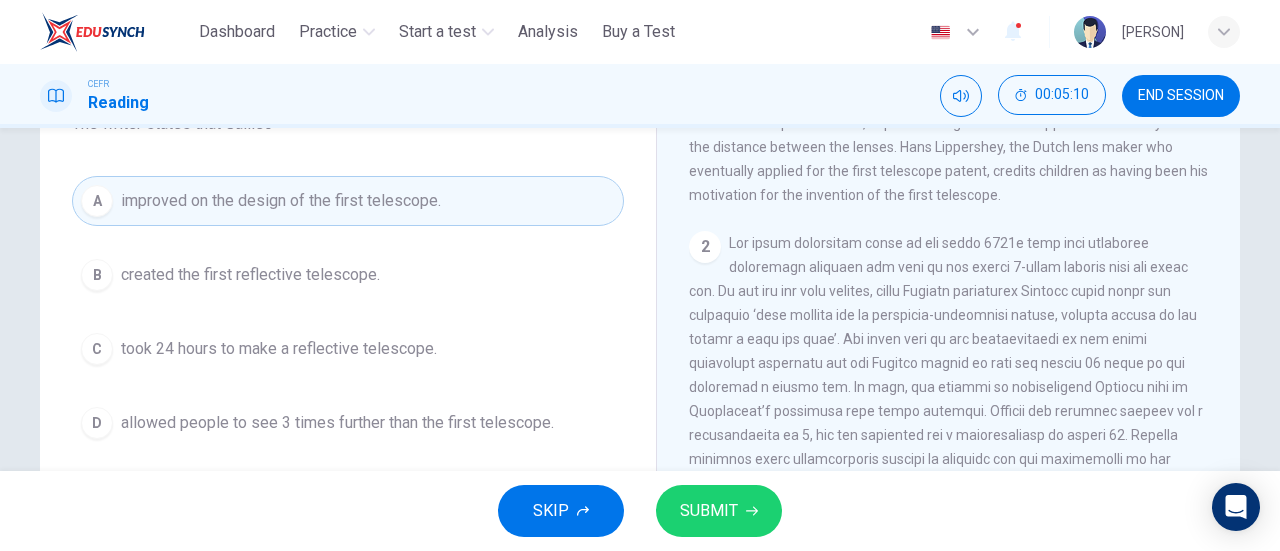 click on "SUBMIT" at bounding box center (709, 511) 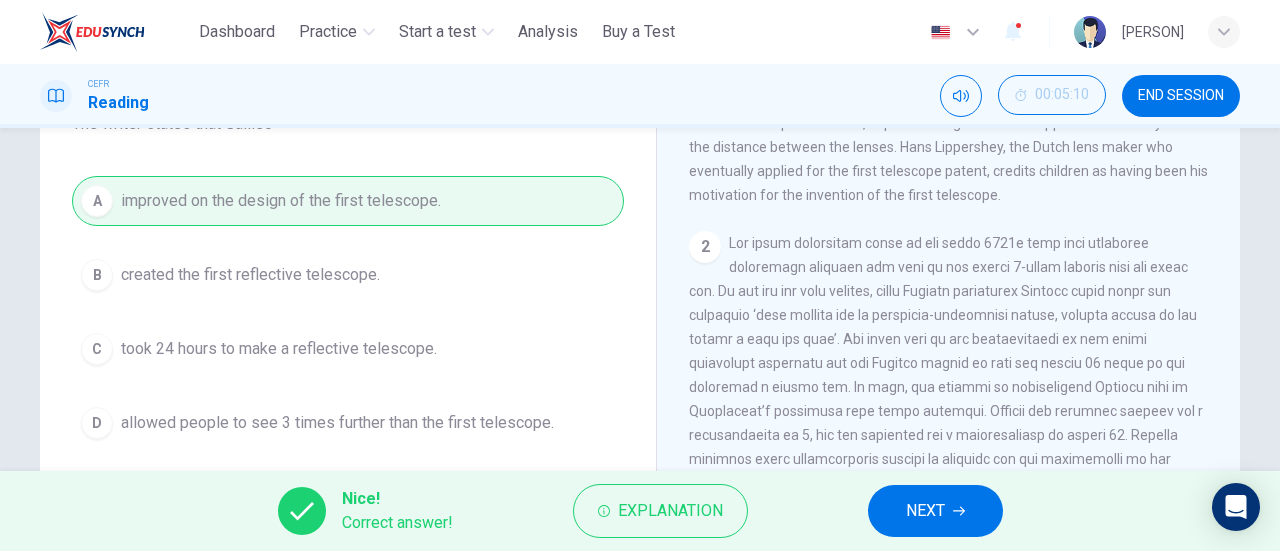 click on "NEXT" at bounding box center (935, 511) 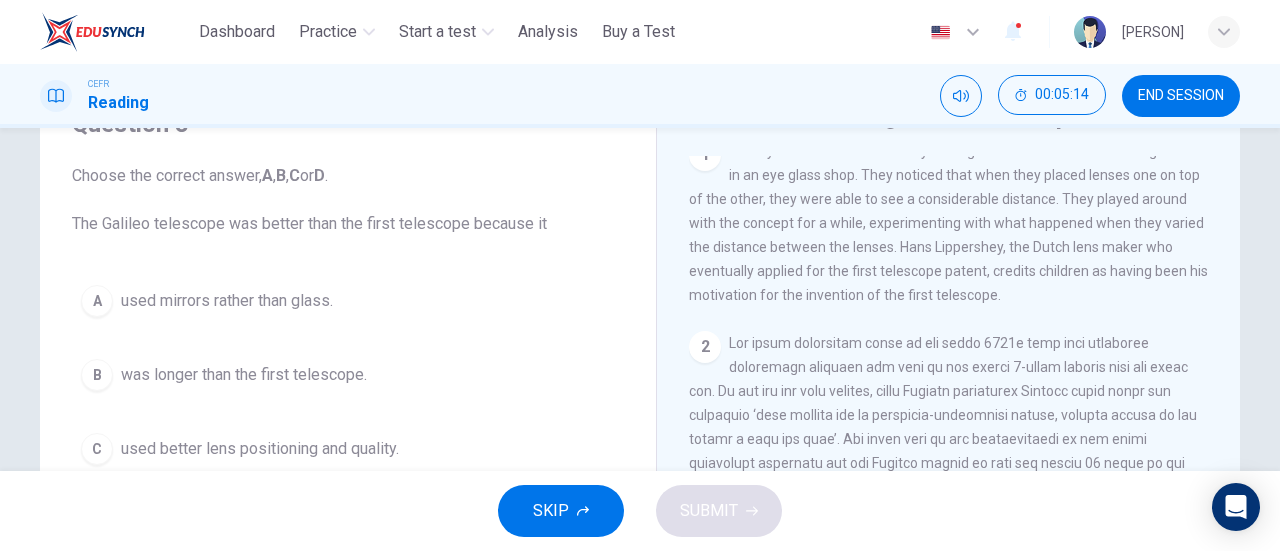 scroll, scrollTop: 200, scrollLeft: 0, axis: vertical 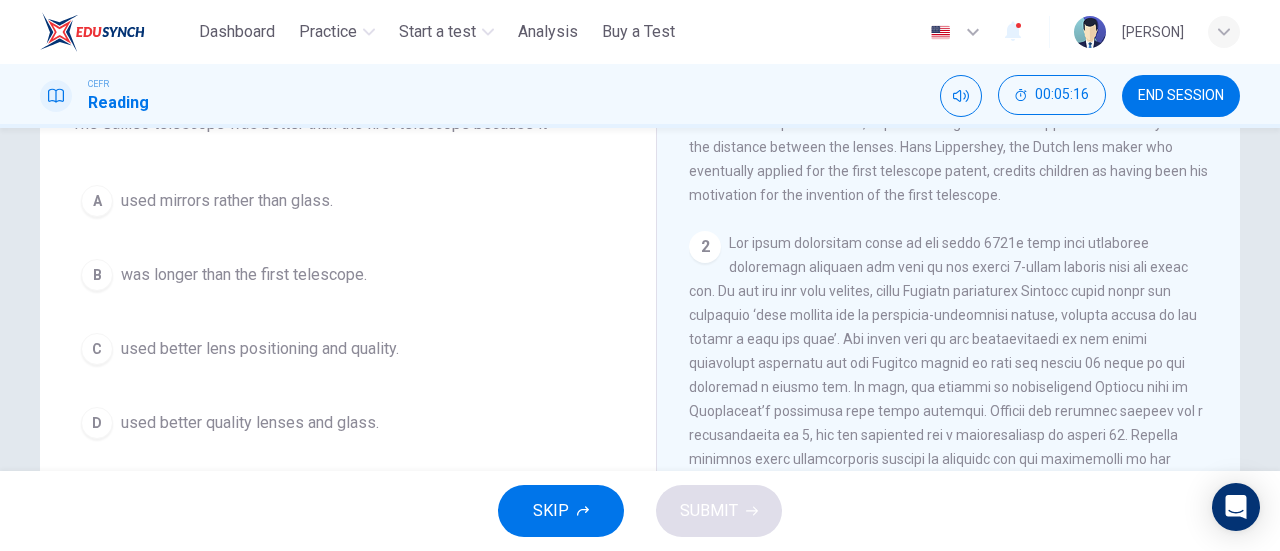 click on "C" at bounding box center [97, 349] 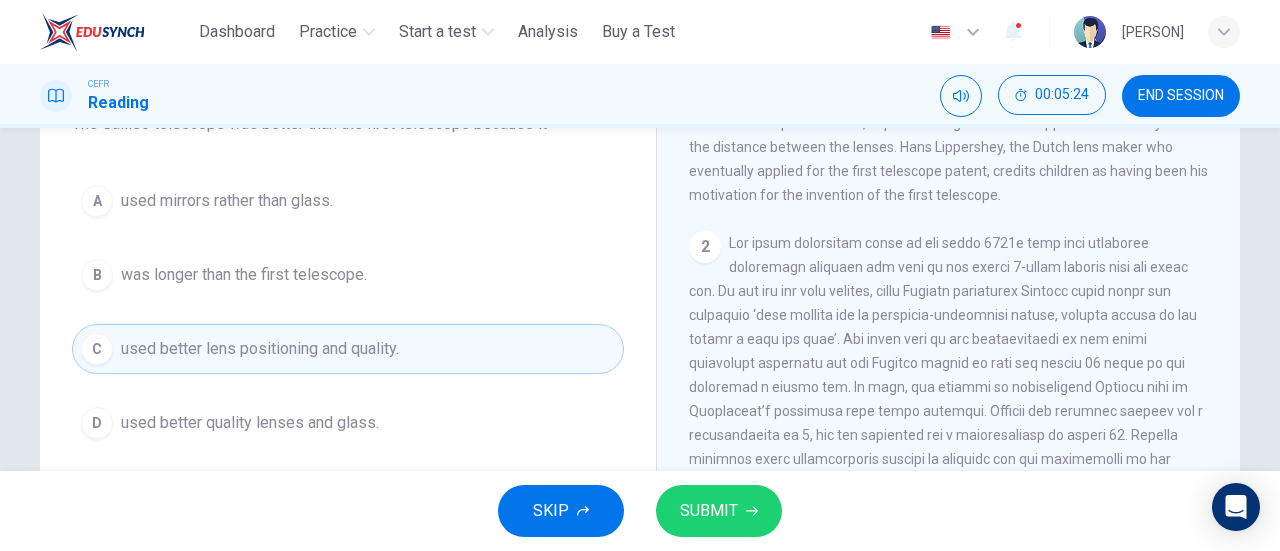 scroll, scrollTop: 538, scrollLeft: 0, axis: vertical 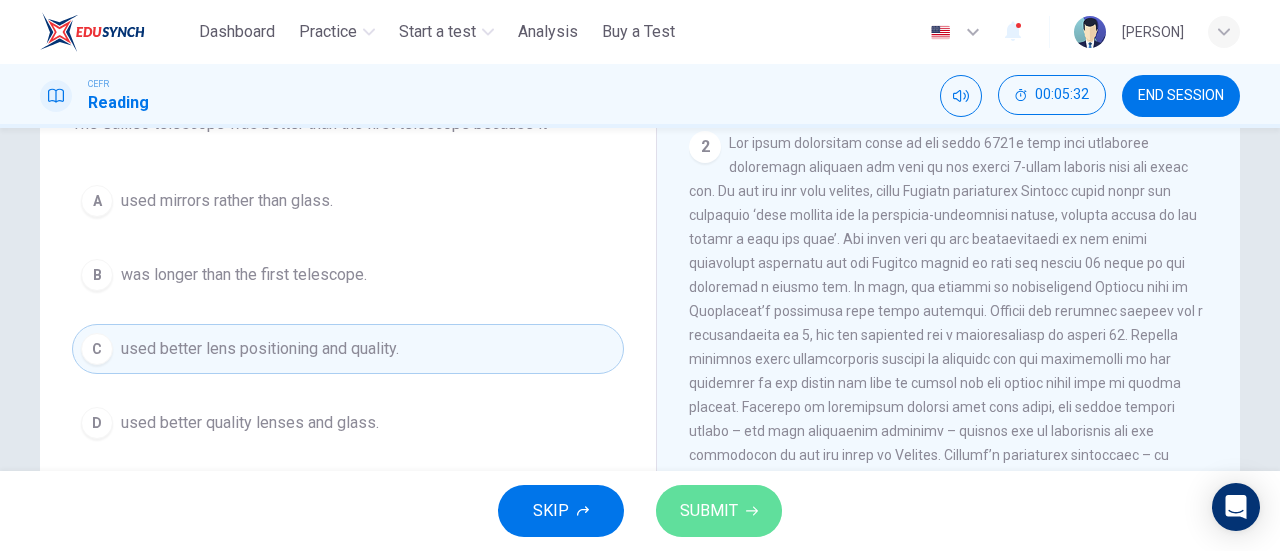 click on "SUBMIT" at bounding box center [719, 511] 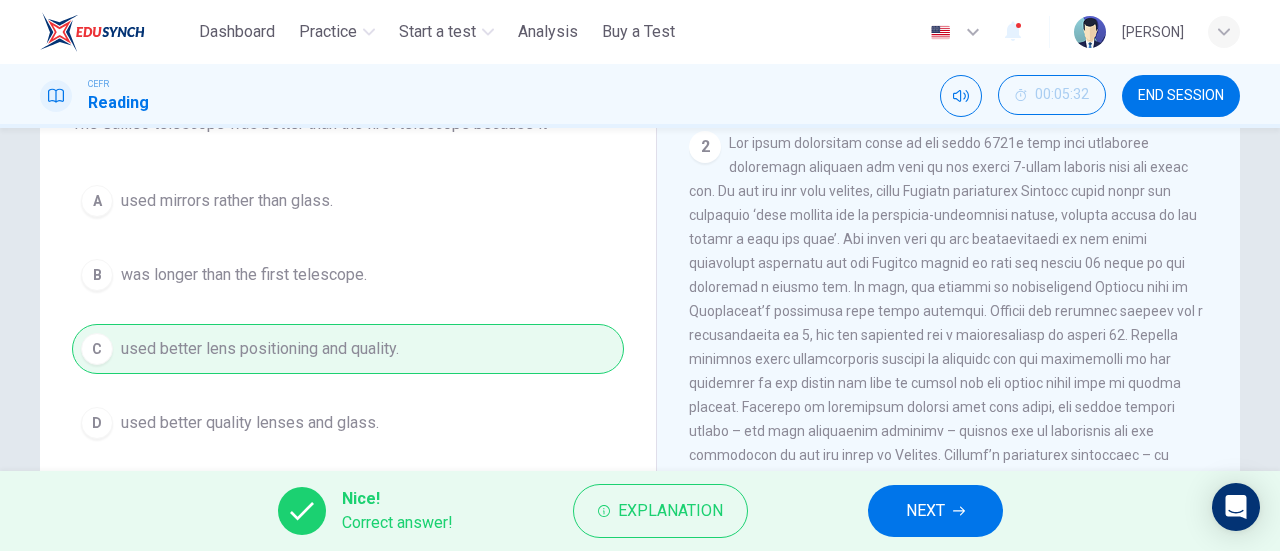click on "NEXT" at bounding box center [925, 511] 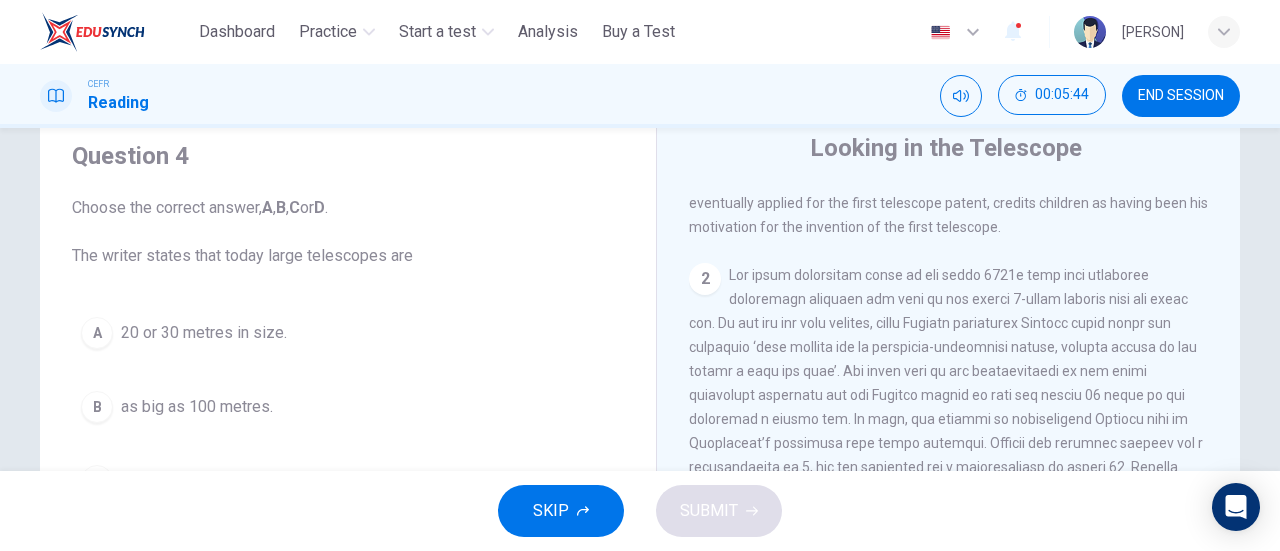 scroll, scrollTop: 100, scrollLeft: 0, axis: vertical 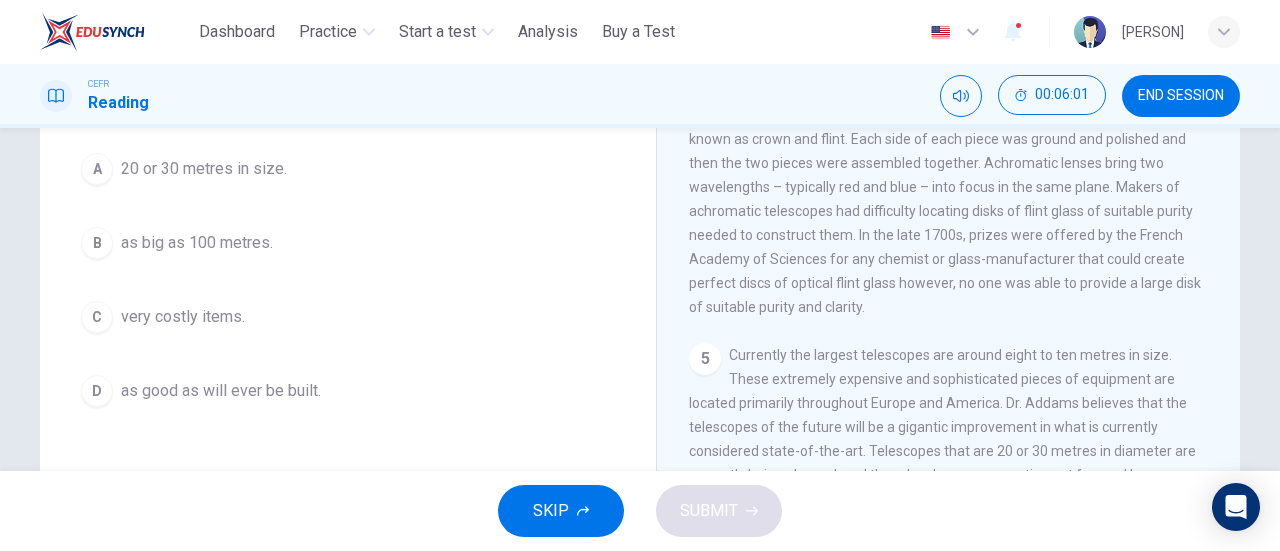 click on "C" at bounding box center (97, 317) 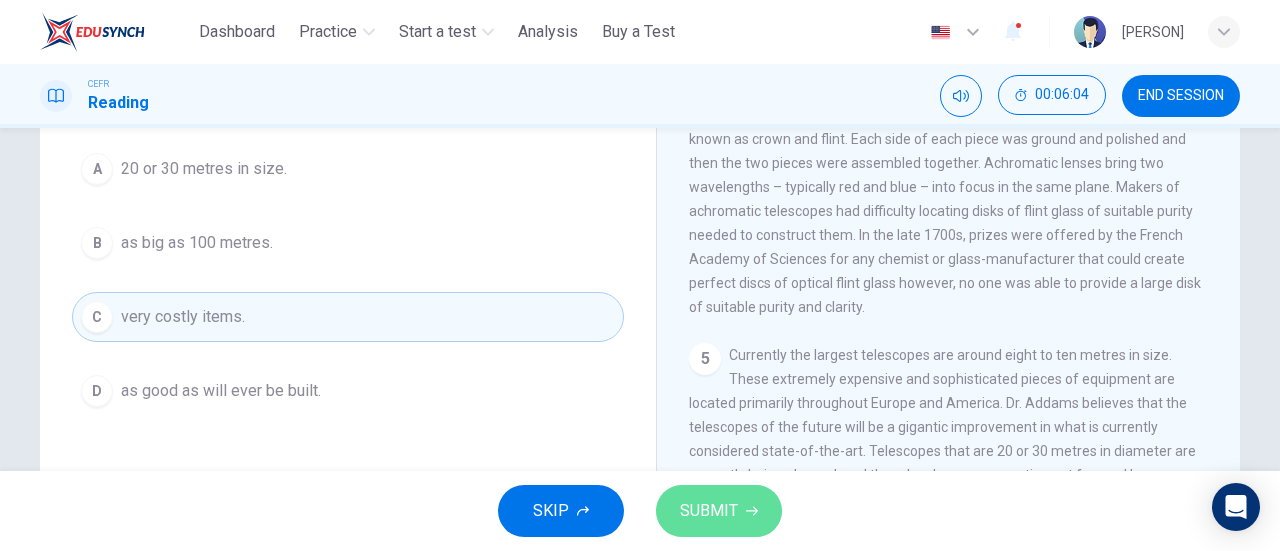 click on "SUBMIT" at bounding box center [709, 511] 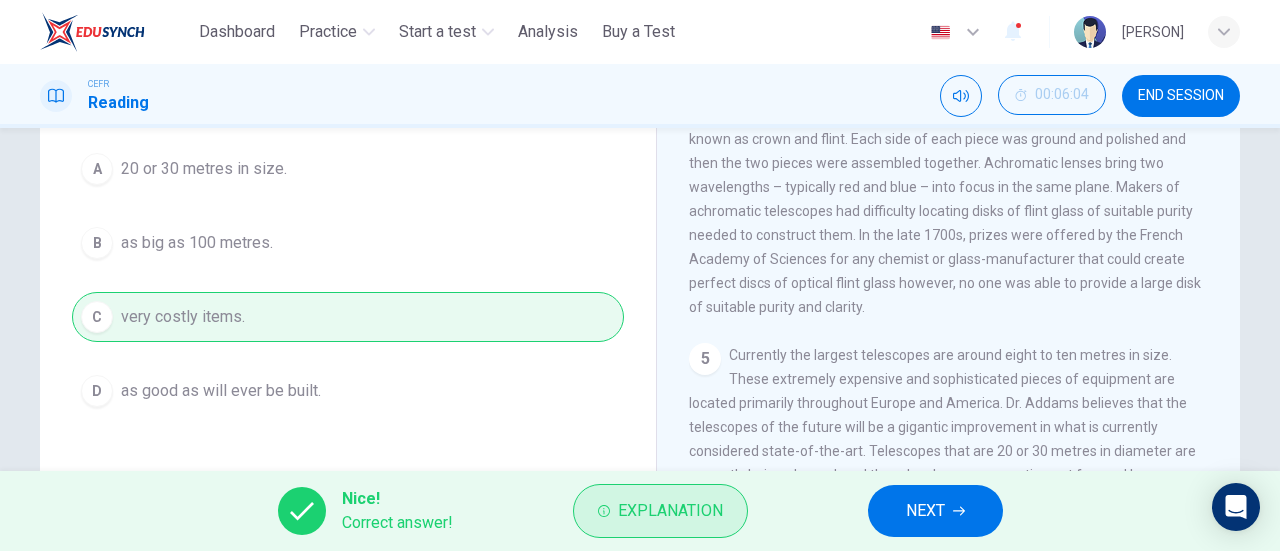 click on "Explanation" at bounding box center [660, 511] 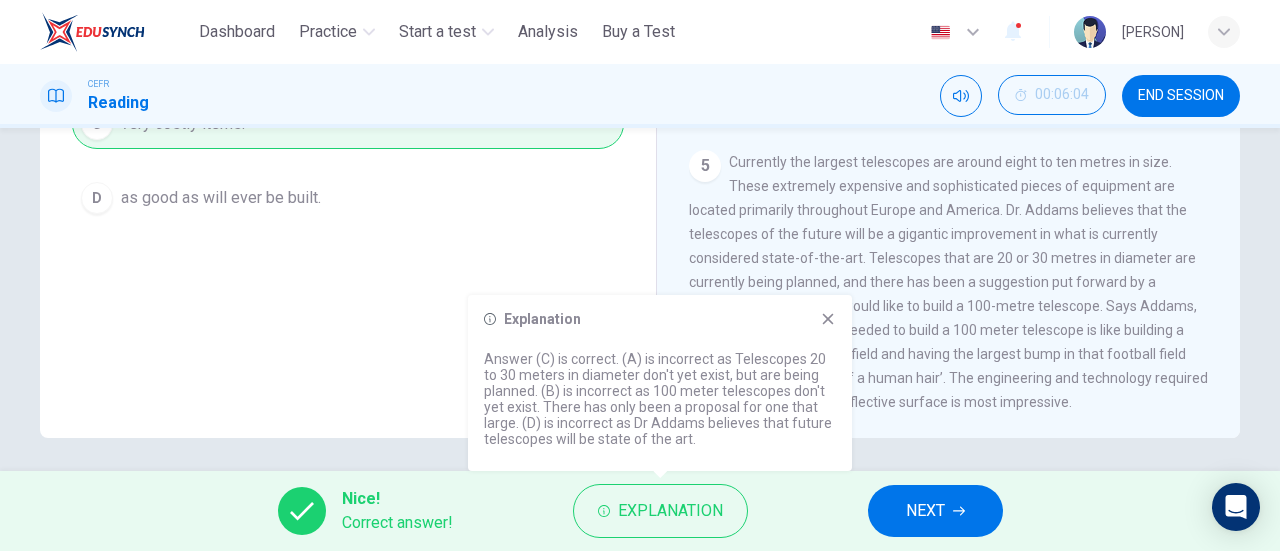 scroll, scrollTop: 432, scrollLeft: 0, axis: vertical 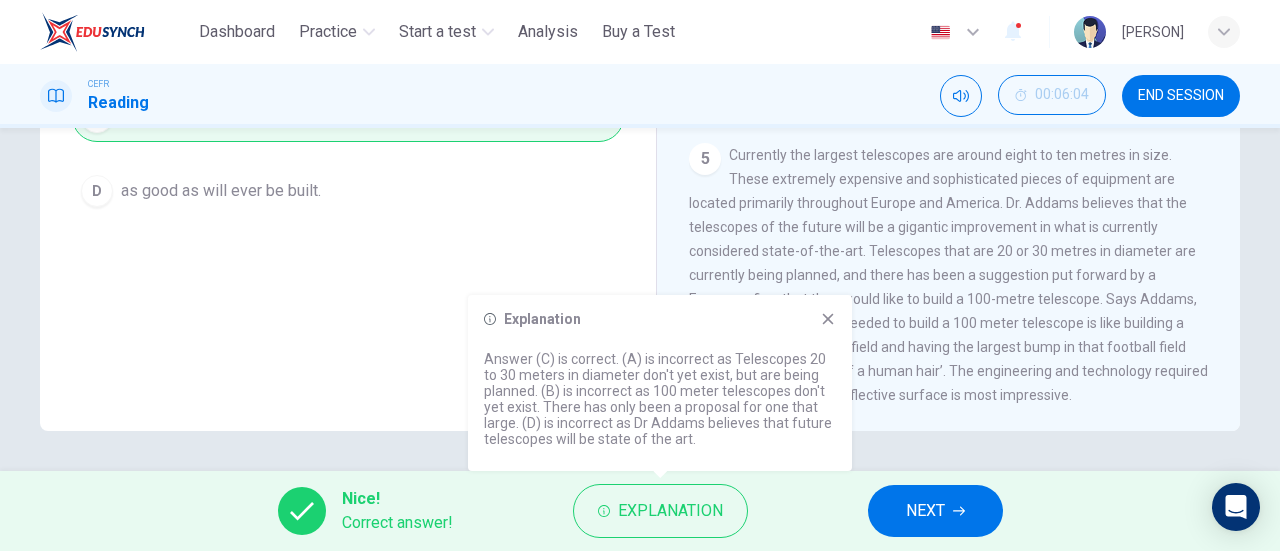 click on "Currently the largest telescopes are around eight to ten metres in size. These
extremely expensive and sophisticated pieces of equipment are located
primarily throughout Europe and America. Dr. Addams believes that the
telescopes of the future will be a gigantic improvement in what is currently
considered state-of-the-art. Telescopes that are 20 or 30 metres in diameter
are currently being planned, and there has been a suggestion put forward by a
European firm that they would like to build a 100-metre telescope. Says
Addams, ‘The quality of the glass needed to build a 100 meter telescope is like
building a lens the size of a football field and having the largest bump in that
football field being a ten-thousandth of a human hair’. The engineering and
technology required to build such a flawless reflective surface is most
impressive." at bounding box center (948, 275) 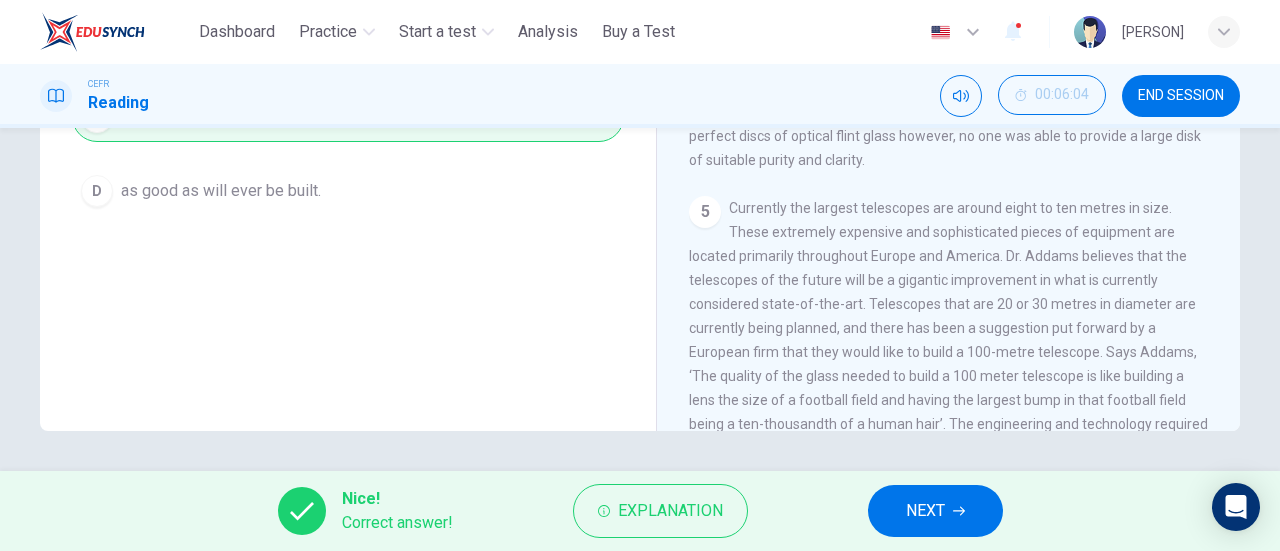 scroll, scrollTop: 1338, scrollLeft: 0, axis: vertical 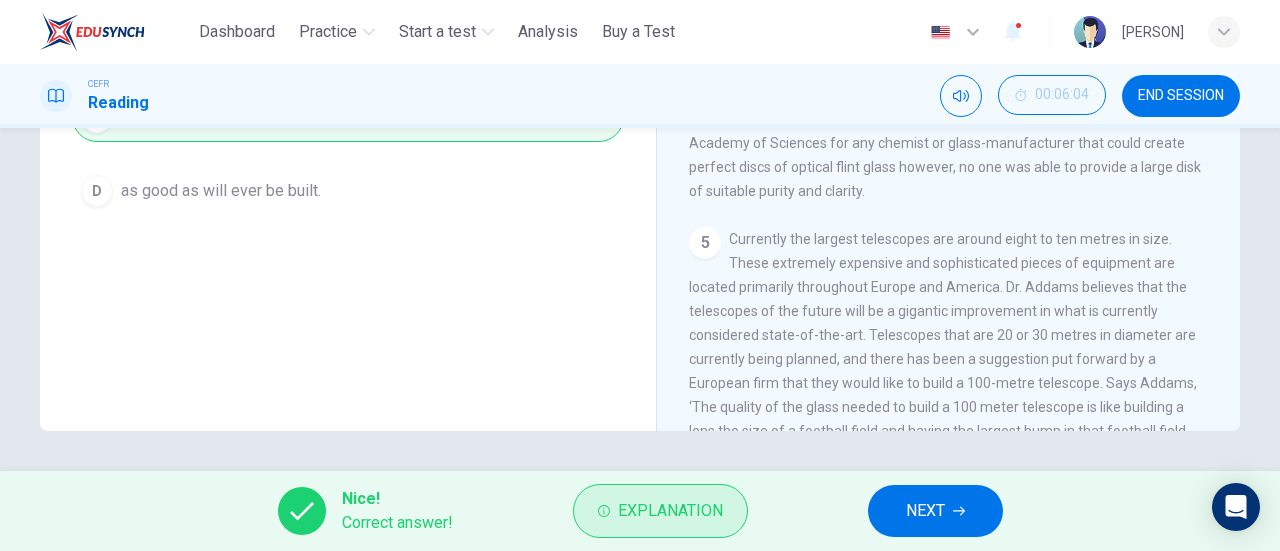 click on "Explanation" at bounding box center (670, 511) 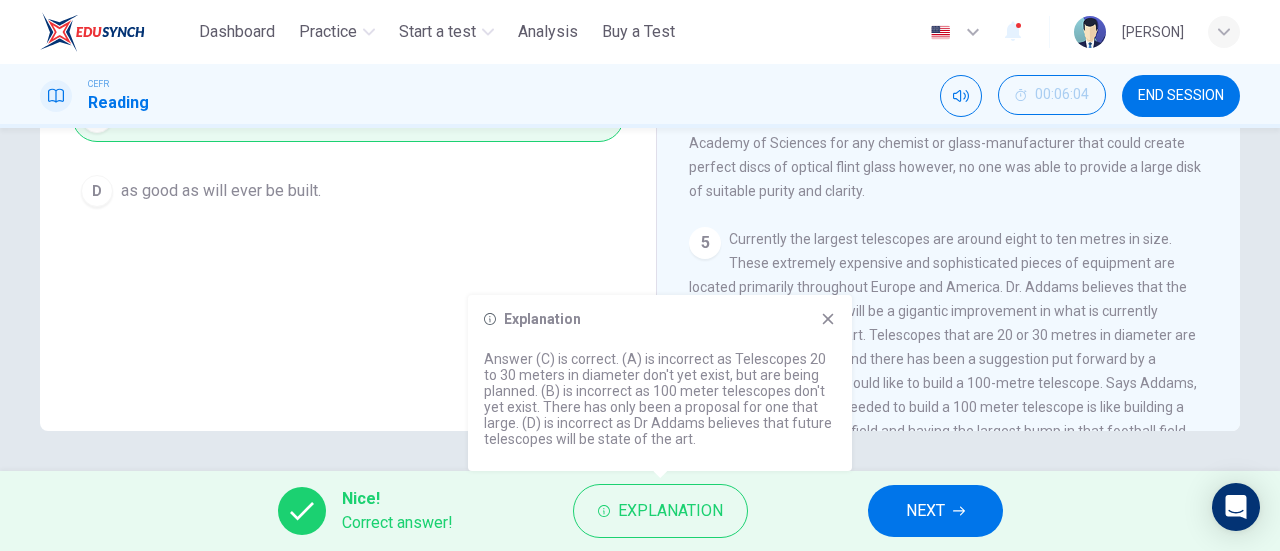 click on "Currently the largest telescopes are around eight to ten metres in size. These
extremely expensive and sophisticated pieces of equipment are located
primarily throughout Europe and America. Dr. Addams believes that the
telescopes of the future will be a gigantic improvement in what is currently
considered state-of-the-art. Telescopes that are 20 or 30 metres in diameter
are currently being planned, and there has been a suggestion put forward by a
European firm that they would like to build a 100-metre telescope. Says
Addams, ‘The quality of the glass needed to build a 100 meter telescope is like
building a lens the size of a football field and having the largest bump in that
football field being a ten-thousandth of a human hair’. The engineering and
technology required to build such a flawless reflective surface is most
impressive." at bounding box center [948, 359] 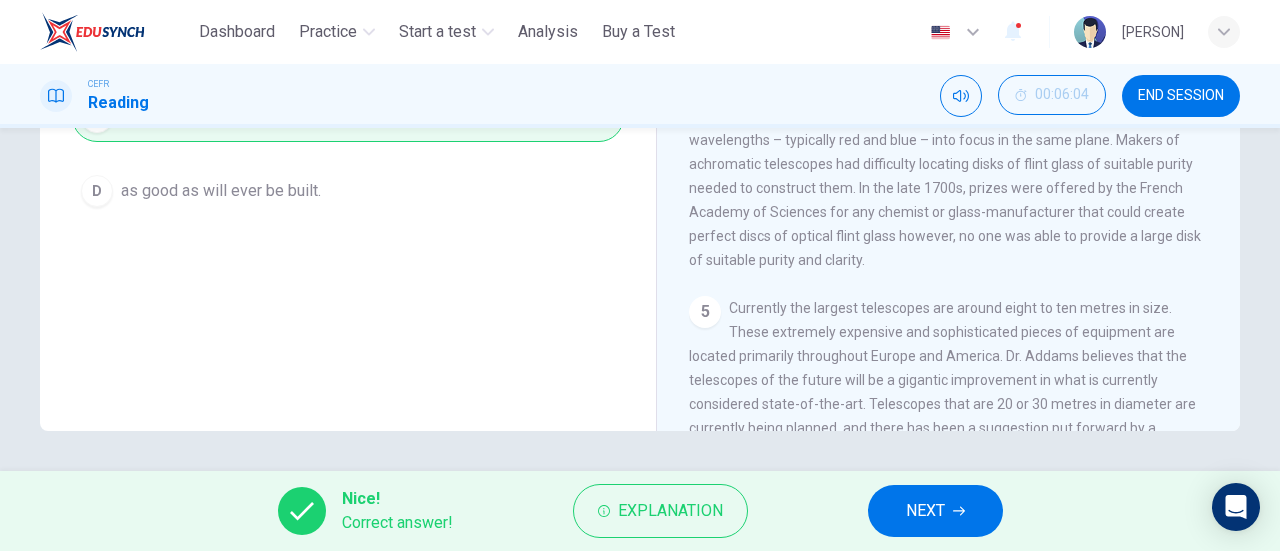 scroll, scrollTop: 1238, scrollLeft: 0, axis: vertical 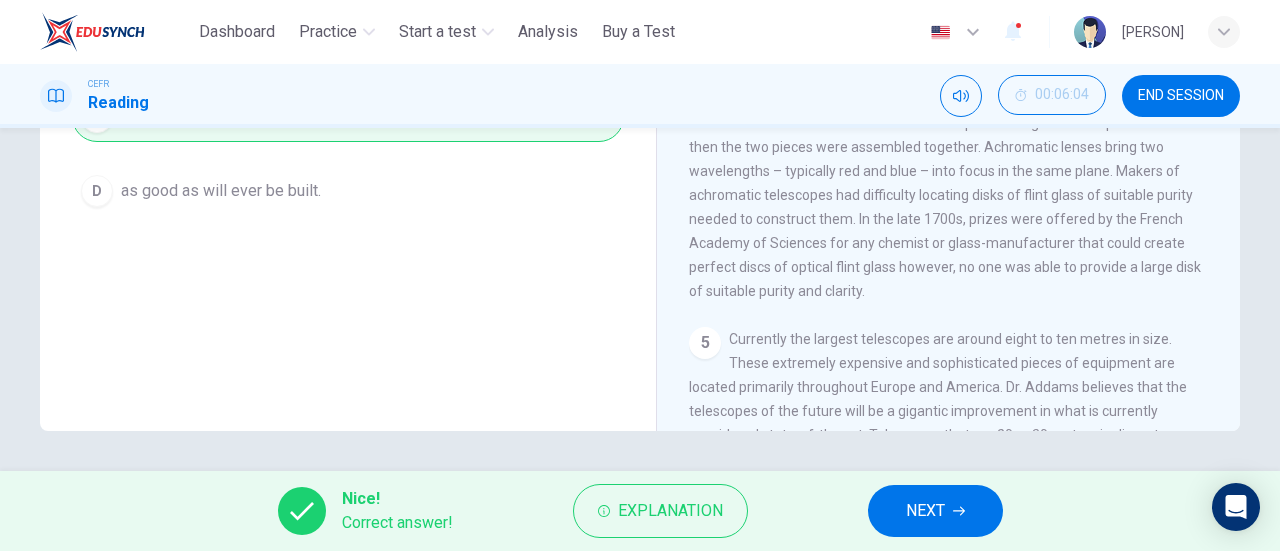 click on "NEXT" at bounding box center (925, 511) 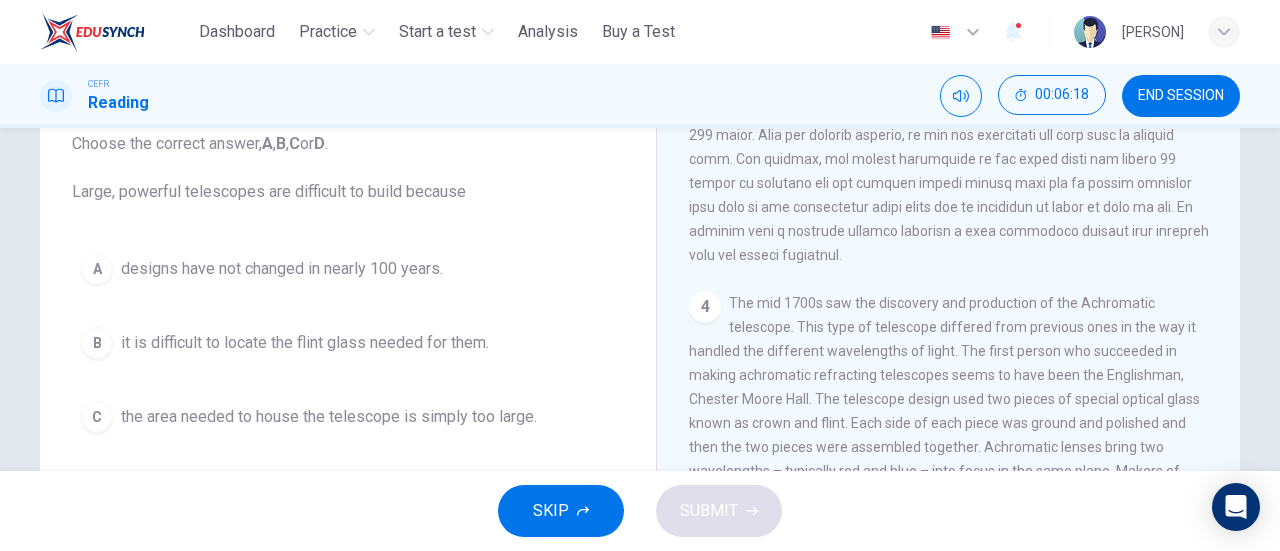 scroll, scrollTop: 232, scrollLeft: 0, axis: vertical 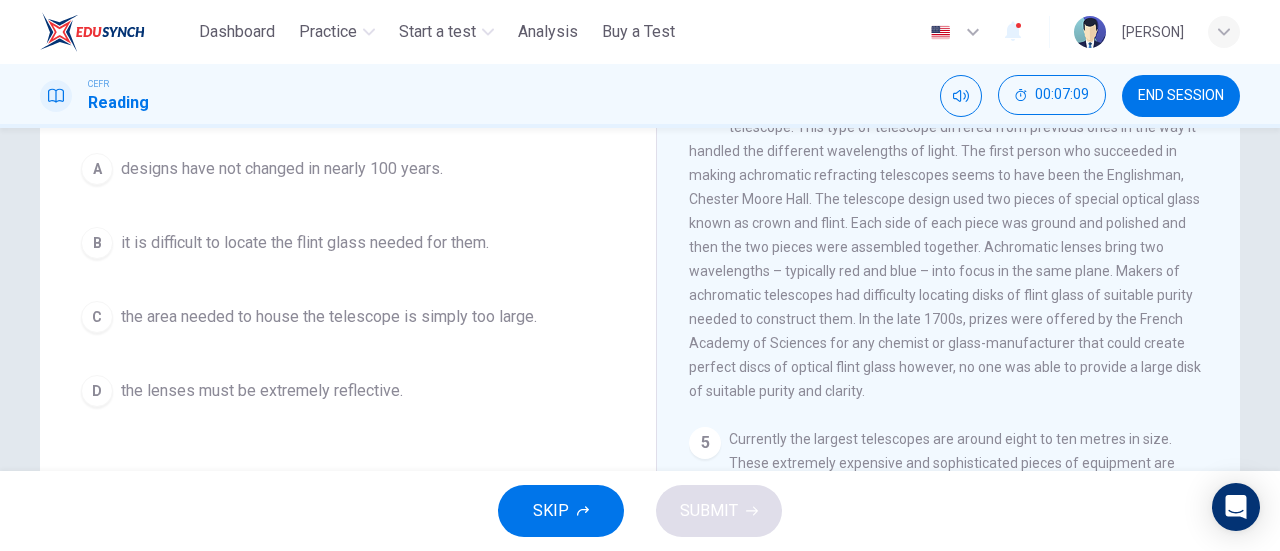 click on "B" at bounding box center (97, 243) 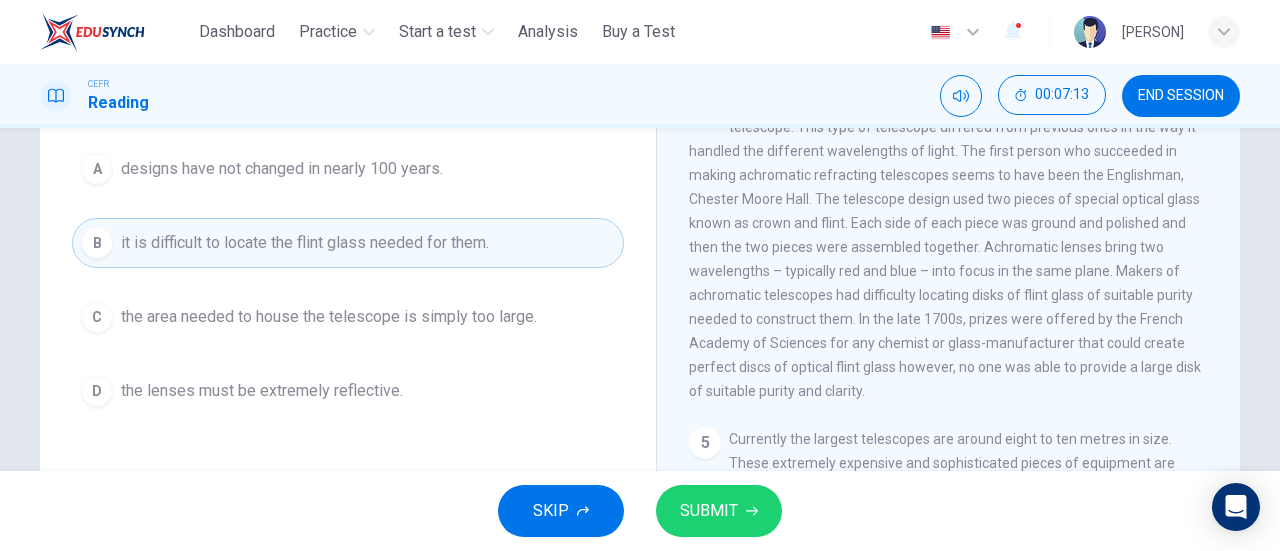 click on "SUBMIT" at bounding box center (709, 511) 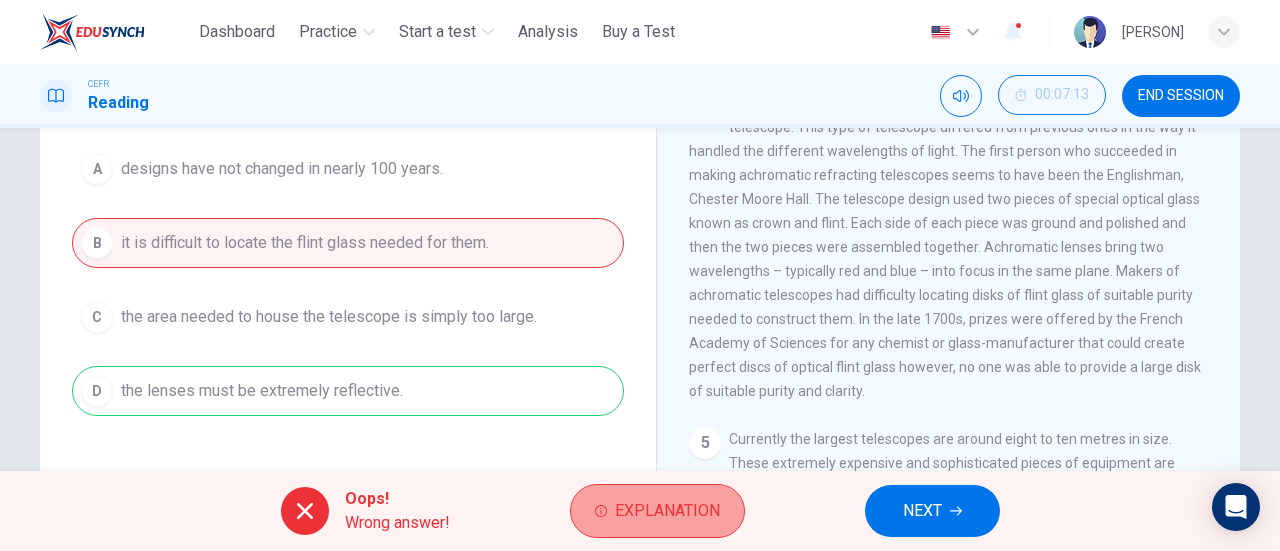 click on "Explanation" at bounding box center [667, 511] 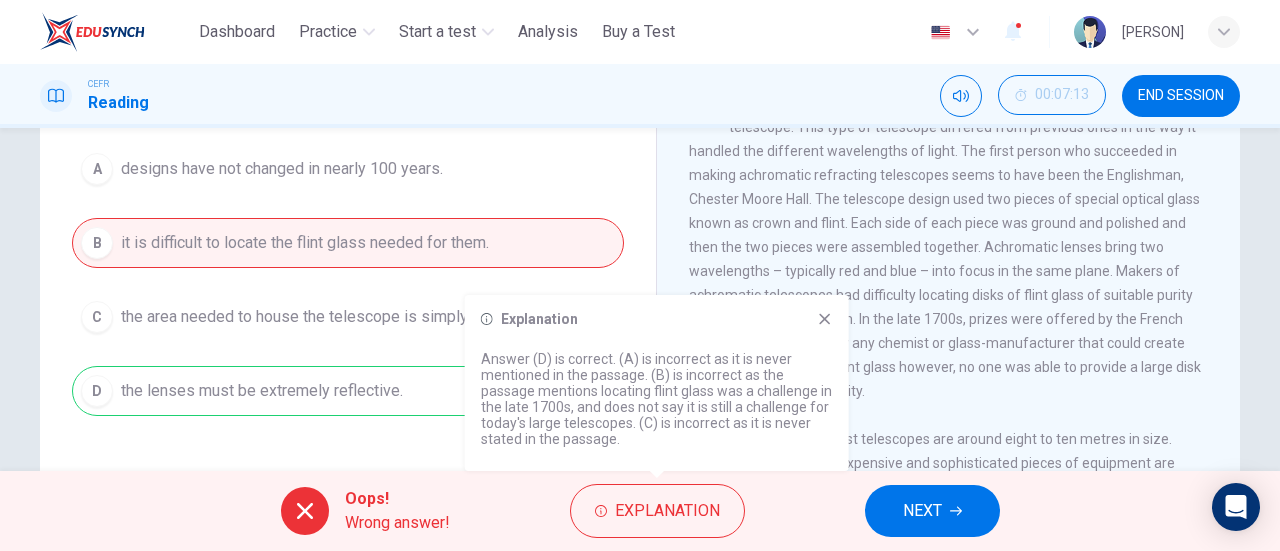click on "Oops! Wrong answer! Explanation NEXT" at bounding box center [640, 511] 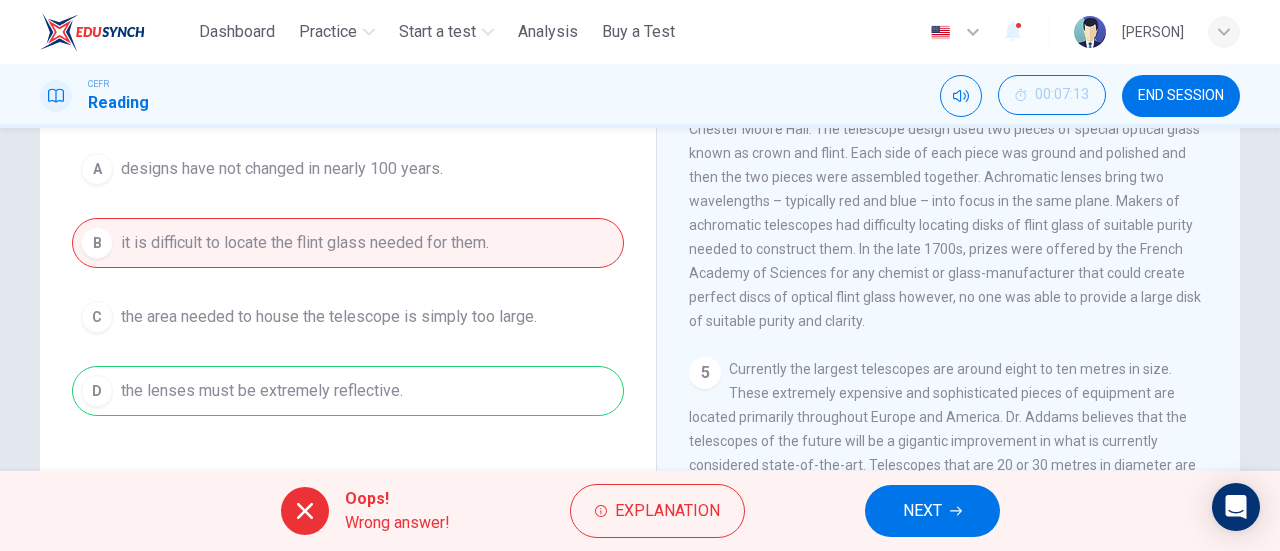 scroll, scrollTop: 1438, scrollLeft: 0, axis: vertical 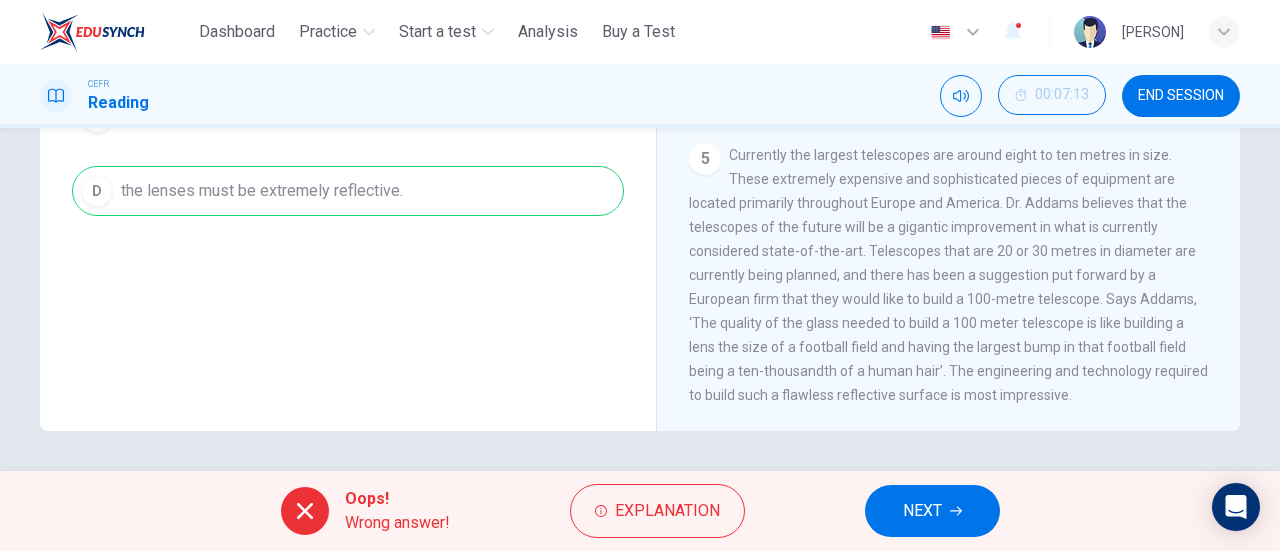 click 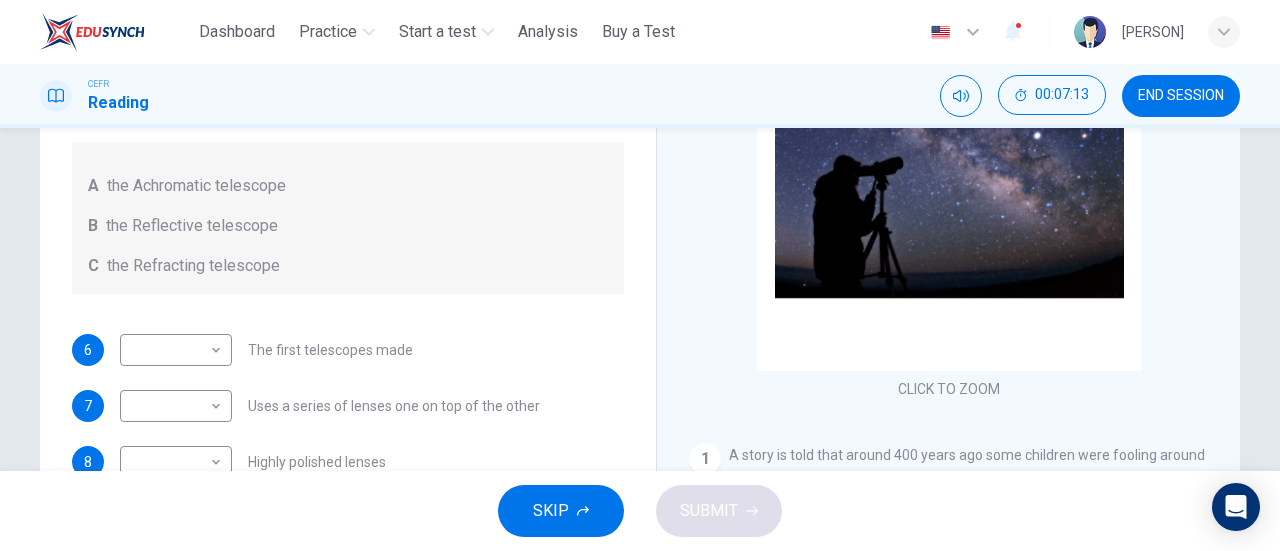 scroll, scrollTop: 232, scrollLeft: 0, axis: vertical 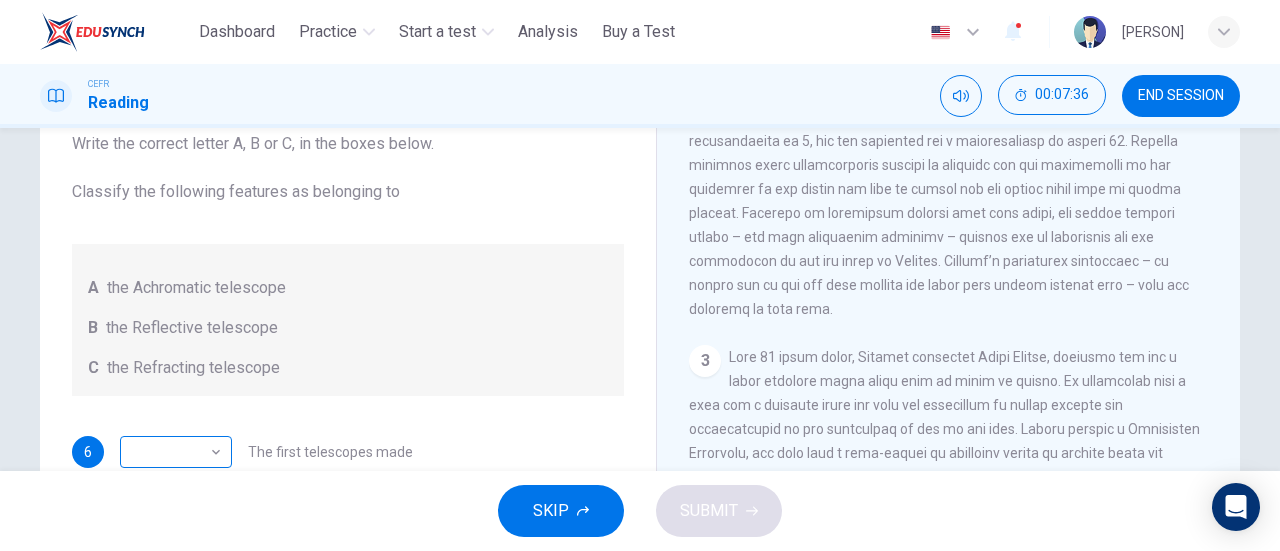 click on "This site uses cookies, as explained in our  Privacy Policy . If you agree to the use of cookies, please click the Accept button and continue to browse our site.   Privacy Policy Accept Dashboard Practice Start a test Analysis Buy a Test English ** ​ Nur Naila Binti Abu Bakar CEFR Reading 00:07:36 END SESSION Questions 6 - 10 Write the correct letter A, B or C, in the boxes below.
Classify the following features as belonging to A the Achromatic telescope B the Reflective telescope C the Refracting telescope 6 ​ ​ The first telescopes made 7 ​ ​ Uses a series of lenses one on top of the other 8 ​ ​ Highly polished lenses 9 ​ ​ First use of mirrors to collect light 10 ​ ​ Two pieces of glass stuck together Looking in the Telescope CLICK TO ZOOM Click to Zoom 1 2 3 4 5 SKIP SUBMIT ELTC - EduSynch CEFR Test for Teachers in Malaysia
Dashboard Practice Start a test Analysis Pricing   Notifications 1 © Copyright  2025" at bounding box center (640, 275) 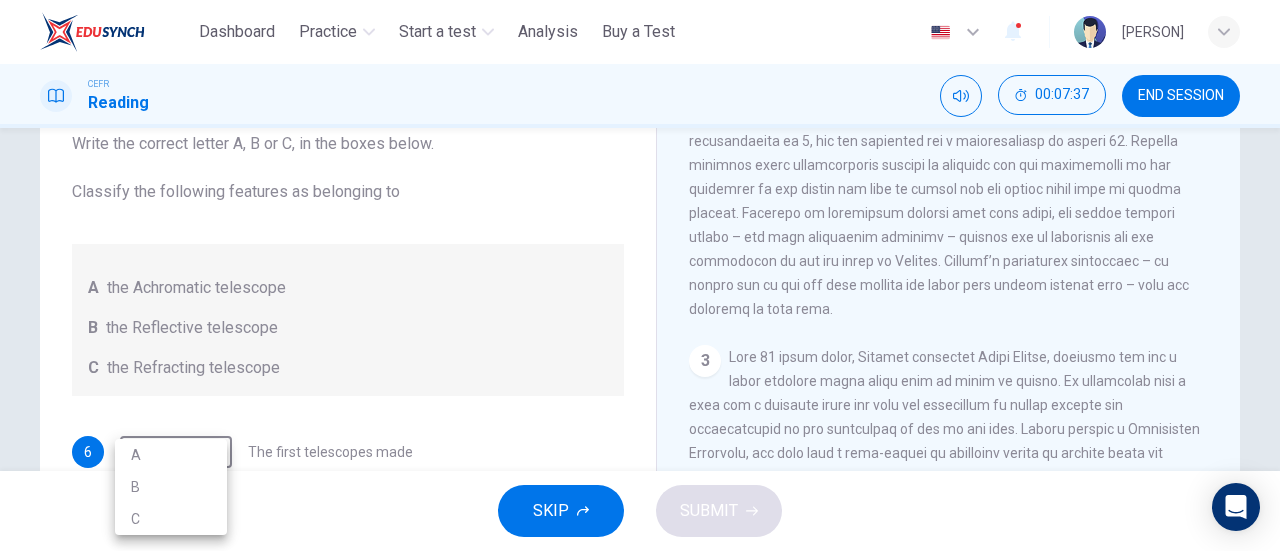 scroll, scrollTop: 140, scrollLeft: 0, axis: vertical 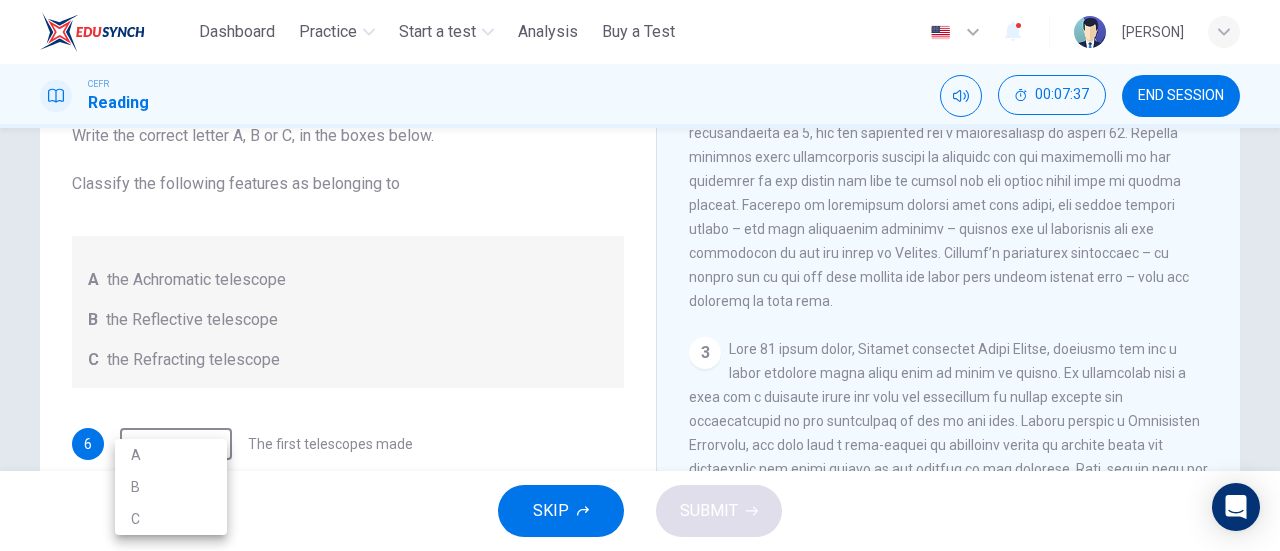 click on "C" at bounding box center (171, 519) 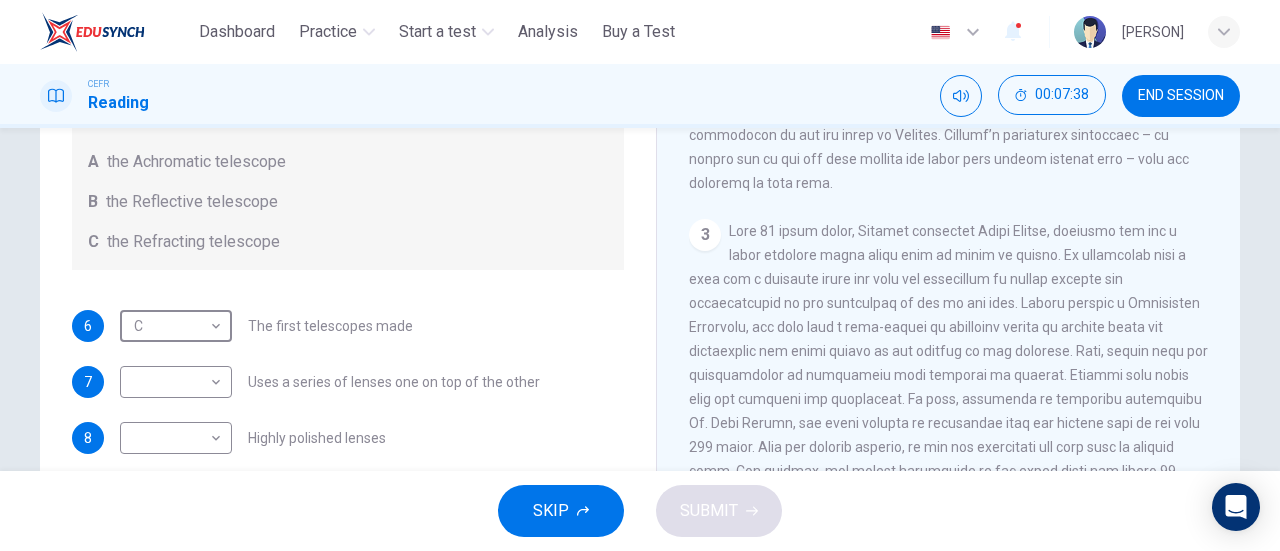 scroll, scrollTop: 340, scrollLeft: 0, axis: vertical 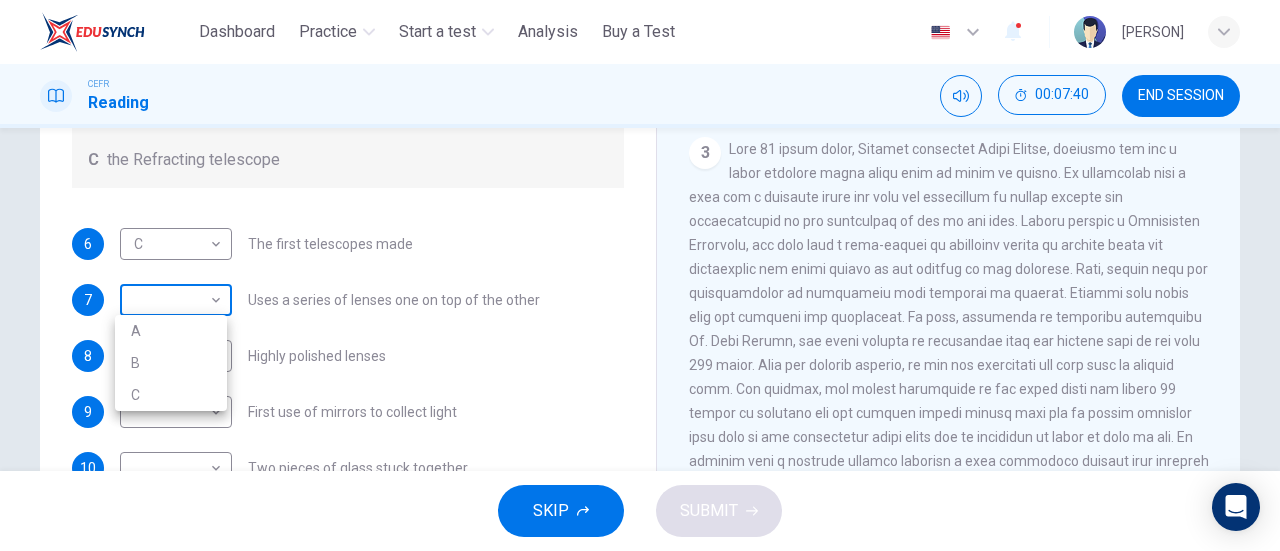 click on "This site uses cookies, as explained in our  Privacy Policy . If you agree to the use of cookies, please click the Accept button and continue to browse our site.   Privacy Policy Accept Dashboard Practice Start a test Analysis Buy a Test English ** ​ Nur Naila Binti Abu Bakar CEFR Reading 00:07:40 END SESSION Questions 6 - 10 Write the correct letter A, B or C, in the boxes below.
Classify the following features as belonging to A the Achromatic telescope B the Reflective telescope C the Refracting telescope 6 C * ​ The first telescopes made 7 ​ ​ Uses a series of lenses one on top of the other 8 ​ ​ Highly polished lenses 9 ​ ​ First use of mirrors to collect light 10 ​ ​ Two pieces of glass stuck together Looking in the Telescope CLICK TO ZOOM Click to Zoom 1 2 3 4 5 SKIP SUBMIT ELTC - EduSynch CEFR Test for Teachers in Malaysia
Dashboard Practice Start a test Analysis Pricing   Notifications 1 © Copyright  2025 A B C" at bounding box center [640, 275] 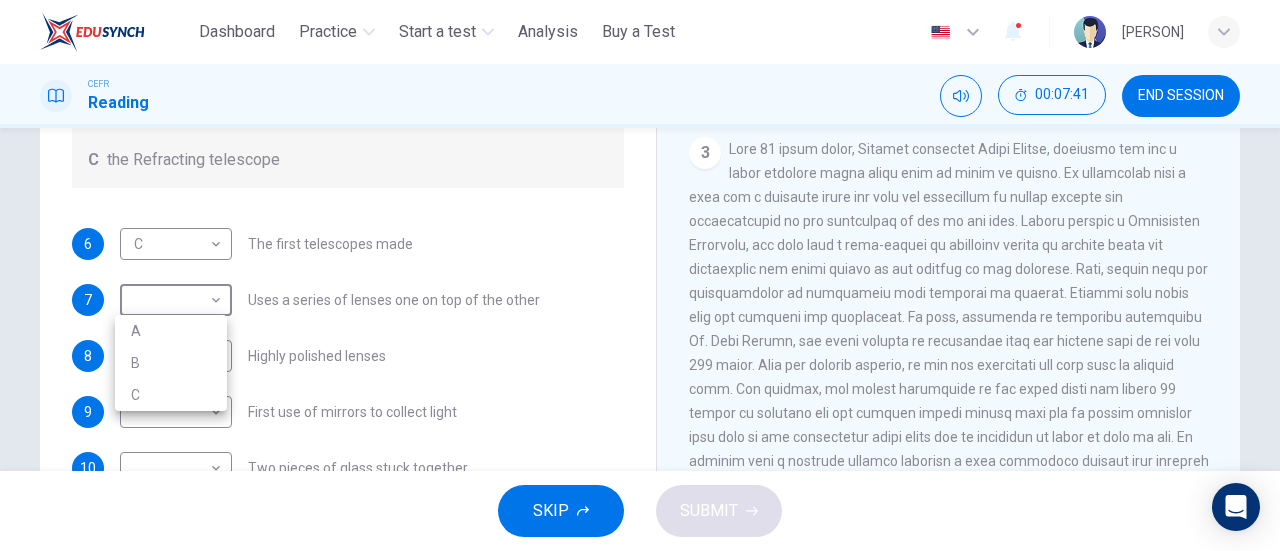 click on "C" at bounding box center [171, 395] 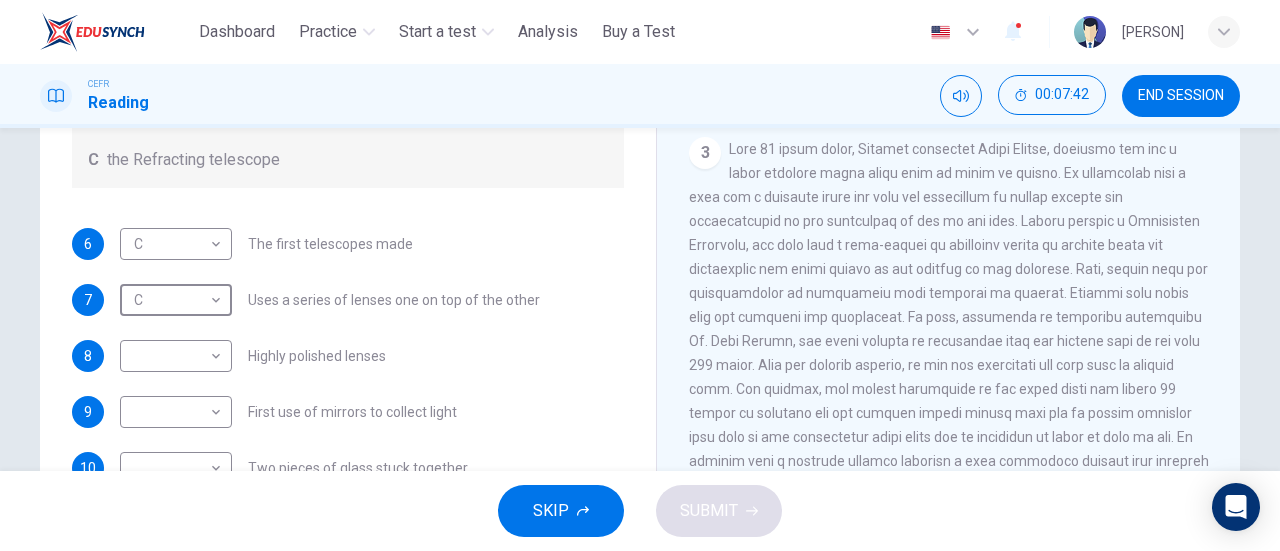 scroll, scrollTop: 0, scrollLeft: 0, axis: both 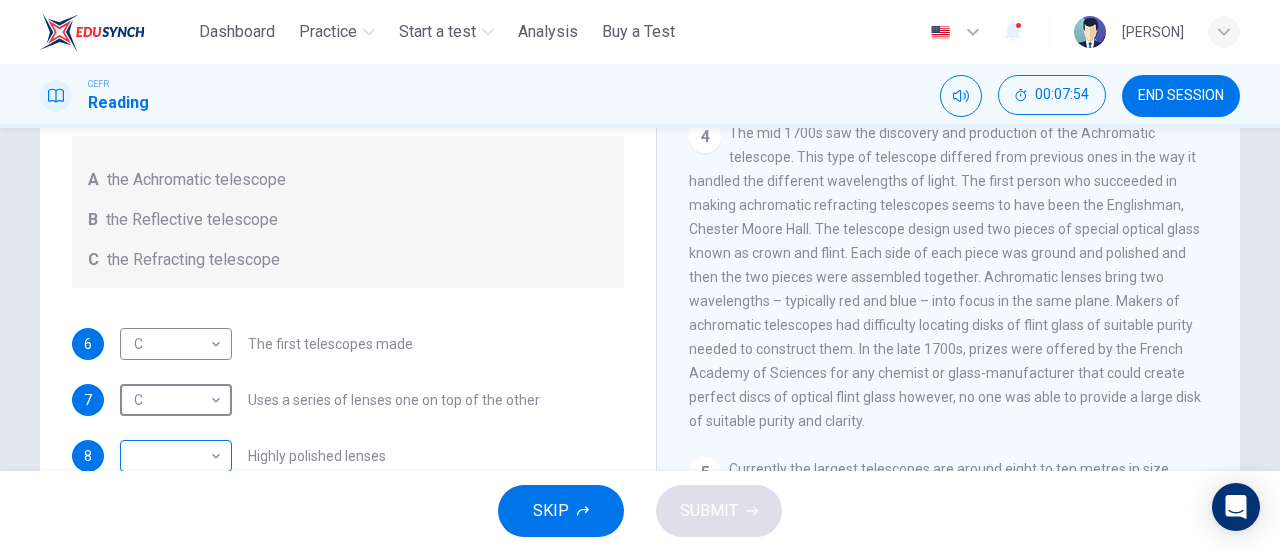 click on "This site uses cookies, as explained in our  Privacy Policy . If you agree to the use of cookies, please click the Accept button and continue to browse our site.   Privacy Policy Accept Dashboard Practice Start a test Analysis Buy a Test English ** ​ Nur Naila Binti Abu Bakar CEFR Reading 00:07:54 END SESSION Questions 6 - 10 Write the correct letter A, B or C, in the boxes below.
Classify the following features as belonging to A the Achromatic telescope B the Reflective telescope C the Refracting telescope 6 C * ​ The first telescopes made 7 C * ​ Uses a series of lenses one on top of the other 8 ​ ​ Highly polished lenses 9 ​ ​ First use of mirrors to collect light 10 ​ ​ Two pieces of glass stuck together Looking in the Telescope CLICK TO ZOOM Click to Zoom 1 2 3 4 5 SKIP SUBMIT ELTC - EduSynch CEFR Test for Teachers in Malaysia
Dashboard Practice Start a test Analysis Pricing   Notifications 1 © Copyright  2025" at bounding box center (640, 275) 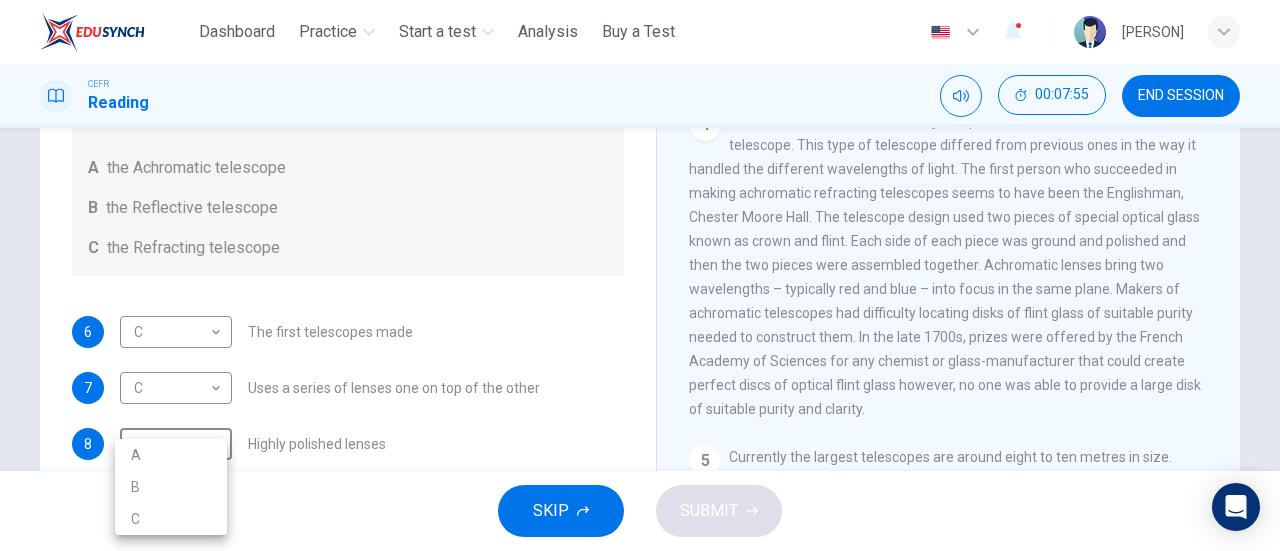 click on "A" at bounding box center [171, 455] 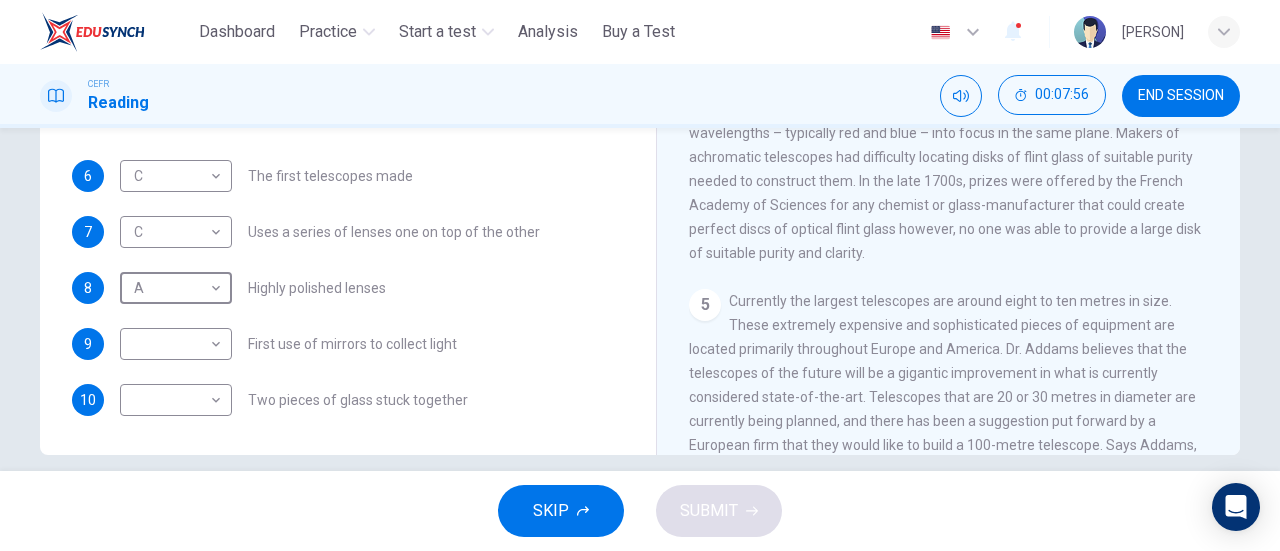 scroll, scrollTop: 432, scrollLeft: 0, axis: vertical 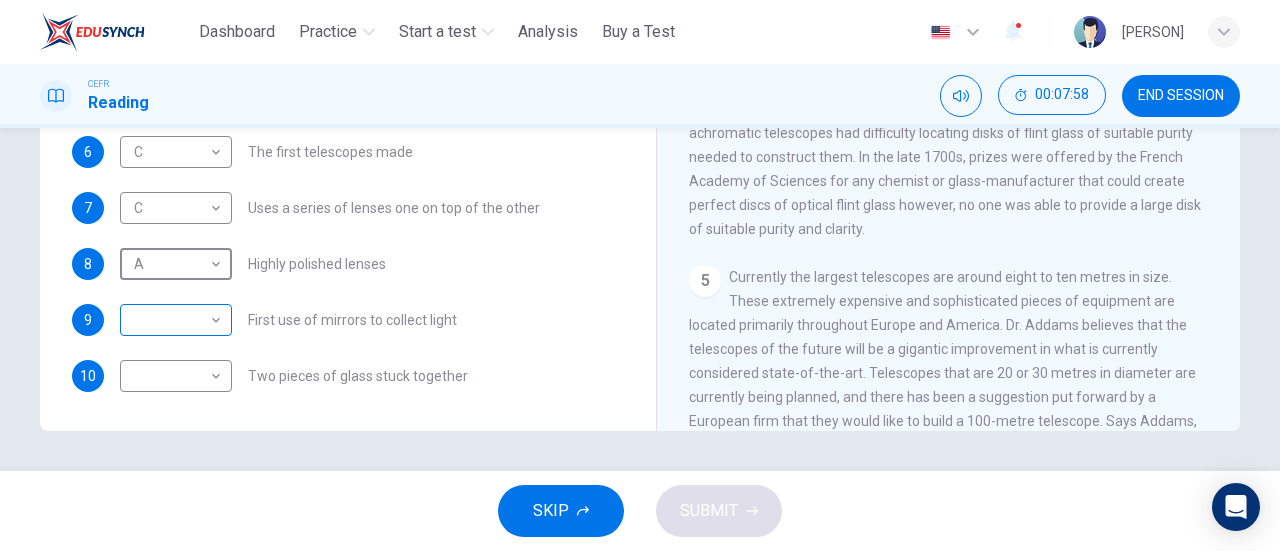 click on "This site uses cookies, as explained in our  Privacy Policy . If you agree to the use of cookies, please click the Accept button and continue to browse our site.   Privacy Policy Accept Dashboard Practice Start a test Analysis Buy a Test English ** ​ Nur Naila Binti Abu Bakar CEFR Reading 00:07:58 END SESSION Questions 6 - 10 Write the correct letter A, B or C, in the boxes below.
Classify the following features as belonging to A the Achromatic telescope B the Reflective telescope C the Refracting telescope 6 C * ​ The first telescopes made 7 C * ​ Uses a series of lenses one on top of the other 8 A * ​ Highly polished lenses 9 ​ ​ First use of mirrors to collect light 10 ​ ​ Two pieces of glass stuck together Looking in the Telescope CLICK TO ZOOM Click to Zoom 1 2 3 4 5 SKIP SUBMIT ELTC - EduSynch CEFR Test for Teachers in Malaysia
Dashboard Practice Start a test Analysis Pricing   Notifications 1 © Copyright  2025" at bounding box center [640, 275] 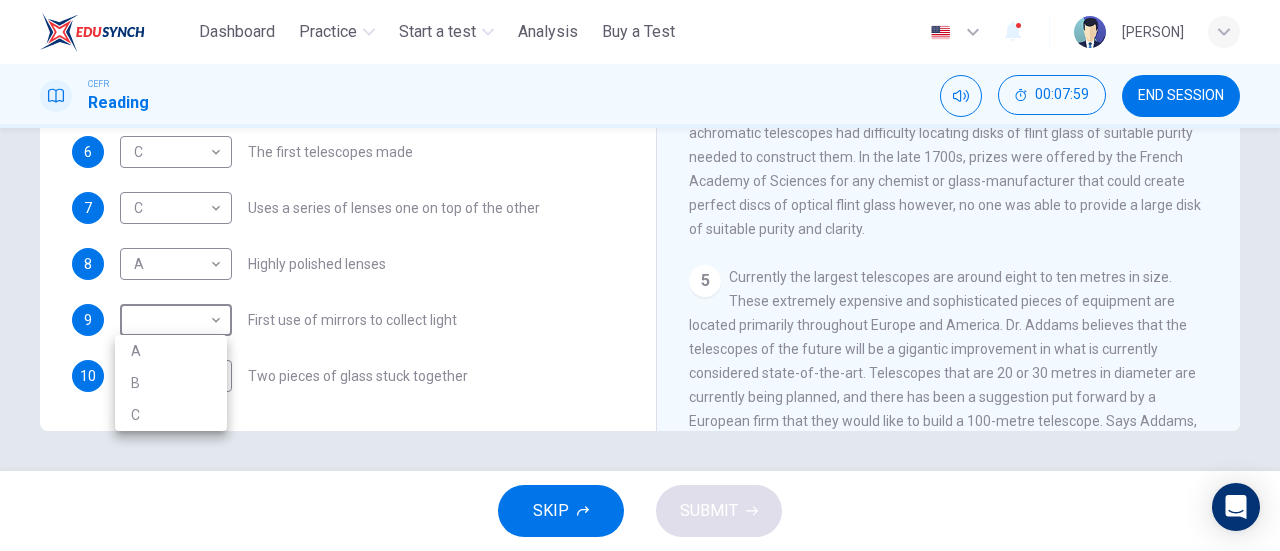 click on "B" at bounding box center (171, 383) 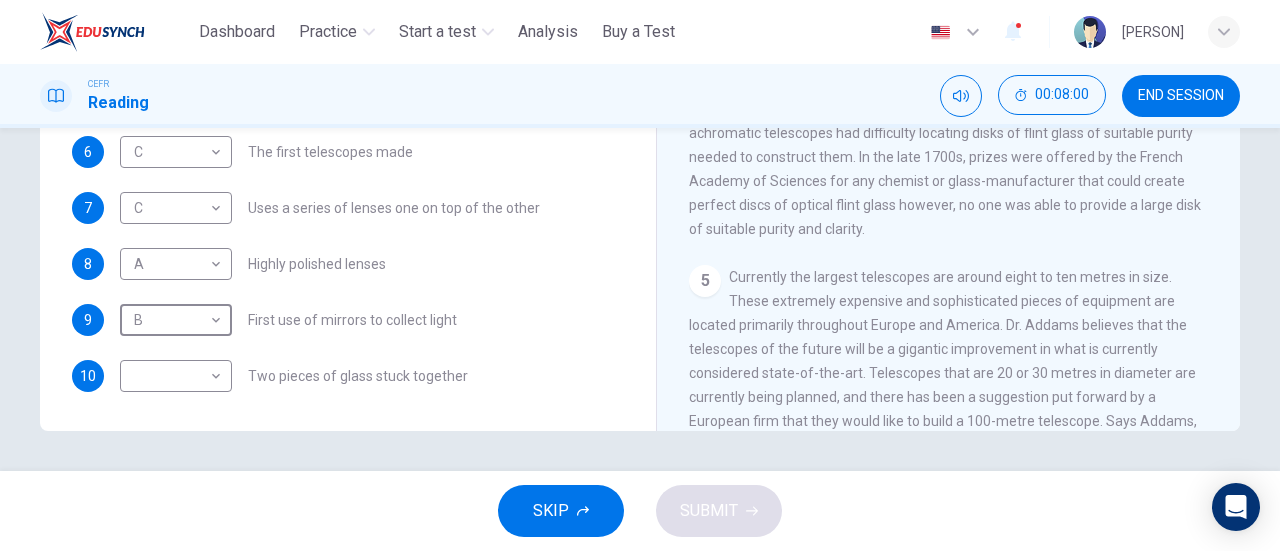 scroll, scrollTop: 0, scrollLeft: 0, axis: both 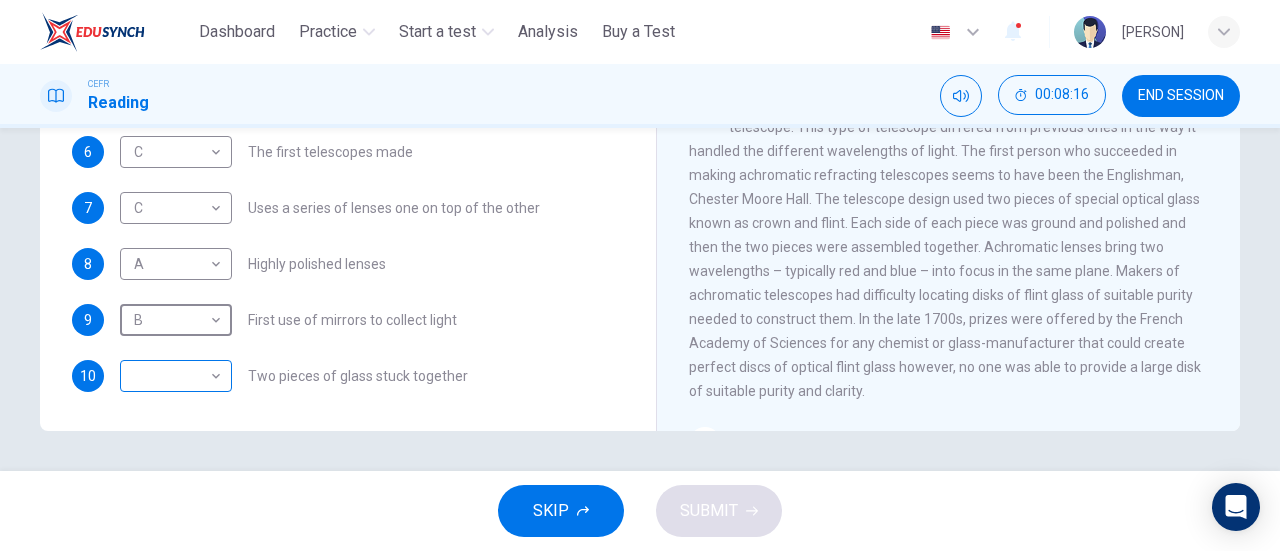 click on "​ ​" at bounding box center (176, 376) 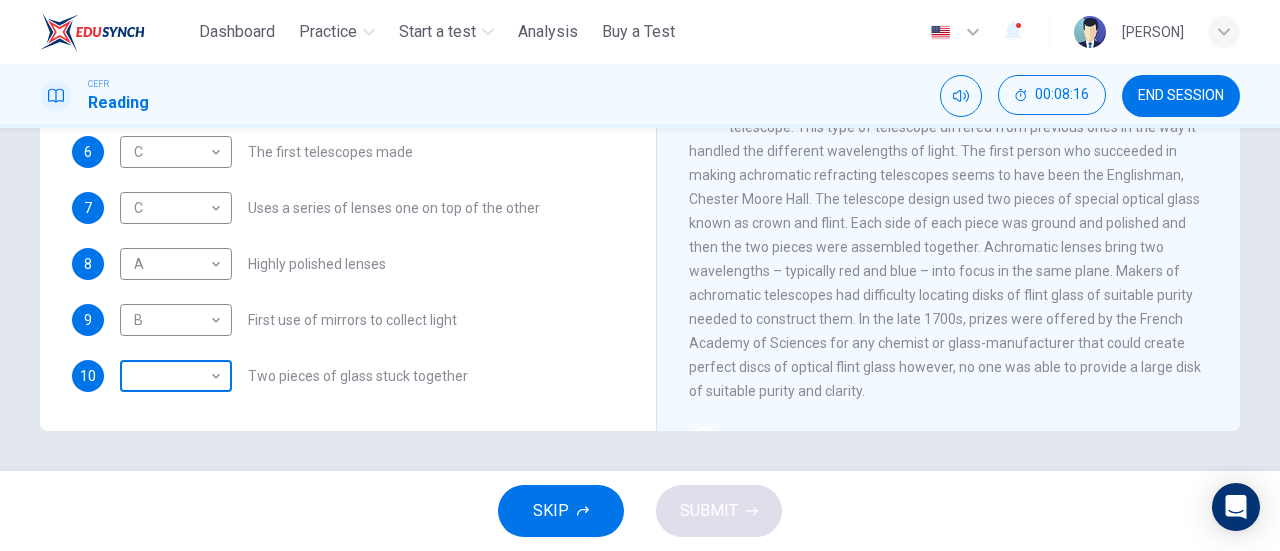 click on "This site uses cookies, as explained in our  Privacy Policy . If you agree to the use of cookies, please click the Accept button and continue to browse our site.   Privacy Policy Accept Dashboard Practice Start a test Analysis Buy a Test English ** ​ Nur Naila Binti Abu Bakar CEFR Reading 00:08:16 END SESSION Questions 6 - 10 Write the correct letter A, B or C, in the boxes below.
Classify the following features as belonging to A the Achromatic telescope B the Reflective telescope C the Refracting telescope 6 C * ​ The first telescopes made 7 C * ​ Uses a series of lenses one on top of the other 8 A * ​ Highly polished lenses 9 B * ​ First use of mirrors to collect light 10 ​ ​ Two pieces of glass stuck together Looking in the Telescope CLICK TO ZOOM Click to Zoom 1 2 3 4 5 SKIP SUBMIT ELTC - EduSynch CEFR Test for Teachers in Malaysia
Dashboard Practice Start a test Analysis Pricing   Notifications 1 © Copyright  2025" at bounding box center (640, 275) 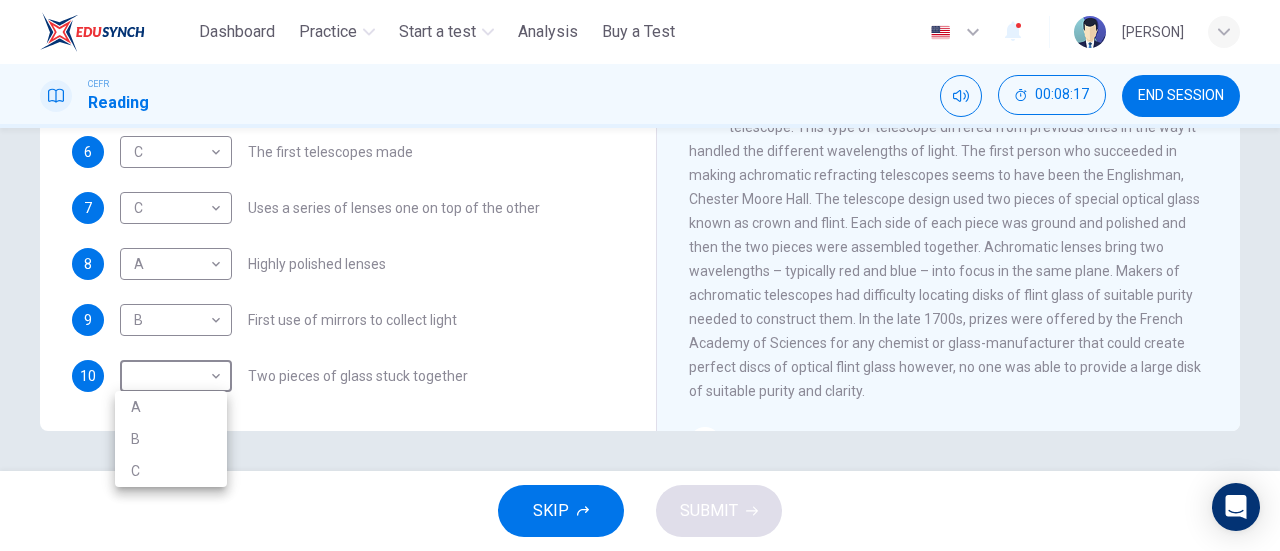 click on "A" at bounding box center (171, 407) 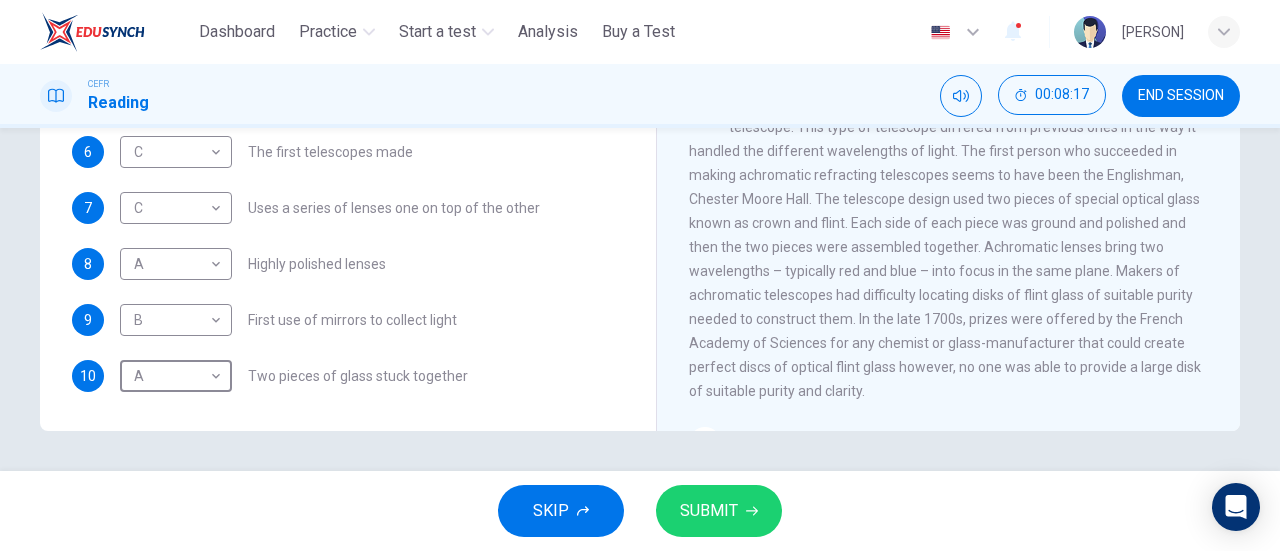 click on "SUBMIT" at bounding box center [719, 511] 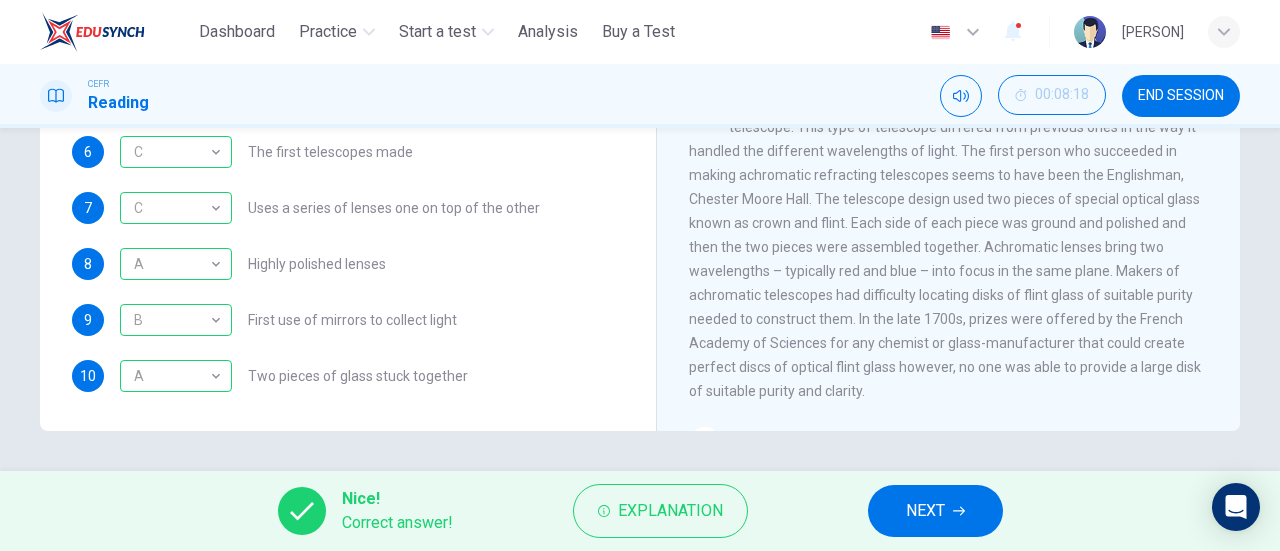 click on "NEXT" at bounding box center (925, 511) 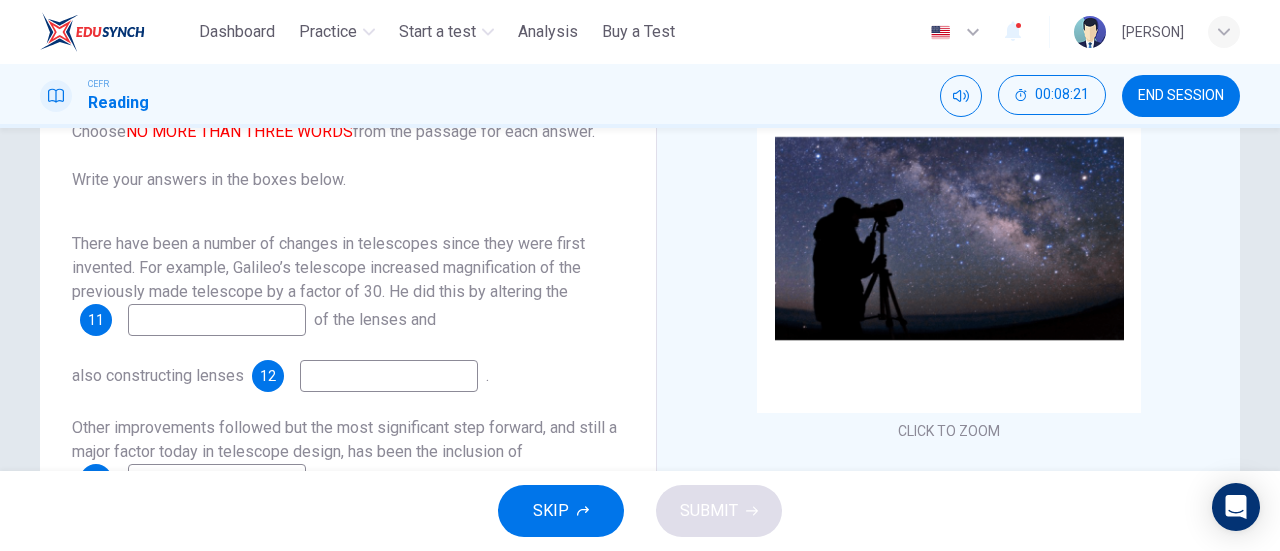 scroll, scrollTop: 232, scrollLeft: 0, axis: vertical 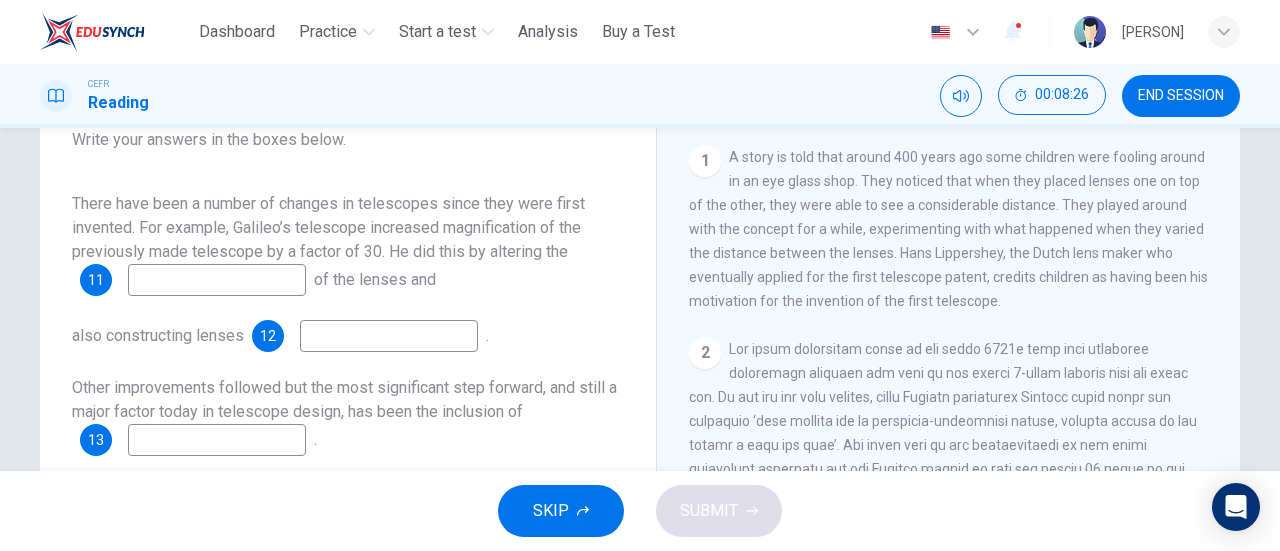 click at bounding box center [217, 280] 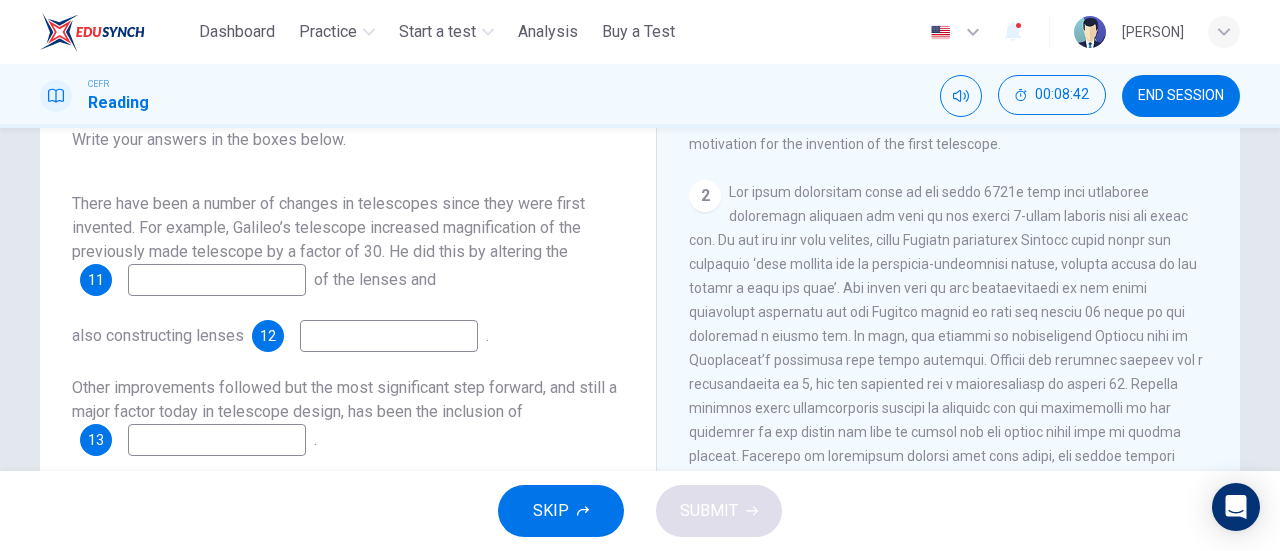scroll, scrollTop: 500, scrollLeft: 0, axis: vertical 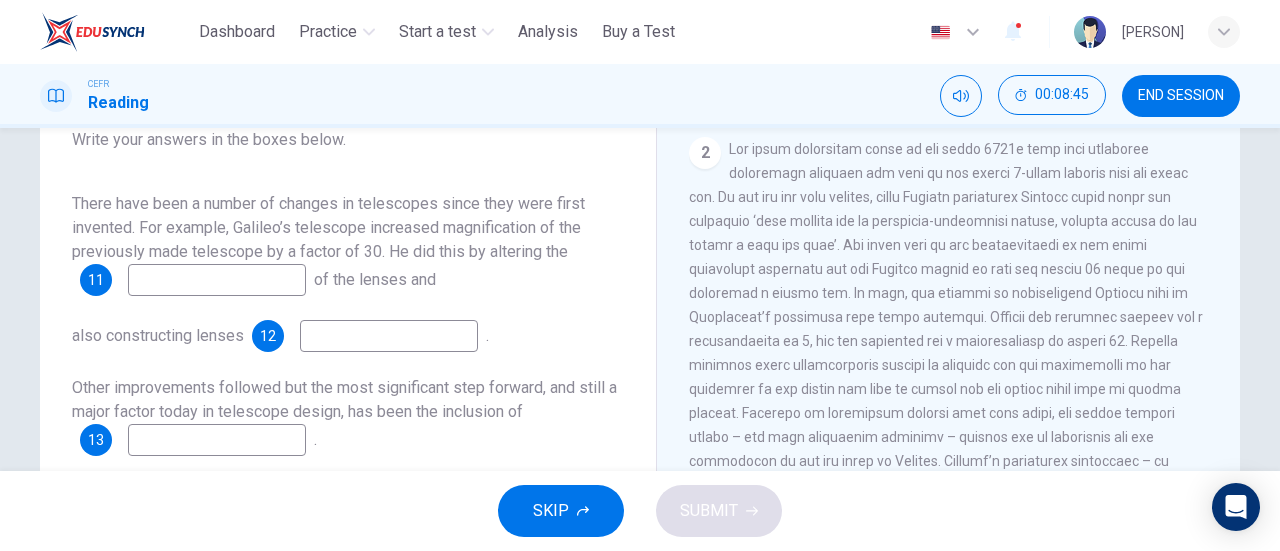 click at bounding box center (217, 280) 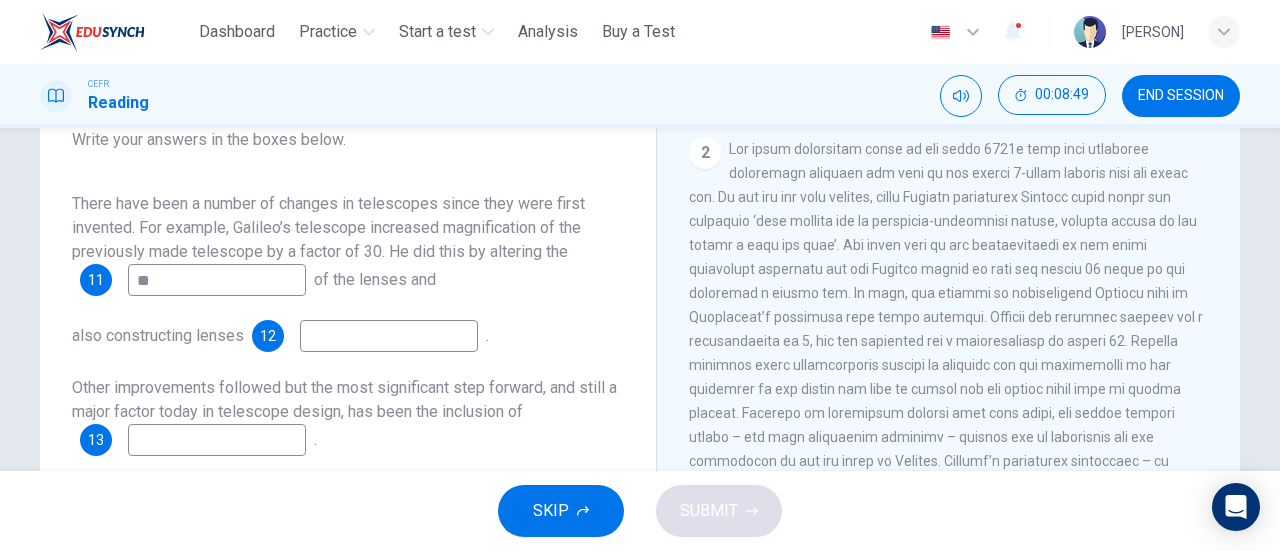 type on "*" 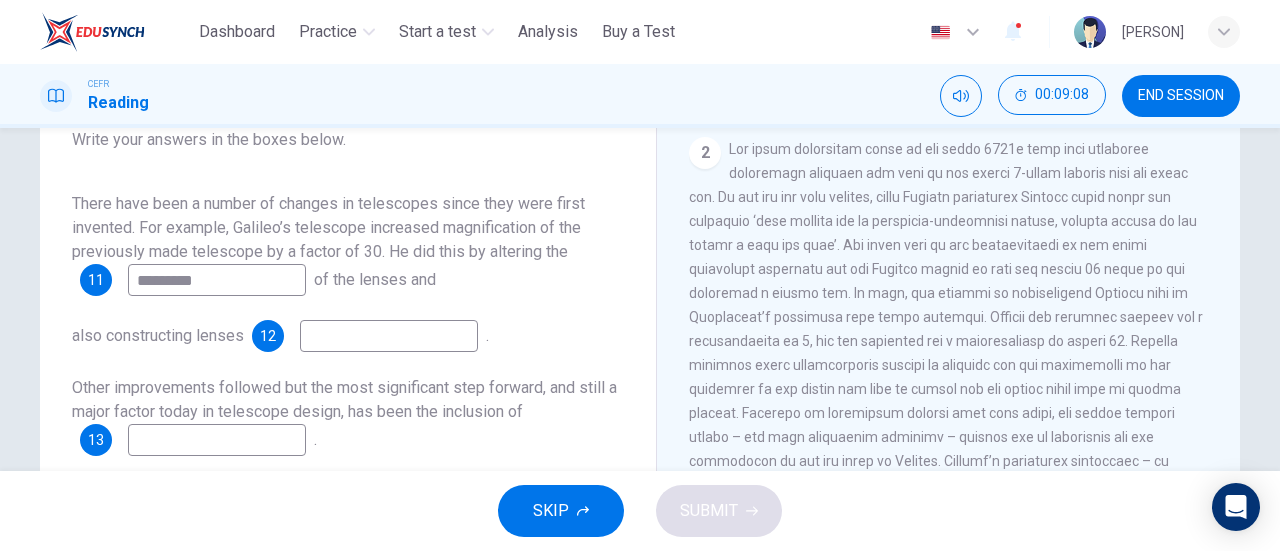 type on "*********" 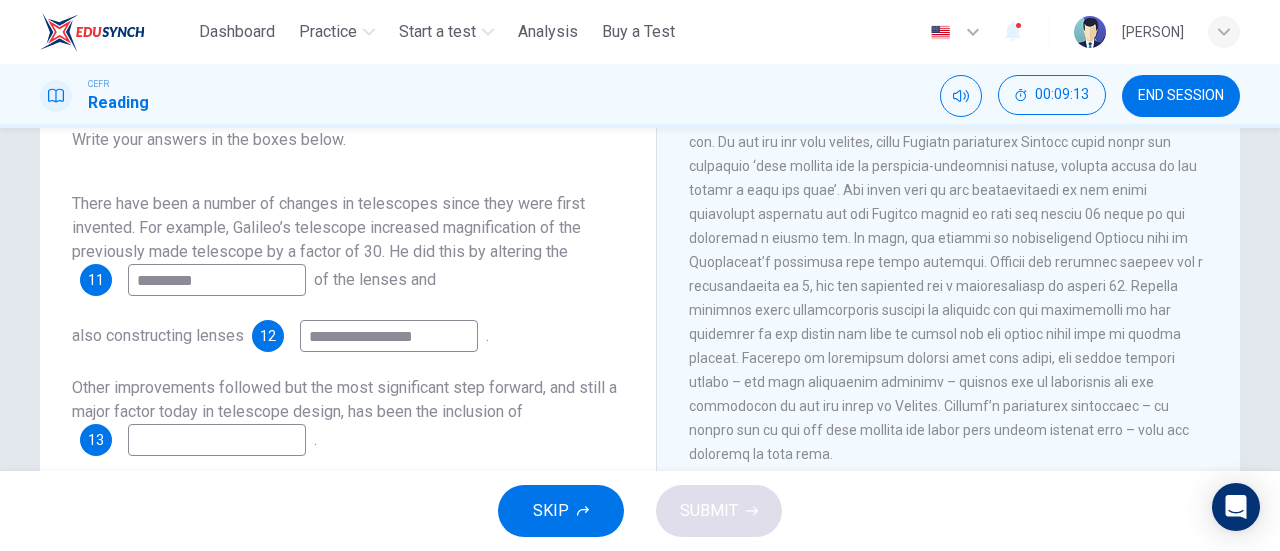 scroll, scrollTop: 600, scrollLeft: 0, axis: vertical 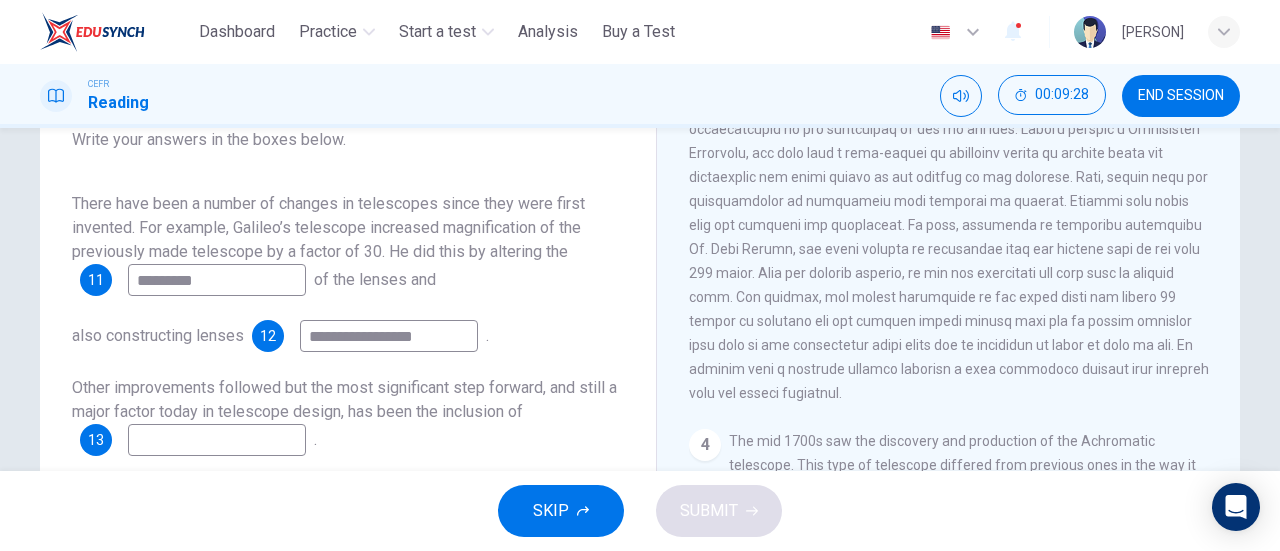 type on "**********" 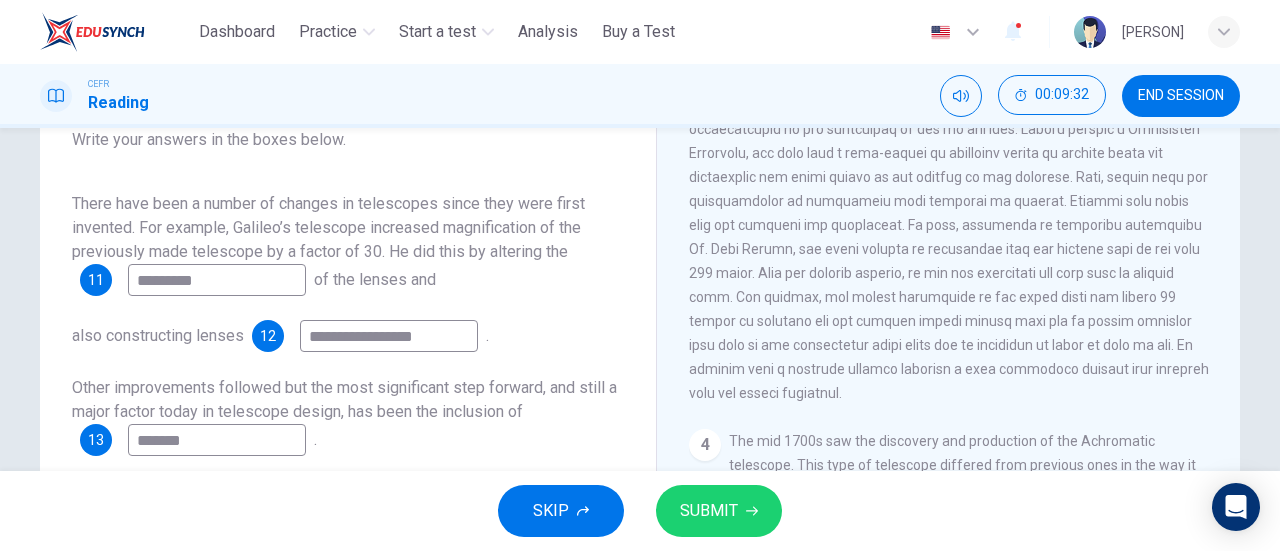 type on "*******" 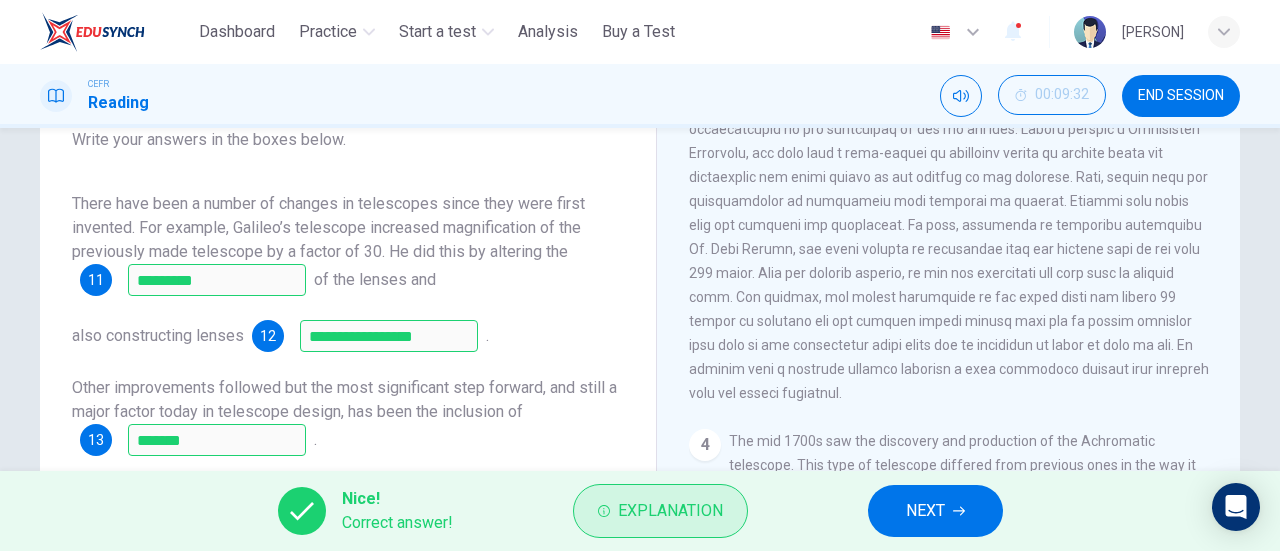 click on "Explanation" at bounding box center (670, 511) 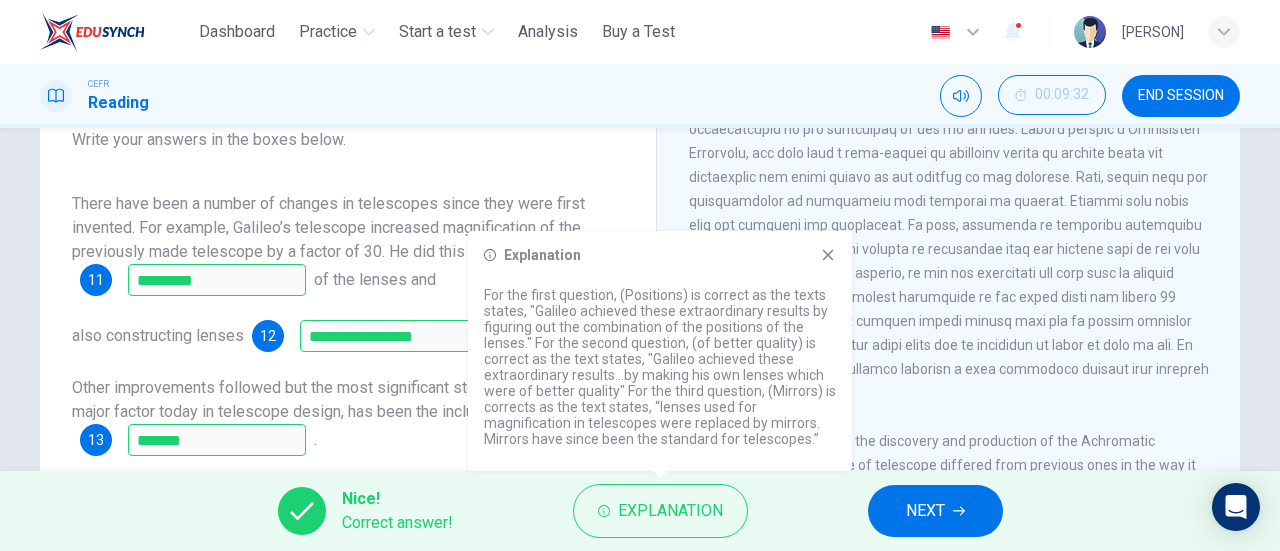 click on "Nice! Correct answer! Explanation NEXT" at bounding box center (640, 511) 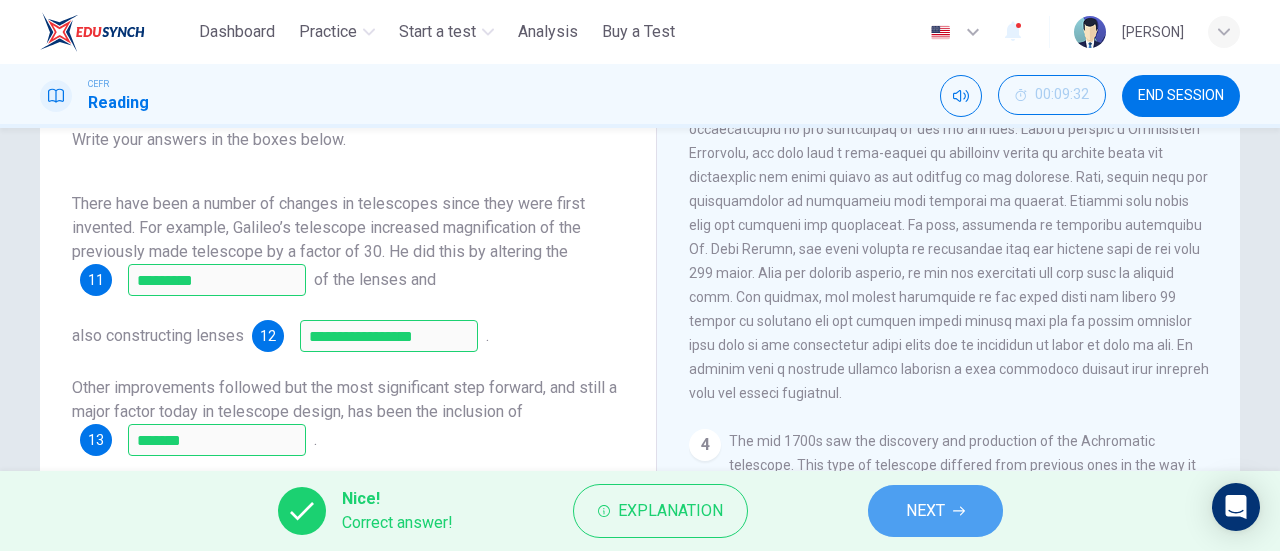 click on "NEXT" at bounding box center [925, 511] 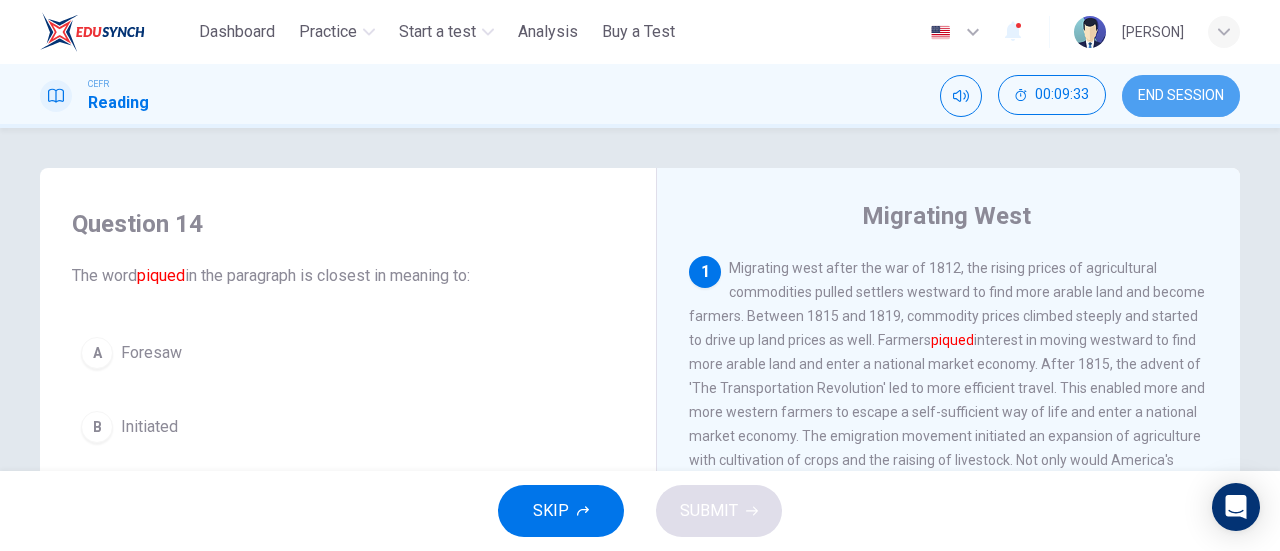 click on "END SESSION" at bounding box center (1181, 96) 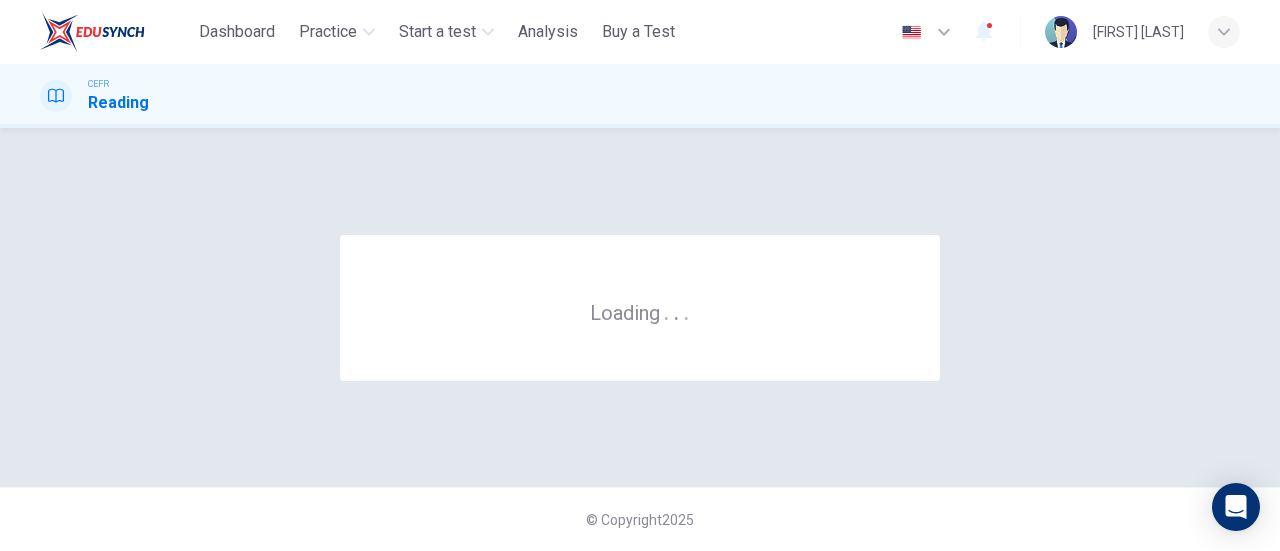 scroll, scrollTop: 0, scrollLeft: 0, axis: both 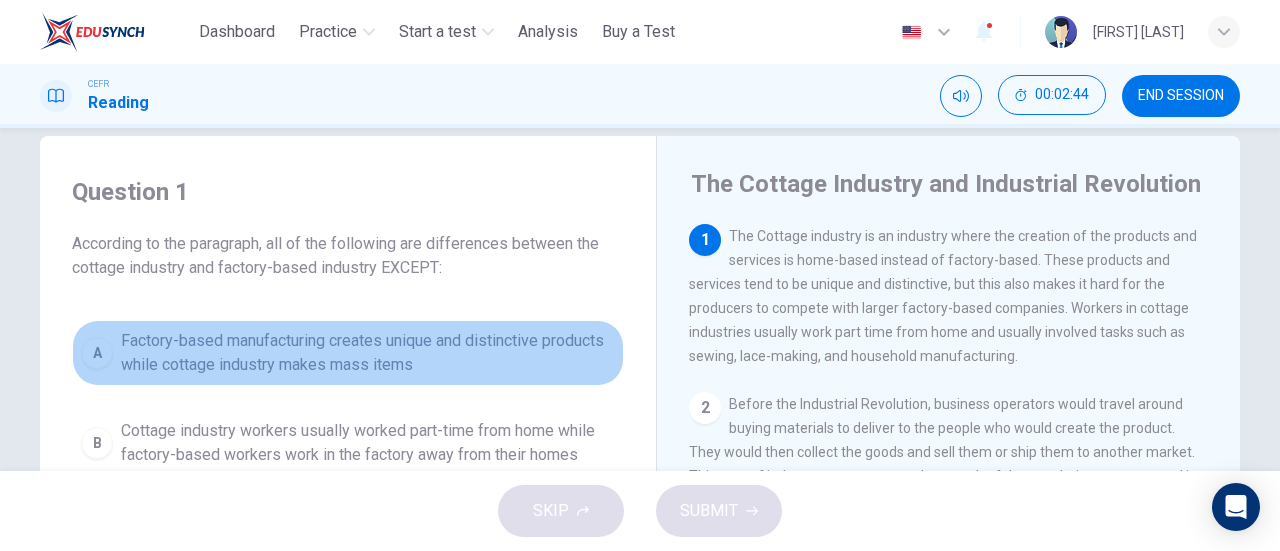 click on "A" at bounding box center [97, 353] 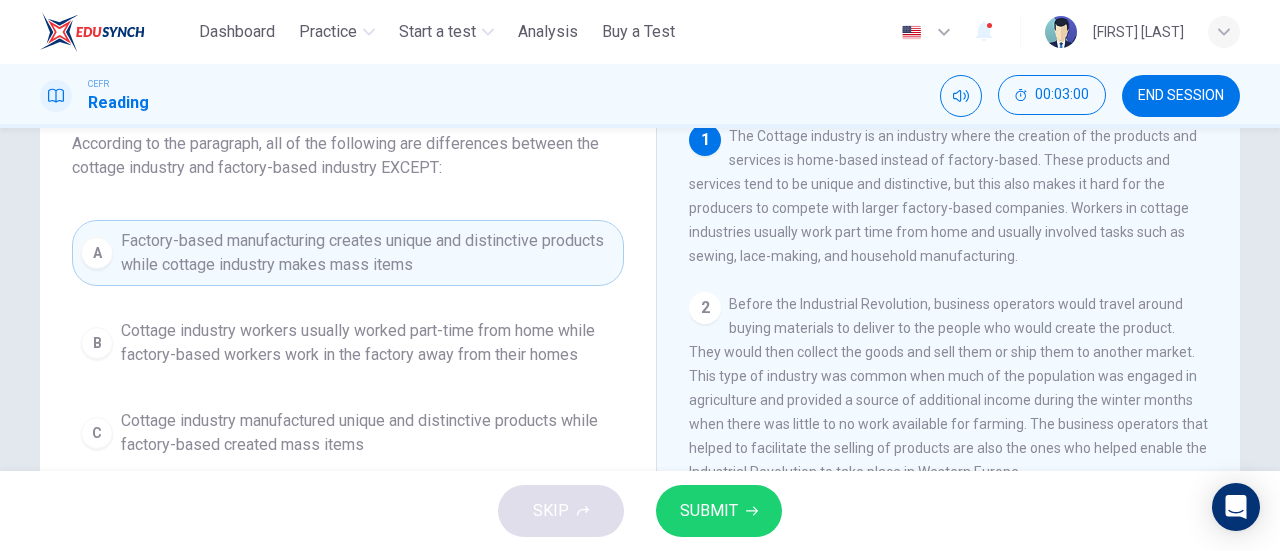 scroll, scrollTop: 232, scrollLeft: 0, axis: vertical 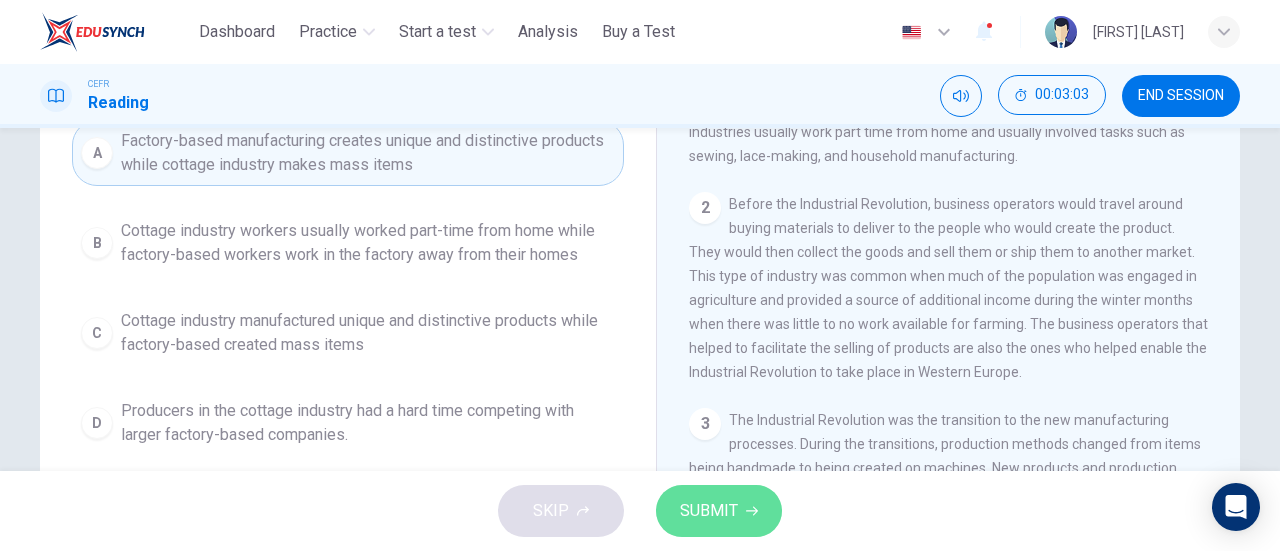 click on "SUBMIT" at bounding box center [709, 511] 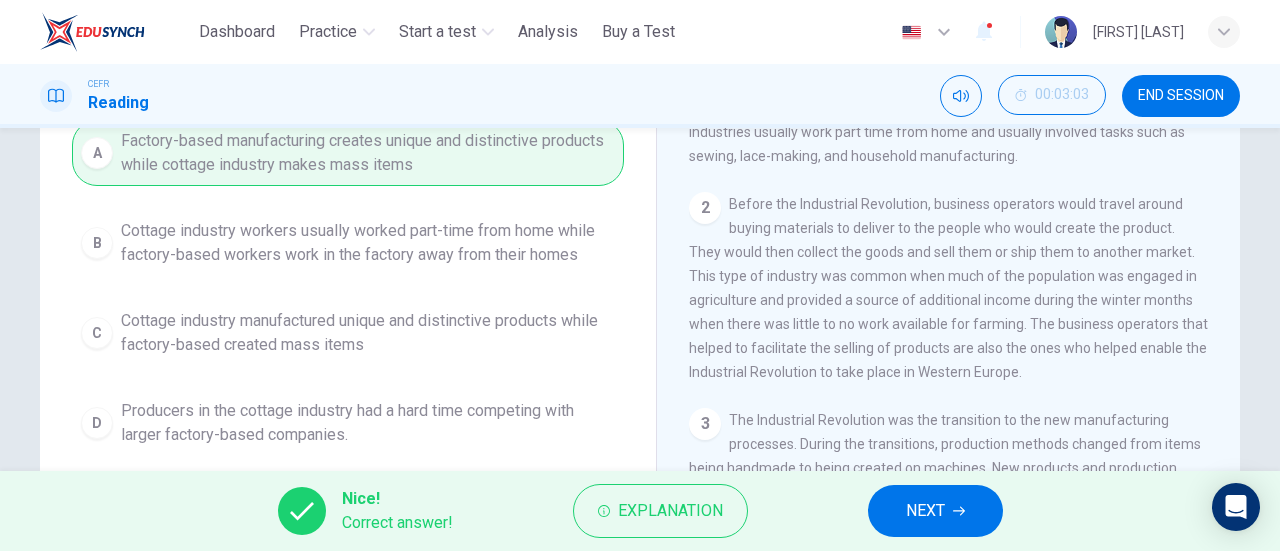 click on "NEXT" at bounding box center (925, 511) 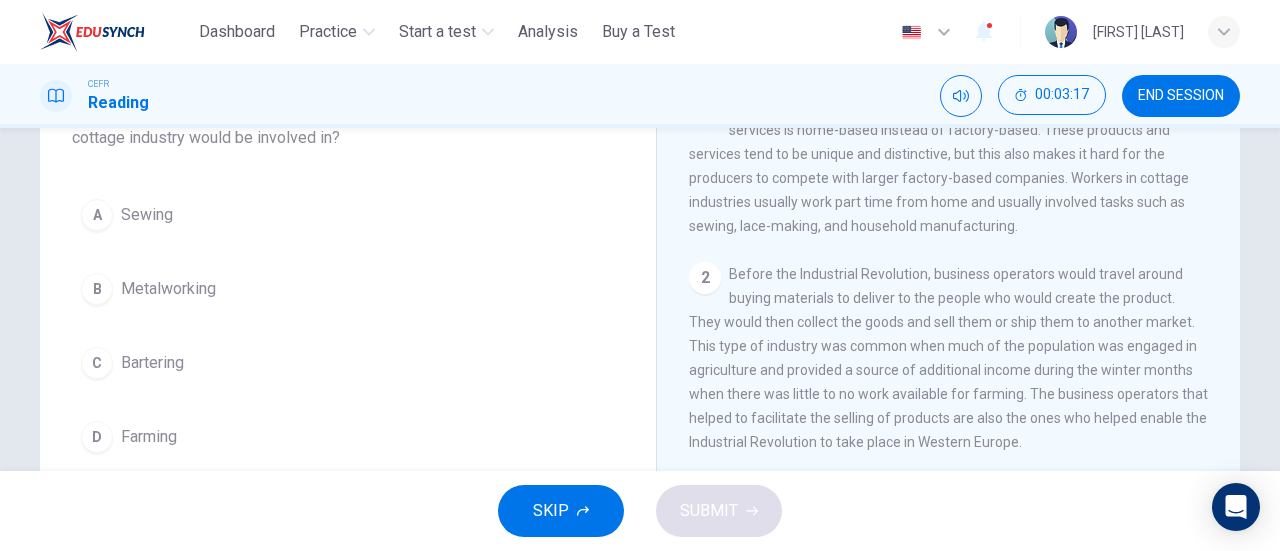 scroll, scrollTop: 132, scrollLeft: 0, axis: vertical 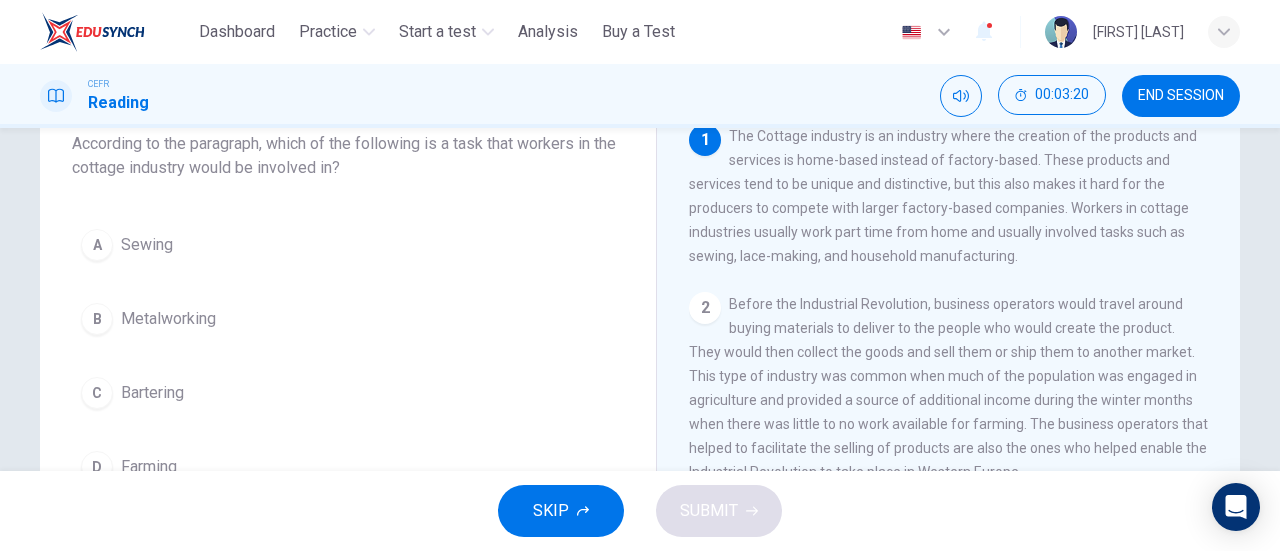 click on "A" at bounding box center (97, 245) 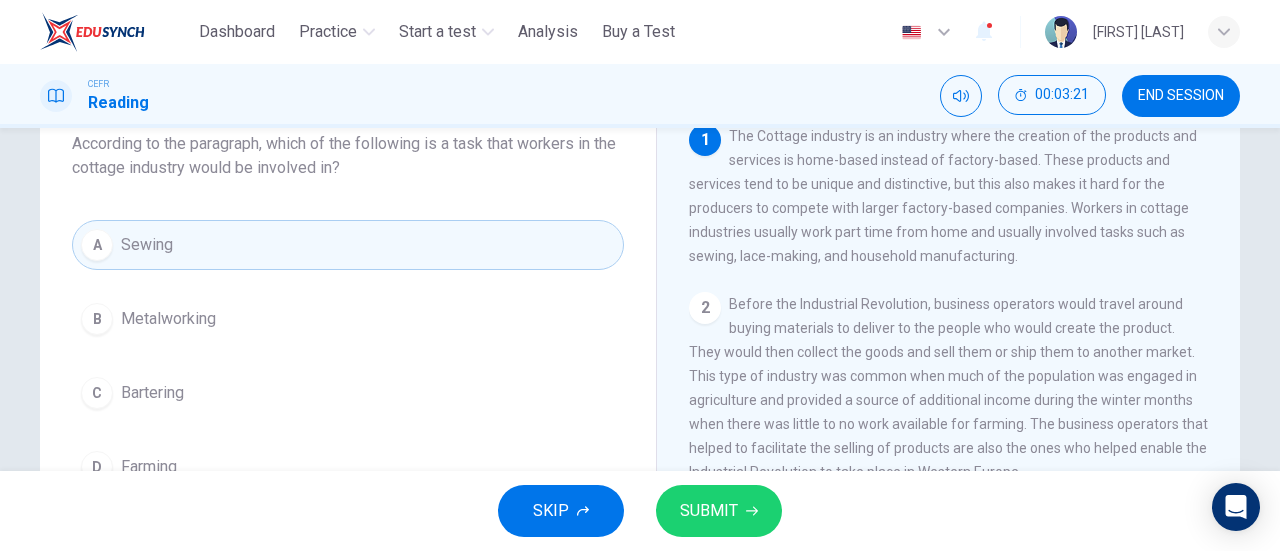 click on "SUBMIT" at bounding box center (709, 511) 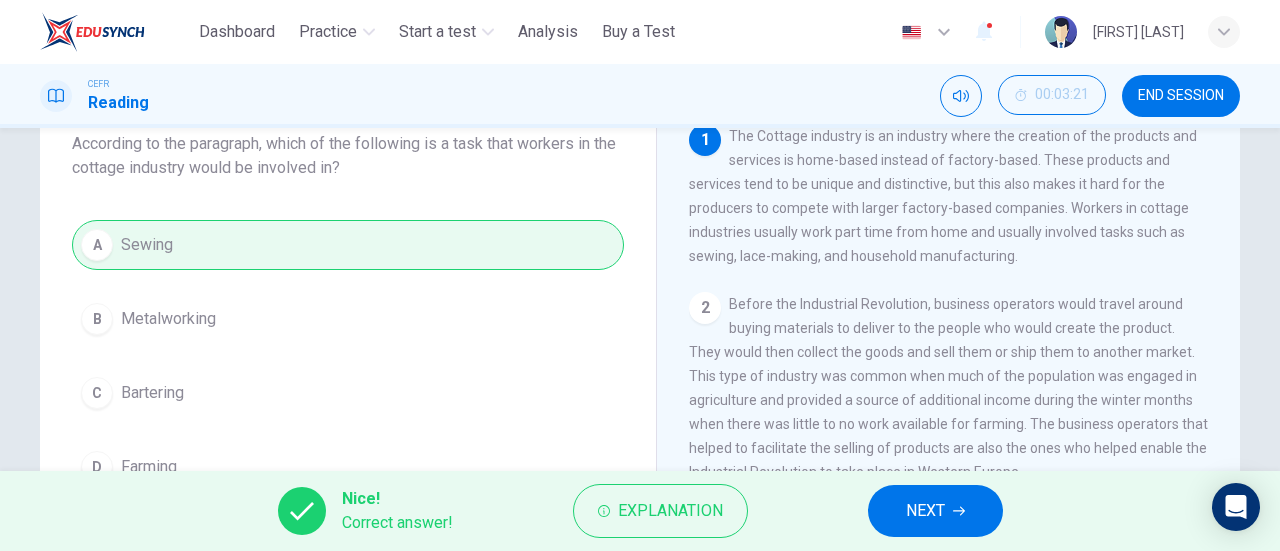 click on "NEXT" at bounding box center [925, 511] 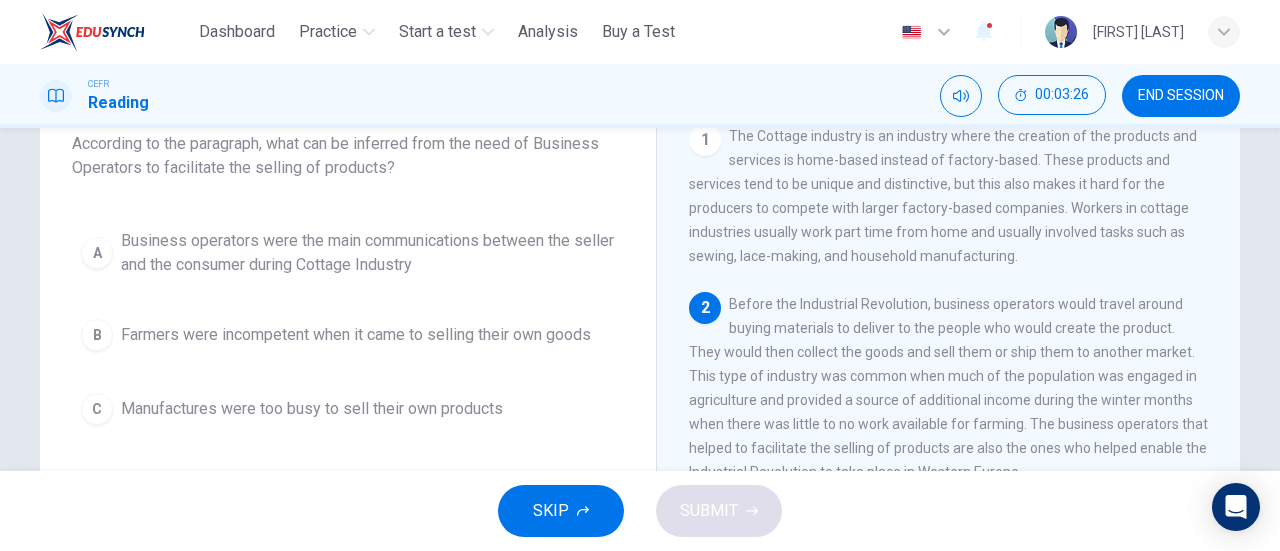 scroll, scrollTop: 100, scrollLeft: 0, axis: vertical 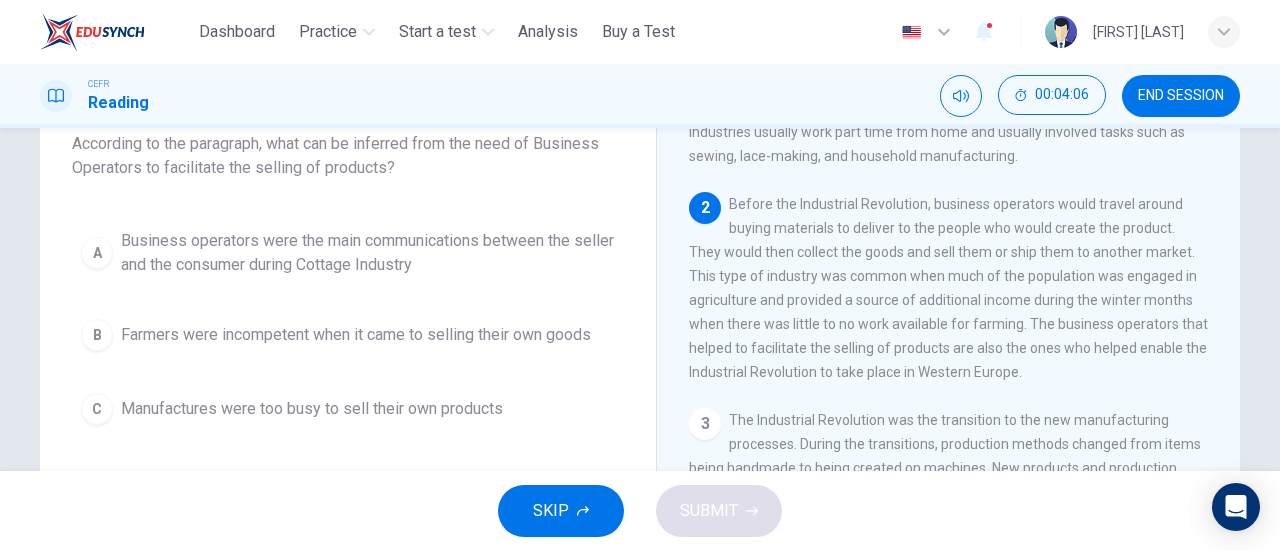 click on "A" at bounding box center (97, 253) 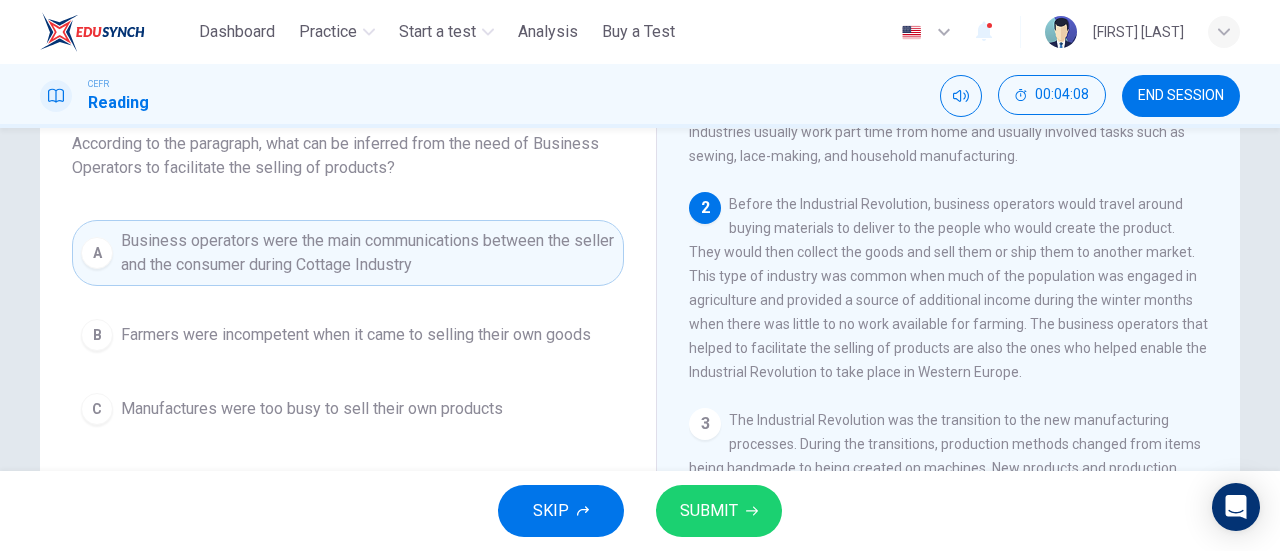 click on "SUBMIT" at bounding box center (709, 511) 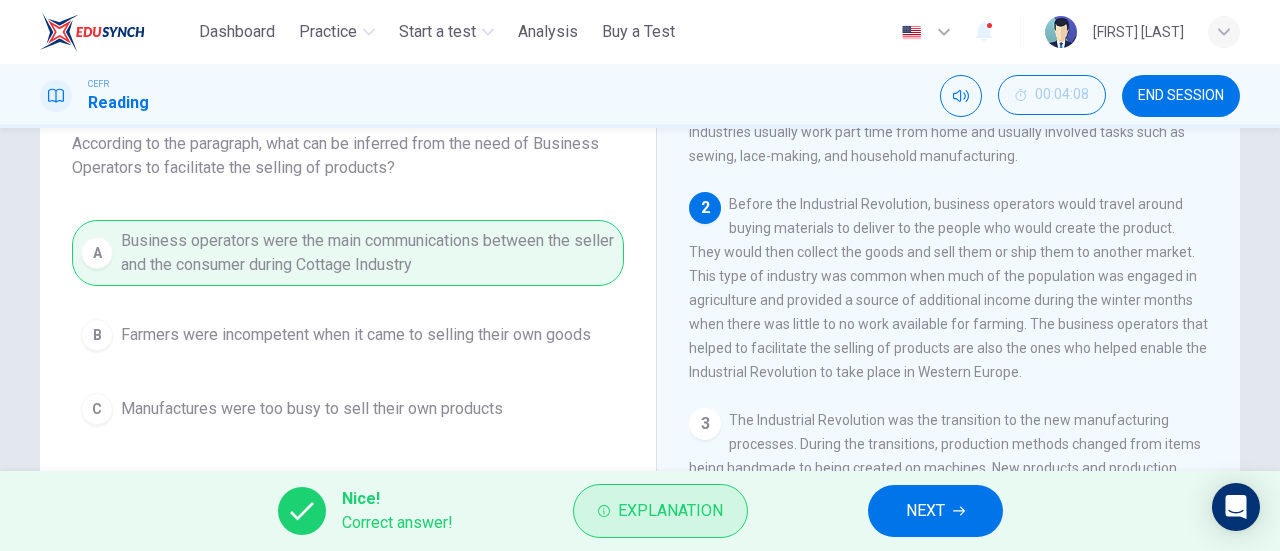 click on "Explanation" at bounding box center [670, 511] 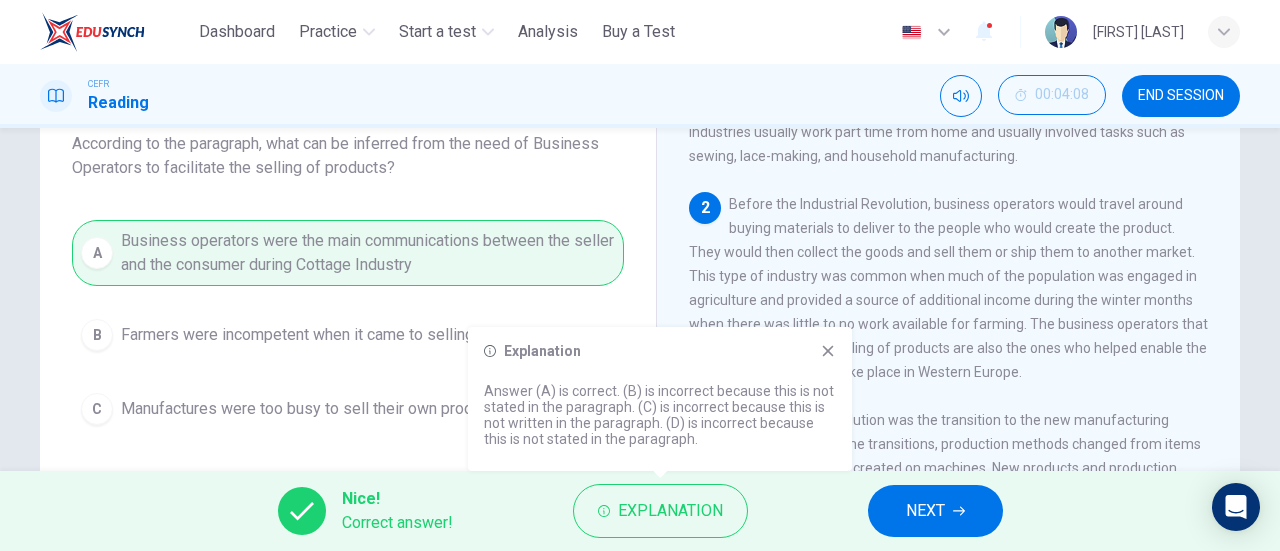 click on "NEXT" at bounding box center (925, 511) 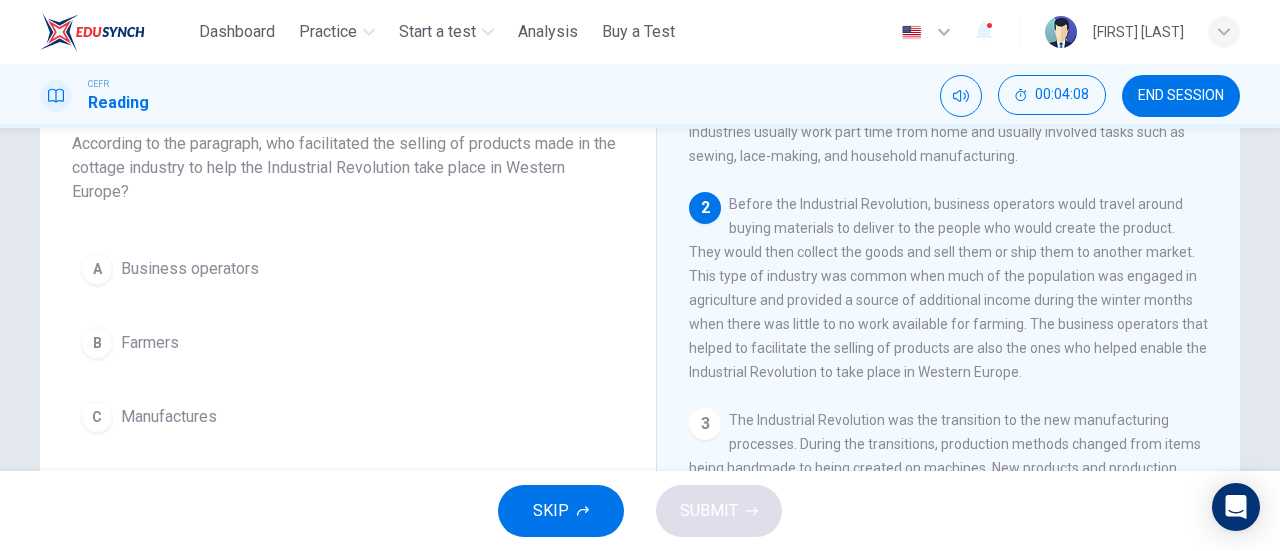 scroll, scrollTop: 32, scrollLeft: 0, axis: vertical 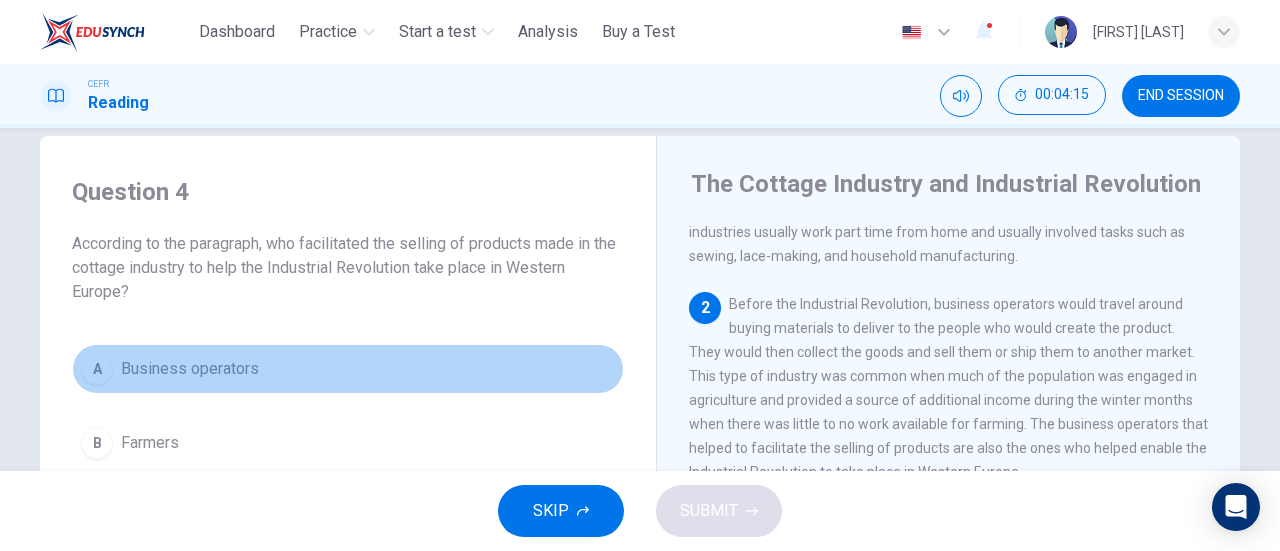 click on "A" at bounding box center (97, 369) 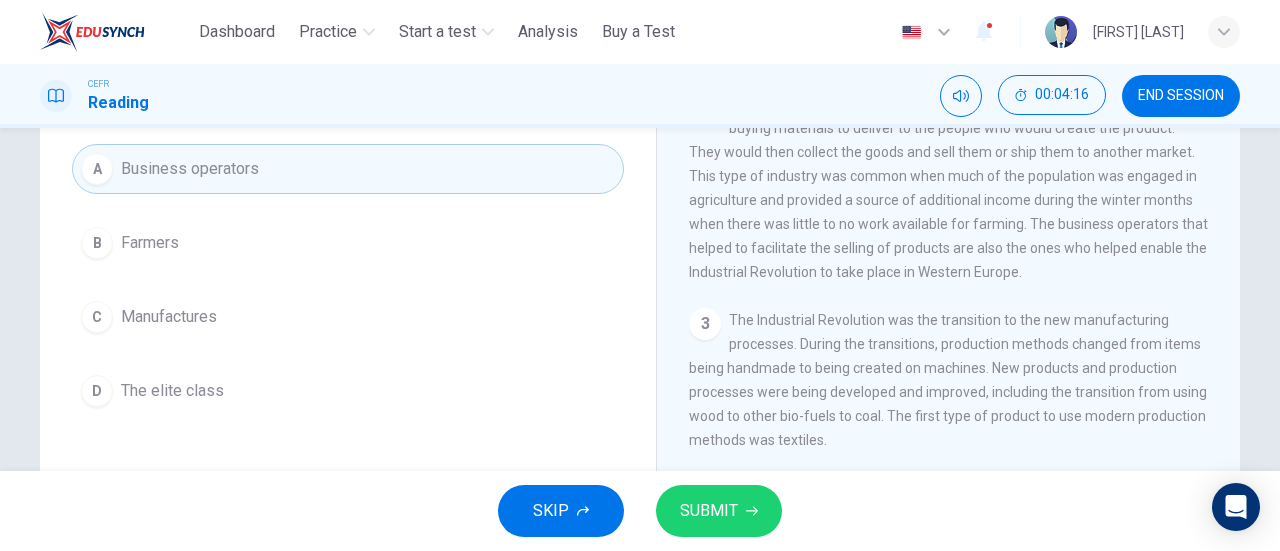 scroll, scrollTop: 132, scrollLeft: 0, axis: vertical 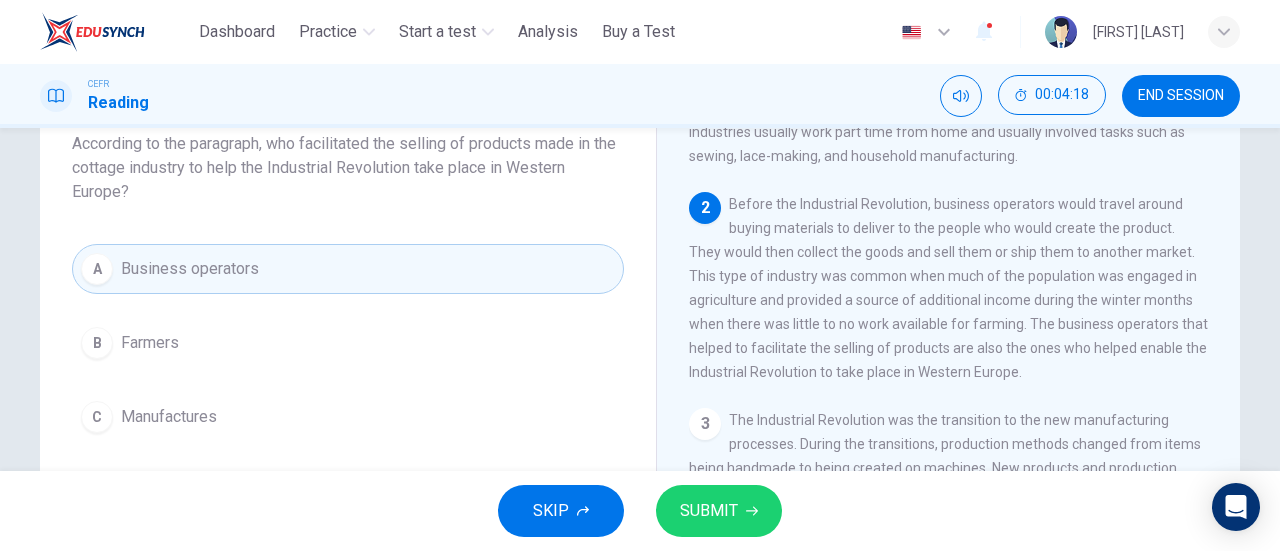click on "SUBMIT" at bounding box center [709, 511] 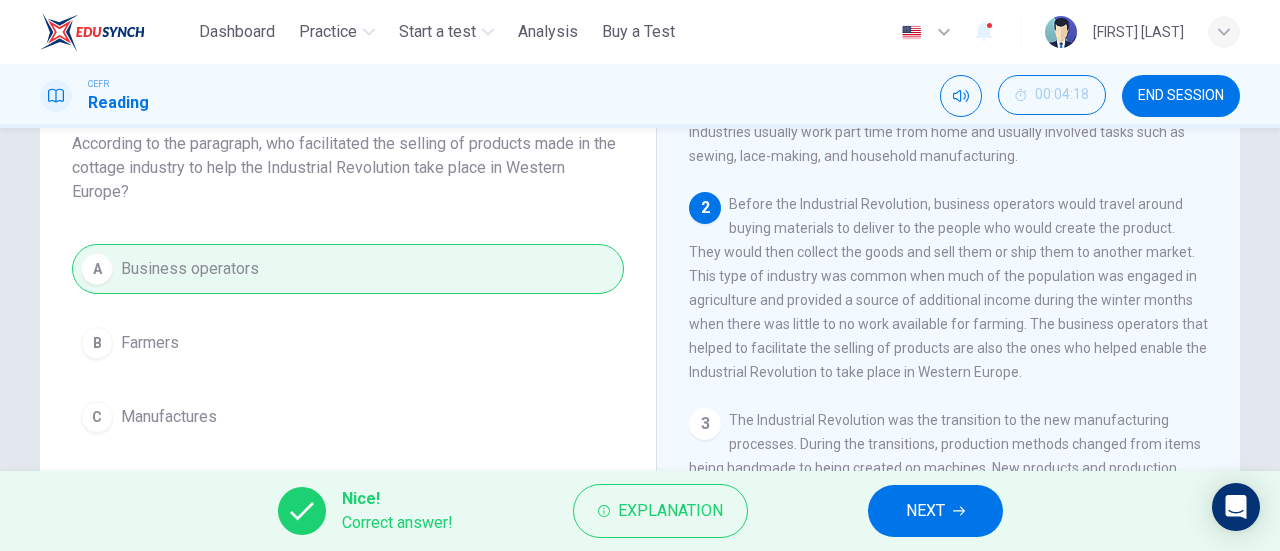 click on "NEXT" at bounding box center (925, 511) 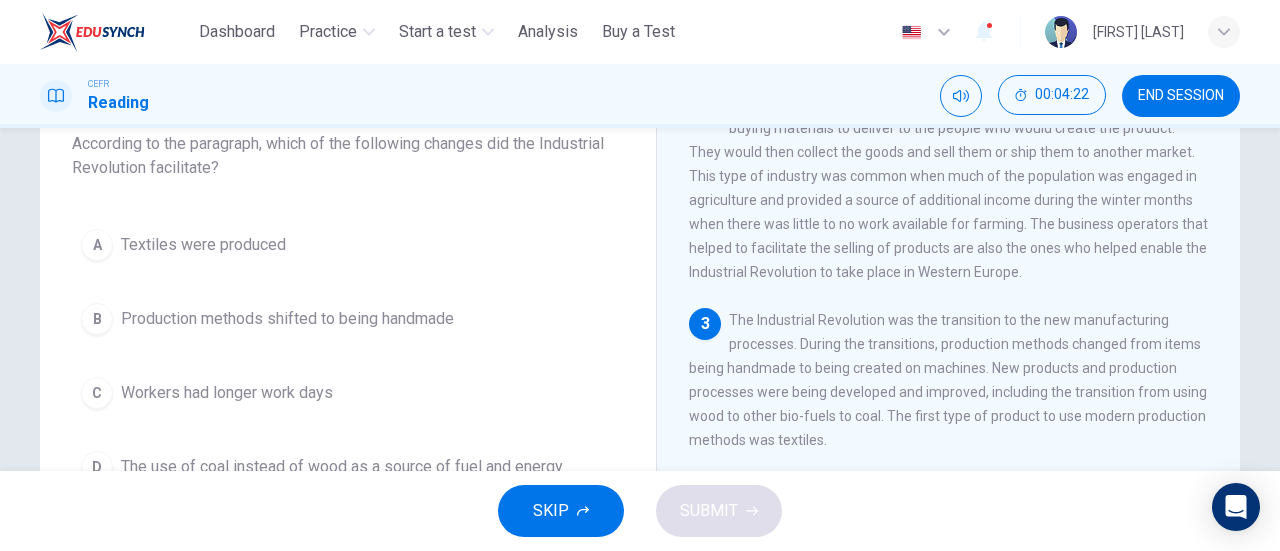 scroll, scrollTop: 300, scrollLeft: 0, axis: vertical 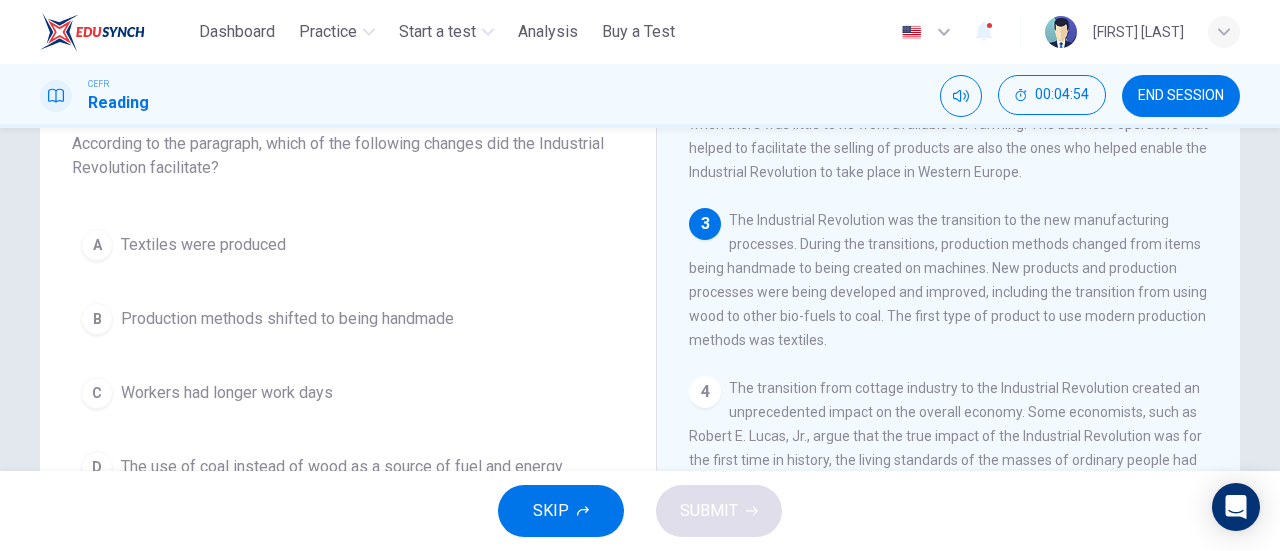 click on "A Textiles were produced" at bounding box center [348, 245] 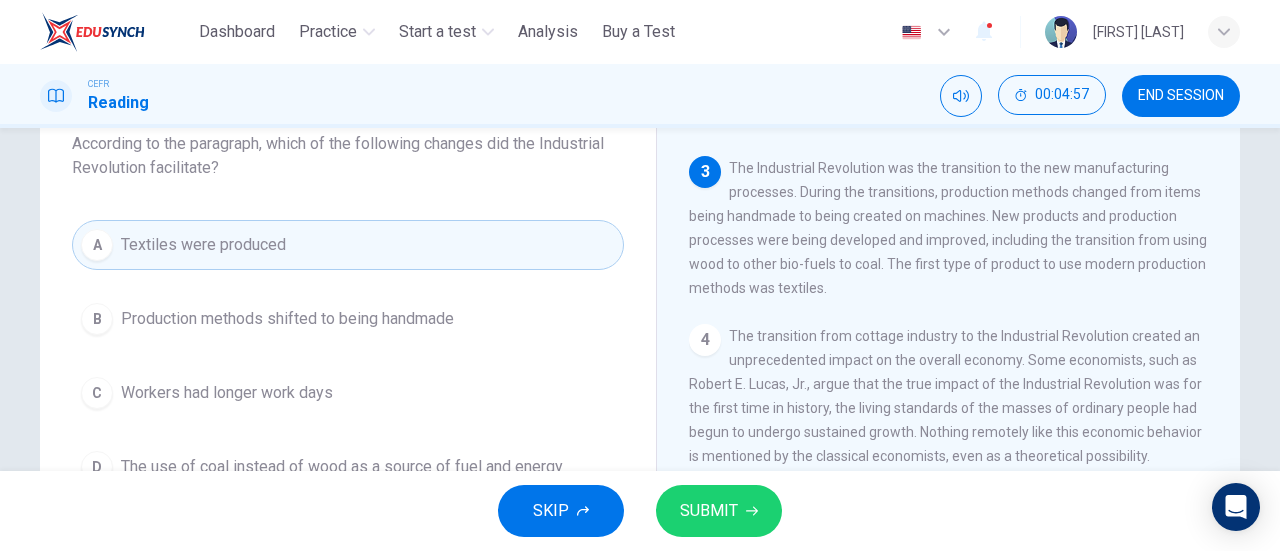 scroll, scrollTop: 325, scrollLeft: 0, axis: vertical 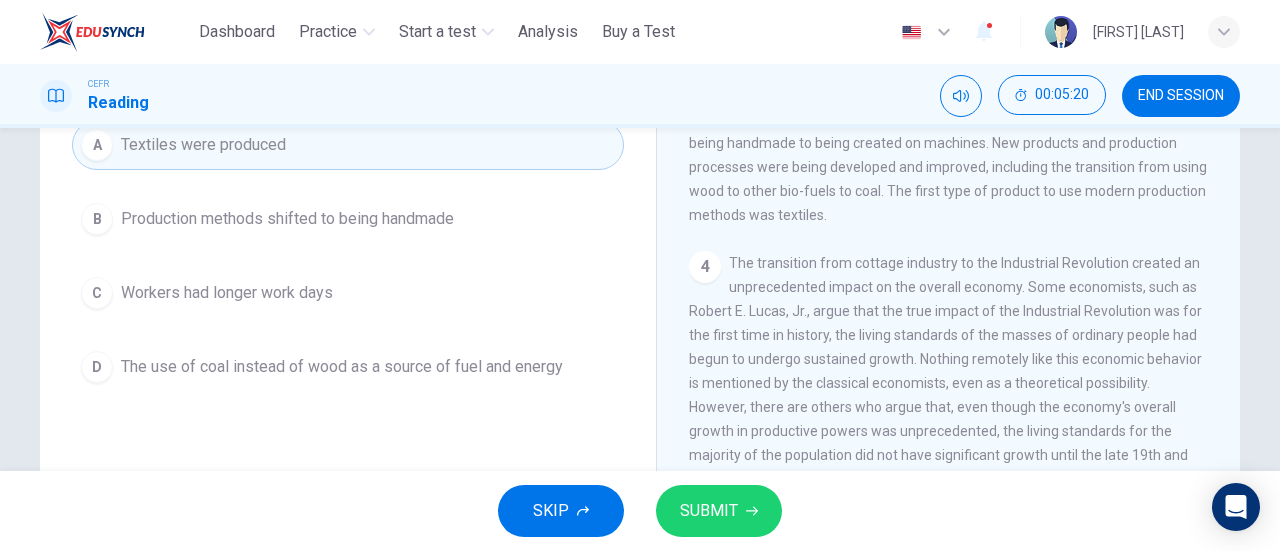 click on "D" at bounding box center [97, 367] 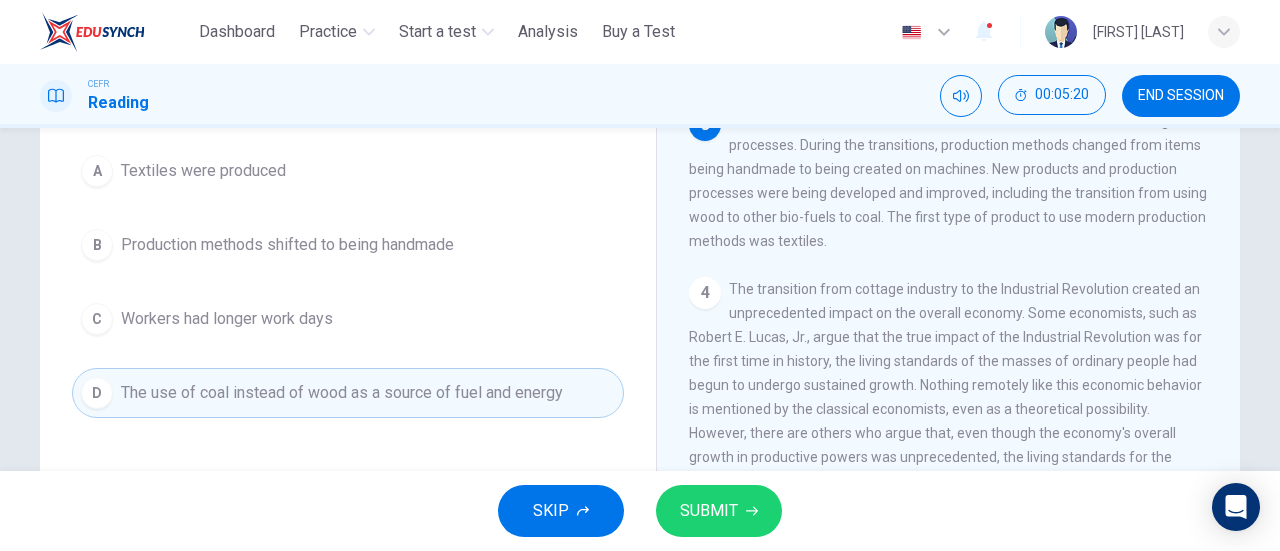 scroll, scrollTop: 132, scrollLeft: 0, axis: vertical 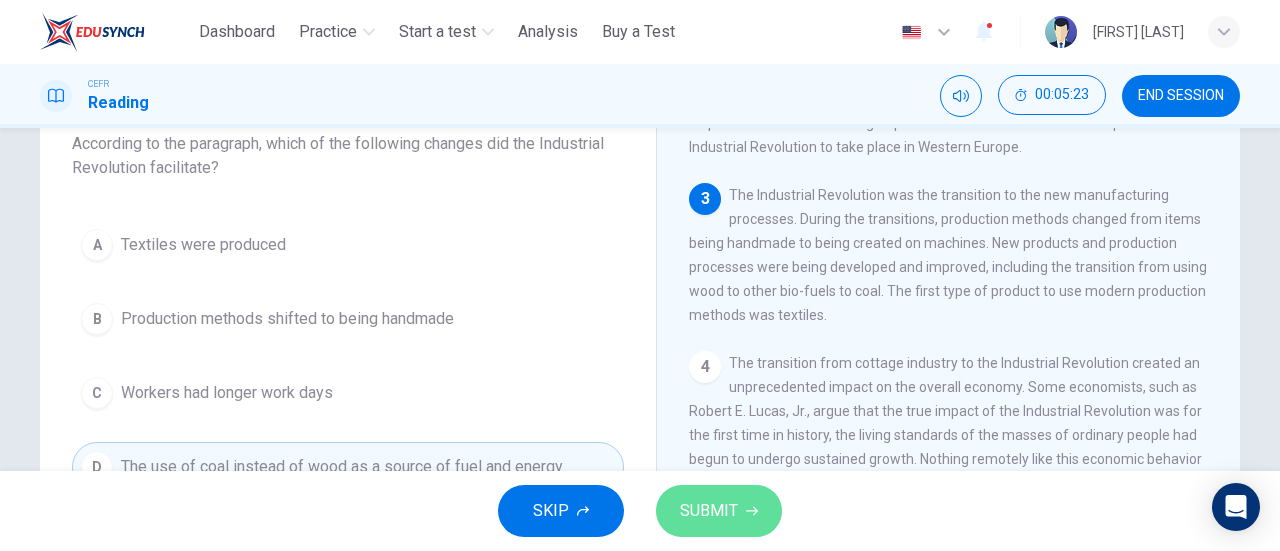 click on "SUBMIT" at bounding box center (709, 511) 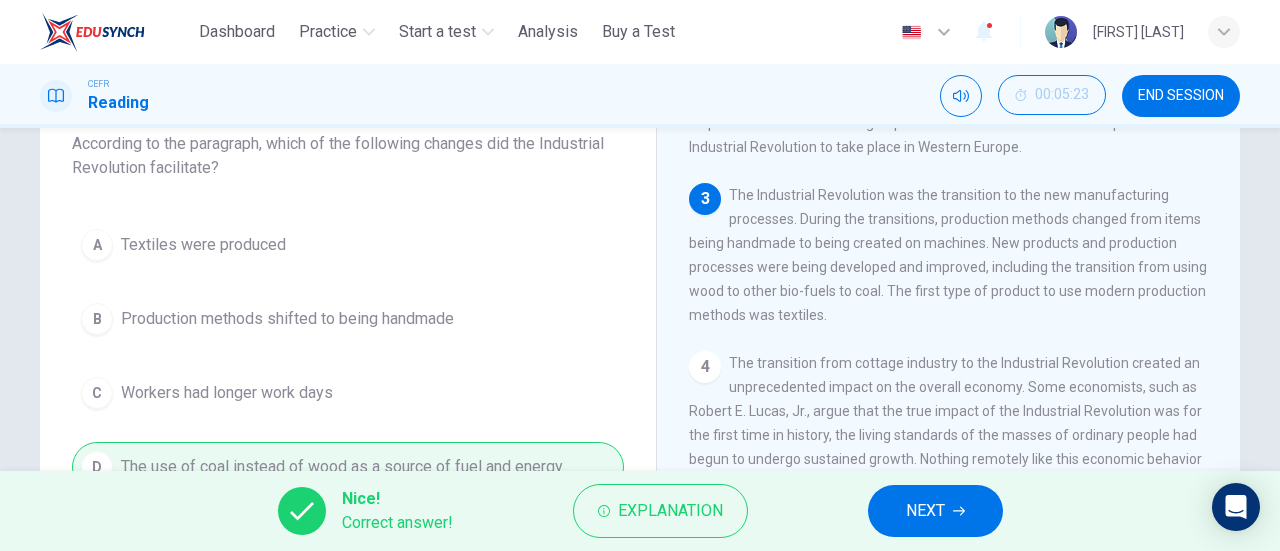 click on "NEXT" at bounding box center (925, 511) 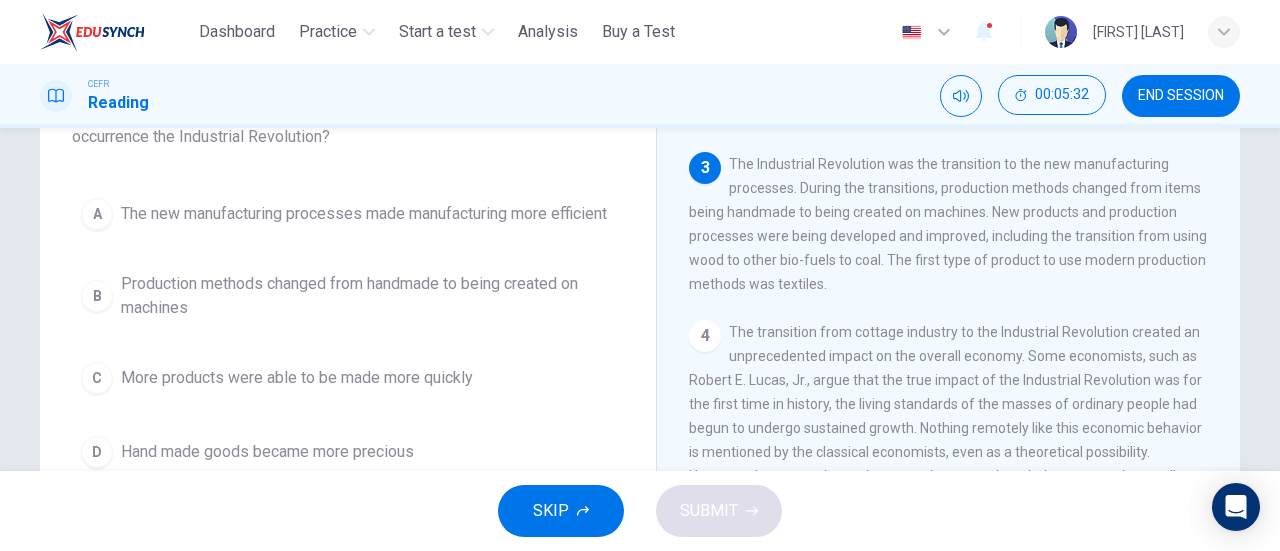 scroll, scrollTop: 132, scrollLeft: 0, axis: vertical 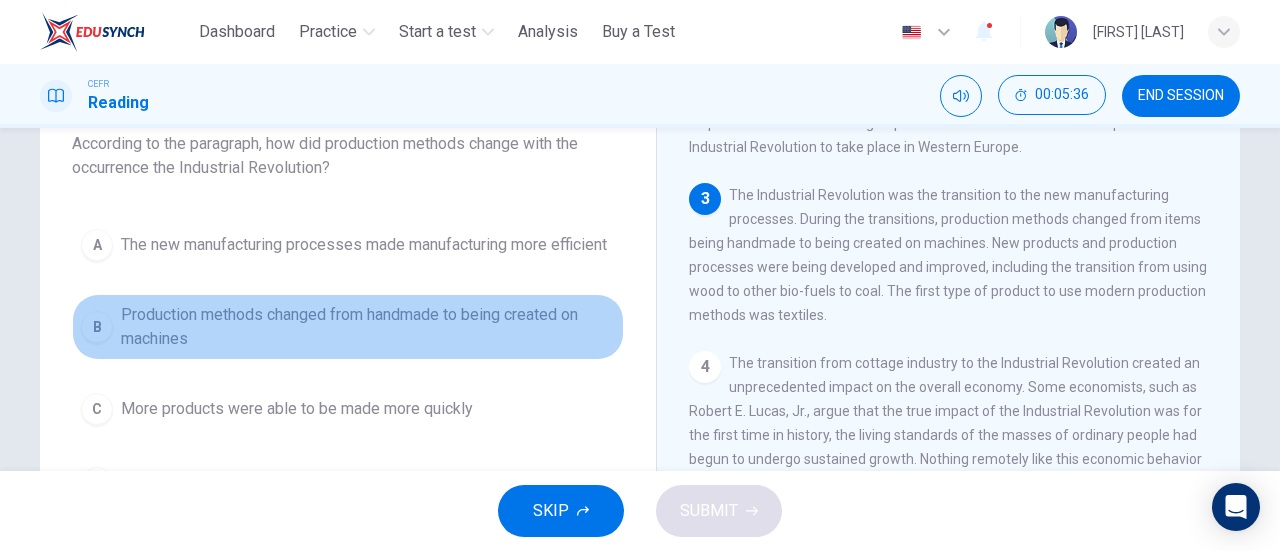 click on "B" at bounding box center (97, 327) 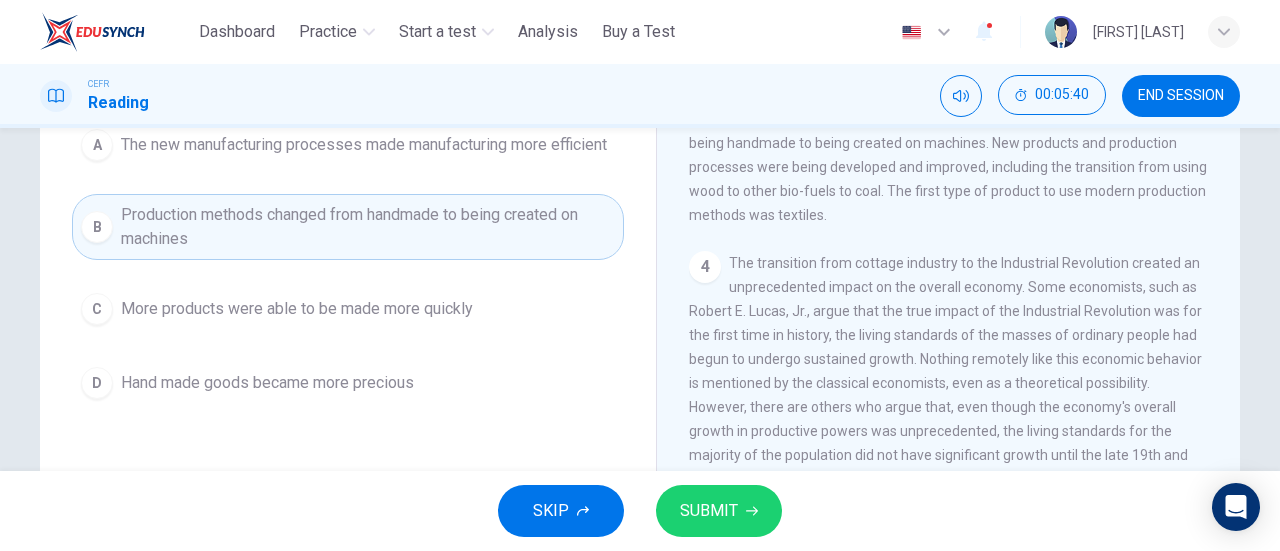 scroll, scrollTop: 132, scrollLeft: 0, axis: vertical 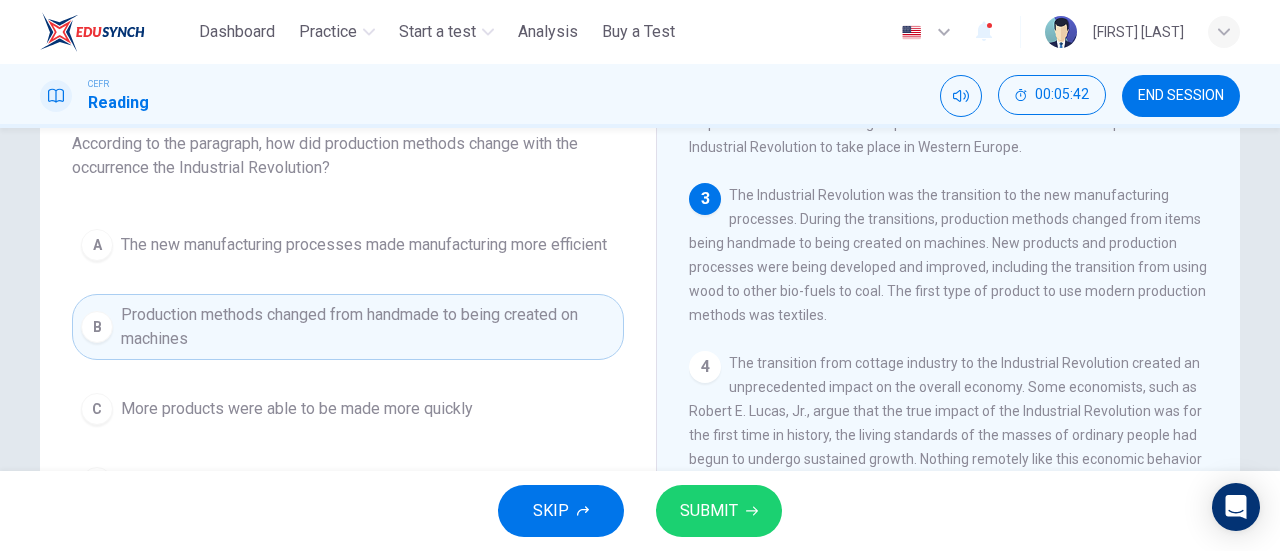 click on "SUBMIT" at bounding box center [709, 511] 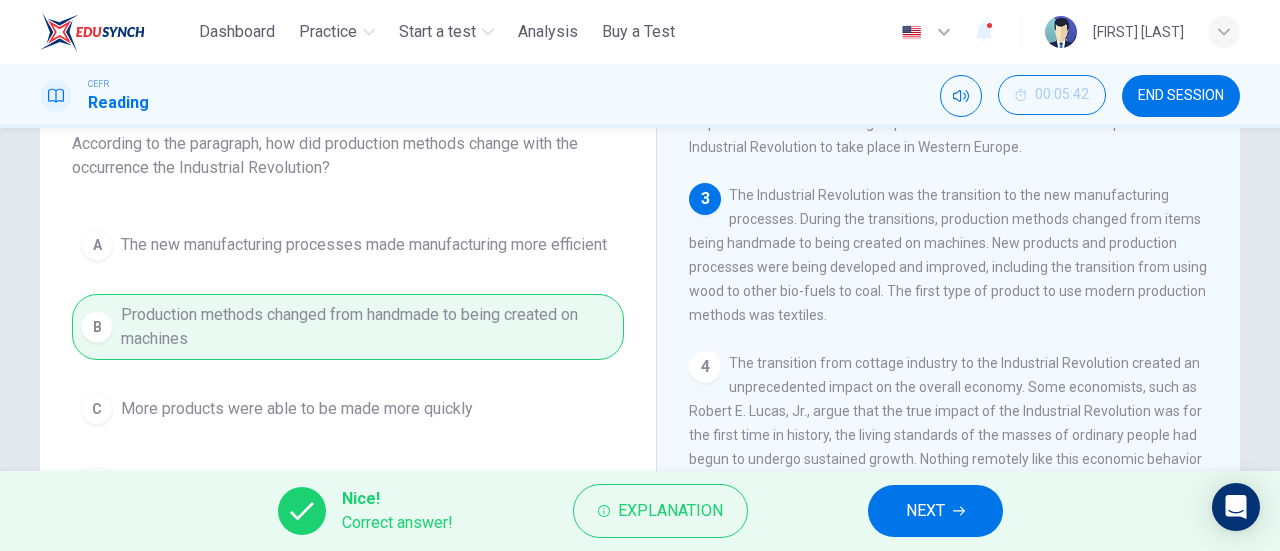 click on "NEXT" at bounding box center [925, 511] 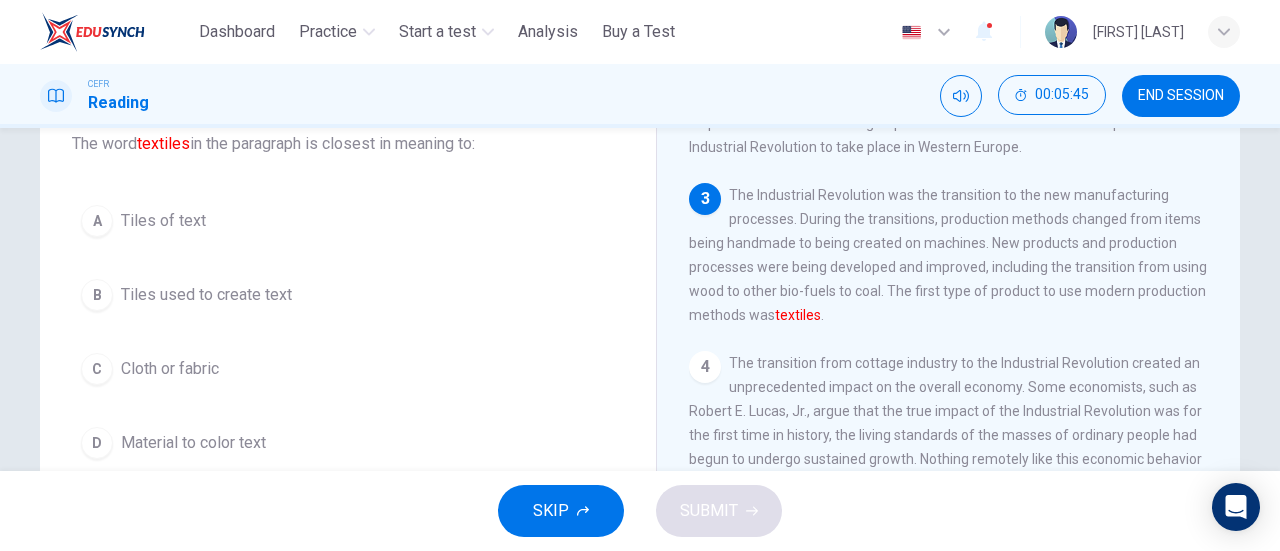 click on "C" at bounding box center [97, 369] 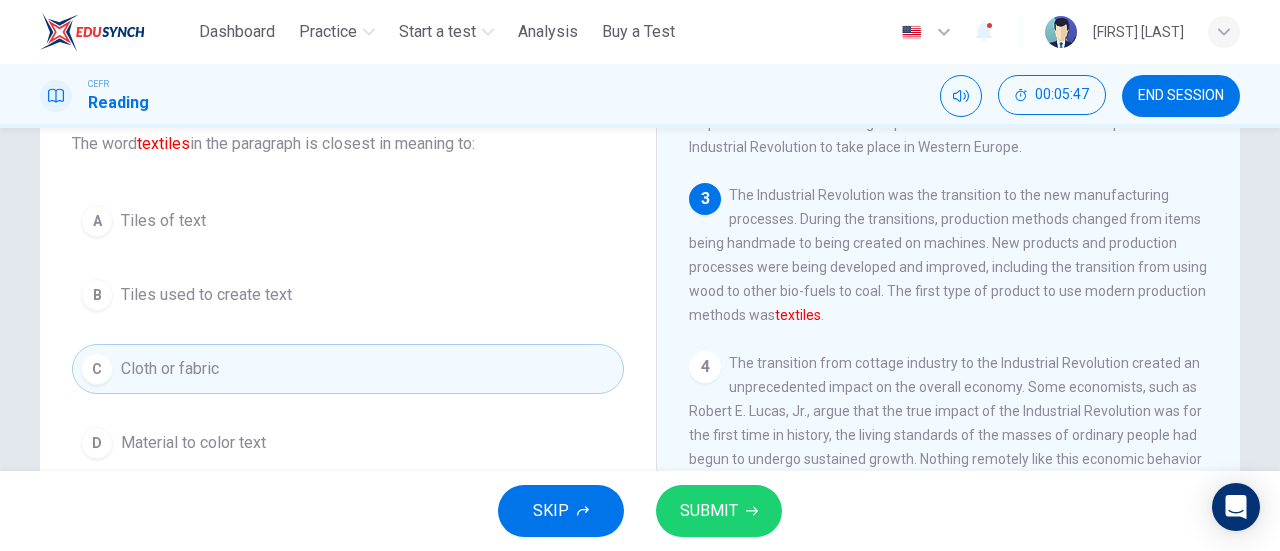 click on "SUBMIT" at bounding box center (709, 511) 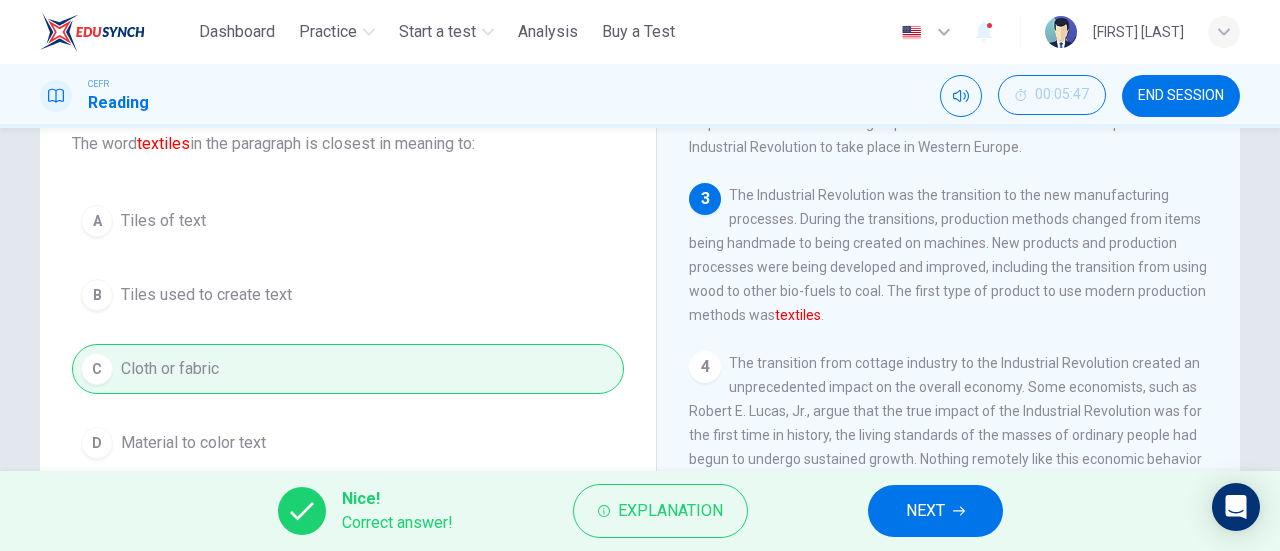click on "NEXT" at bounding box center [935, 511] 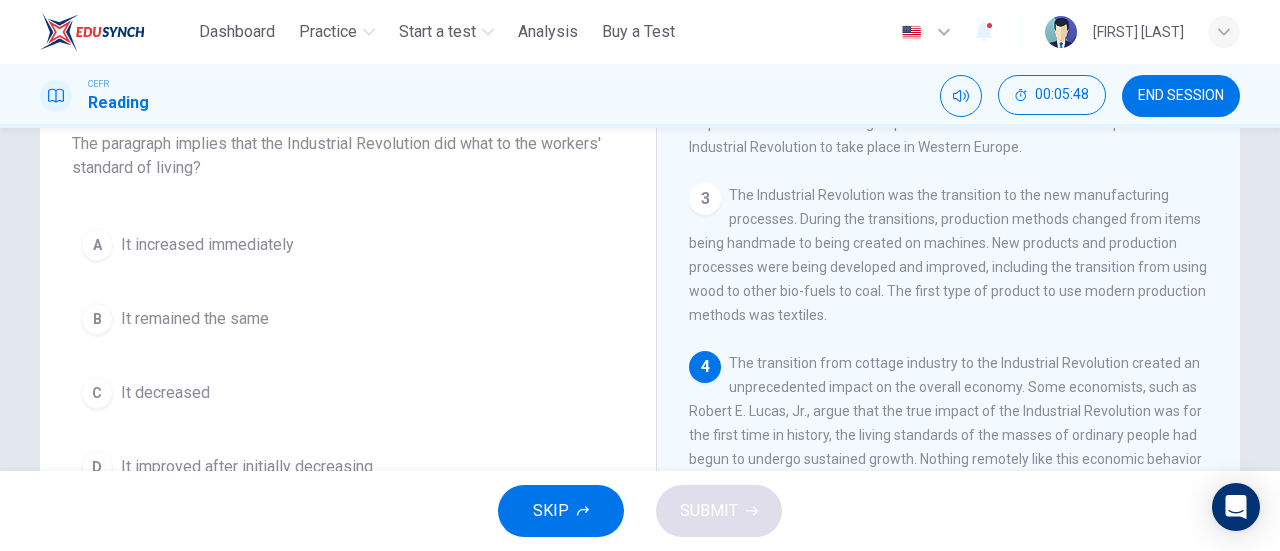 scroll, scrollTop: 425, scrollLeft: 0, axis: vertical 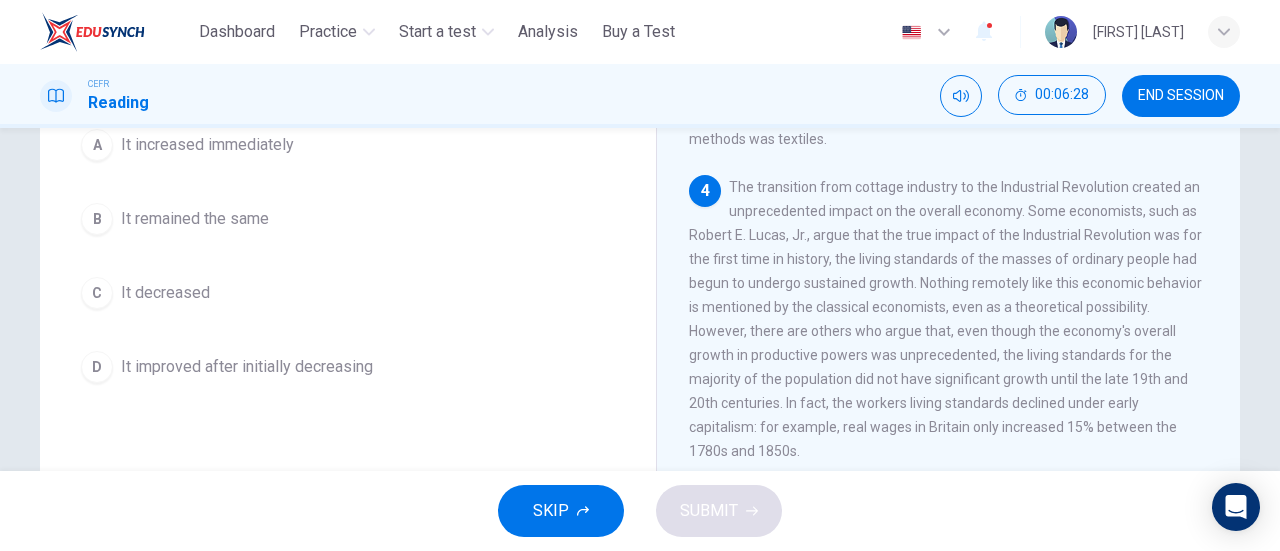 click on "A" at bounding box center (97, 145) 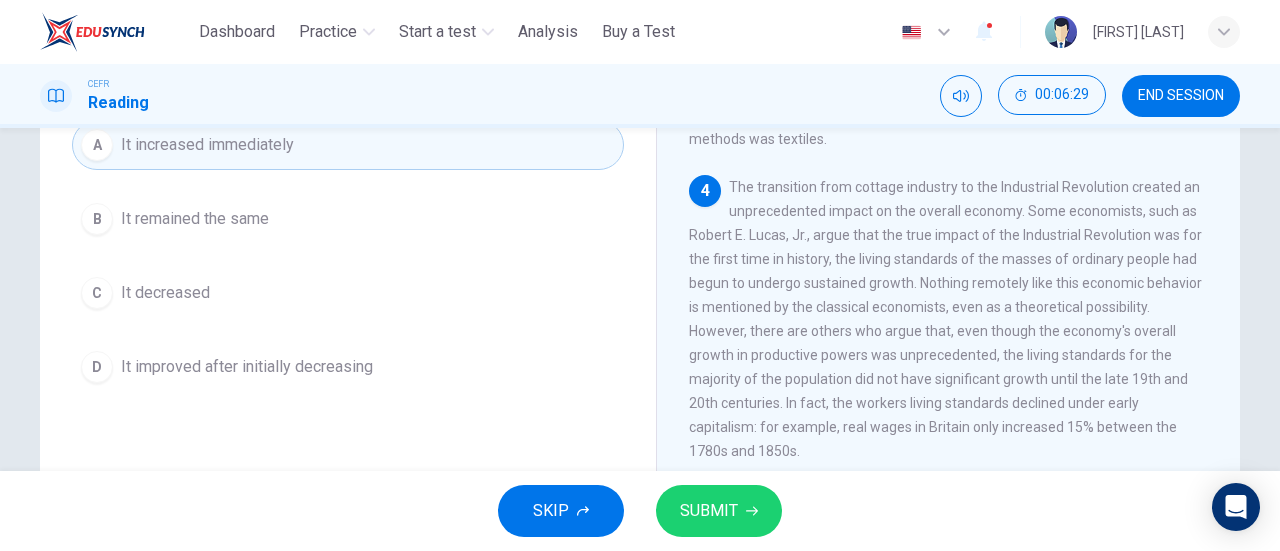 click on "SUBMIT" at bounding box center [709, 511] 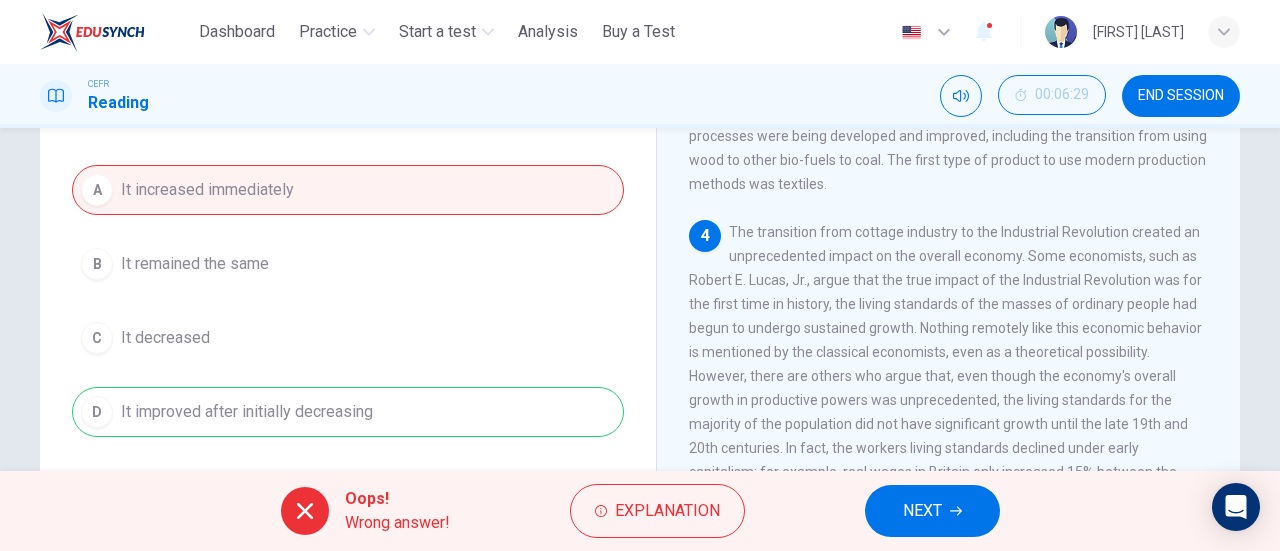scroll, scrollTop: 232, scrollLeft: 0, axis: vertical 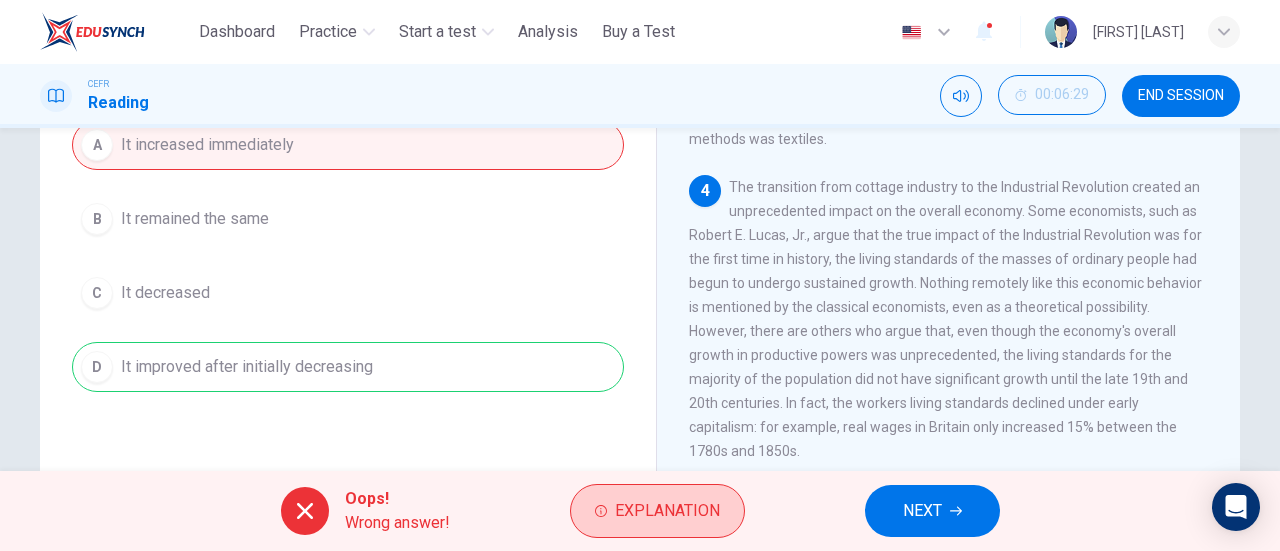 click on "Explanation" at bounding box center (667, 511) 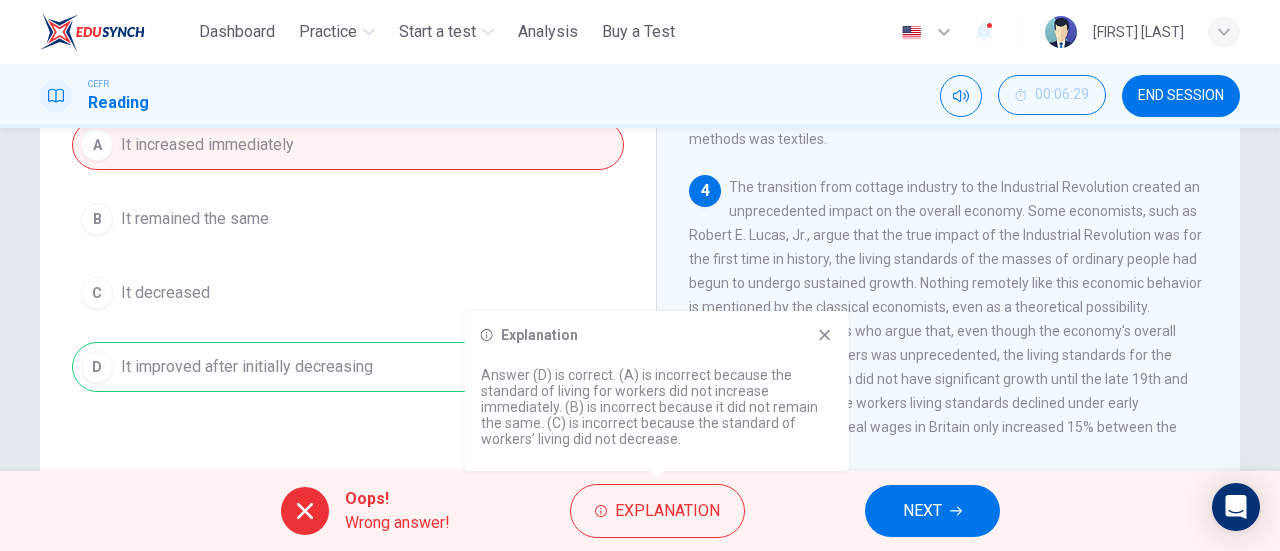 click on "NEXT" at bounding box center (922, 511) 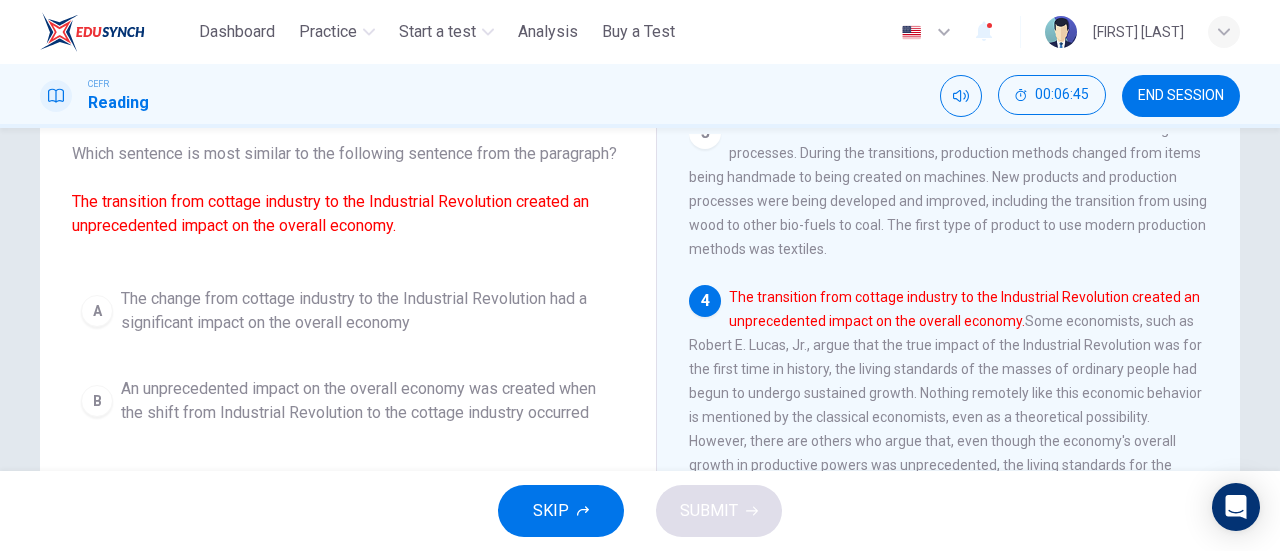 scroll, scrollTop: 104, scrollLeft: 0, axis: vertical 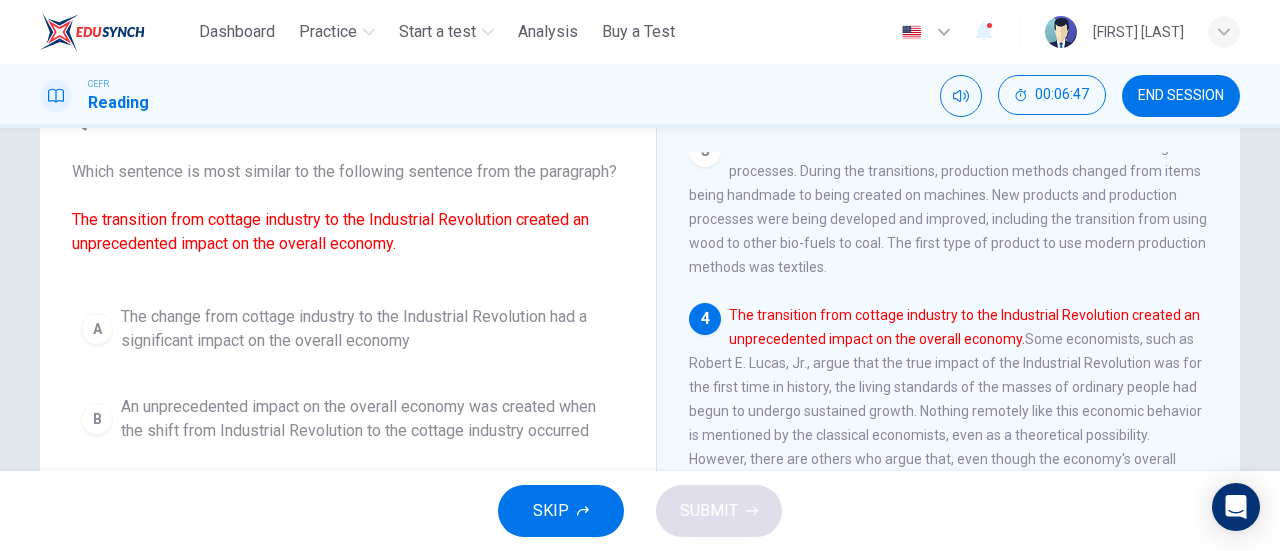 click on "A The change from cottage industry to the Industrial Revolution had a significant impact on the overall economy" at bounding box center [348, 329] 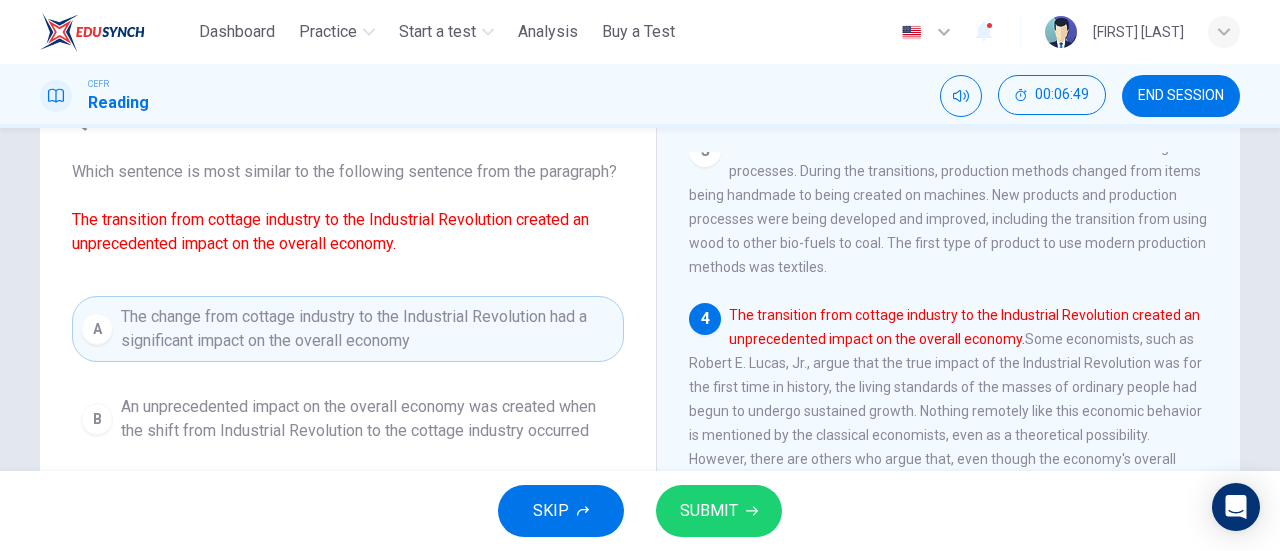 click on "SUBMIT" at bounding box center (709, 511) 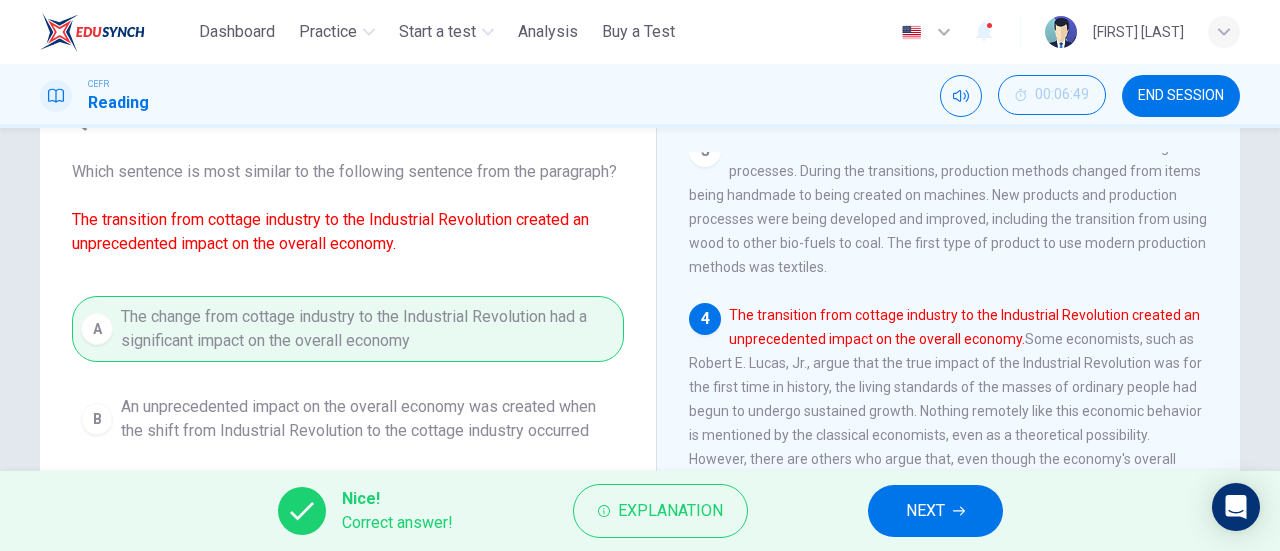 click on "NEXT" at bounding box center [935, 511] 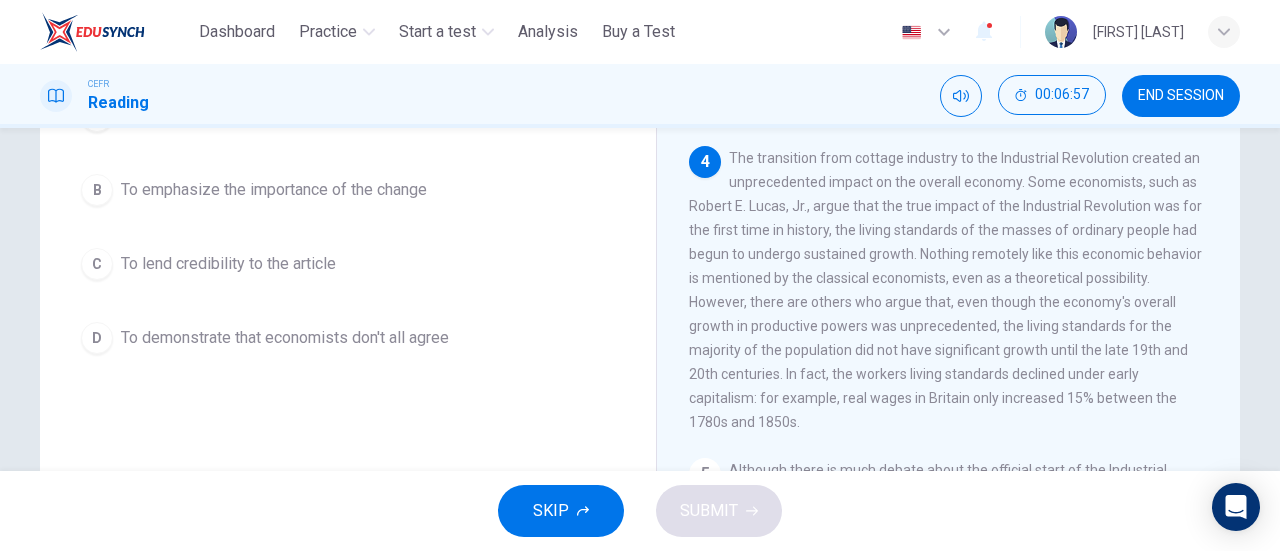 scroll, scrollTop: 304, scrollLeft: 0, axis: vertical 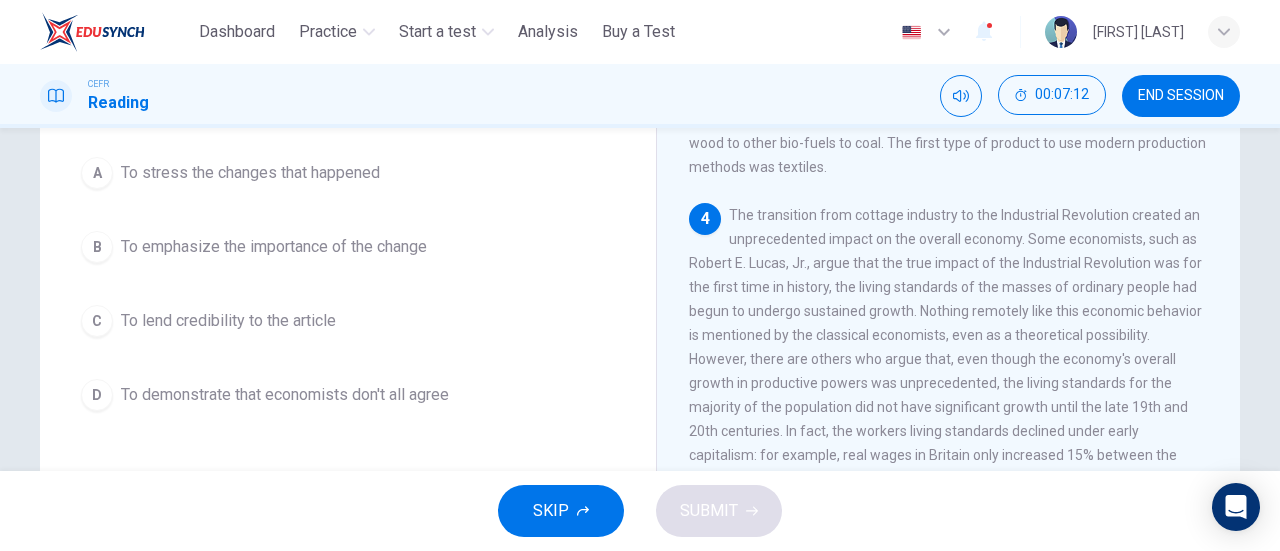 click on "D" at bounding box center (97, 395) 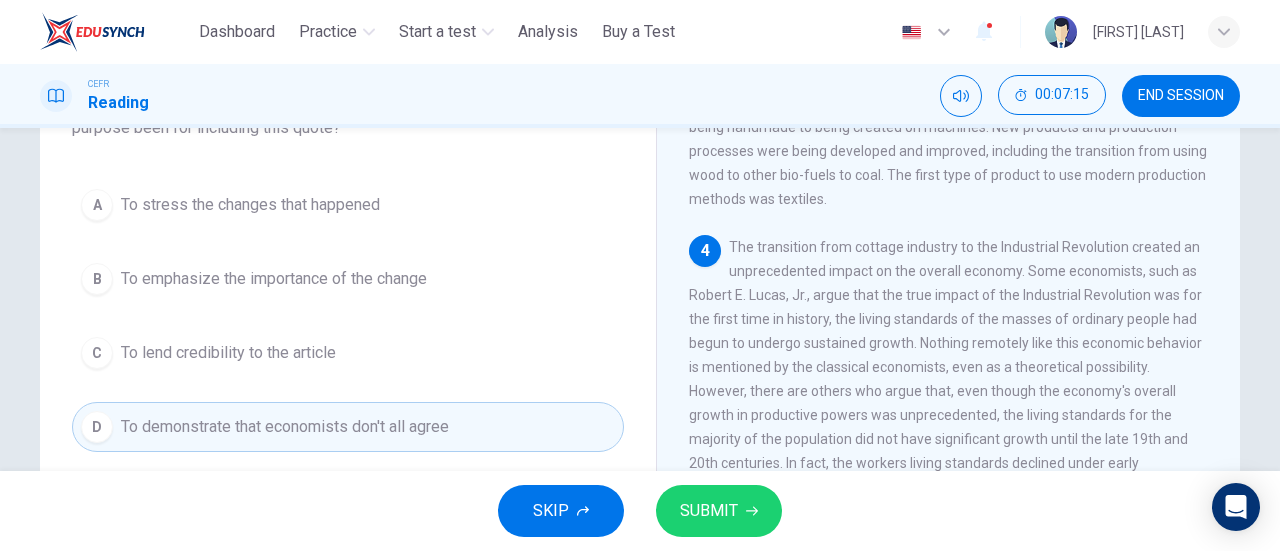 scroll, scrollTop: 204, scrollLeft: 0, axis: vertical 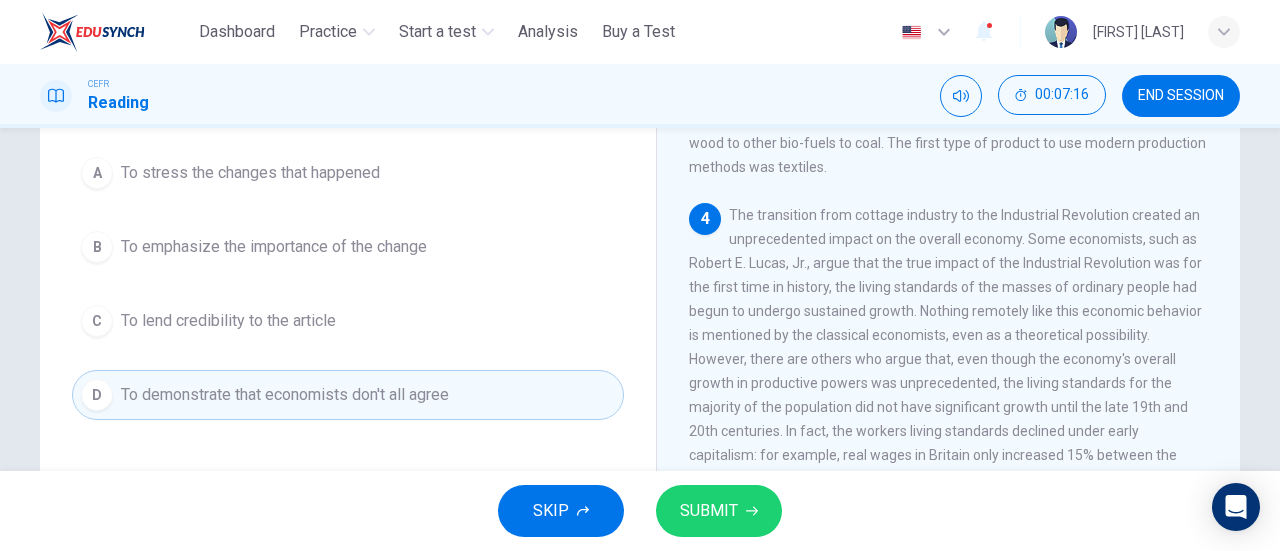 click on "A" at bounding box center [97, 173] 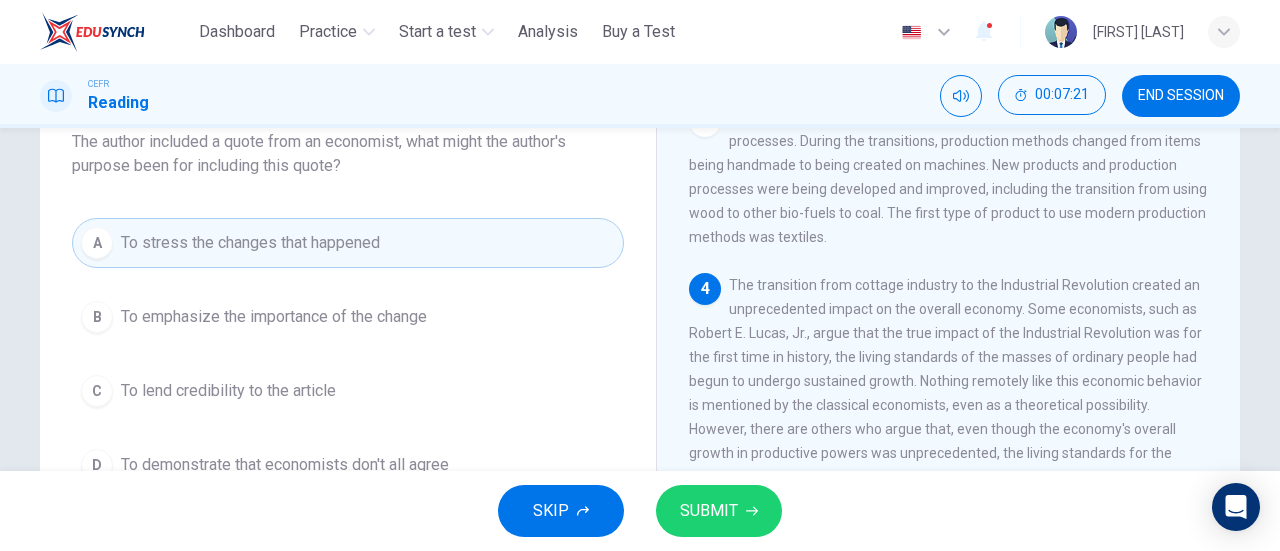 scroll, scrollTop: 104, scrollLeft: 0, axis: vertical 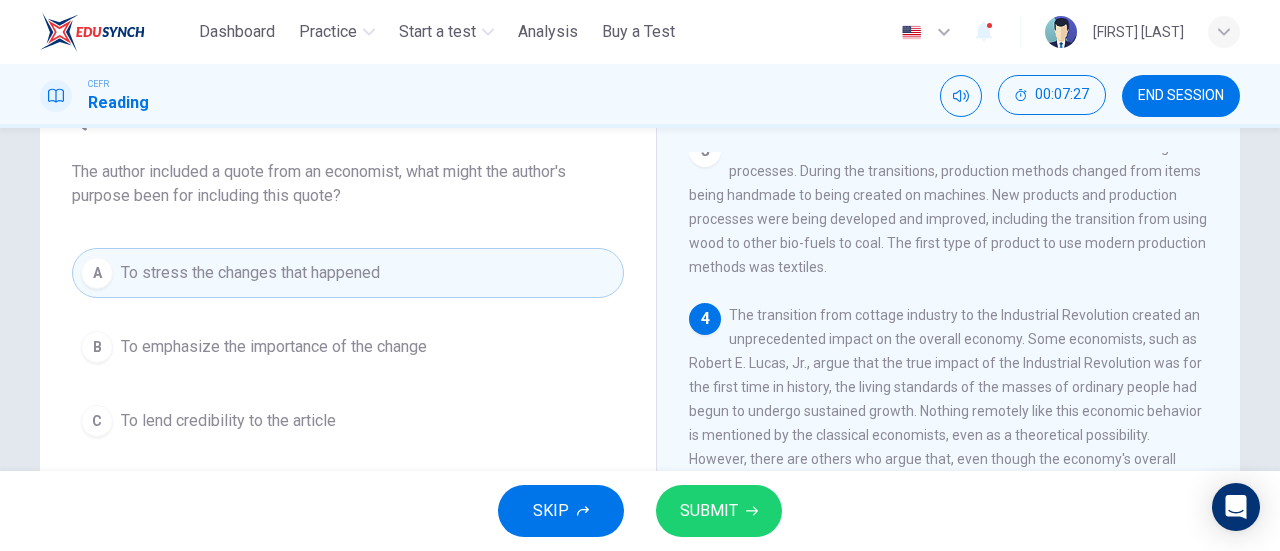 click on "SUBMIT" at bounding box center (709, 511) 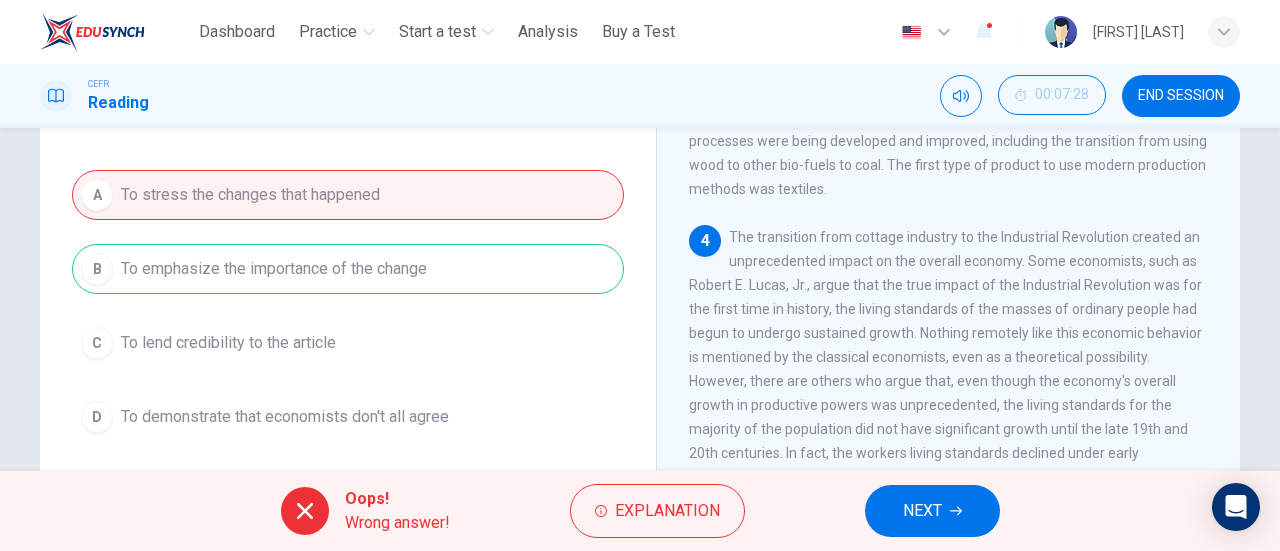 scroll, scrollTop: 204, scrollLeft: 0, axis: vertical 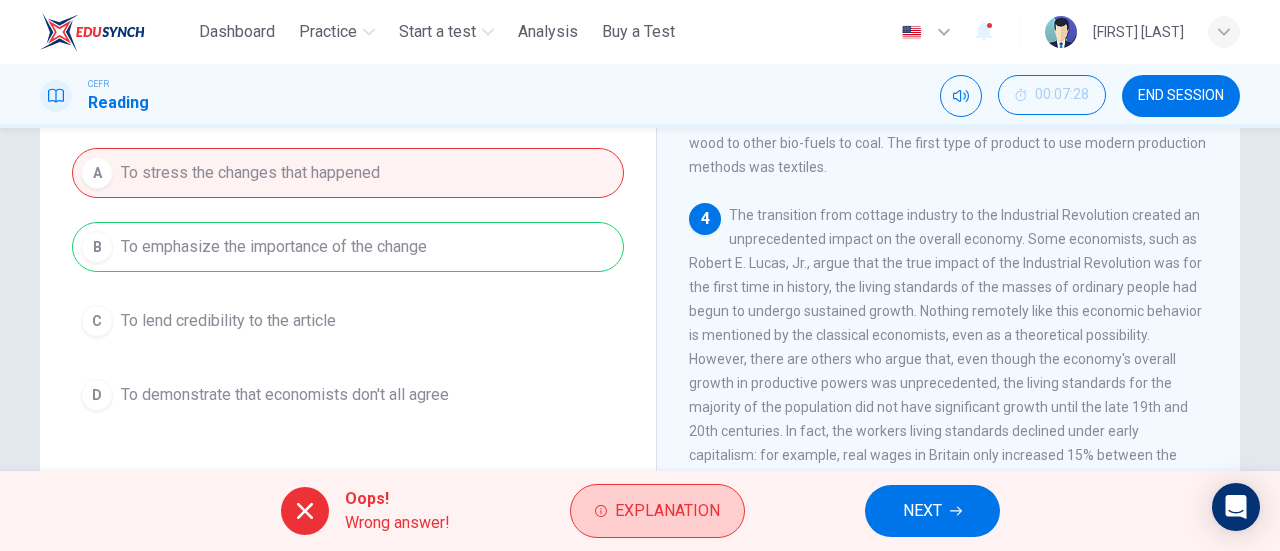 click on "Explanation" at bounding box center [667, 511] 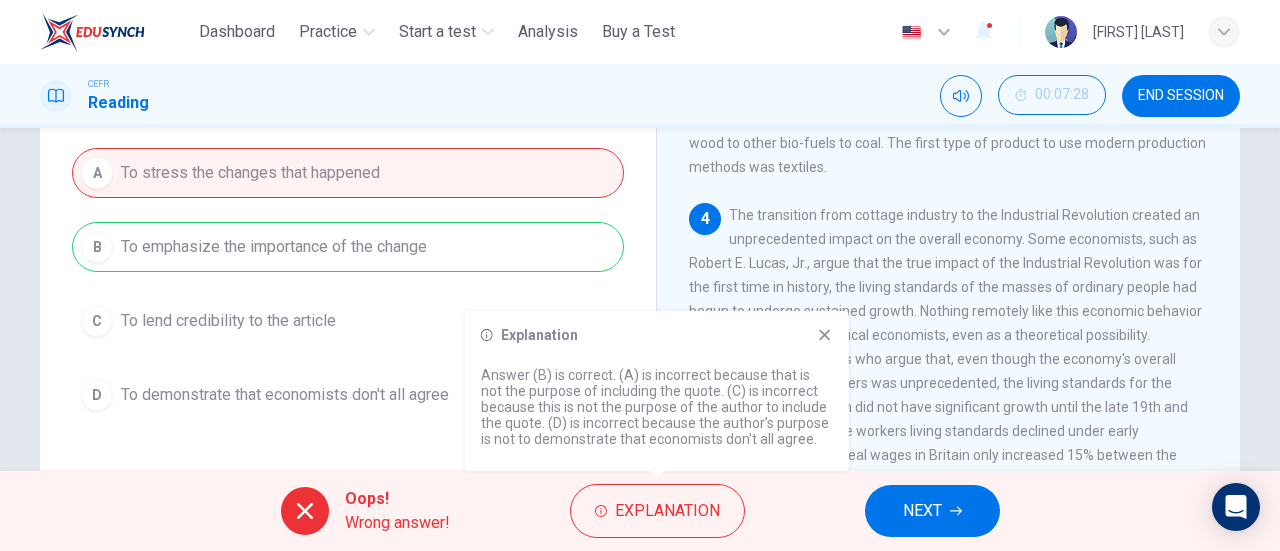 click on "A To stress the changes that happened B To emphasize the importance of the change C To lend credibility to the article D To demonstrate that economists don't all agree" at bounding box center (348, 284) 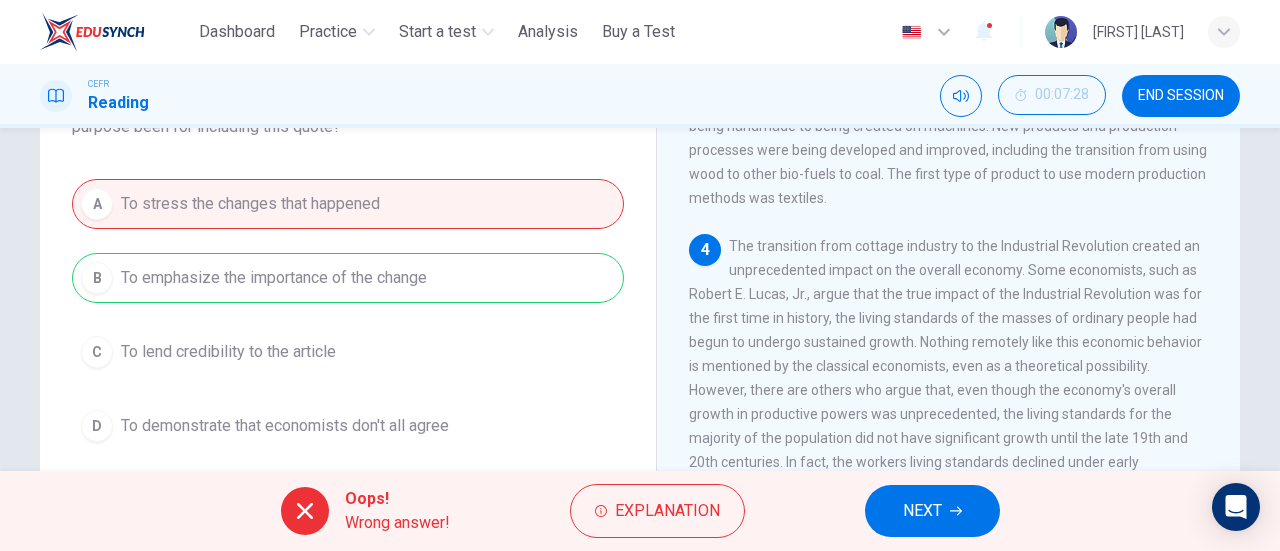 scroll, scrollTop: 204, scrollLeft: 0, axis: vertical 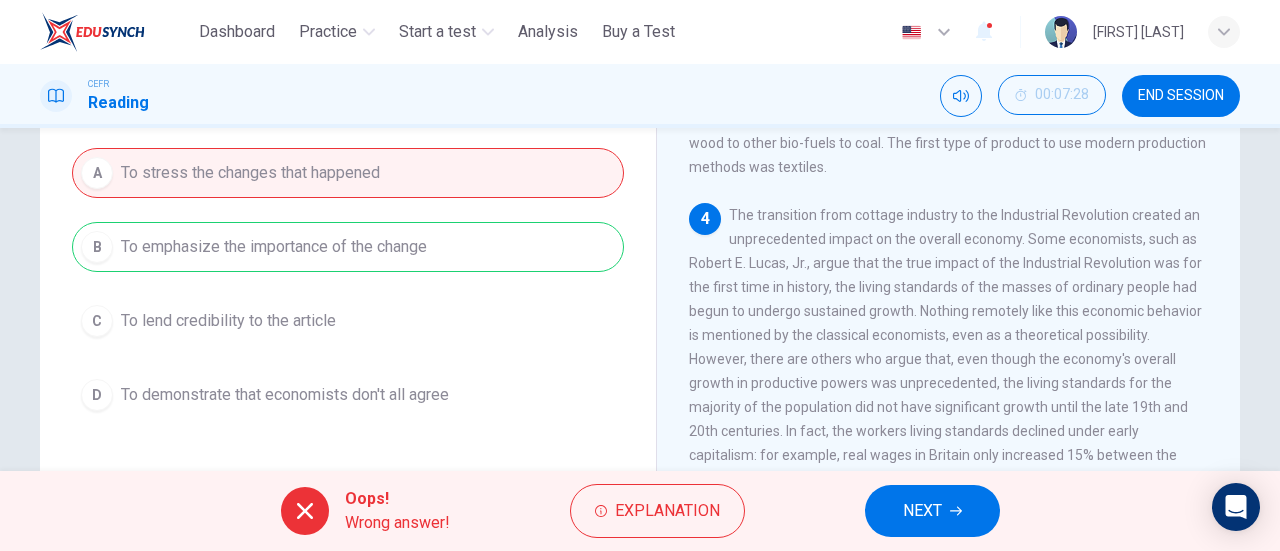 click on "NEXT" at bounding box center (932, 511) 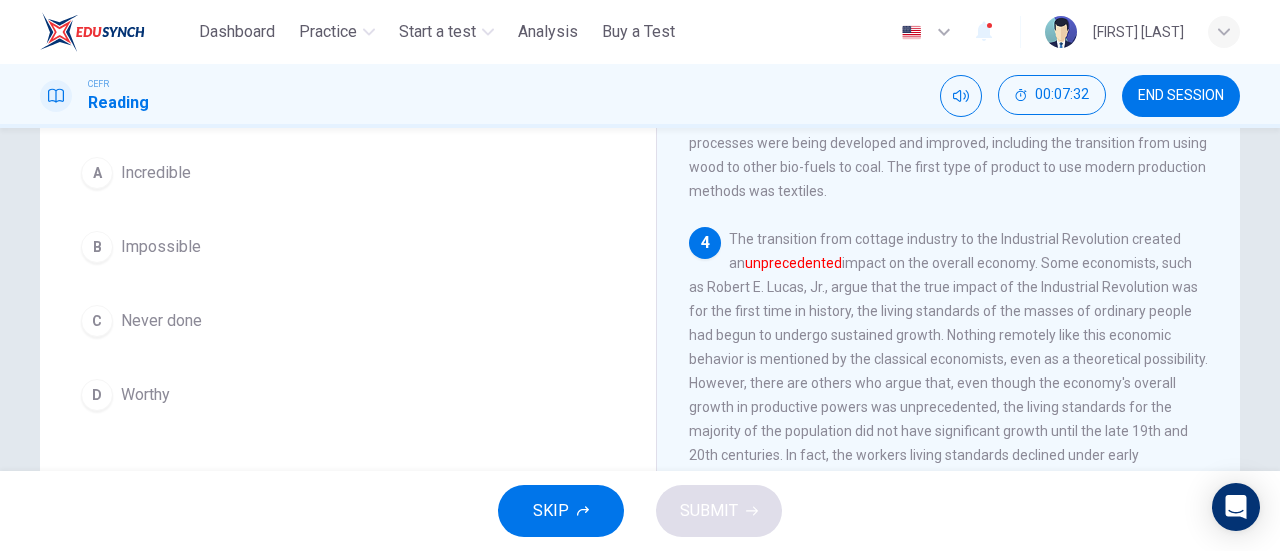 scroll, scrollTop: 80, scrollLeft: 0, axis: vertical 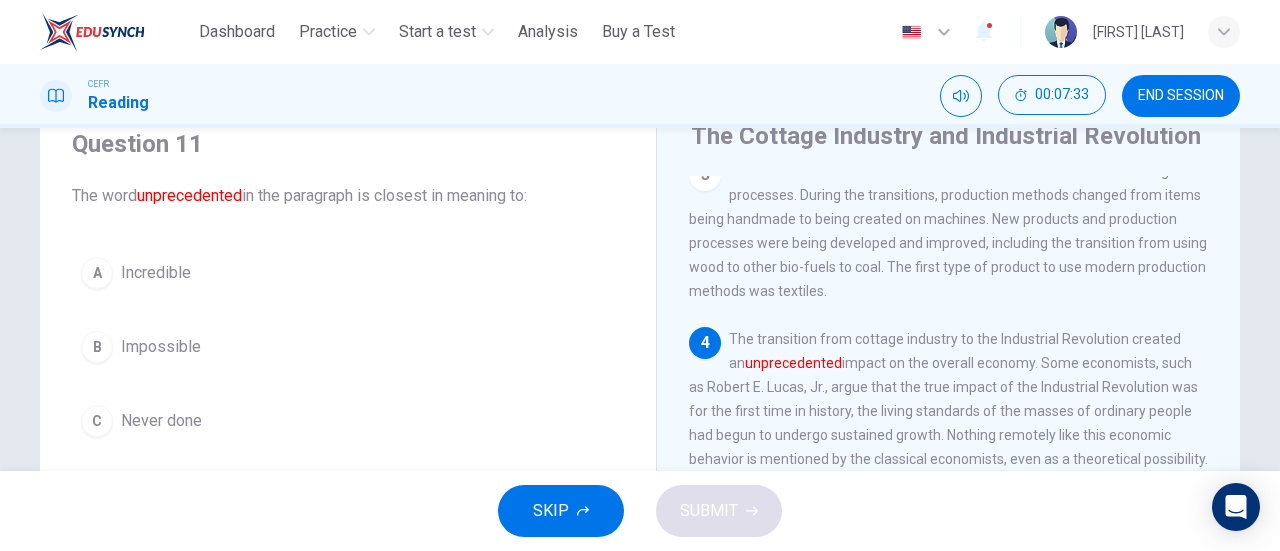 click on "A" at bounding box center [97, 273] 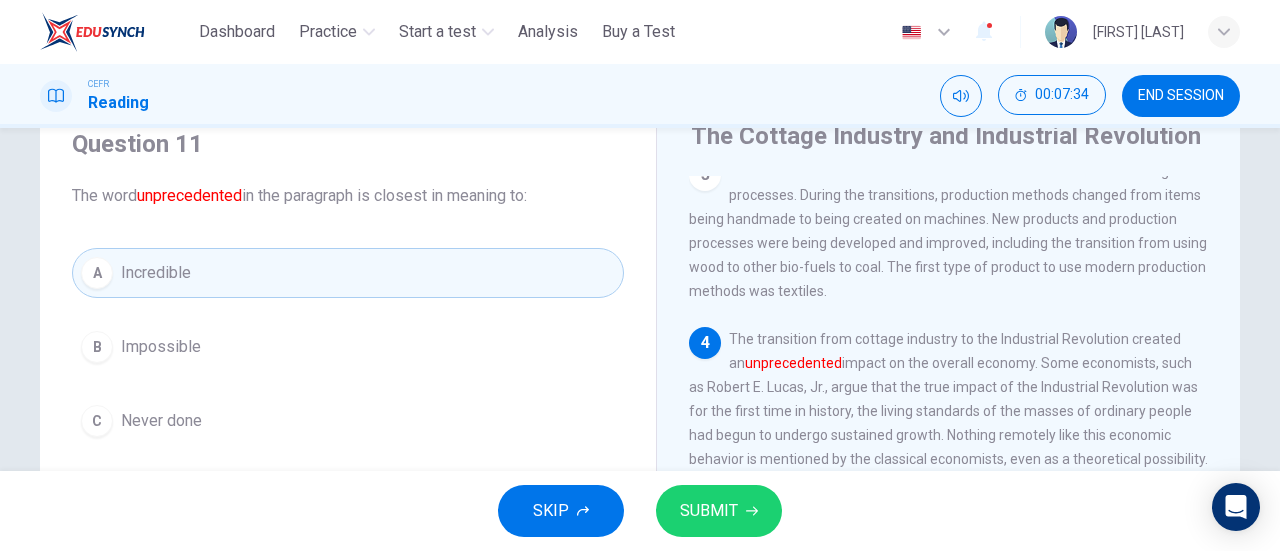 click on "SUBMIT" at bounding box center [709, 511] 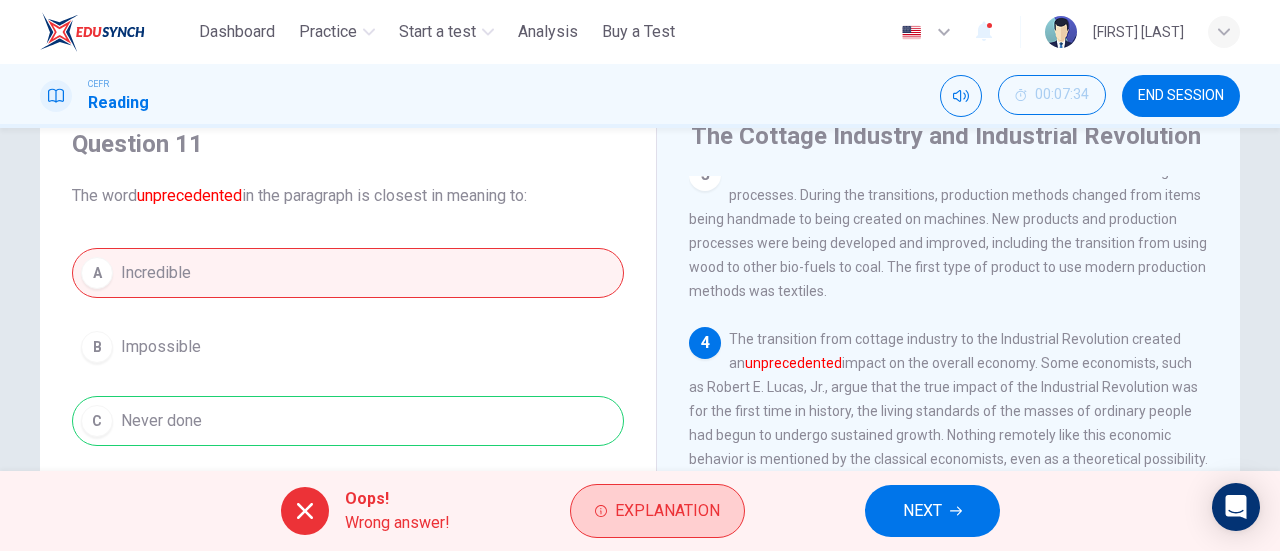 click on "Explanation" at bounding box center [667, 511] 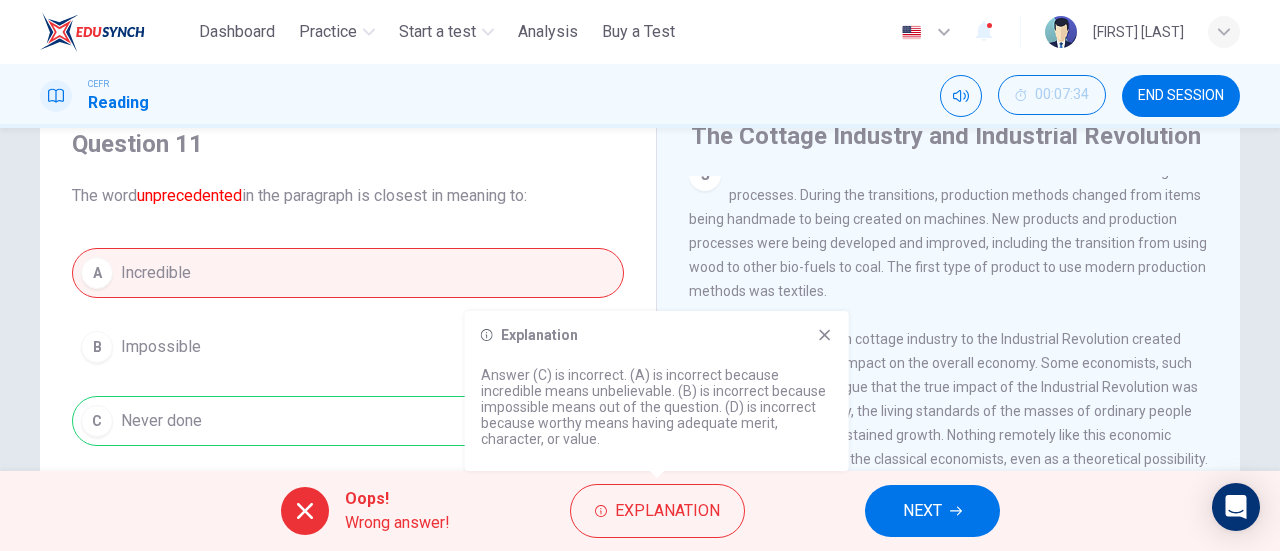 click on "Oops! Wrong answer! Explanation NEXT" at bounding box center [640, 511] 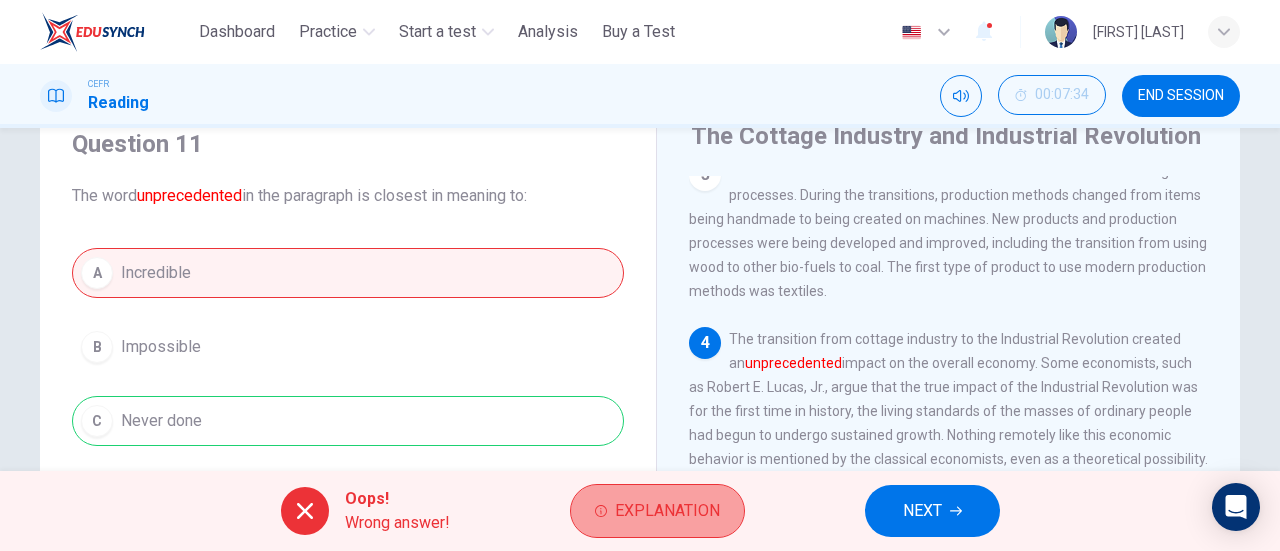 click on "Explanation" at bounding box center (667, 511) 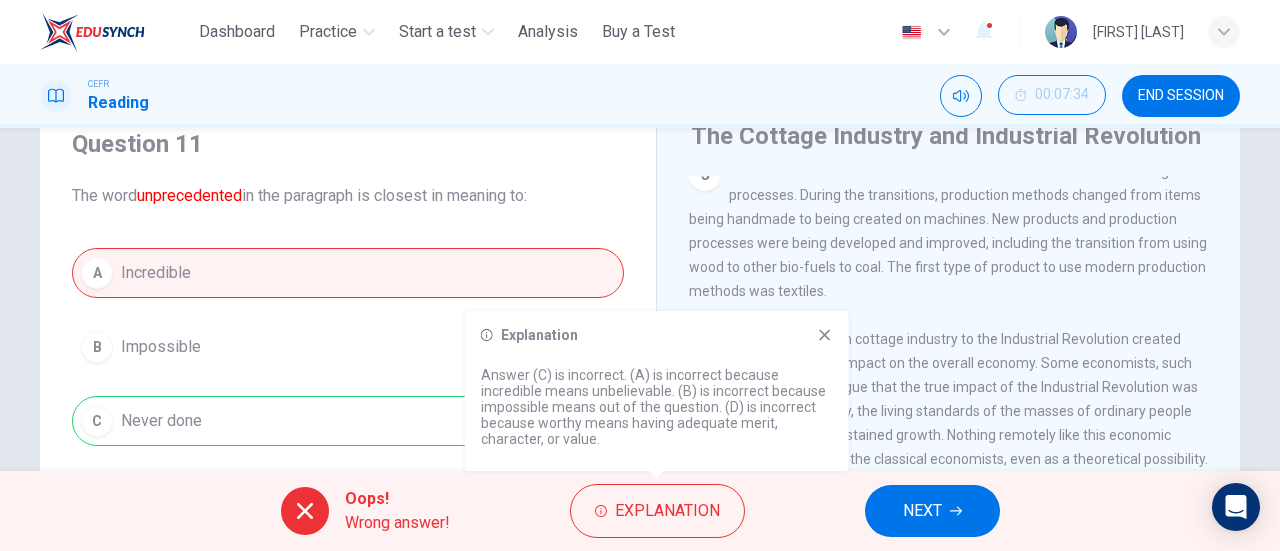 click on "Oops! Wrong answer! Explanation NEXT" at bounding box center [640, 511] 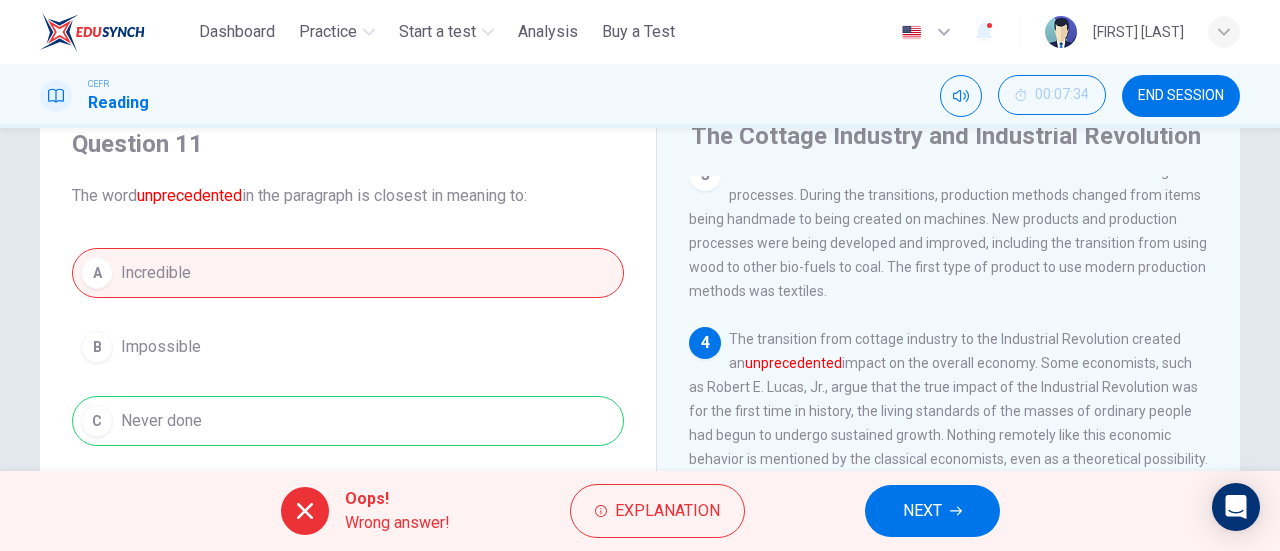 click on "NEXT" at bounding box center [932, 511] 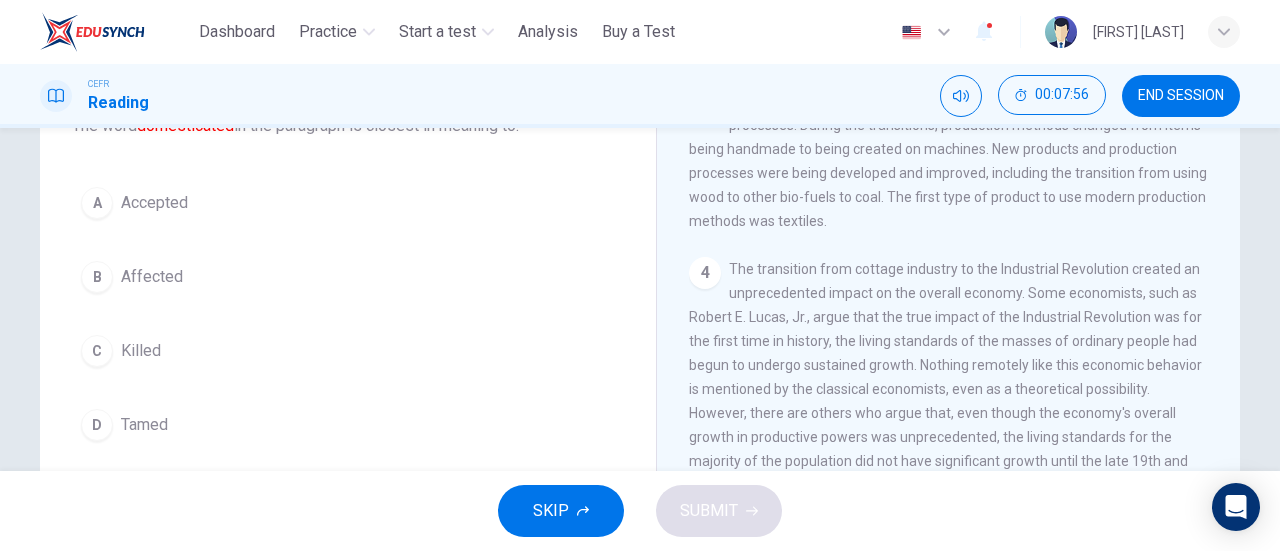 scroll, scrollTop: 132, scrollLeft: 0, axis: vertical 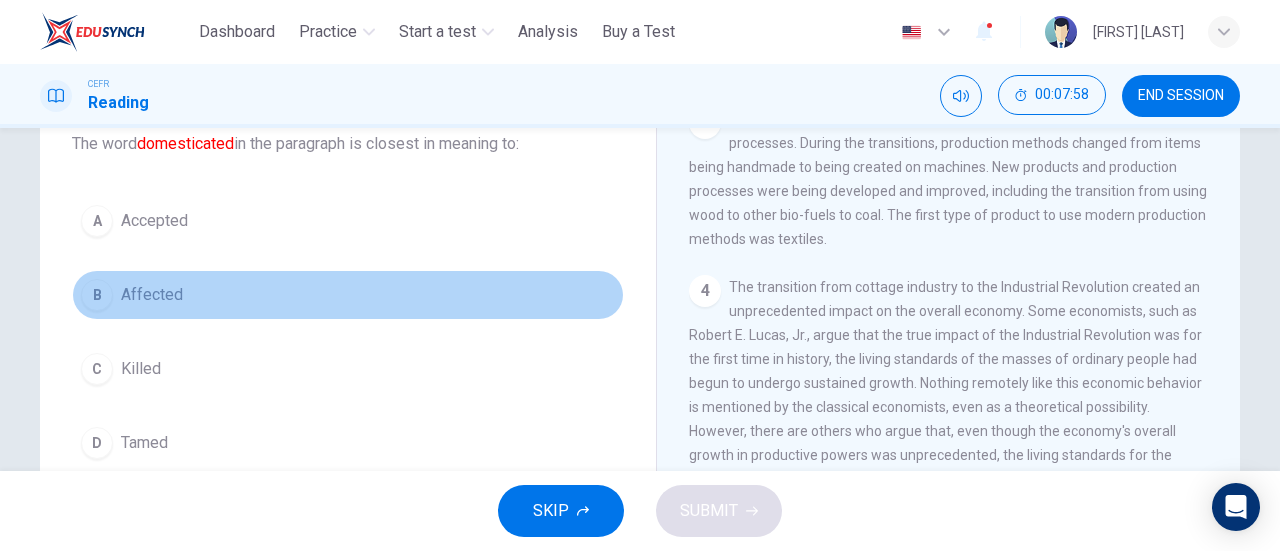 click on "B" at bounding box center [97, 295] 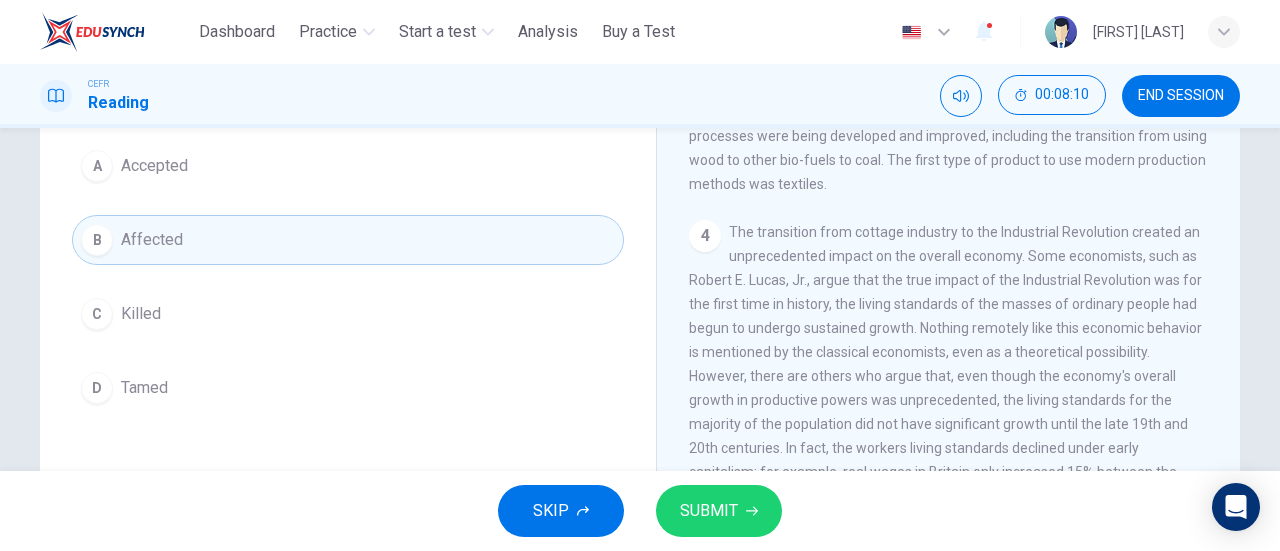 scroll, scrollTop: 232, scrollLeft: 0, axis: vertical 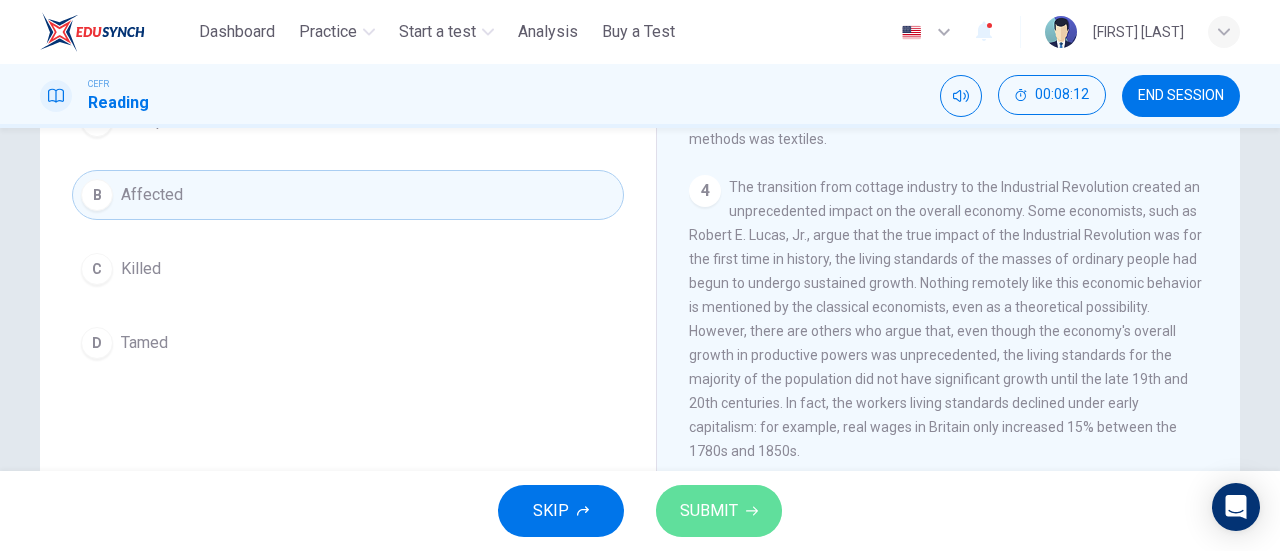 click on "SUBMIT" at bounding box center (709, 511) 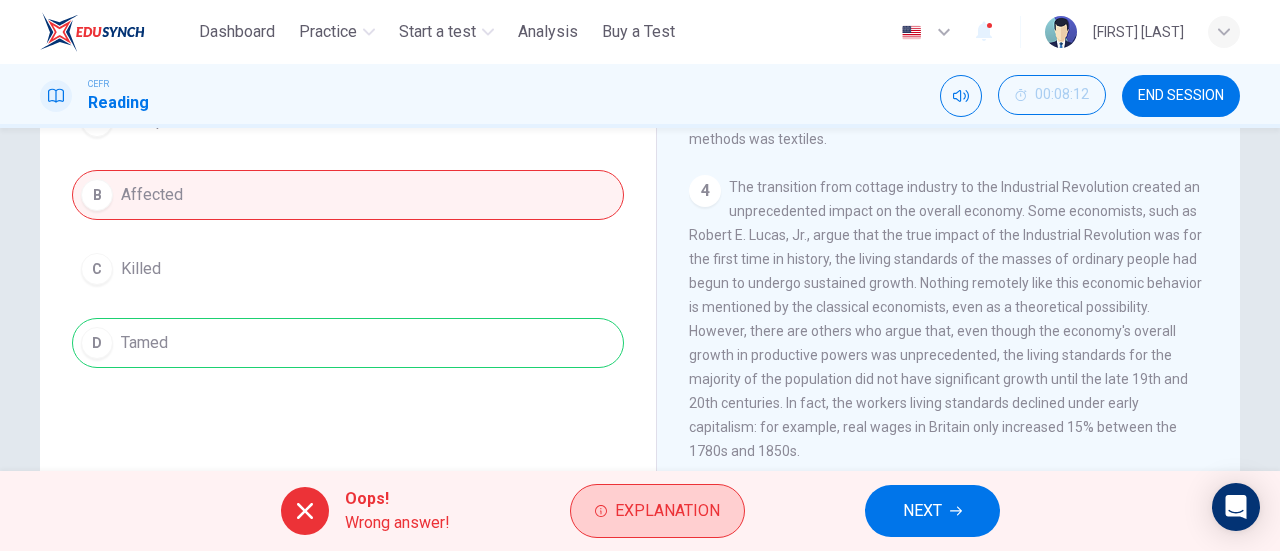 click on "Explanation" at bounding box center [667, 511] 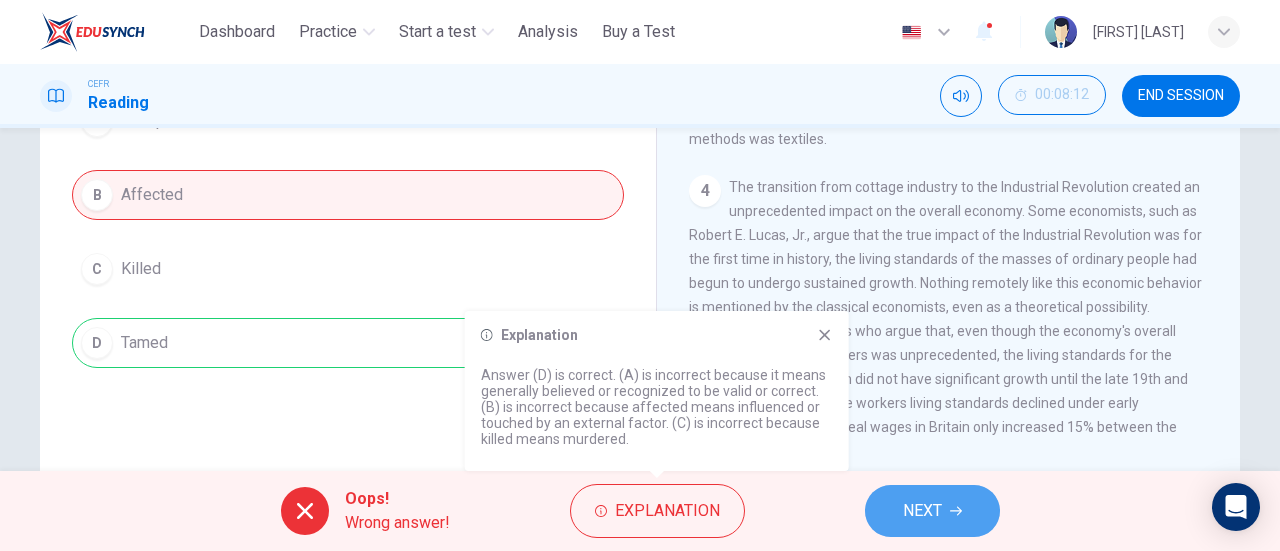 click on "NEXT" at bounding box center (922, 511) 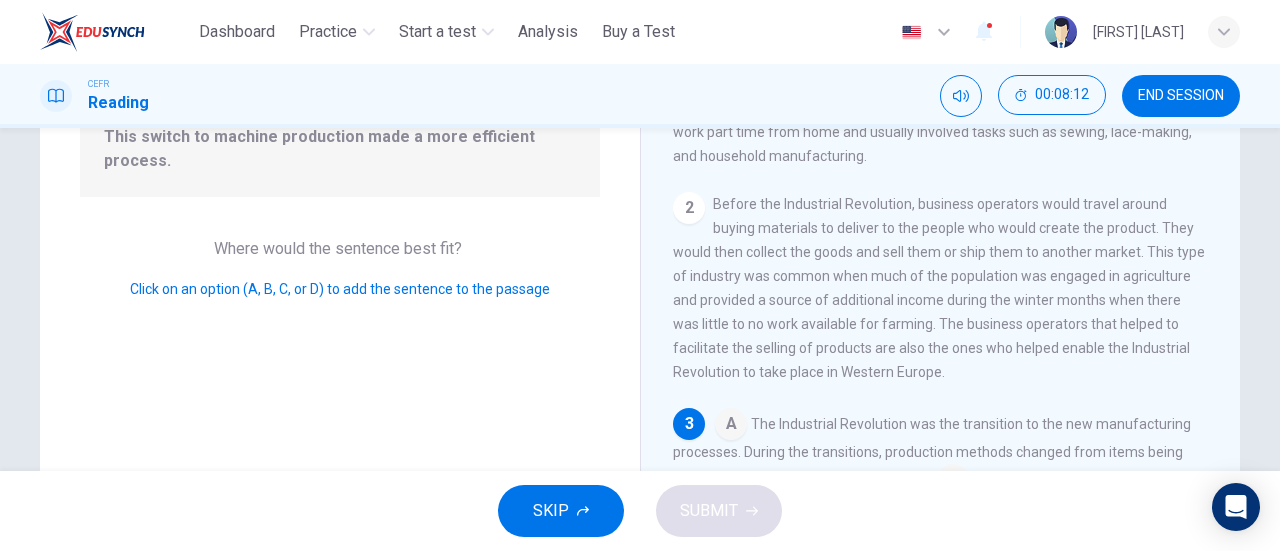 scroll, scrollTop: 194, scrollLeft: 0, axis: vertical 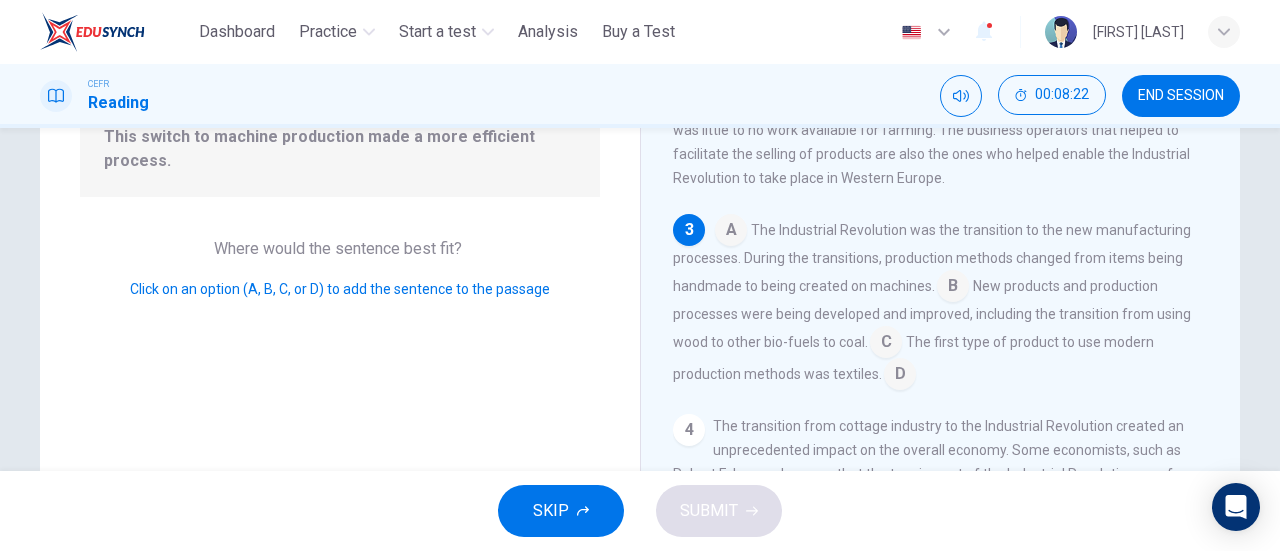 click at bounding box center (953, 288) 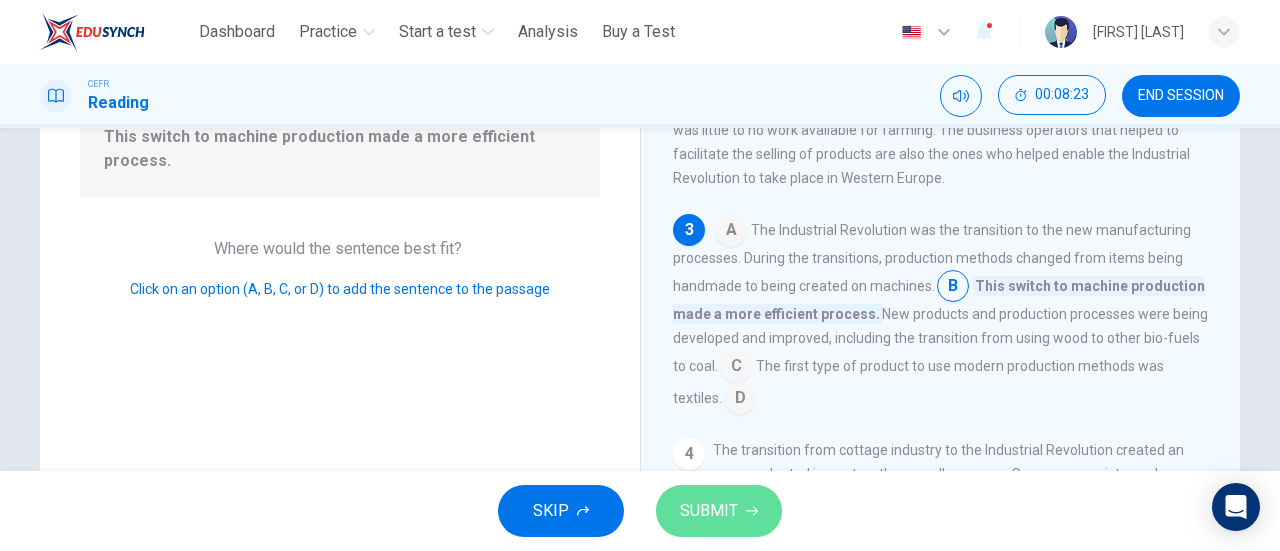 drag, startPoint x: 712, startPoint y: 515, endPoint x: 692, endPoint y: 529, distance: 24.41311 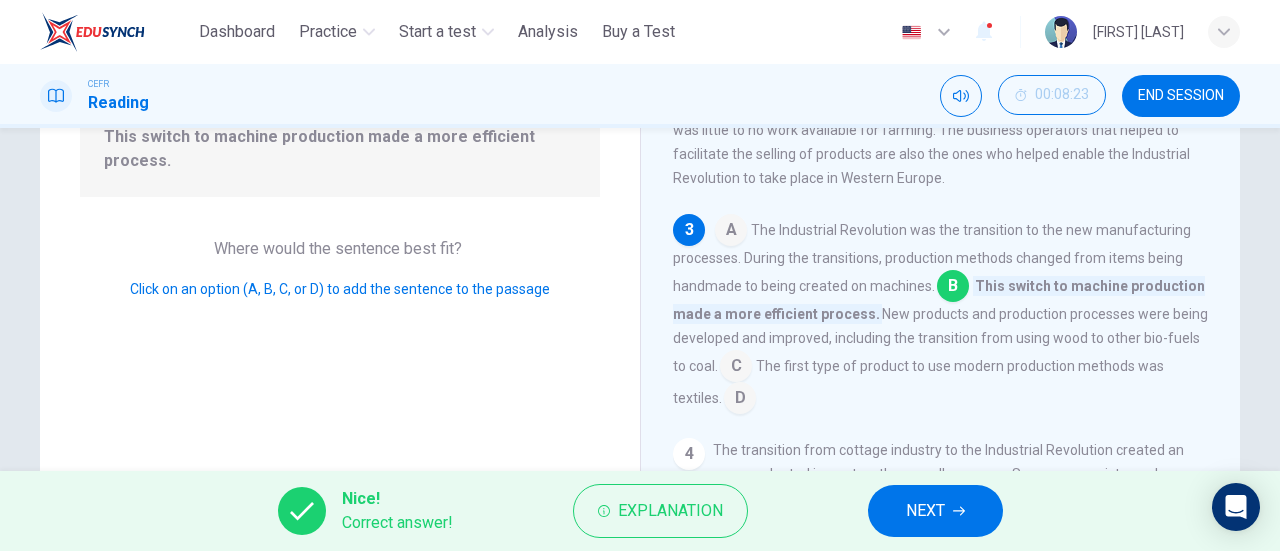 click on "NEXT" at bounding box center (925, 511) 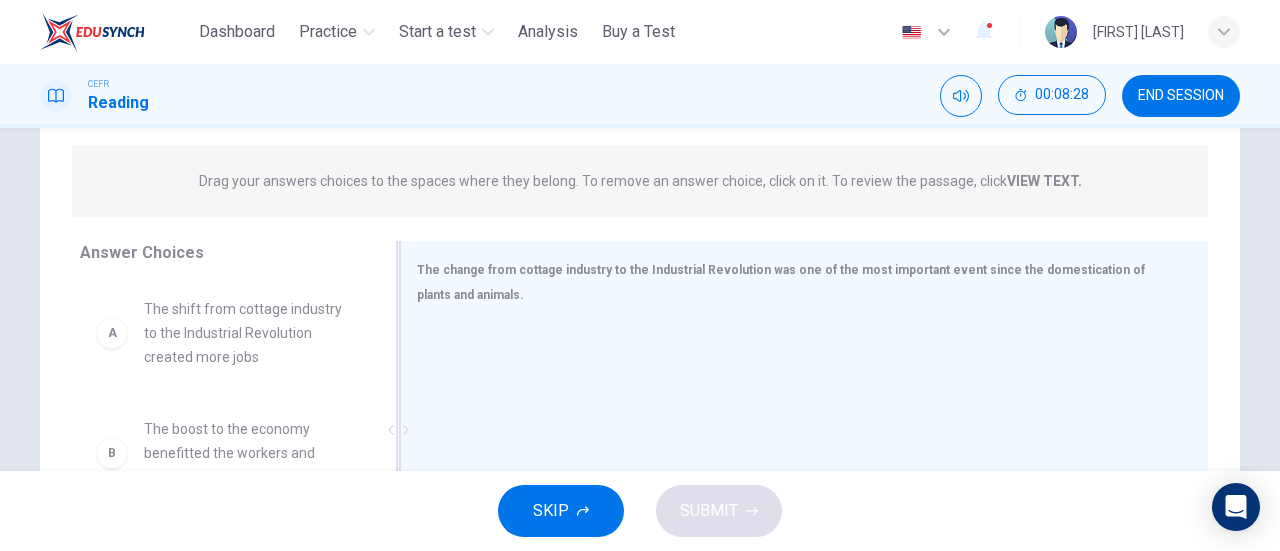scroll, scrollTop: 332, scrollLeft: 0, axis: vertical 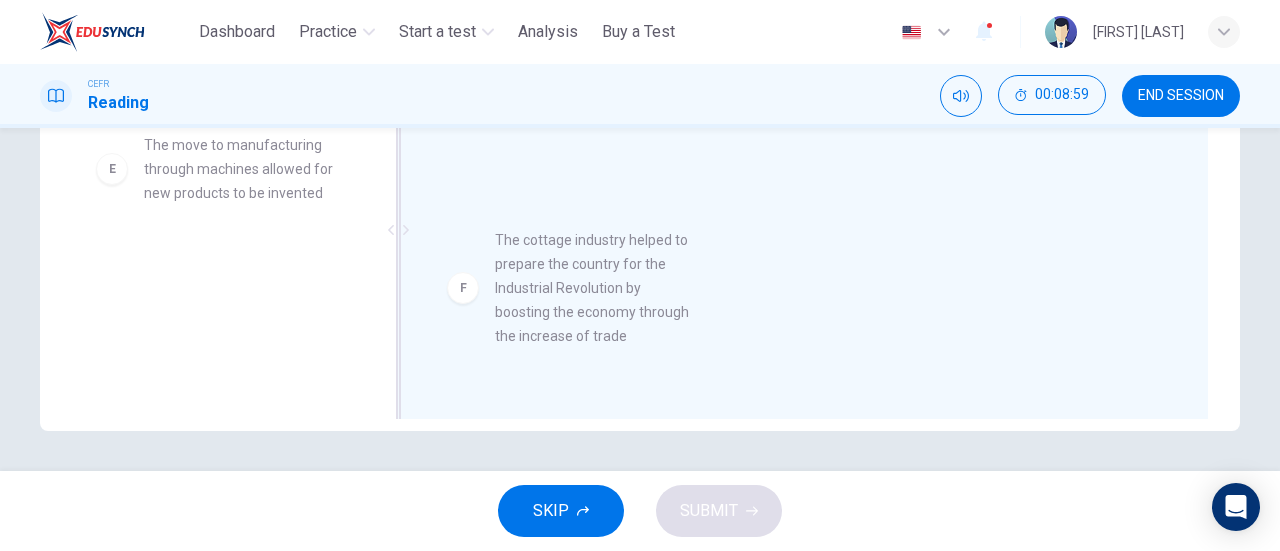 drag, startPoint x: 272, startPoint y: 350, endPoint x: 666, endPoint y: 316, distance: 395.4643 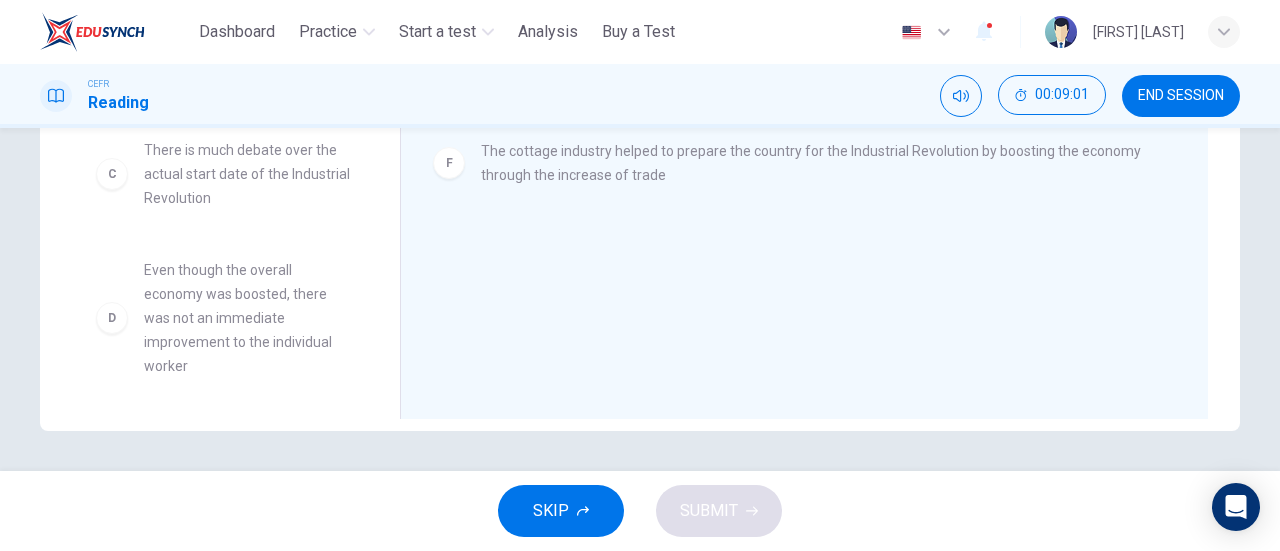 scroll, scrollTop: 230, scrollLeft: 0, axis: vertical 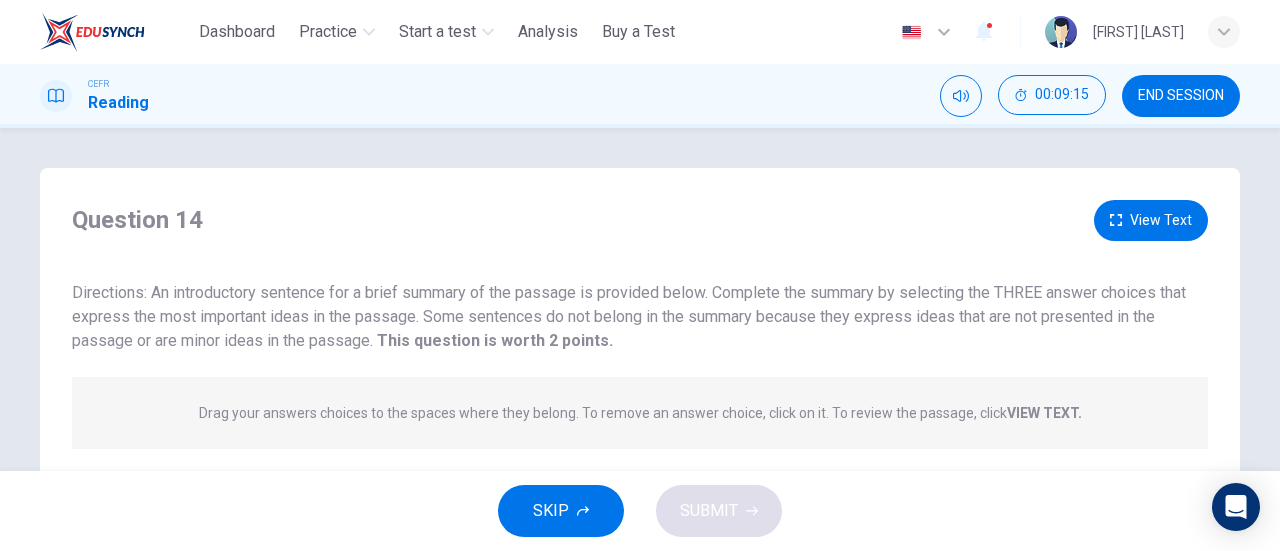 click on "View Text" at bounding box center (1151, 220) 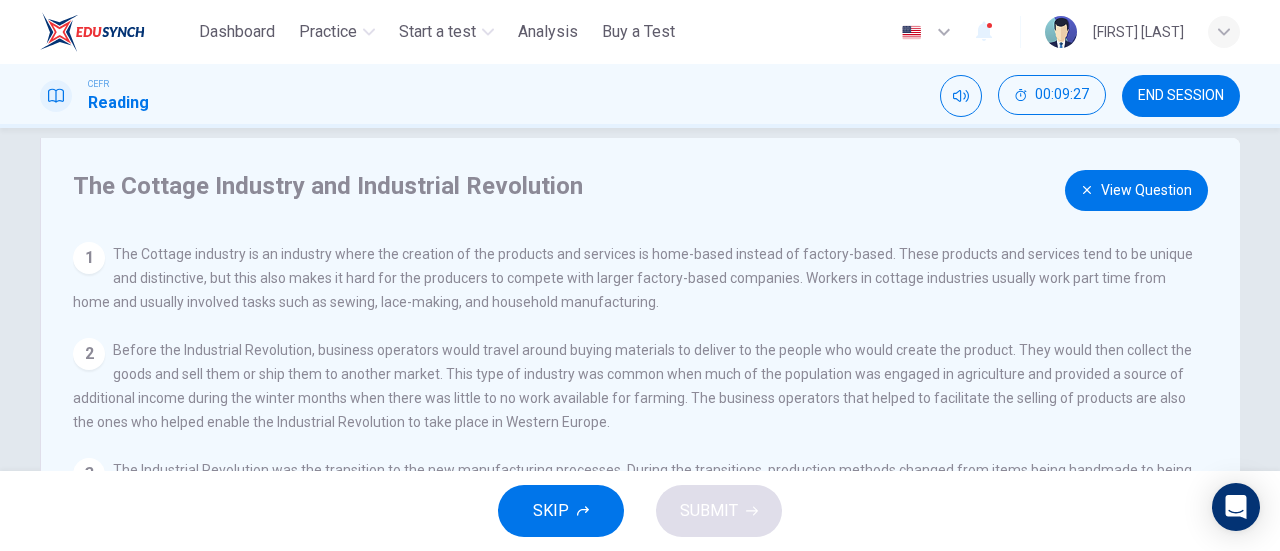 scroll, scrollTop: 0, scrollLeft: 0, axis: both 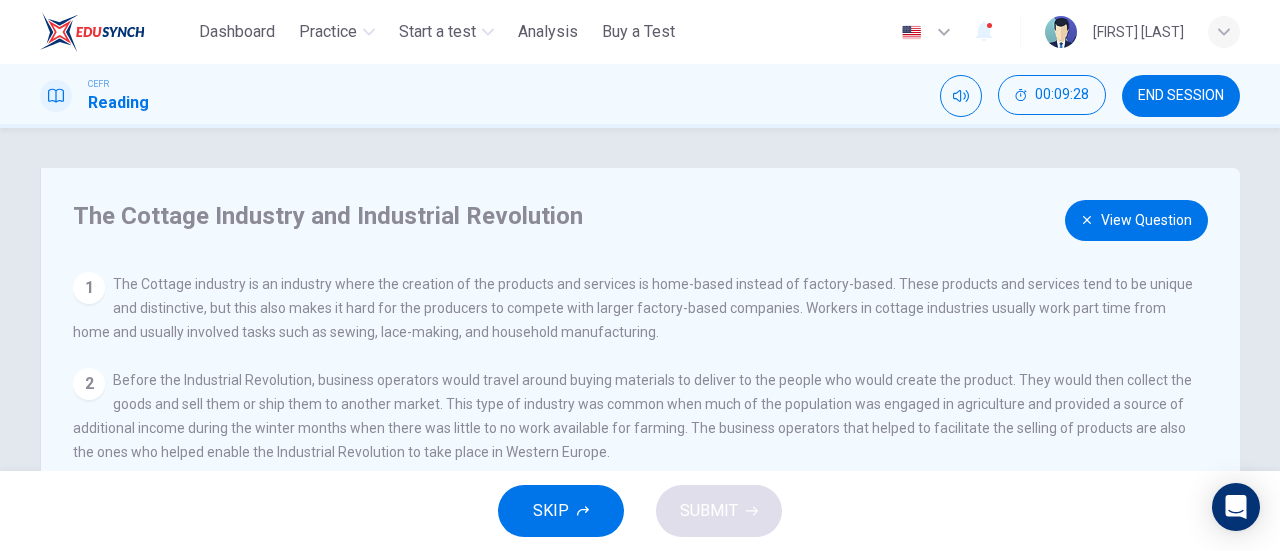 click on "View Question" at bounding box center (1136, 220) 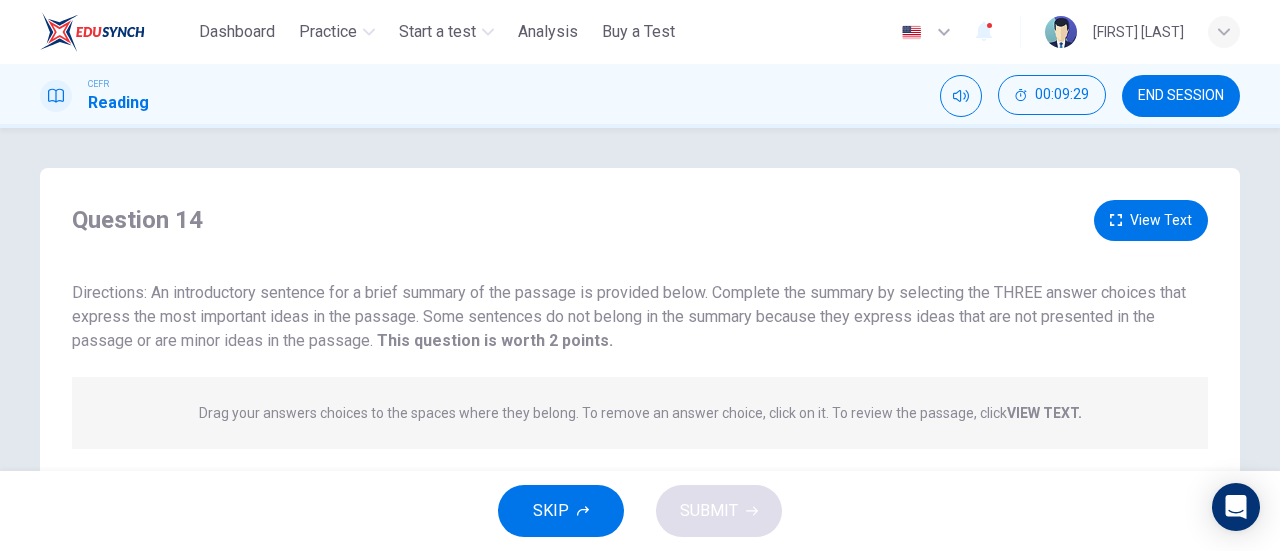 scroll, scrollTop: 300, scrollLeft: 0, axis: vertical 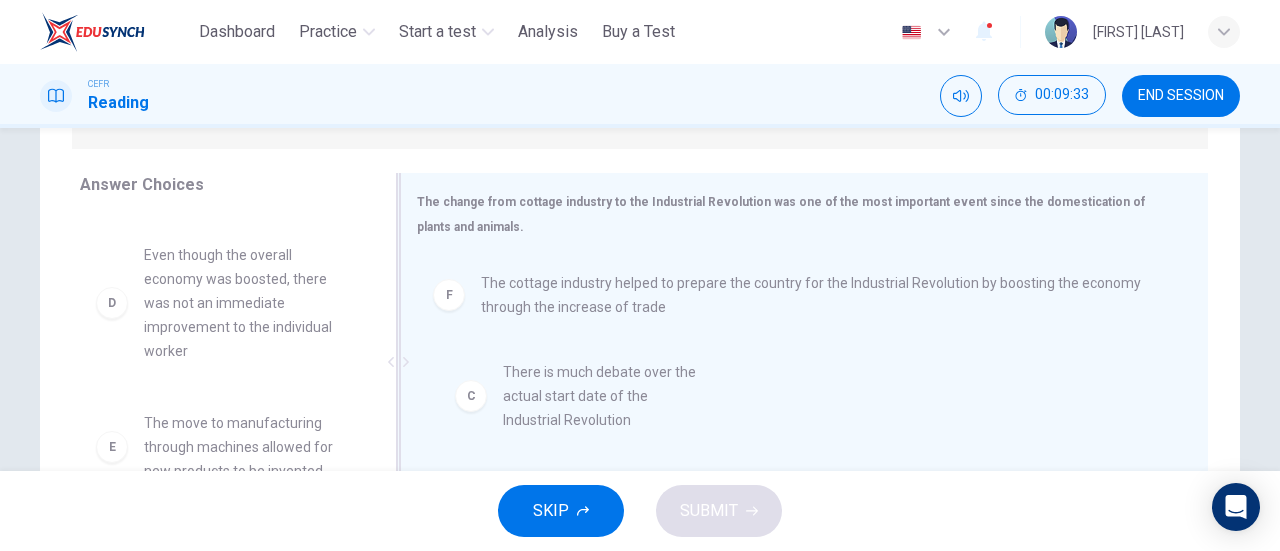 drag, startPoint x: 236, startPoint y: 273, endPoint x: 640, endPoint y: 408, distance: 425.95892 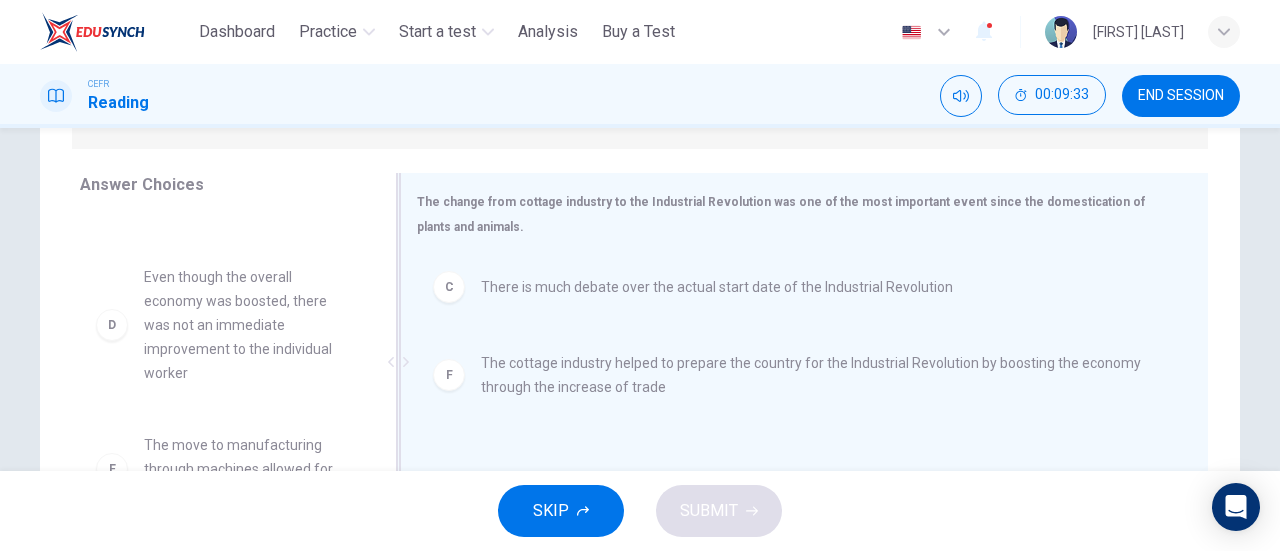 scroll, scrollTop: 204, scrollLeft: 0, axis: vertical 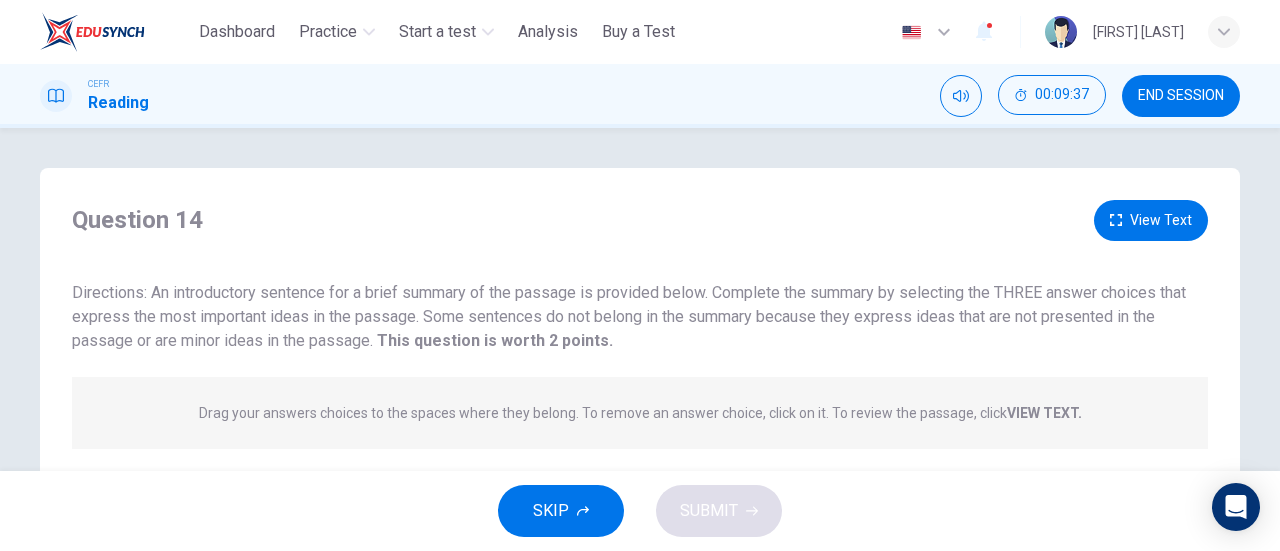 click 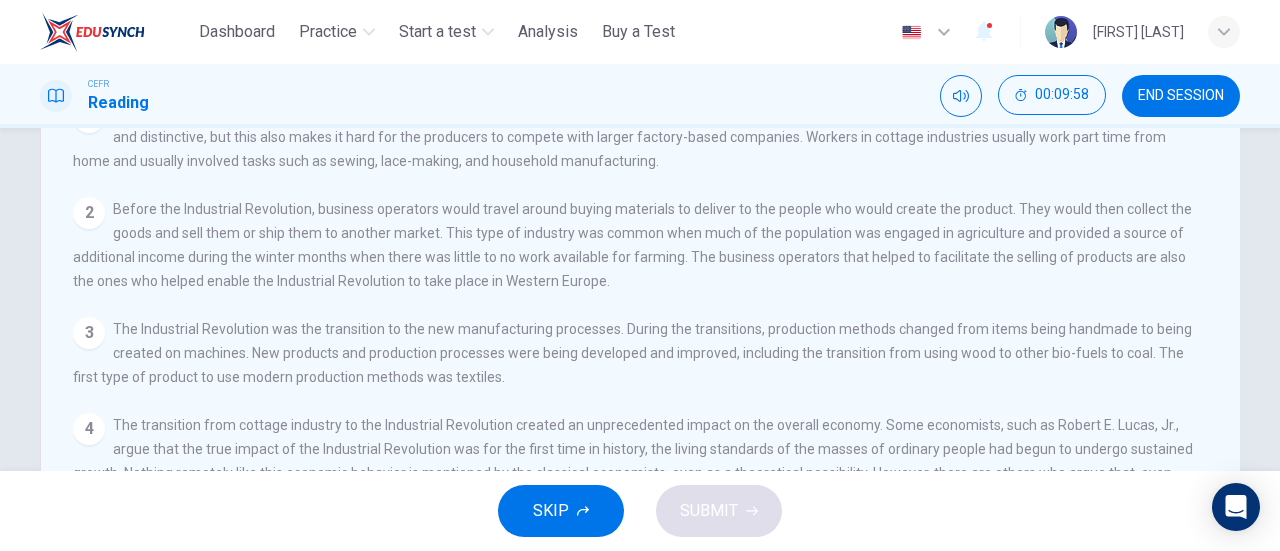 scroll, scrollTop: 0, scrollLeft: 0, axis: both 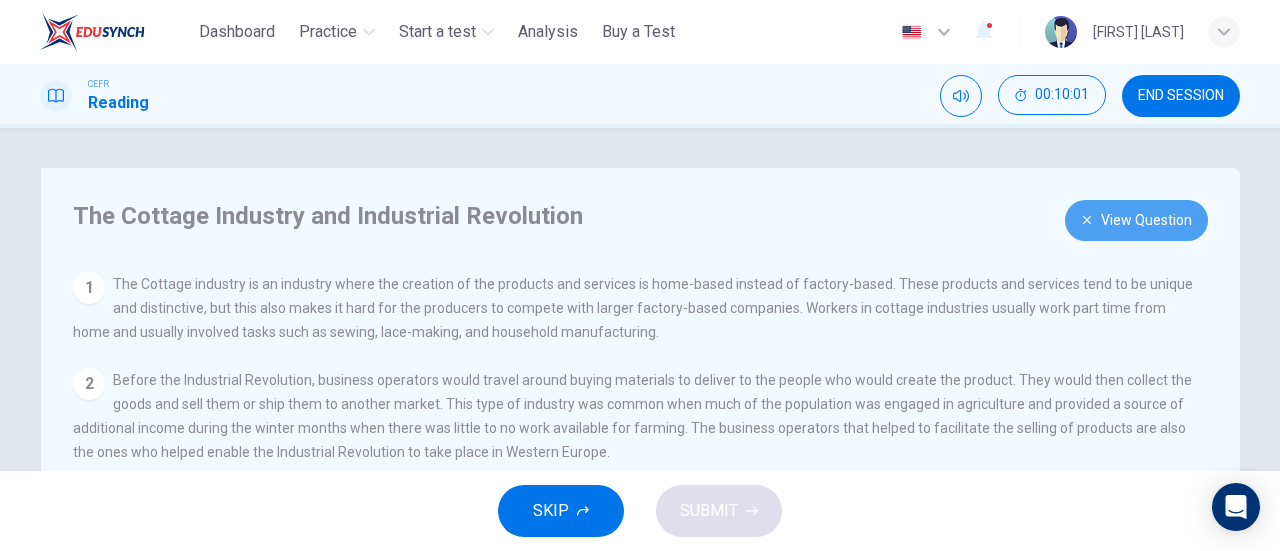 click on "View Question" at bounding box center [1136, 220] 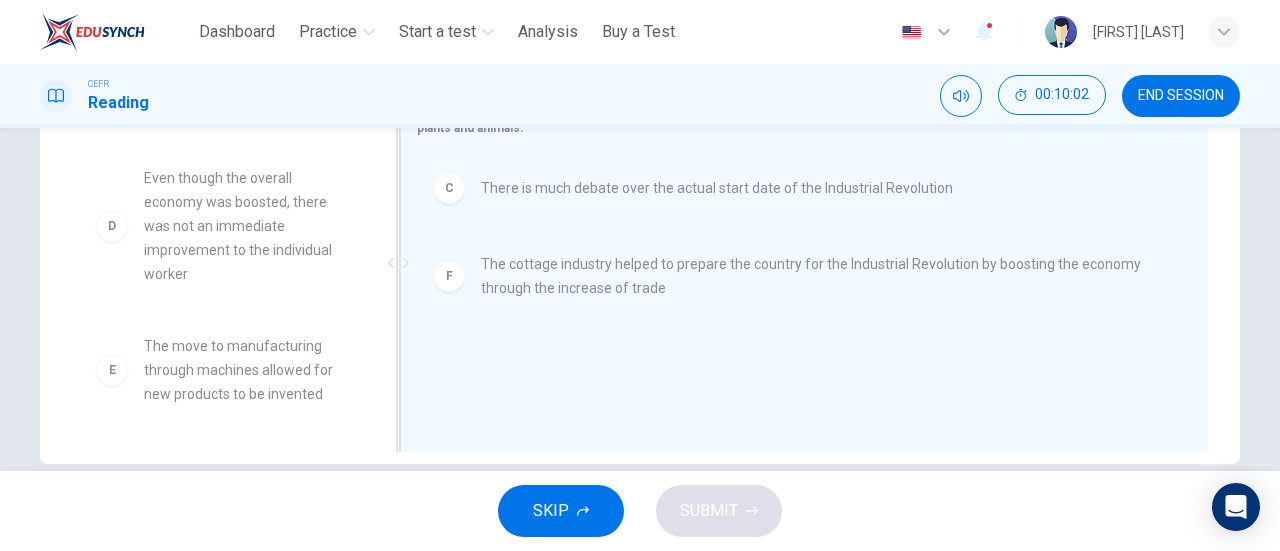 scroll, scrollTop: 400, scrollLeft: 0, axis: vertical 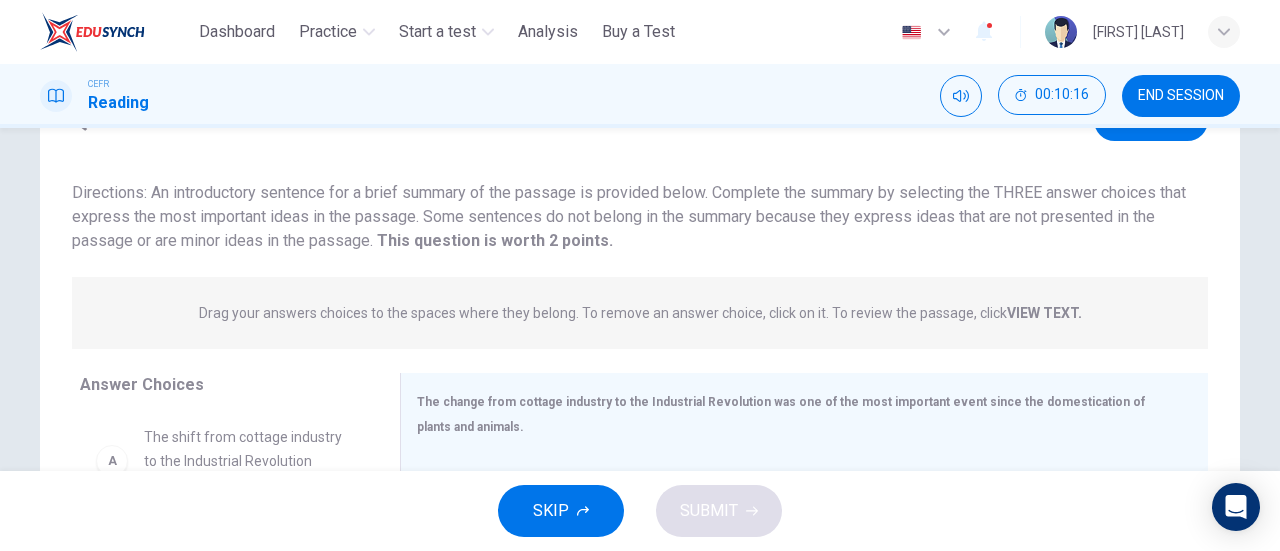 click on "View Text" at bounding box center [1151, 120] 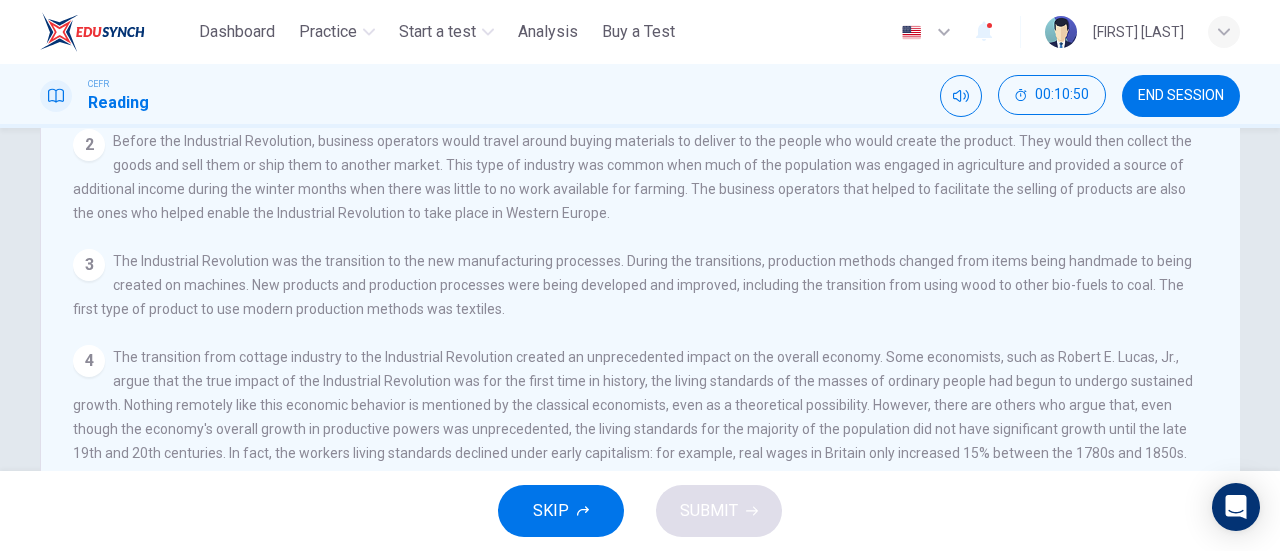 scroll, scrollTop: 0, scrollLeft: 0, axis: both 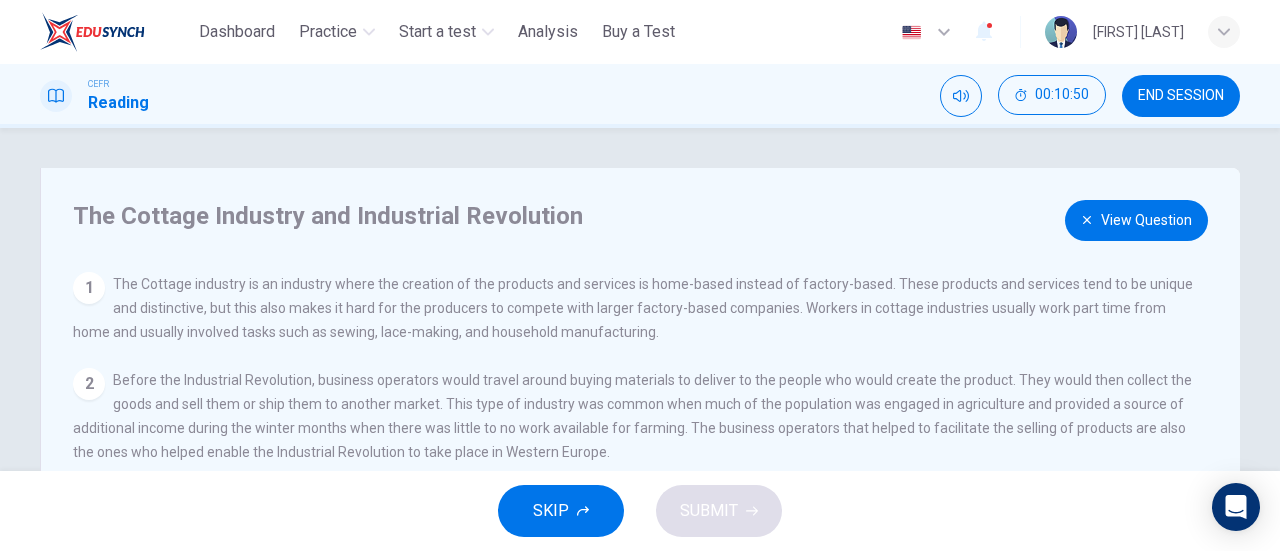 click on "View Question" at bounding box center (1136, 220) 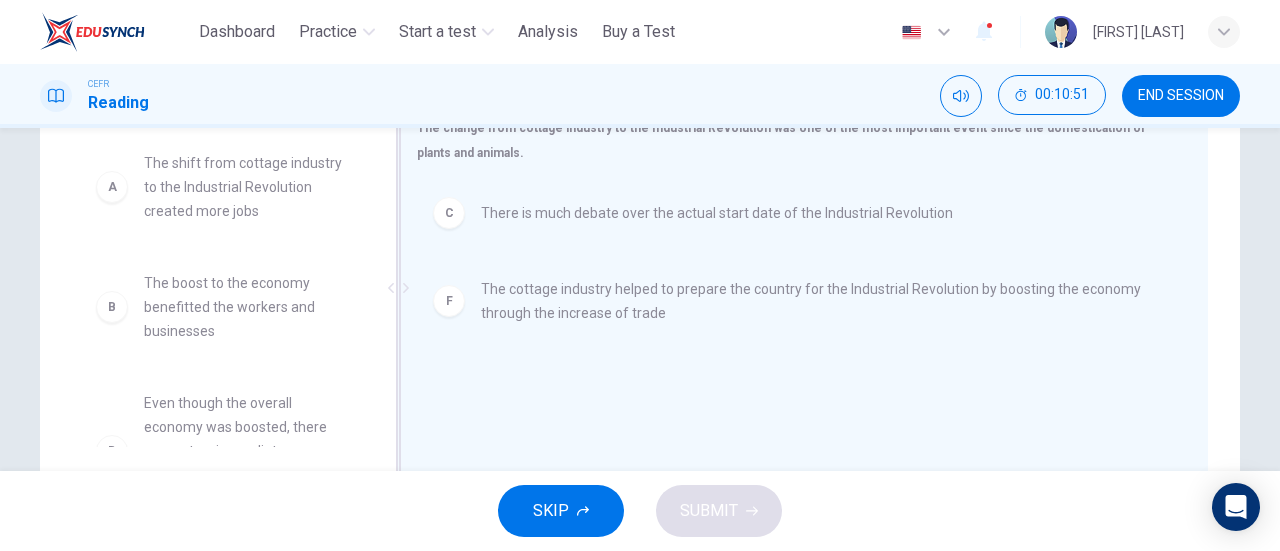 scroll, scrollTop: 400, scrollLeft: 0, axis: vertical 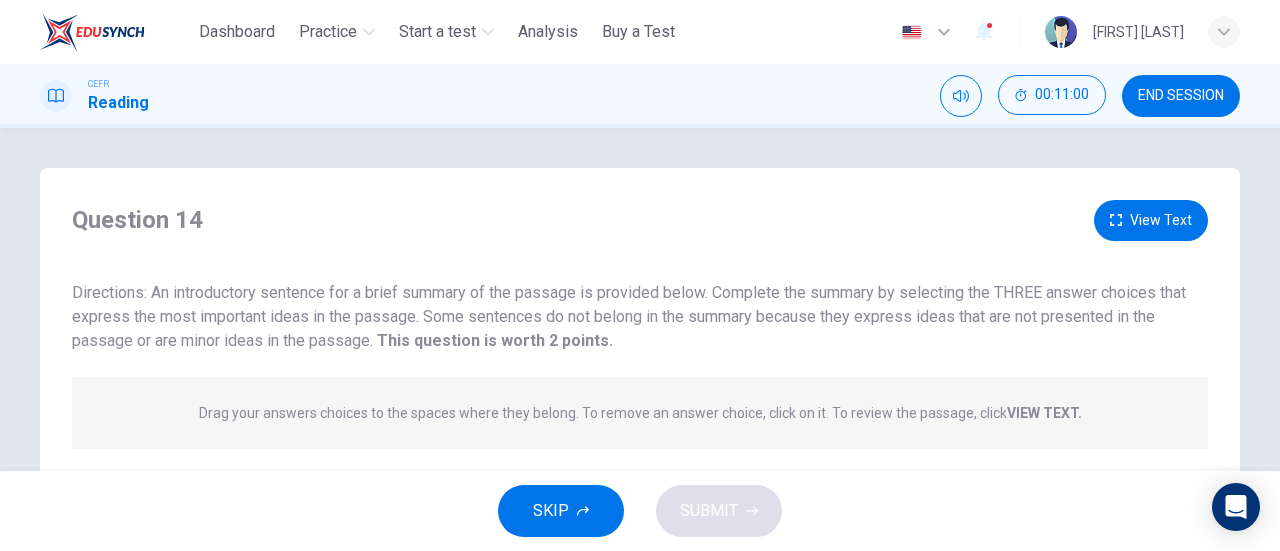 click on "View Text" at bounding box center (1151, 220) 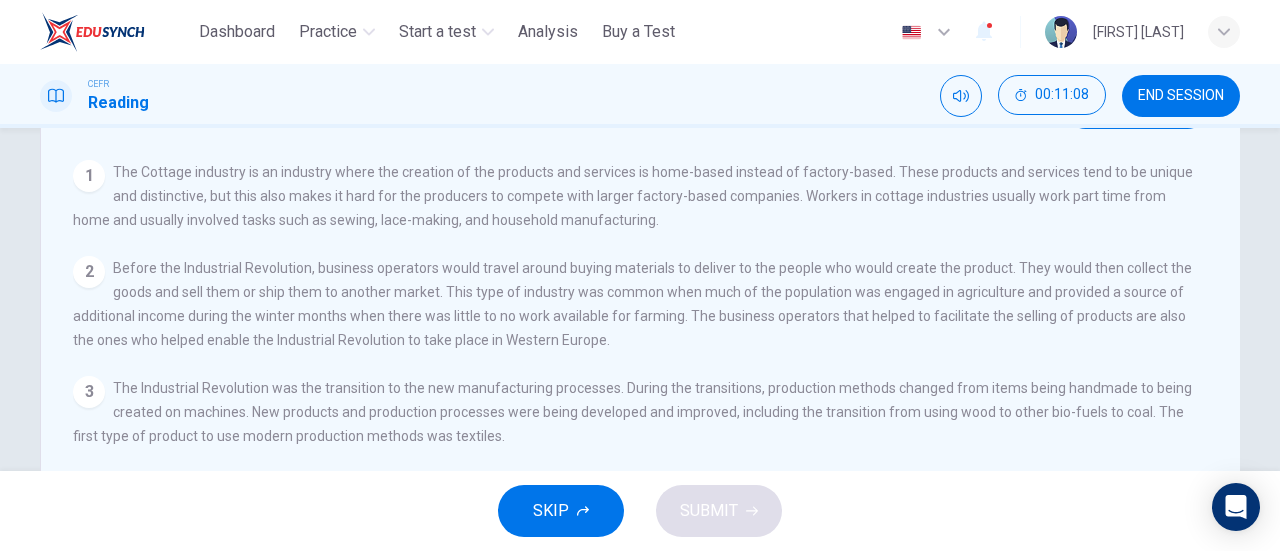 scroll, scrollTop: 0, scrollLeft: 0, axis: both 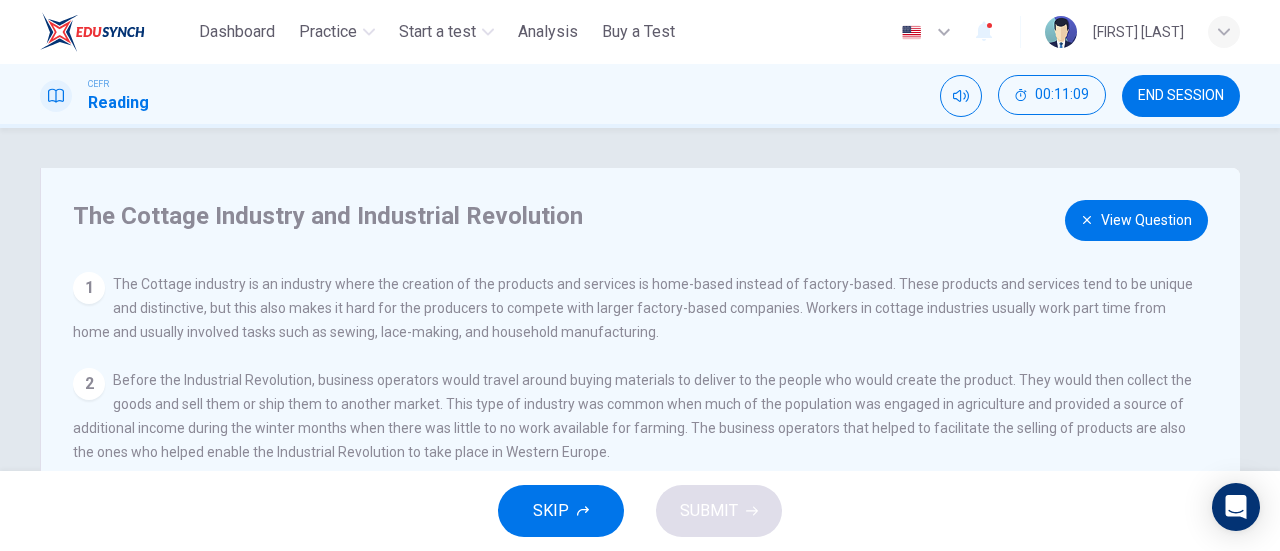 click on "View Question" at bounding box center (1136, 220) 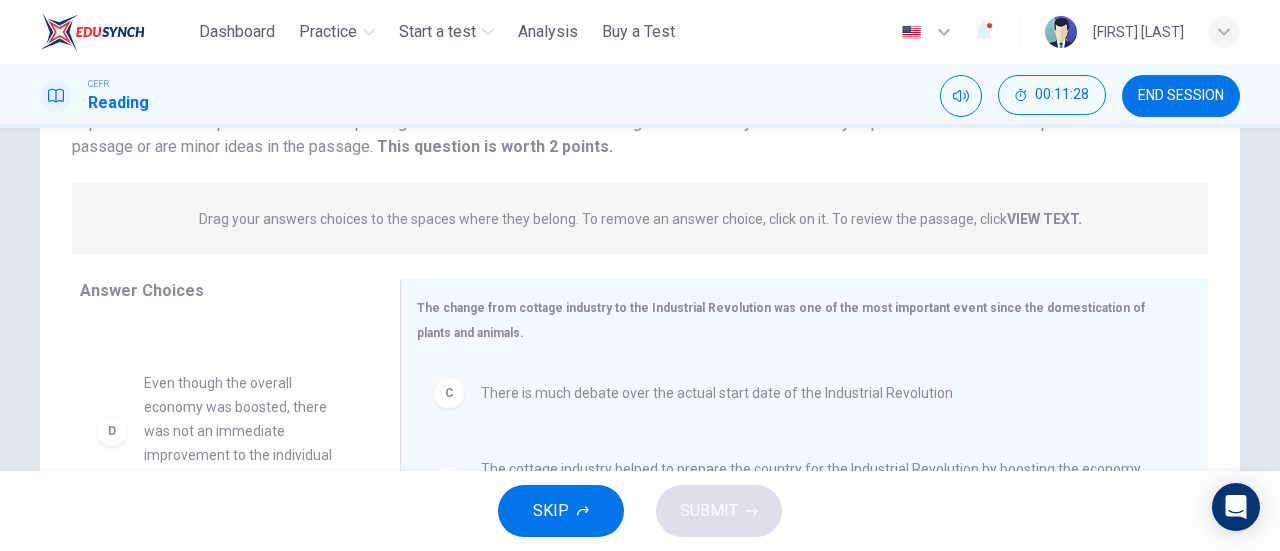 scroll, scrollTop: 232, scrollLeft: 0, axis: vertical 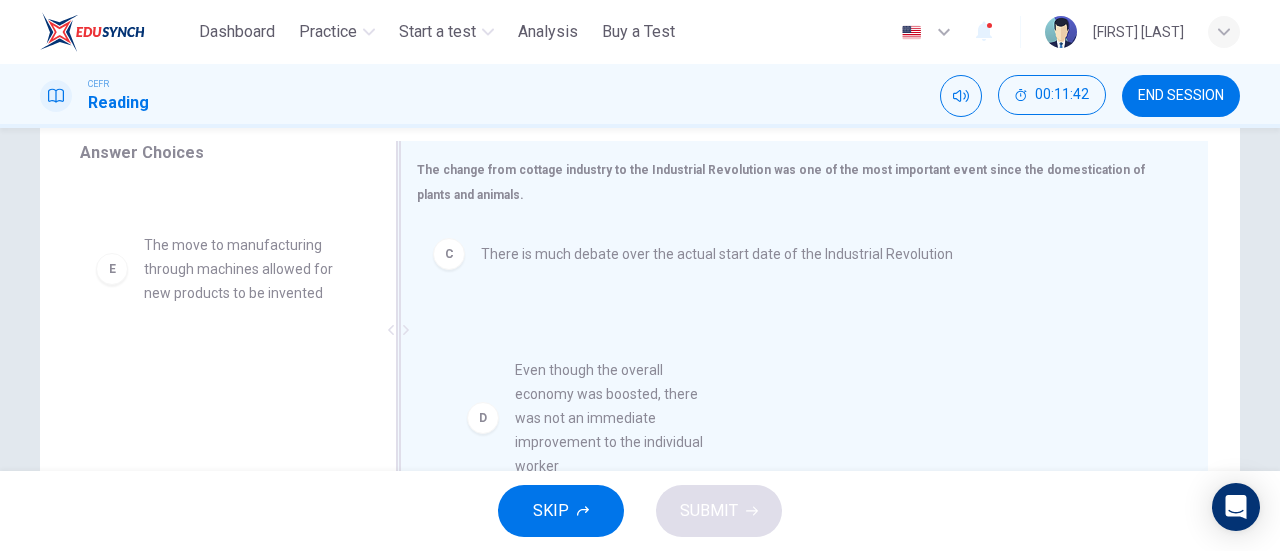 drag, startPoint x: 257, startPoint y: 275, endPoint x: 638, endPoint y: 403, distance: 401.9266 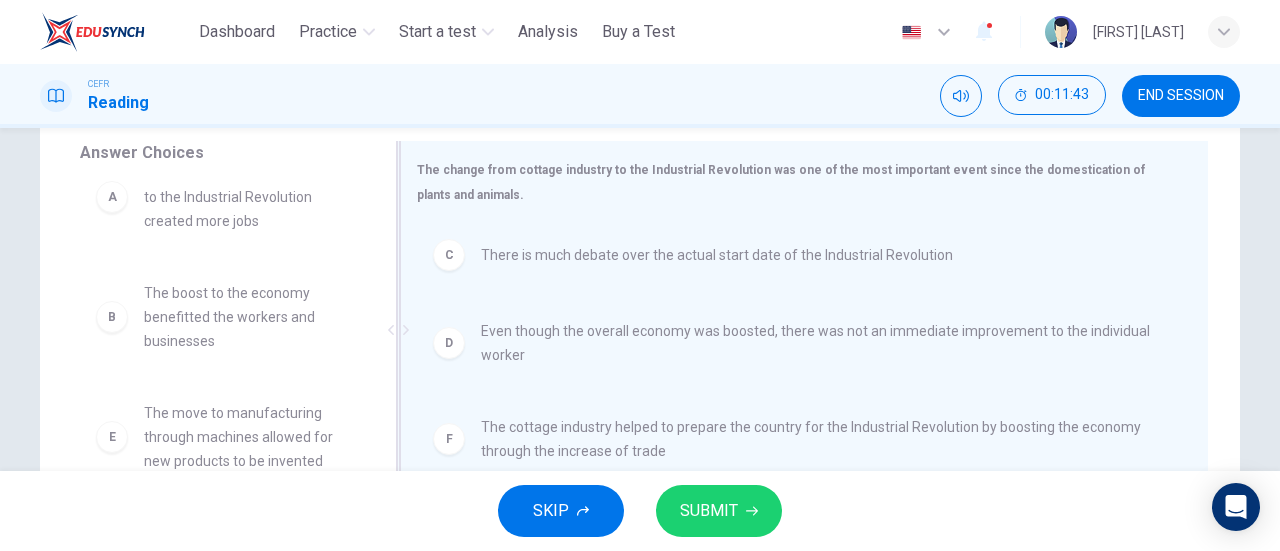 scroll, scrollTop: 0, scrollLeft: 0, axis: both 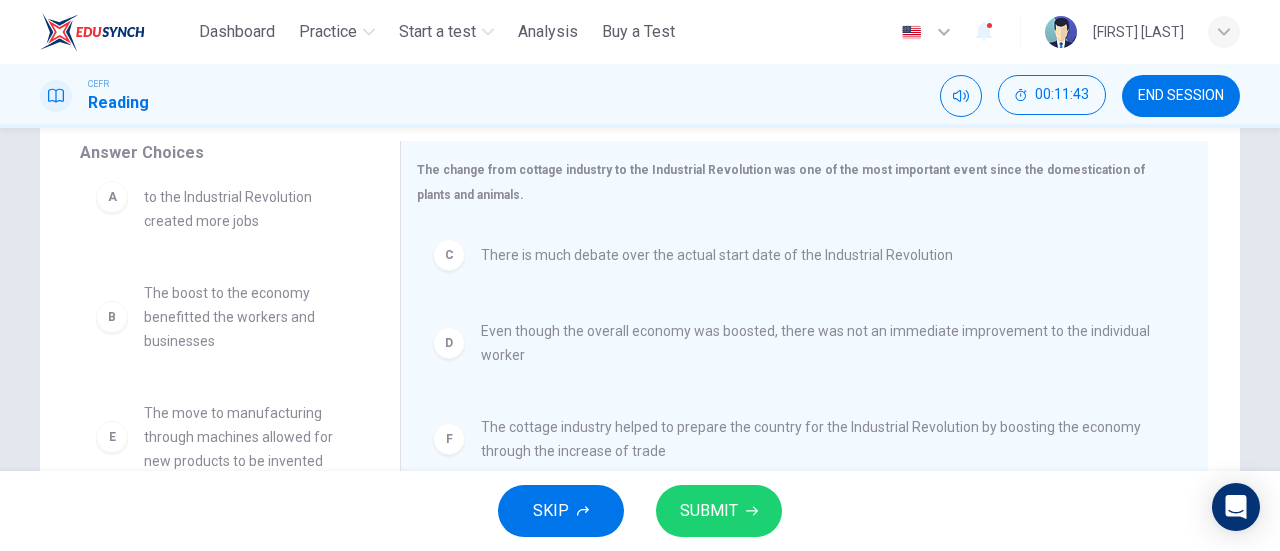 click on "SUBMIT" at bounding box center (709, 511) 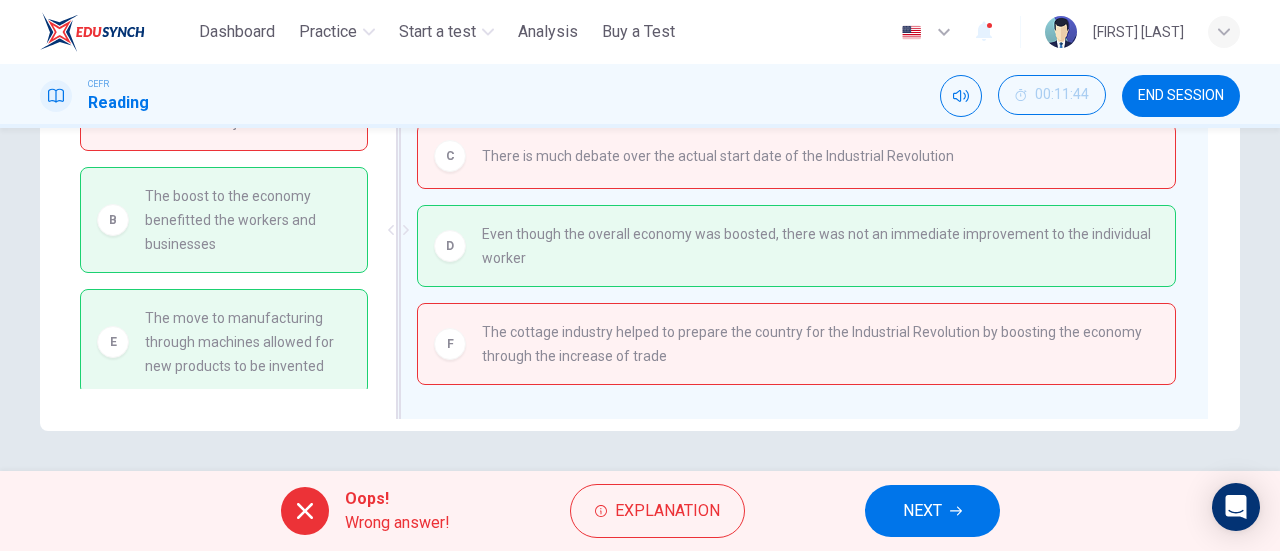 scroll, scrollTop: 332, scrollLeft: 0, axis: vertical 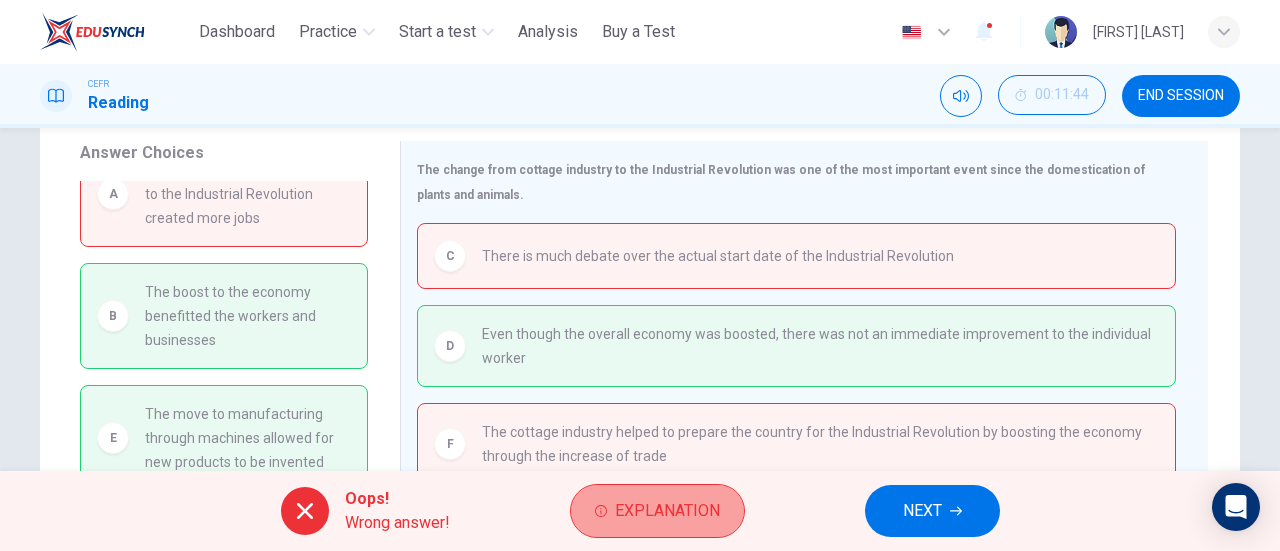 click on "Explanation" at bounding box center [667, 511] 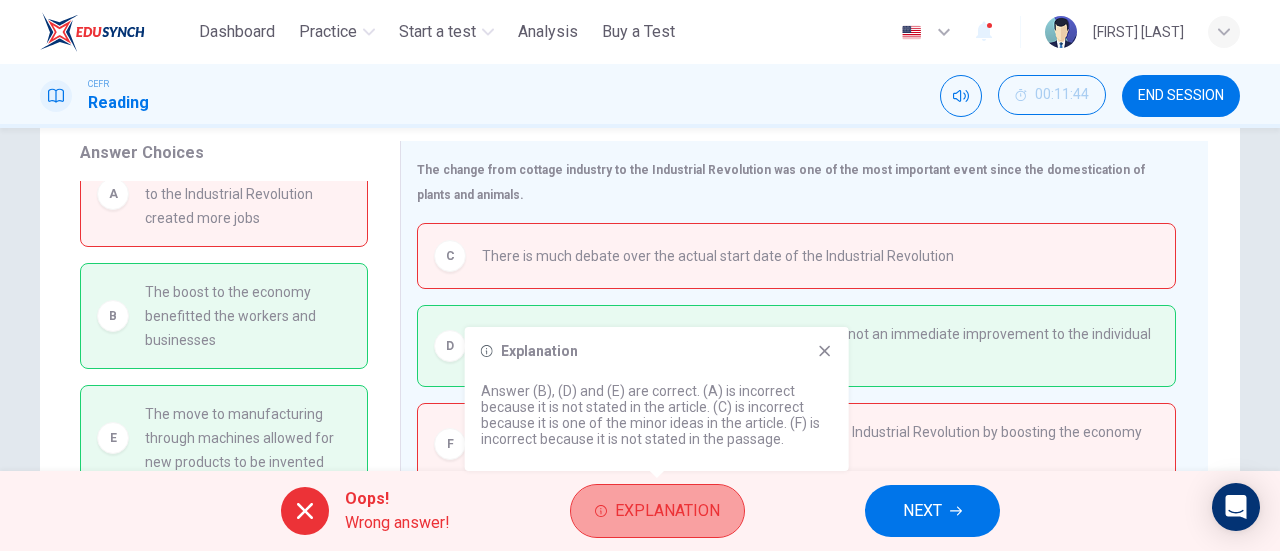 click on "Explanation" at bounding box center (657, 511) 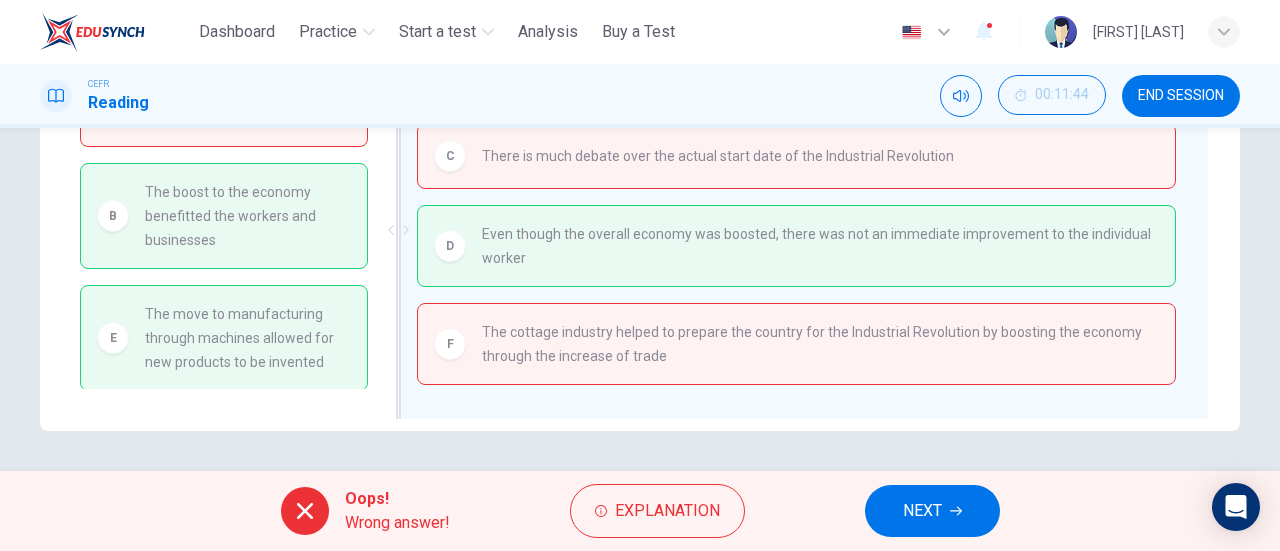 scroll, scrollTop: 332, scrollLeft: 0, axis: vertical 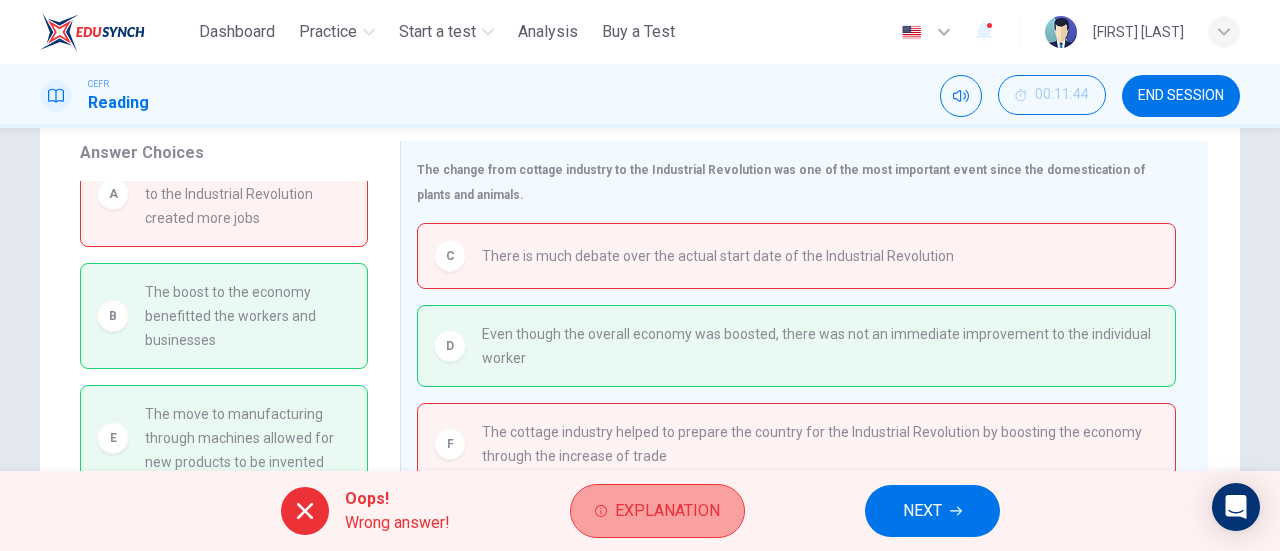 click on "Explanation" at bounding box center (667, 511) 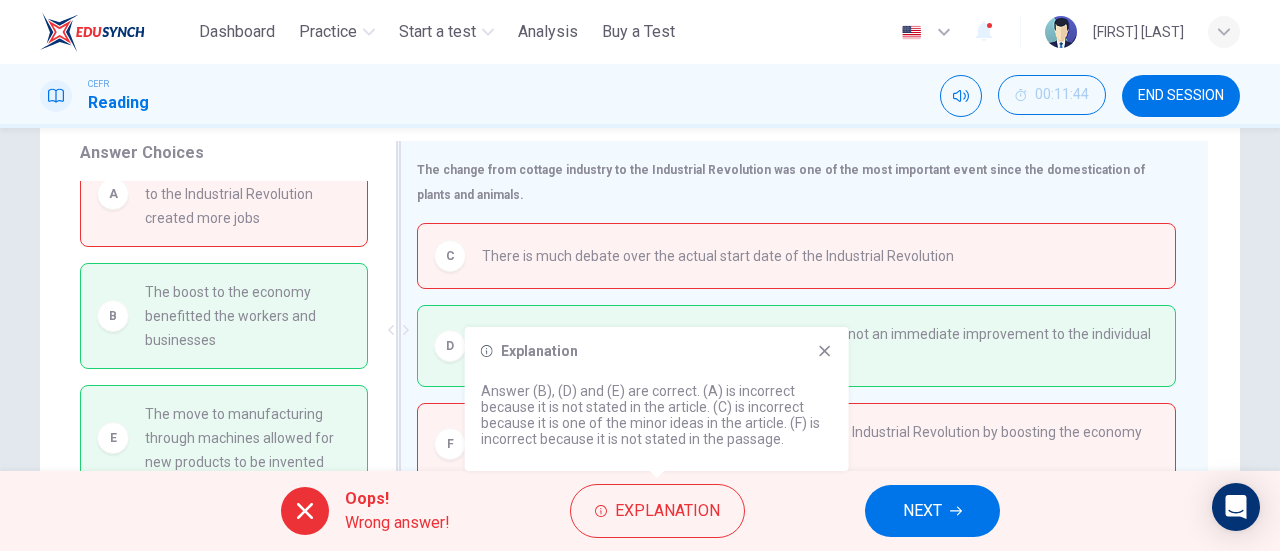 click on "Even though the overall economy was boosted, there was not an immediate improvement to the individual worker" at bounding box center [820, 346] 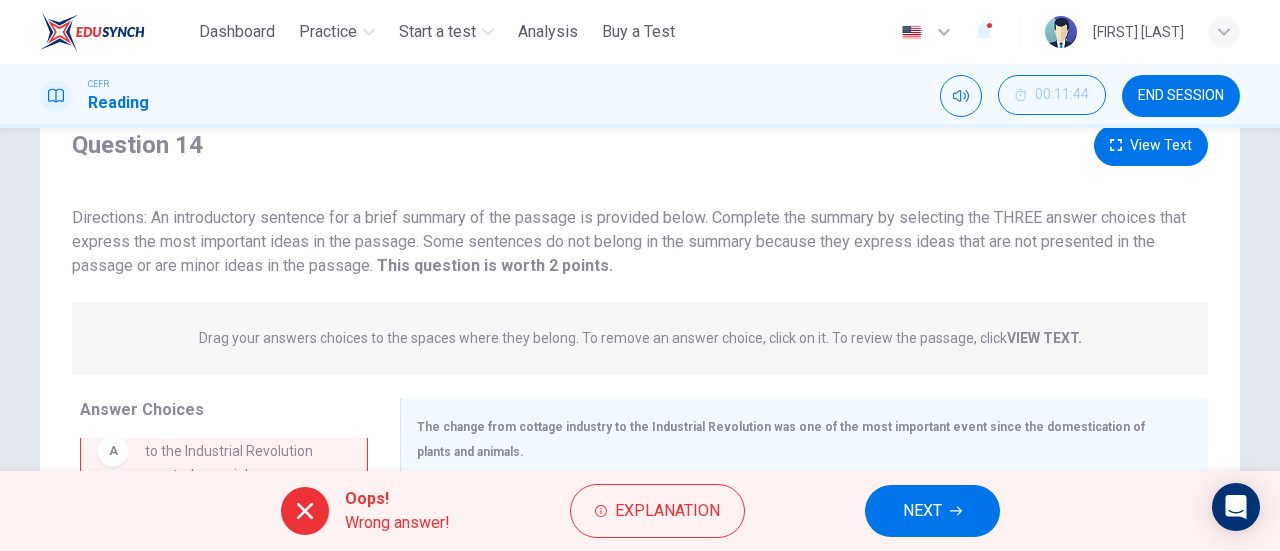 scroll, scrollTop: 0, scrollLeft: 0, axis: both 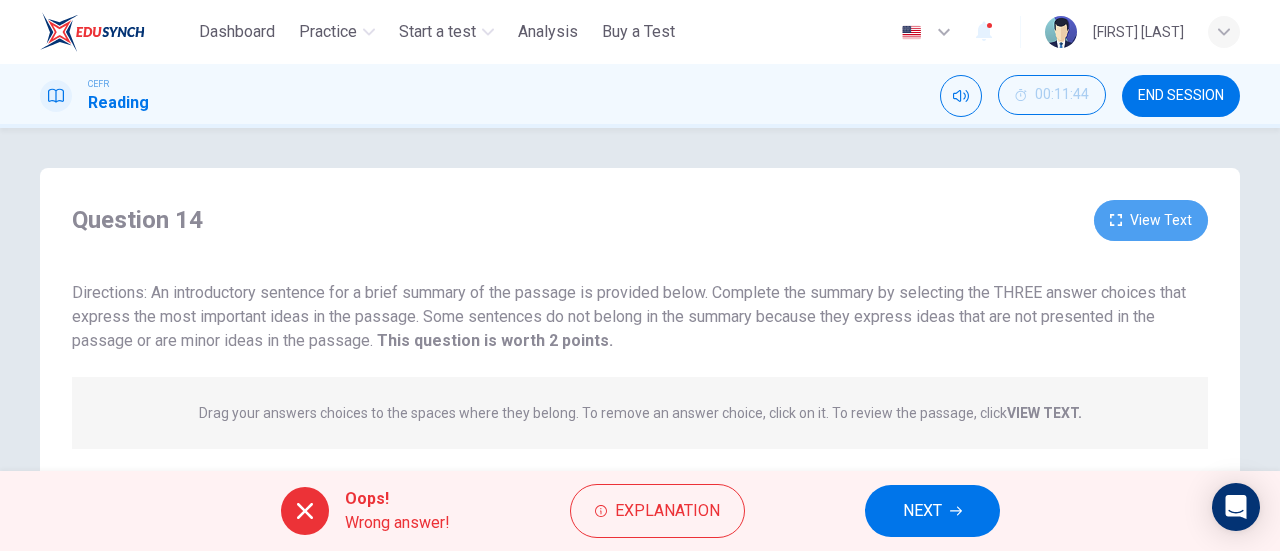 click on "View Text" at bounding box center (1151, 220) 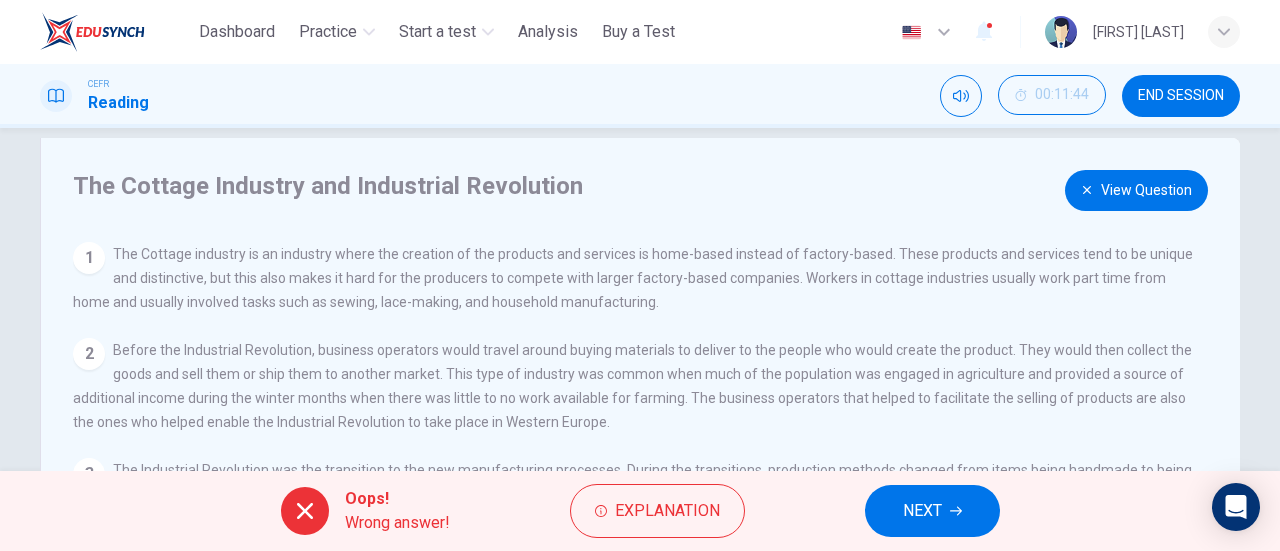 scroll, scrollTop: 0, scrollLeft: 0, axis: both 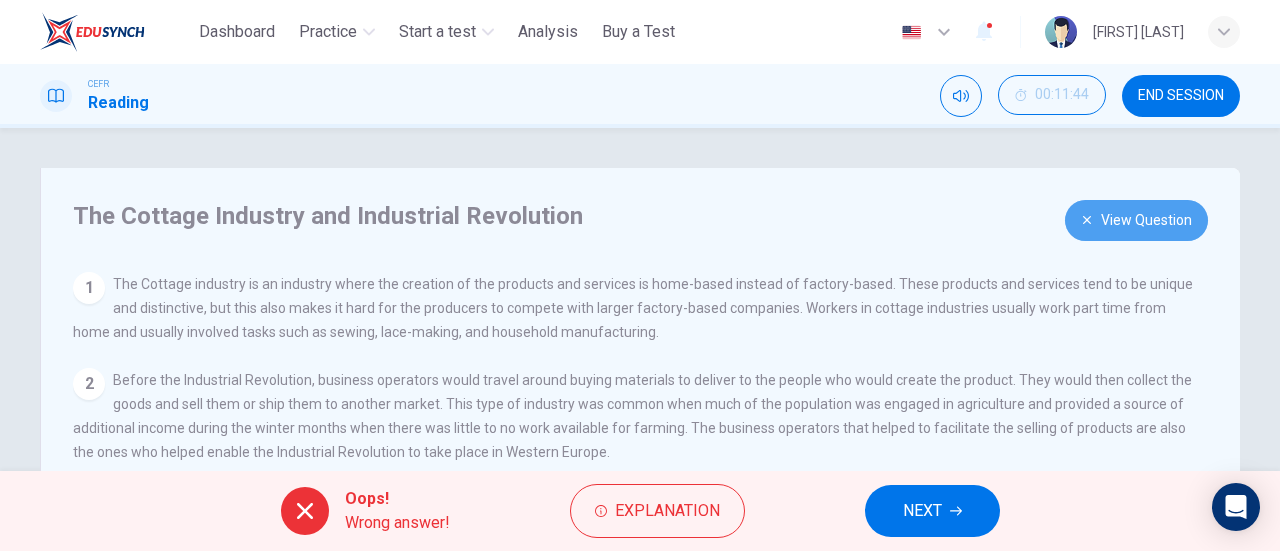 click on "View Question" at bounding box center (1136, 220) 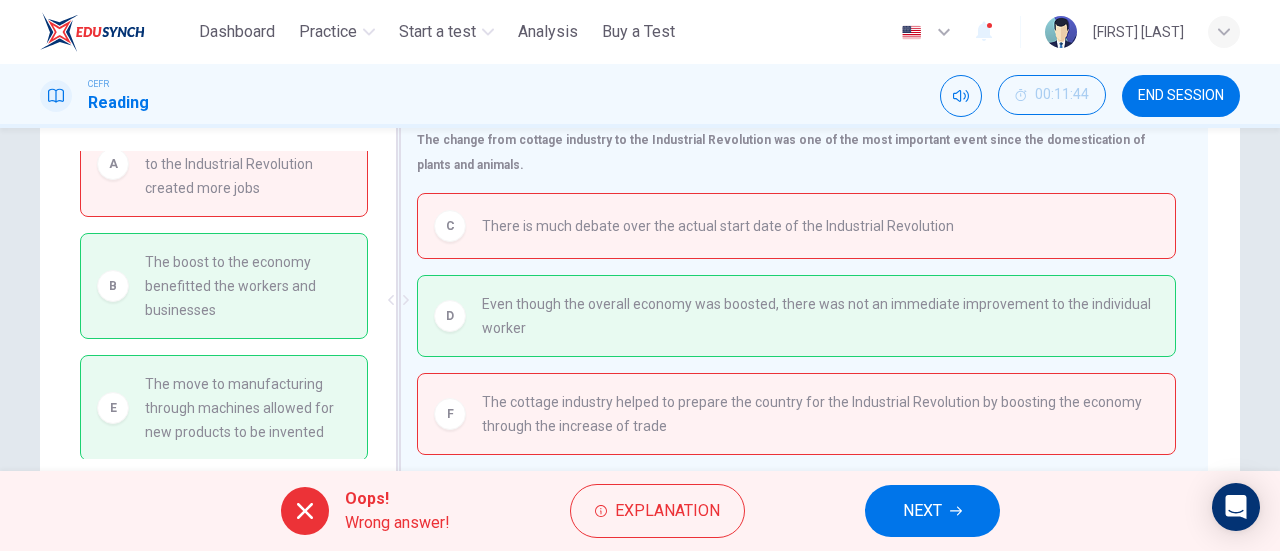 scroll, scrollTop: 332, scrollLeft: 0, axis: vertical 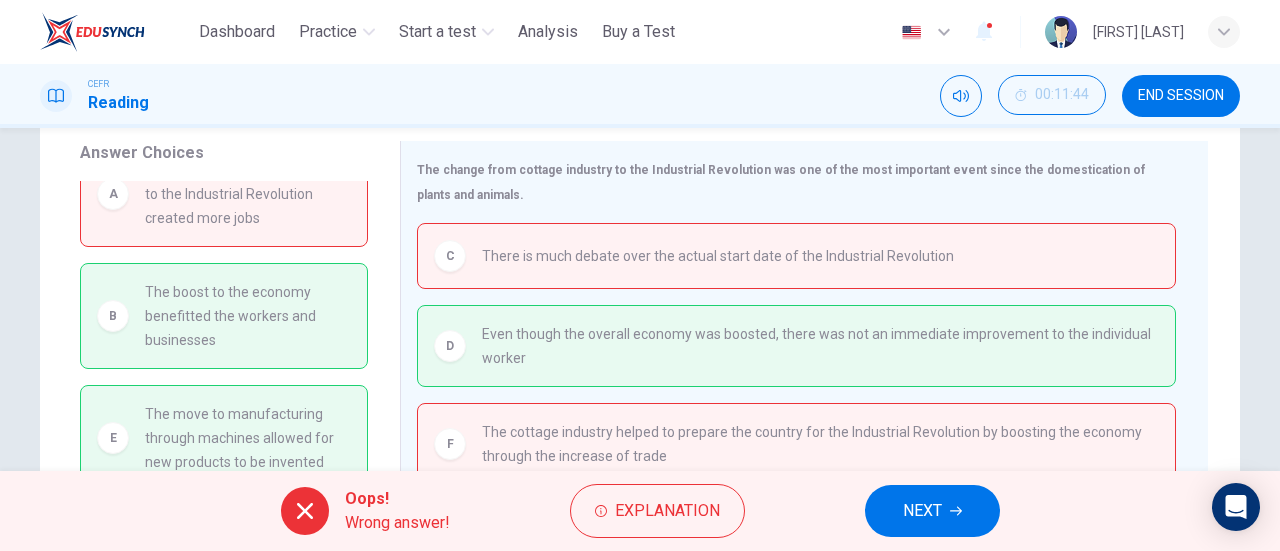 click on "NEXT" at bounding box center (932, 511) 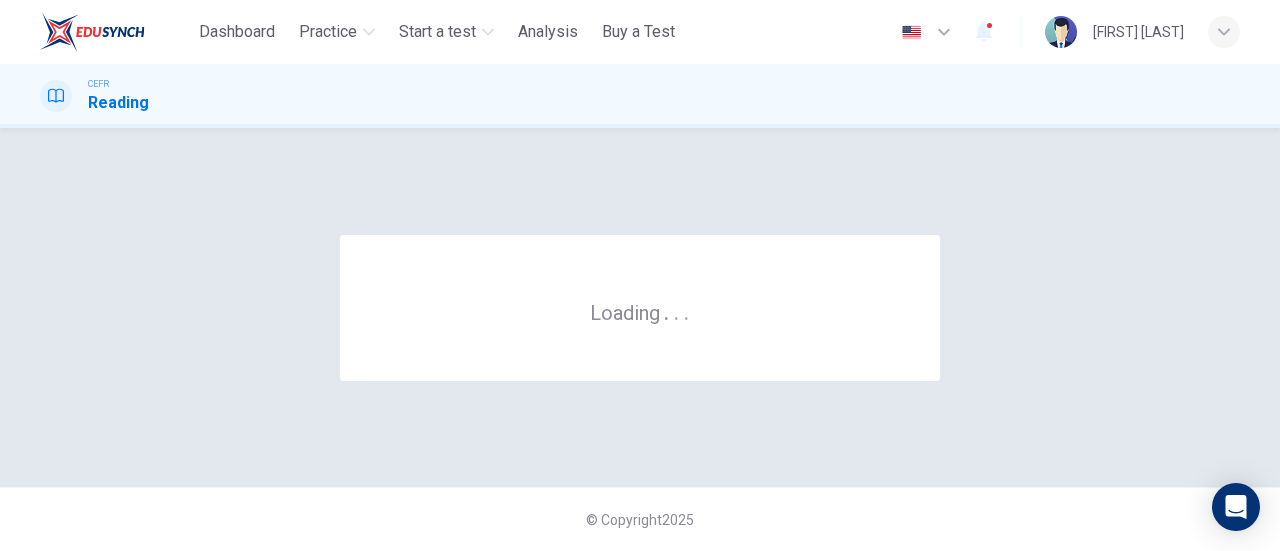 scroll, scrollTop: 0, scrollLeft: 0, axis: both 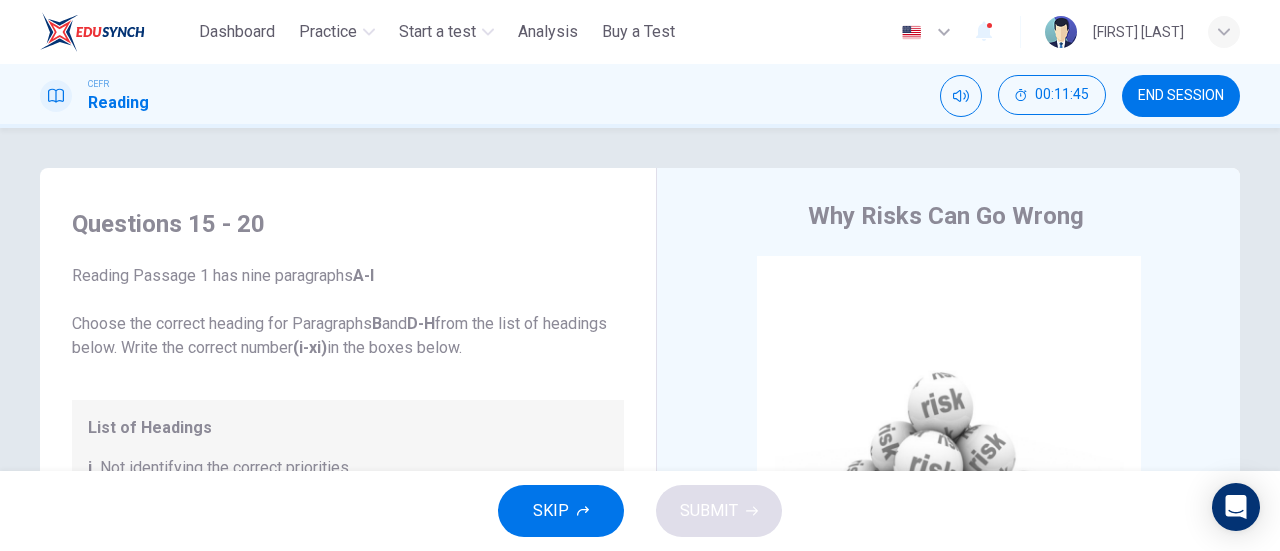 click on "END SESSION" at bounding box center (1181, 96) 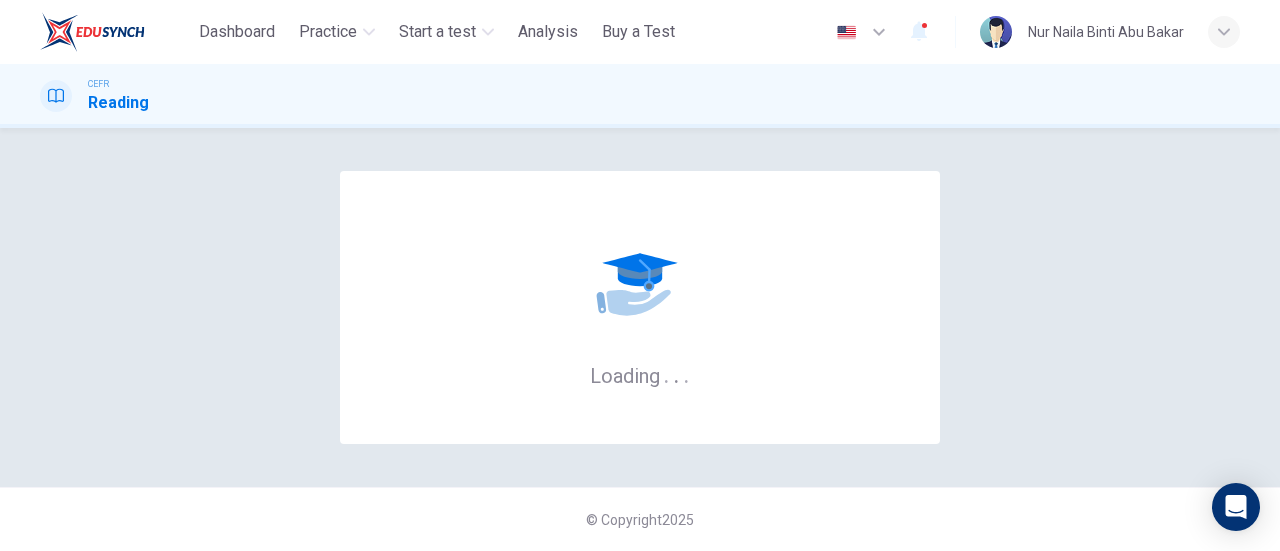 scroll, scrollTop: 0, scrollLeft: 0, axis: both 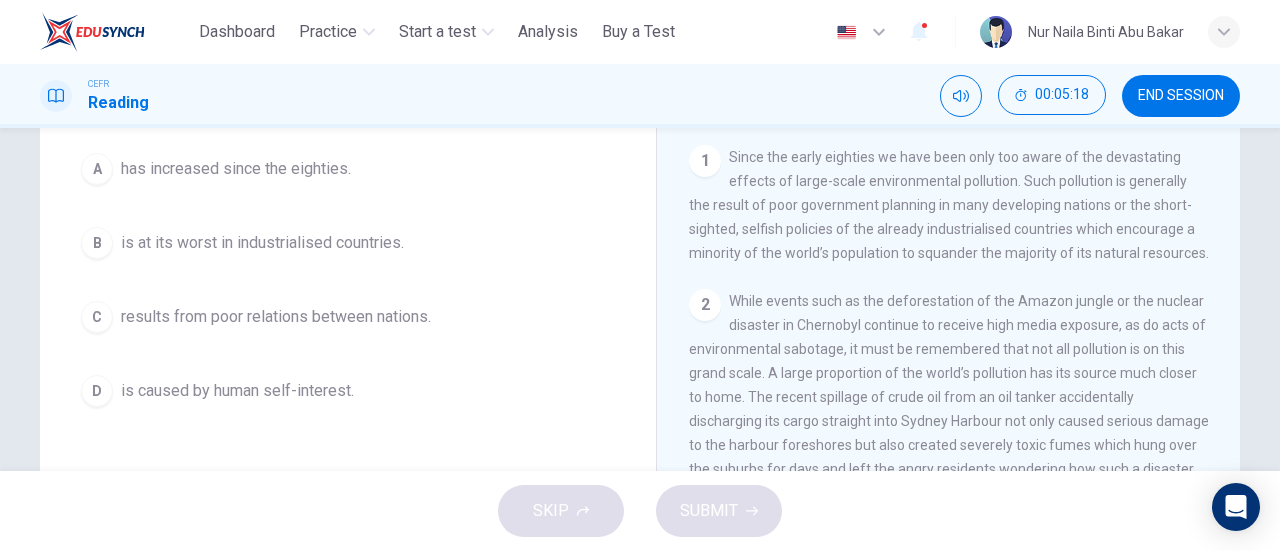 click on "D" at bounding box center (97, 391) 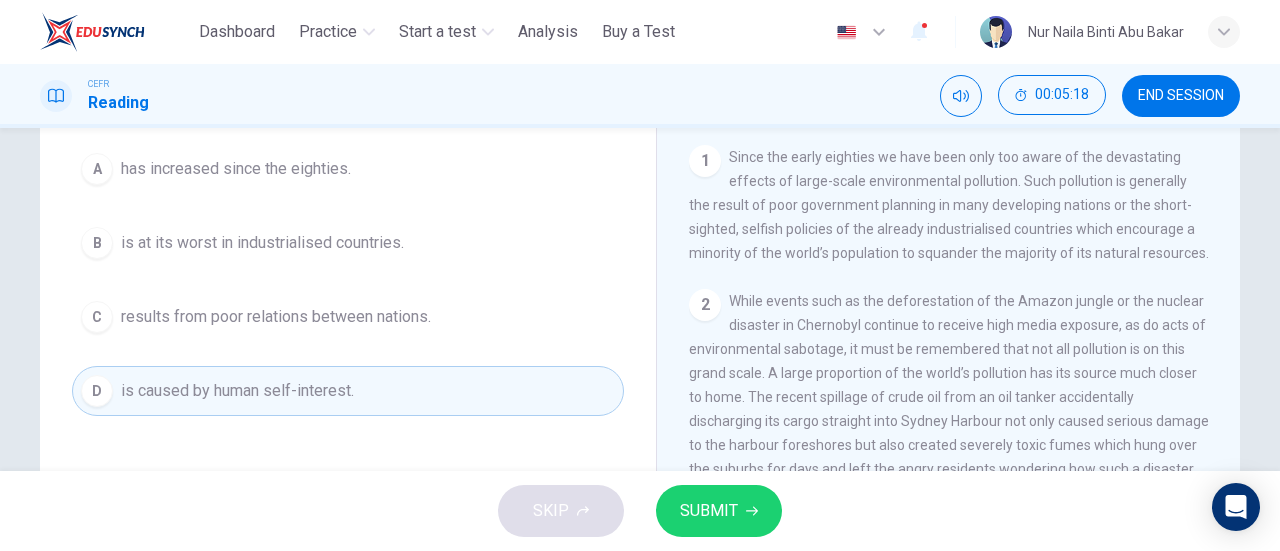 click on "SUBMIT" at bounding box center (719, 511) 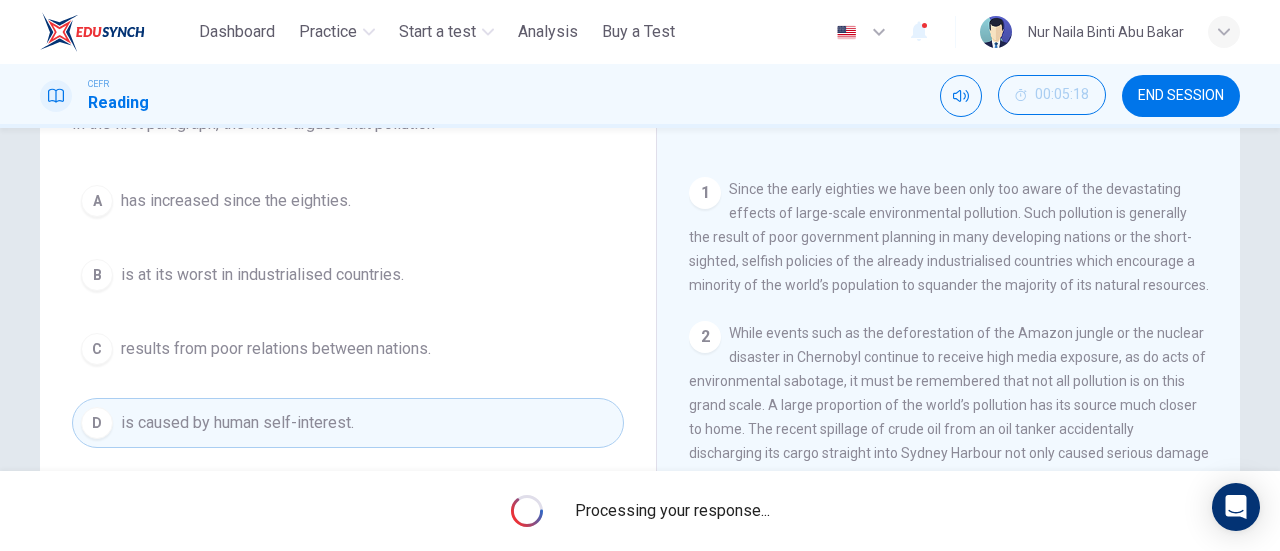 scroll, scrollTop: 232, scrollLeft: 0, axis: vertical 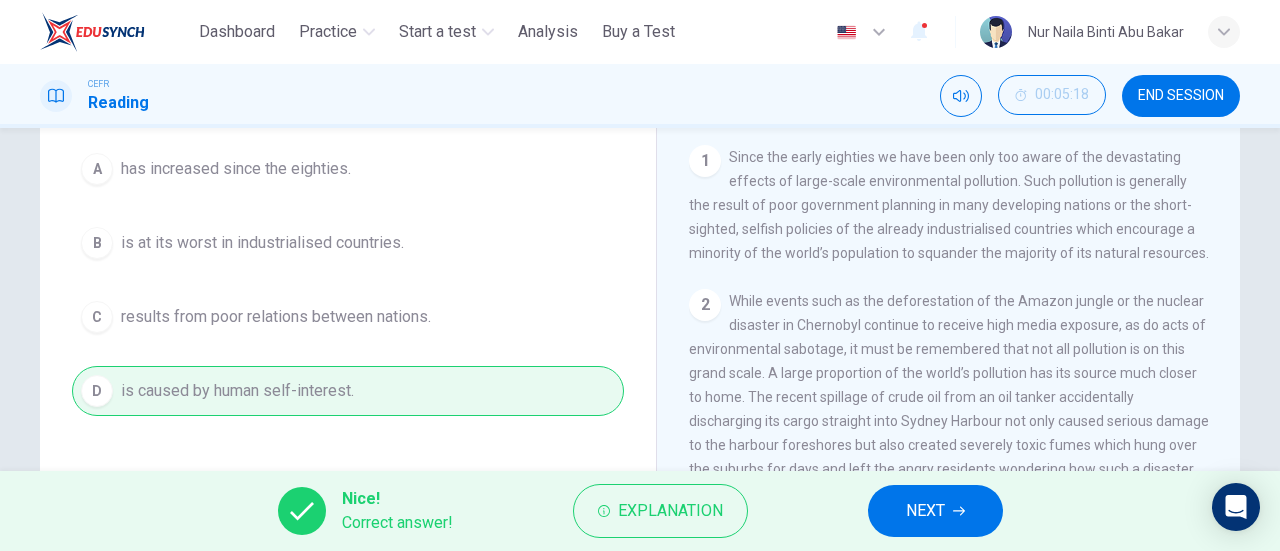 click on "NEXT" at bounding box center (925, 511) 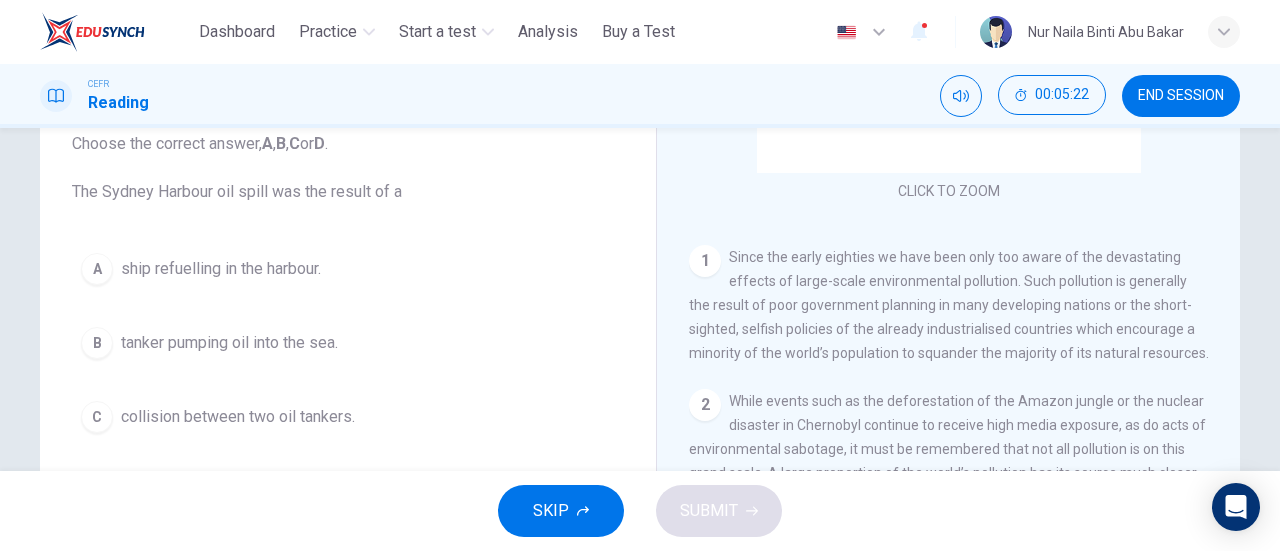 scroll, scrollTop: 232, scrollLeft: 0, axis: vertical 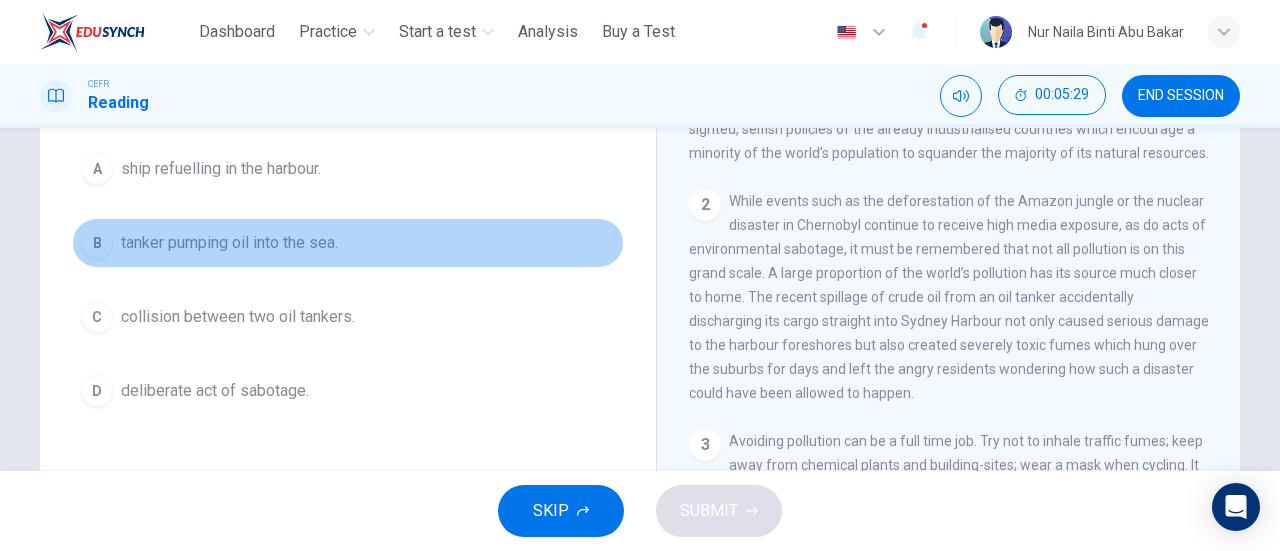 click on "B" at bounding box center (97, 243) 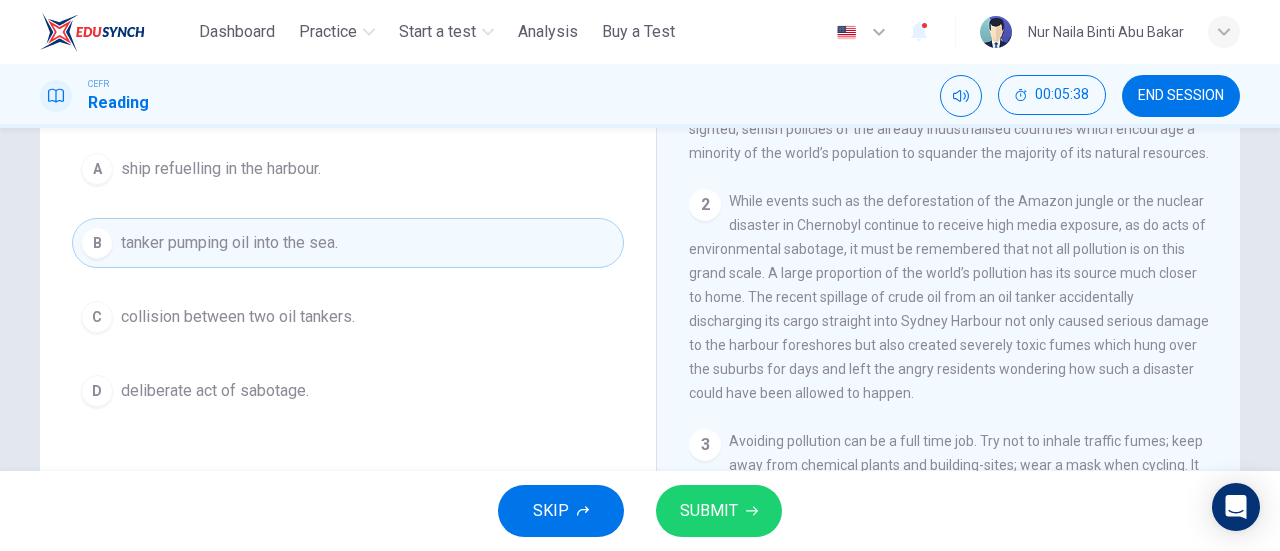 click on "SUBMIT" at bounding box center [719, 511] 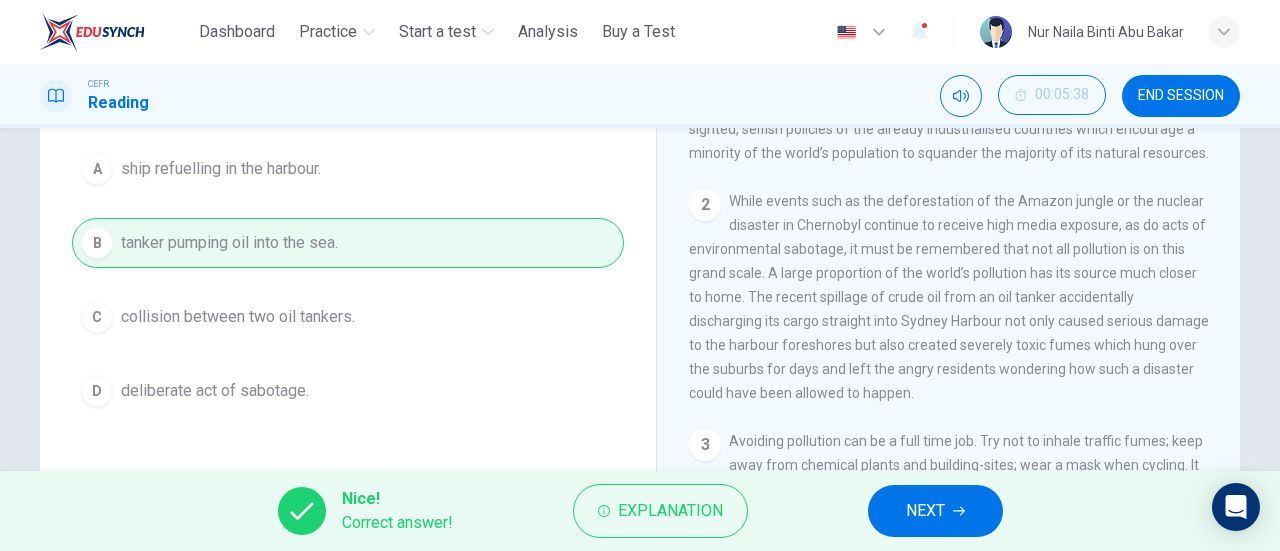 click on "NEXT" at bounding box center (935, 511) 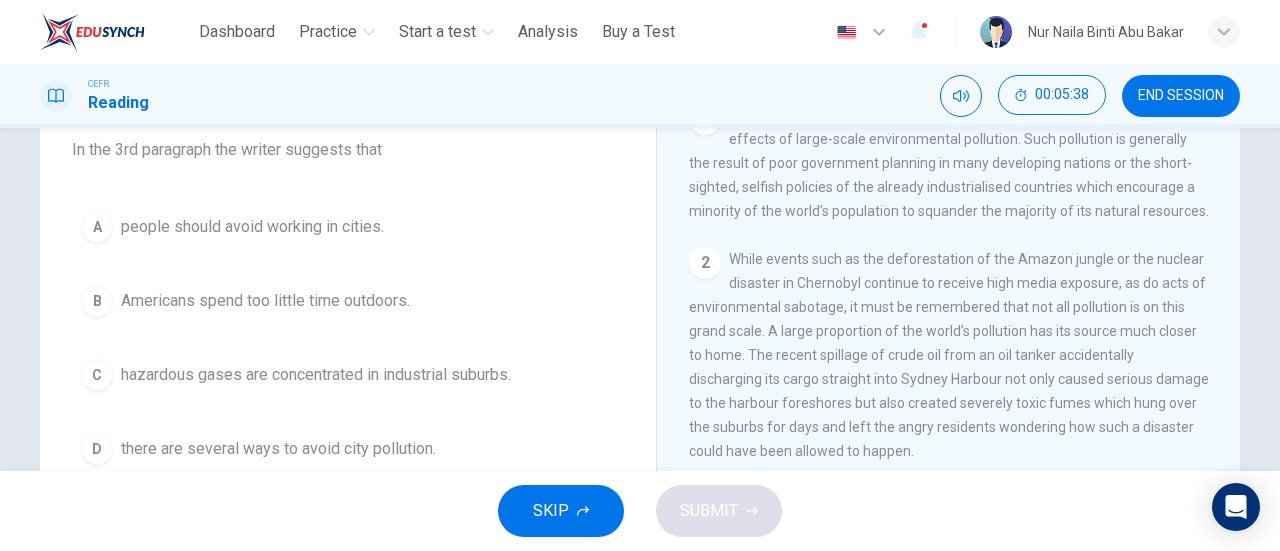 scroll, scrollTop: 132, scrollLeft: 0, axis: vertical 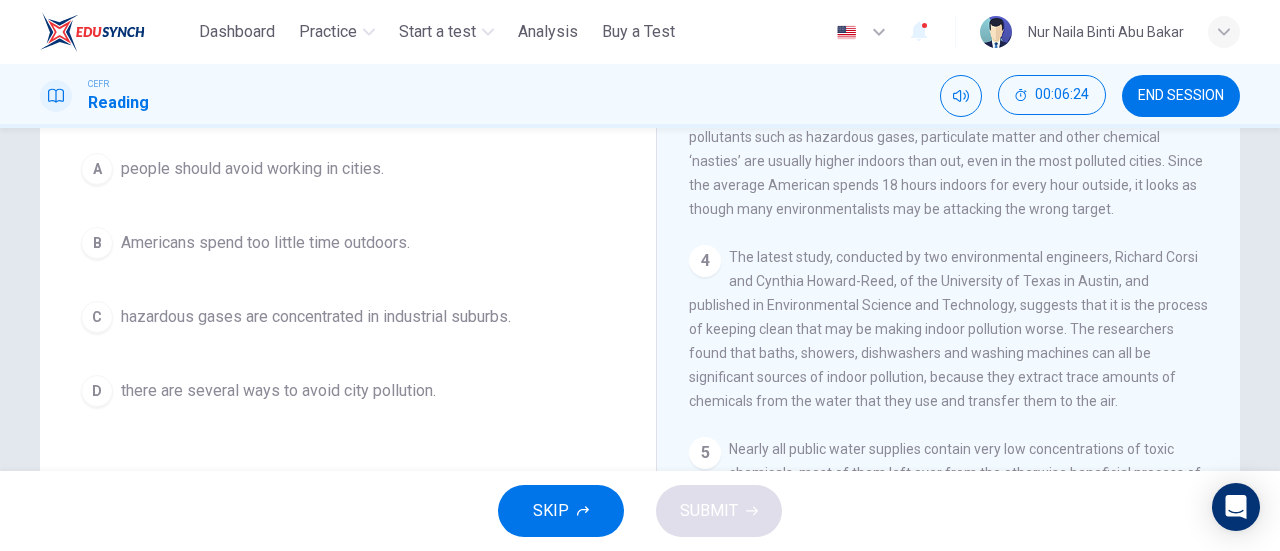 click on "D" at bounding box center (97, 391) 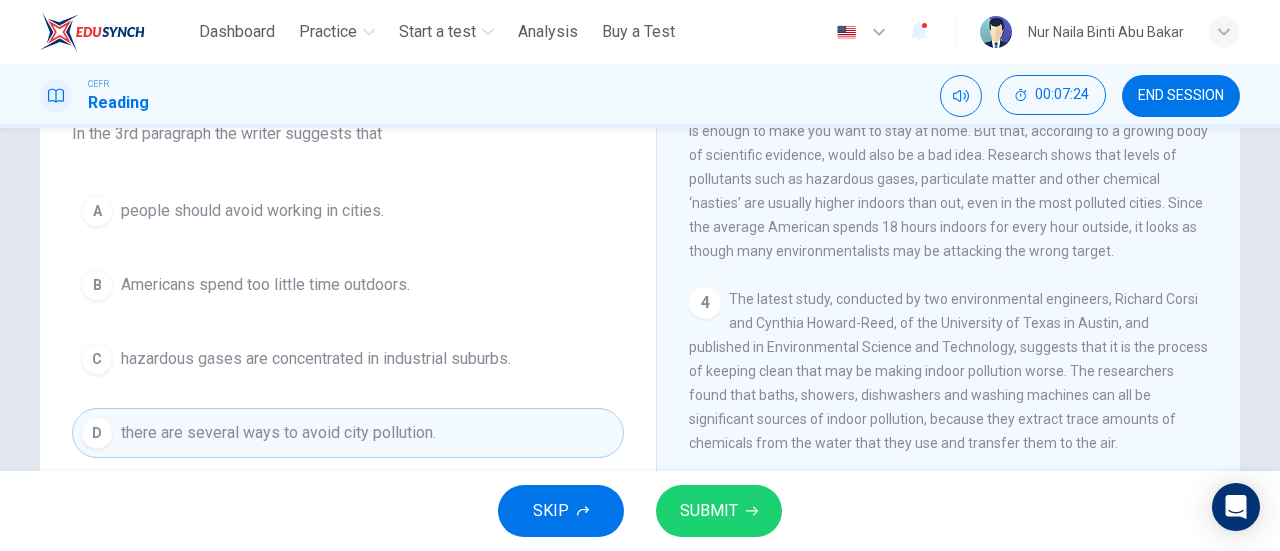 scroll, scrollTop: 232, scrollLeft: 0, axis: vertical 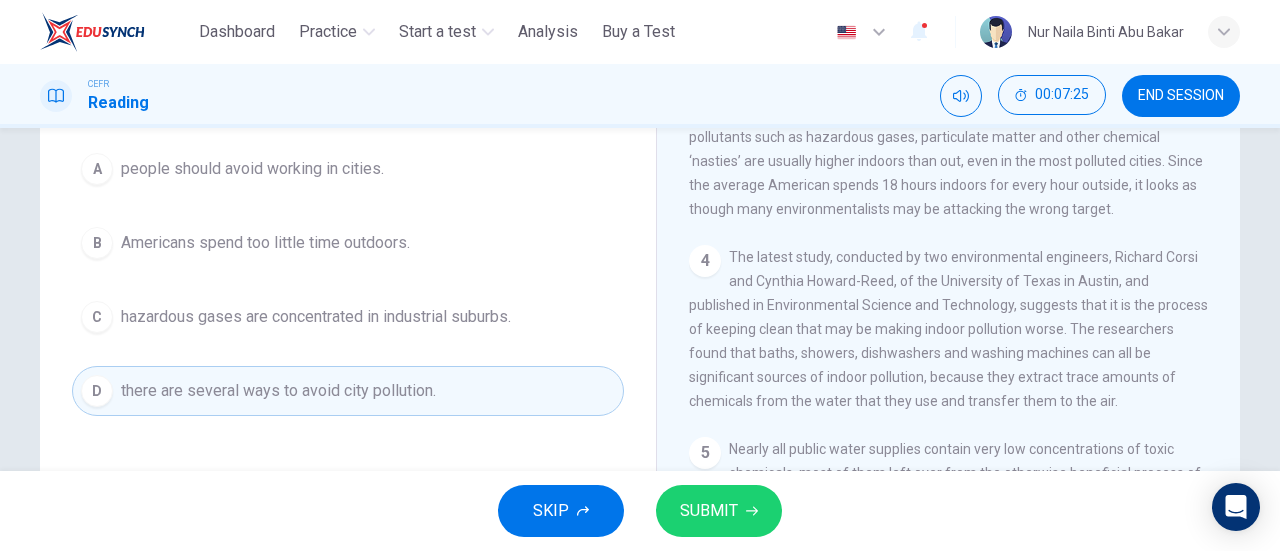 click on "SUBMIT" at bounding box center (709, 511) 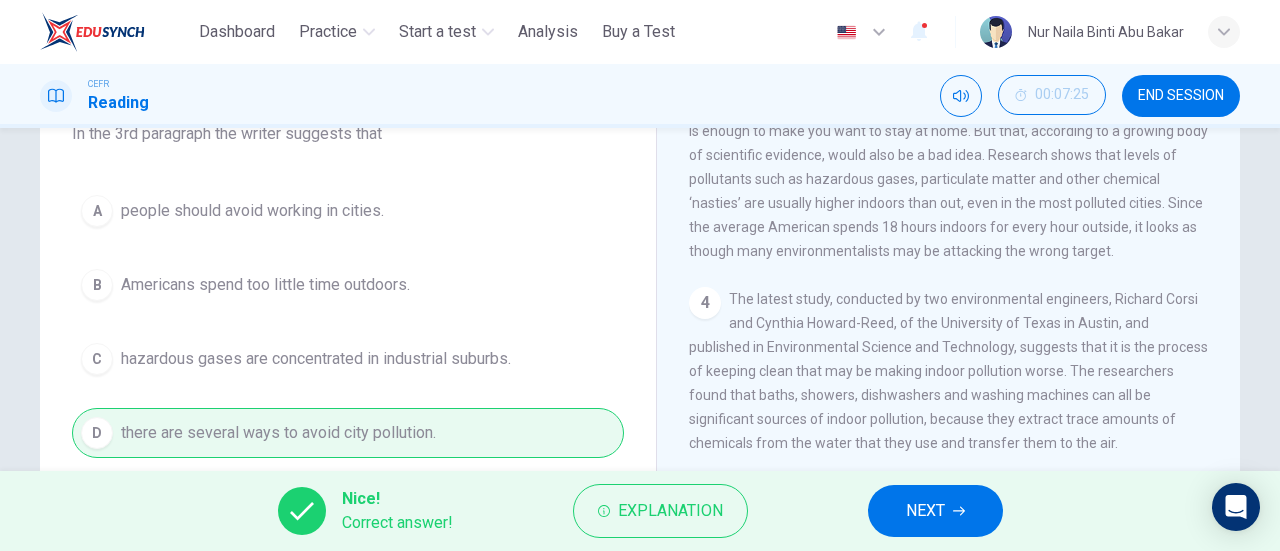 scroll, scrollTop: 232, scrollLeft: 0, axis: vertical 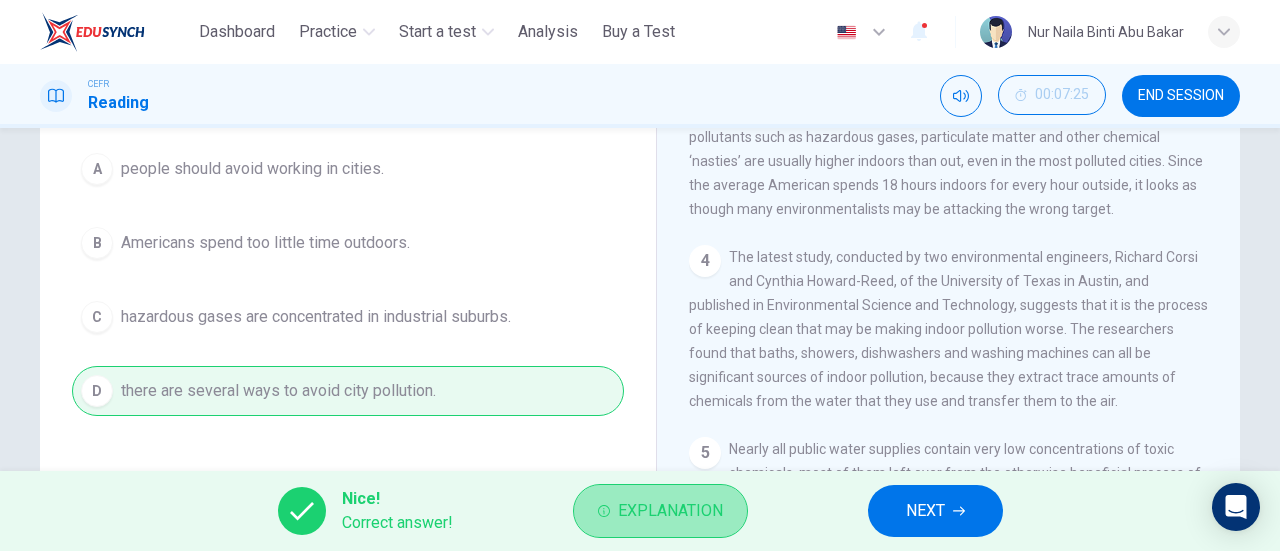 click on "Explanation" at bounding box center (670, 511) 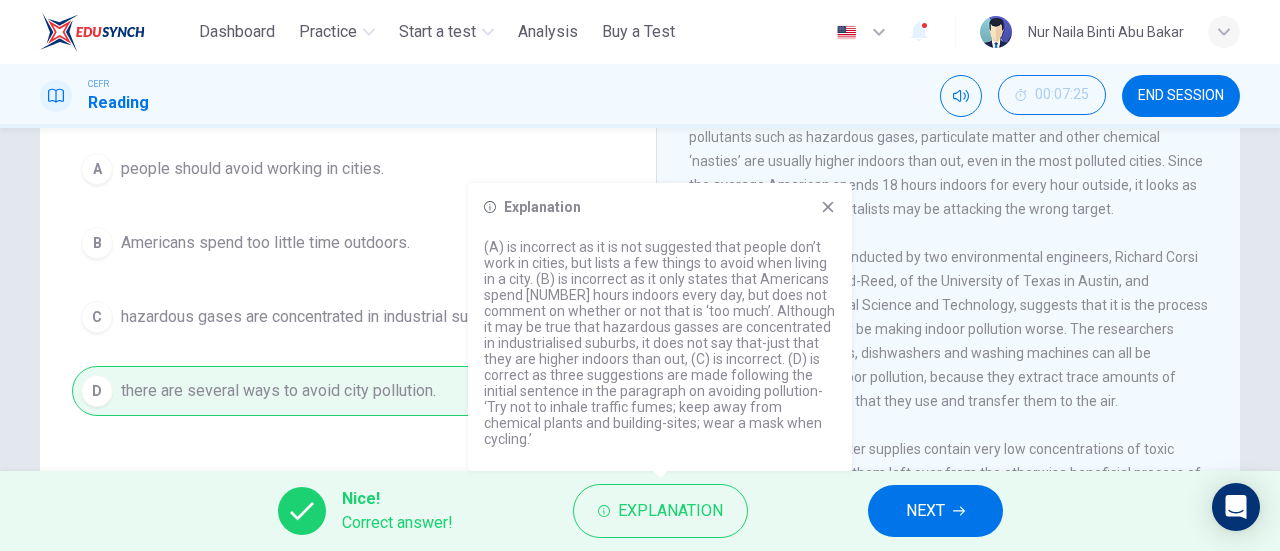 click on "A people should avoid working in cities. B Americans spend too little time outdoors. C hazardous gases are concentrated in industrial suburbs. D there are several ways to avoid city pollution." at bounding box center (348, 280) 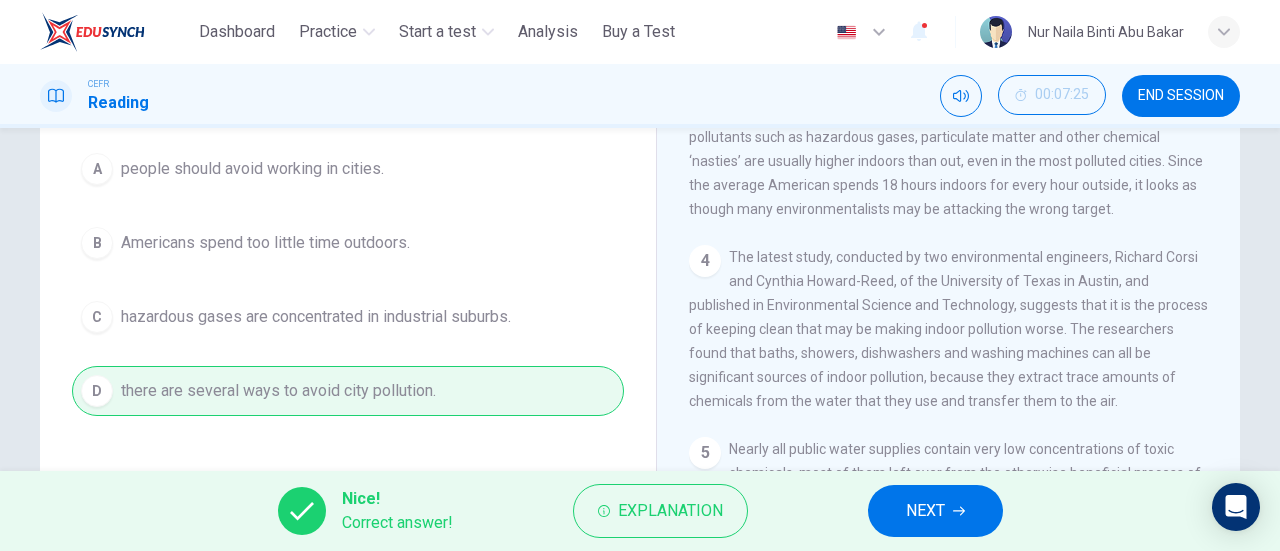 scroll, scrollTop: 132, scrollLeft: 0, axis: vertical 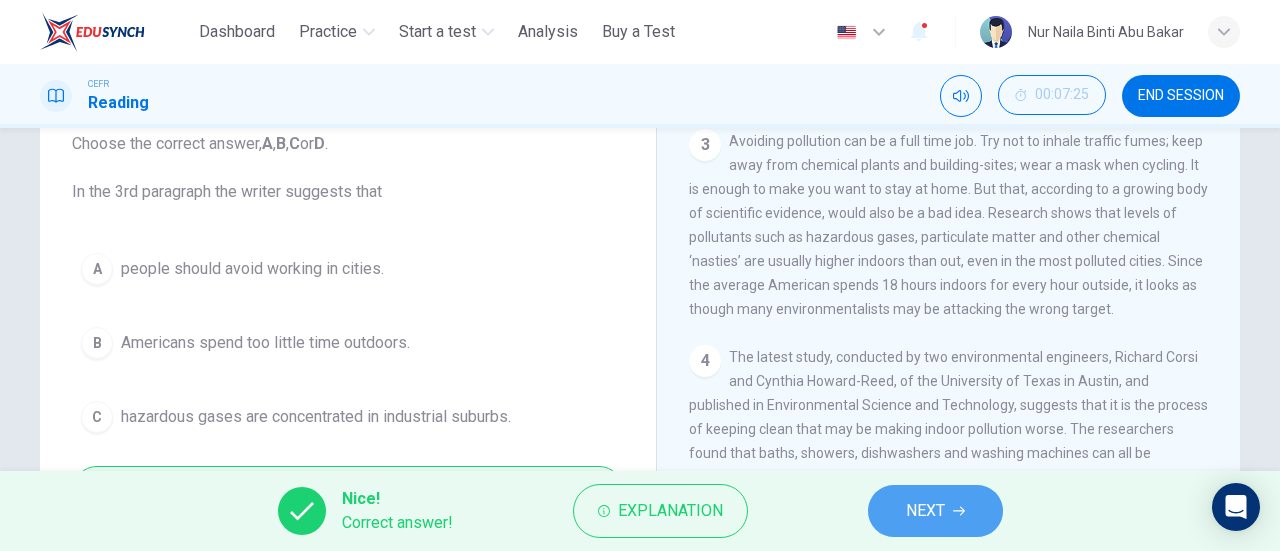 drag, startPoint x: 956, startPoint y: 519, endPoint x: 907, endPoint y: 460, distance: 76.6942 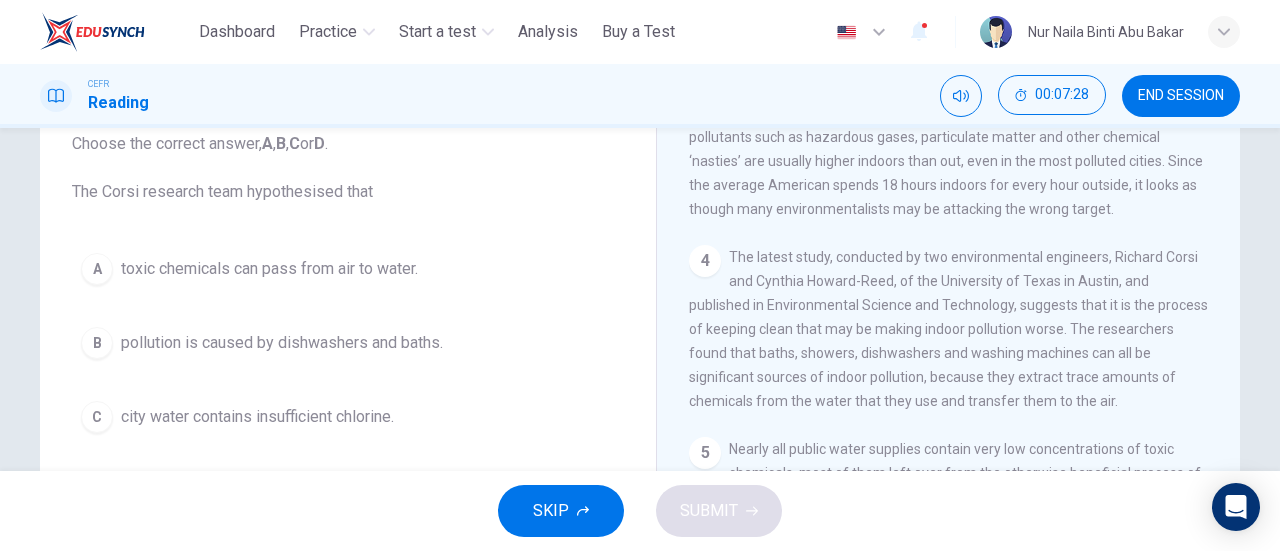 scroll, scrollTop: 1000, scrollLeft: 0, axis: vertical 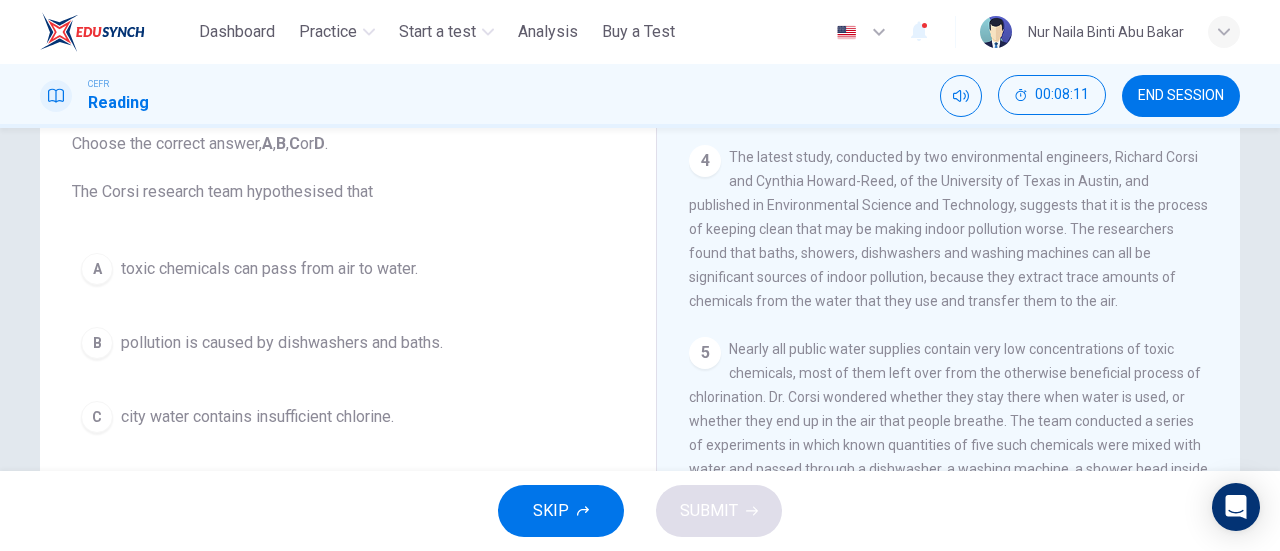 click on "B pollution is caused by dishwashers and baths." at bounding box center [348, 343] 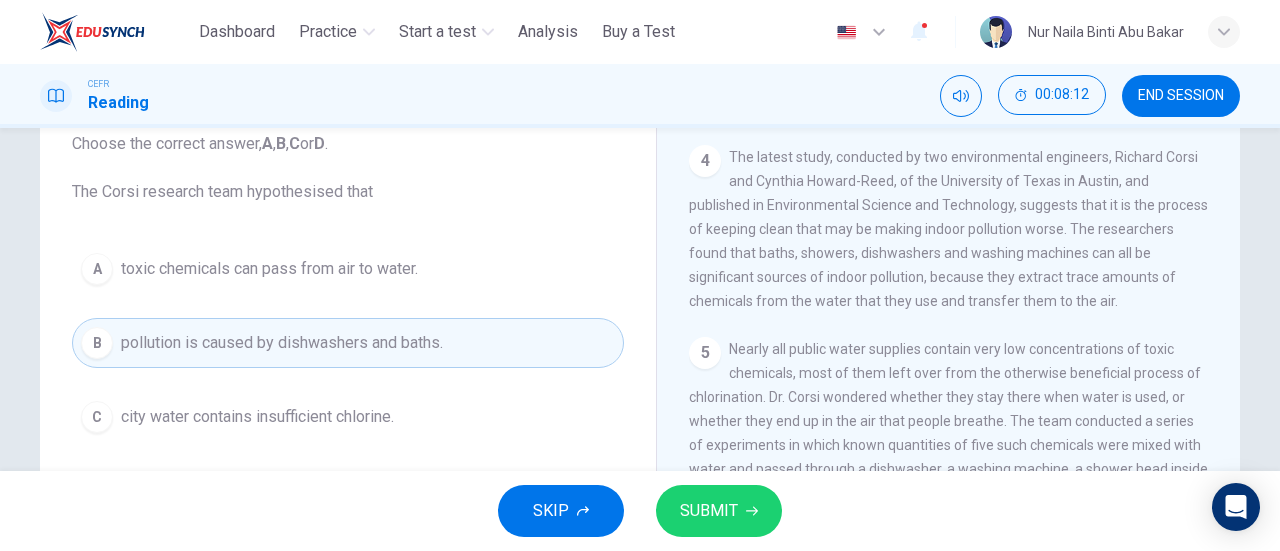 click on "SUBMIT" at bounding box center (709, 511) 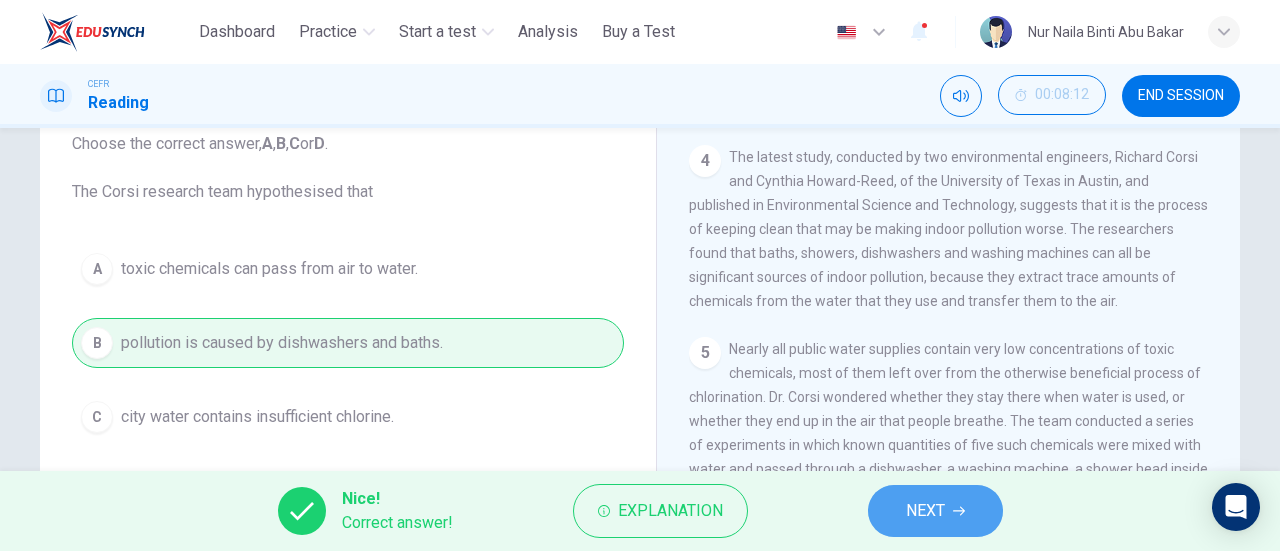 click on "NEXT" at bounding box center [925, 511] 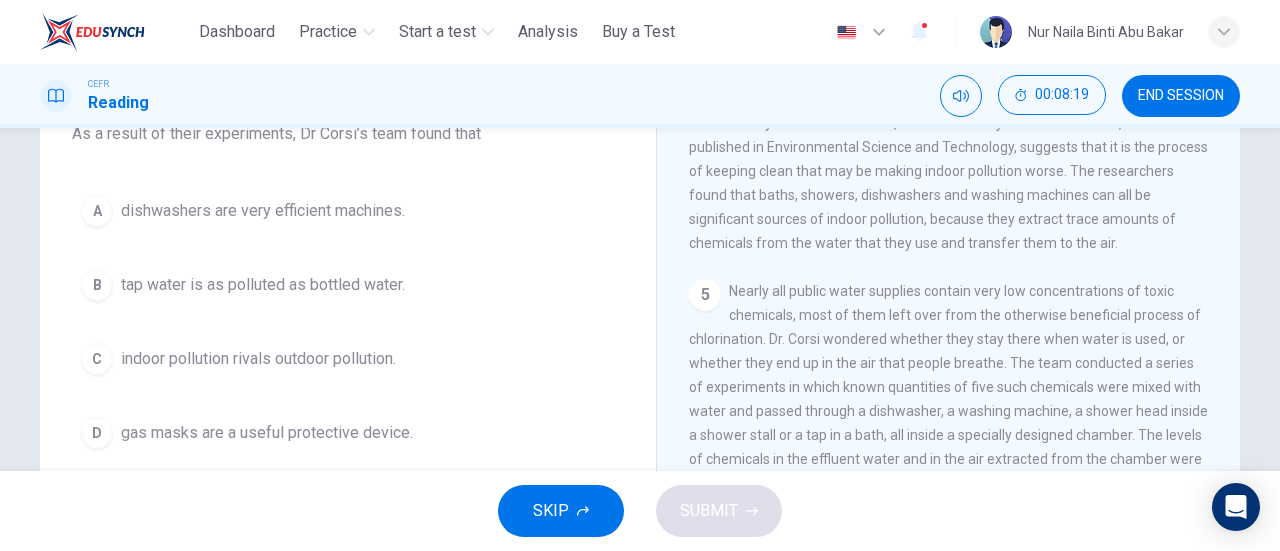 scroll, scrollTop: 132, scrollLeft: 0, axis: vertical 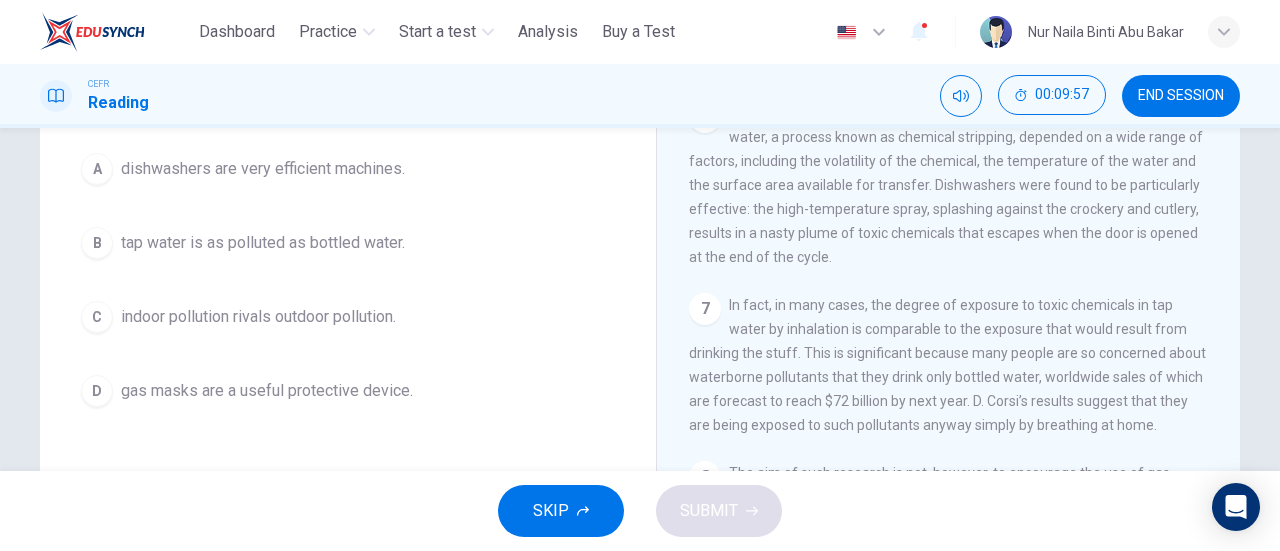 click on "C indoor pollution rivals outdoor pollution." at bounding box center (348, 317) 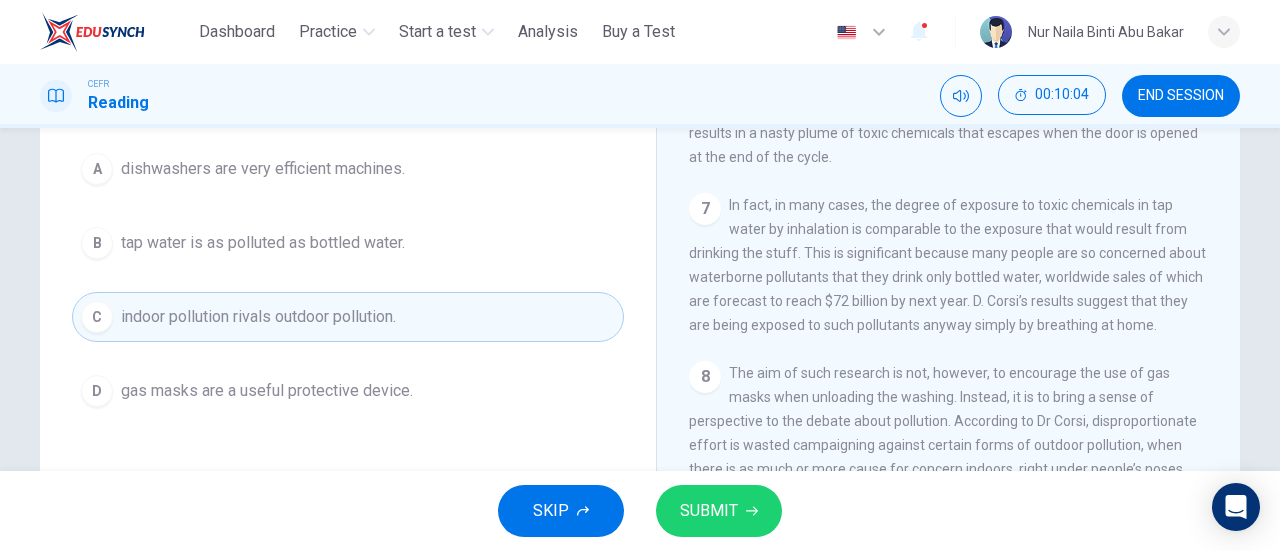 scroll, scrollTop: 1400, scrollLeft: 0, axis: vertical 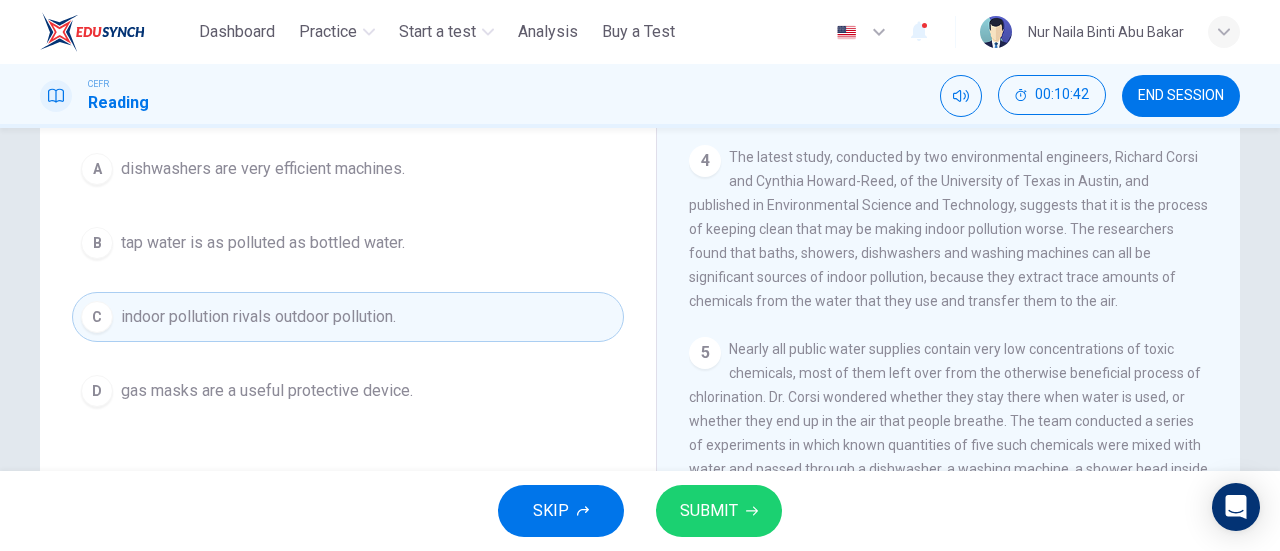 click on "B tap water is as polluted as bottled water." at bounding box center (348, 243) 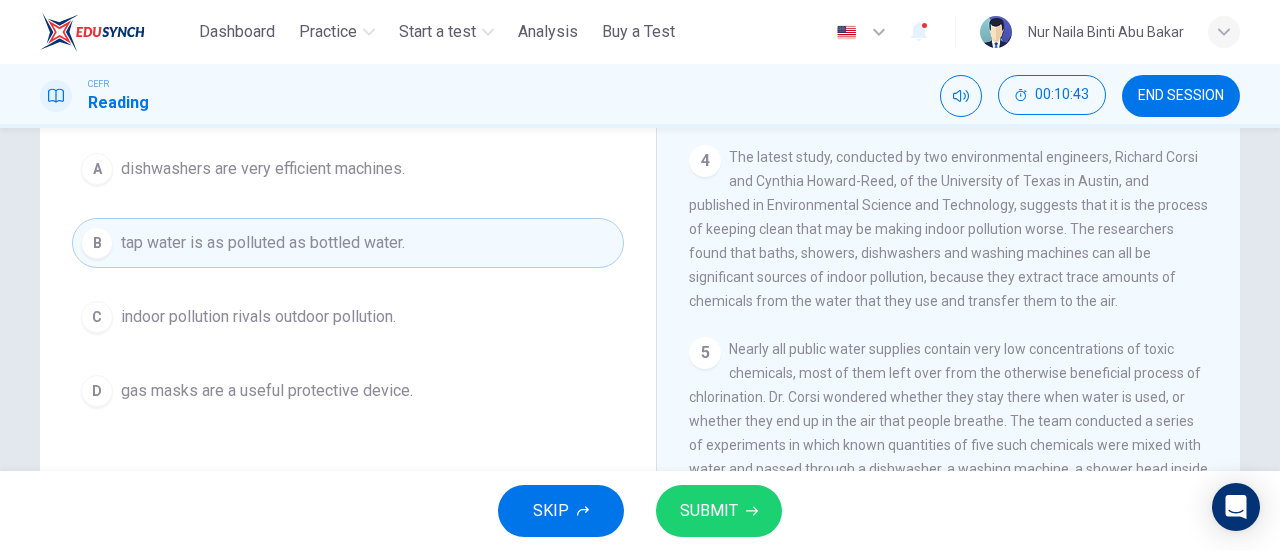click on "SUBMIT" at bounding box center (709, 511) 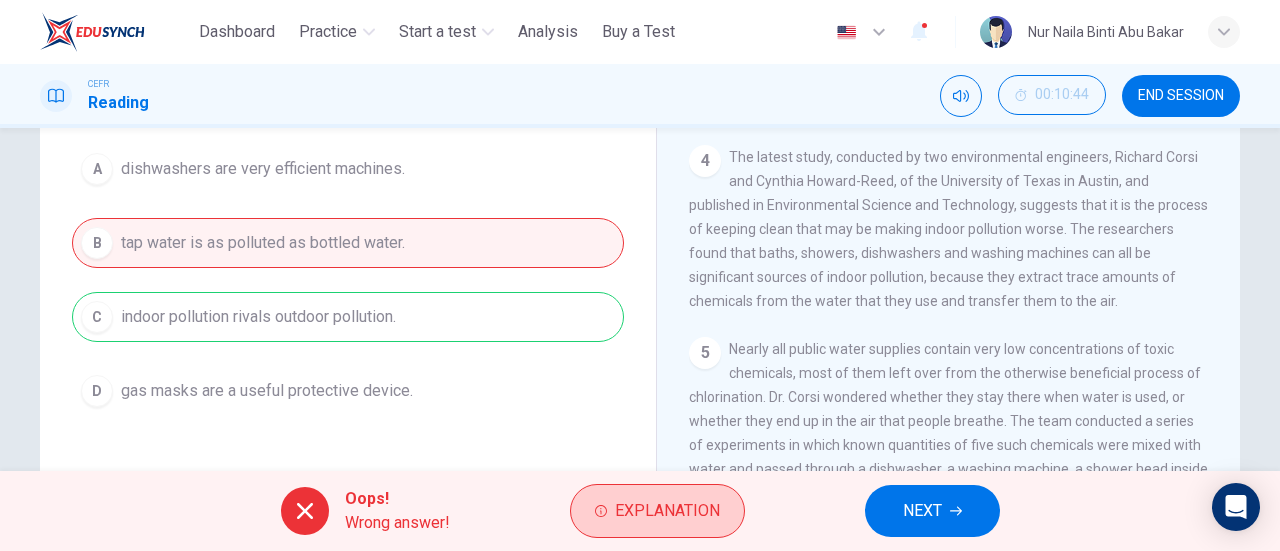 click on "Explanation" at bounding box center [667, 511] 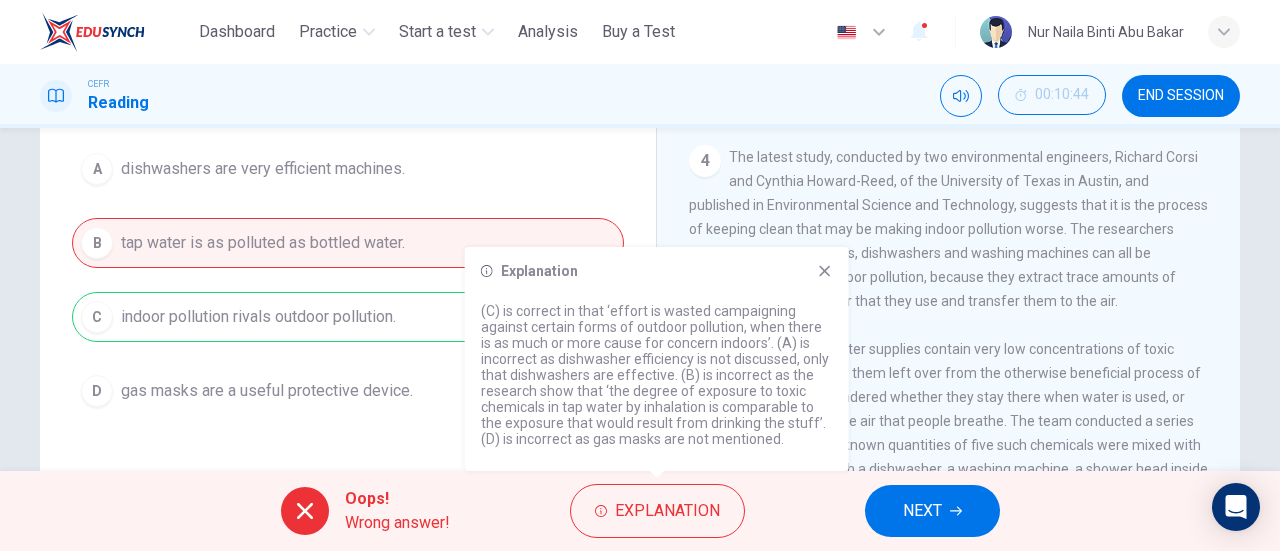 click on "NEXT" at bounding box center (922, 511) 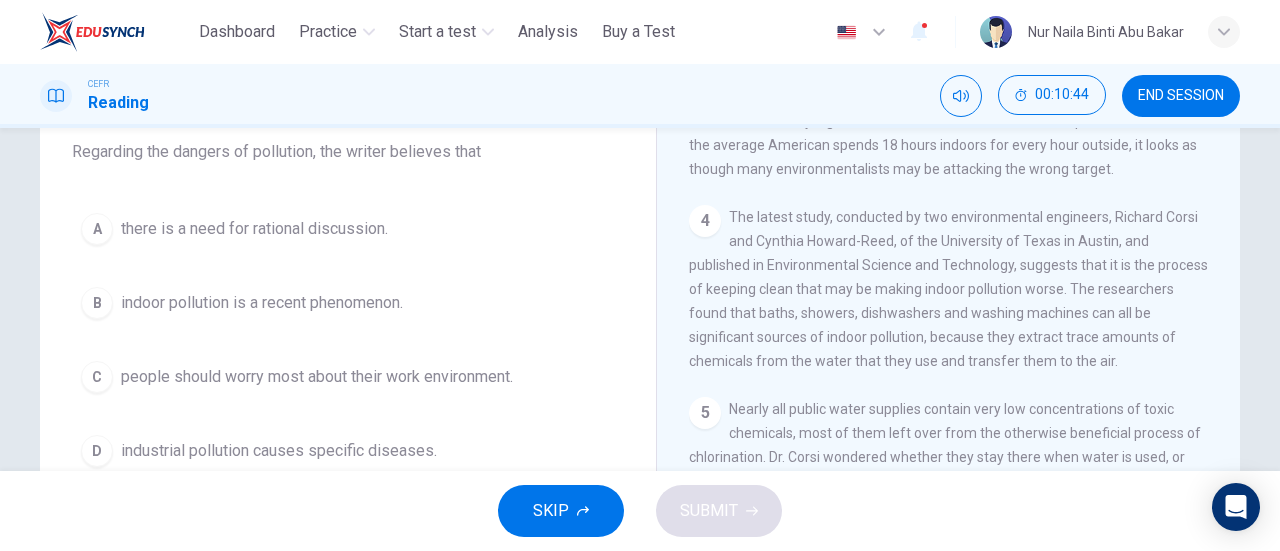 scroll, scrollTop: 132, scrollLeft: 0, axis: vertical 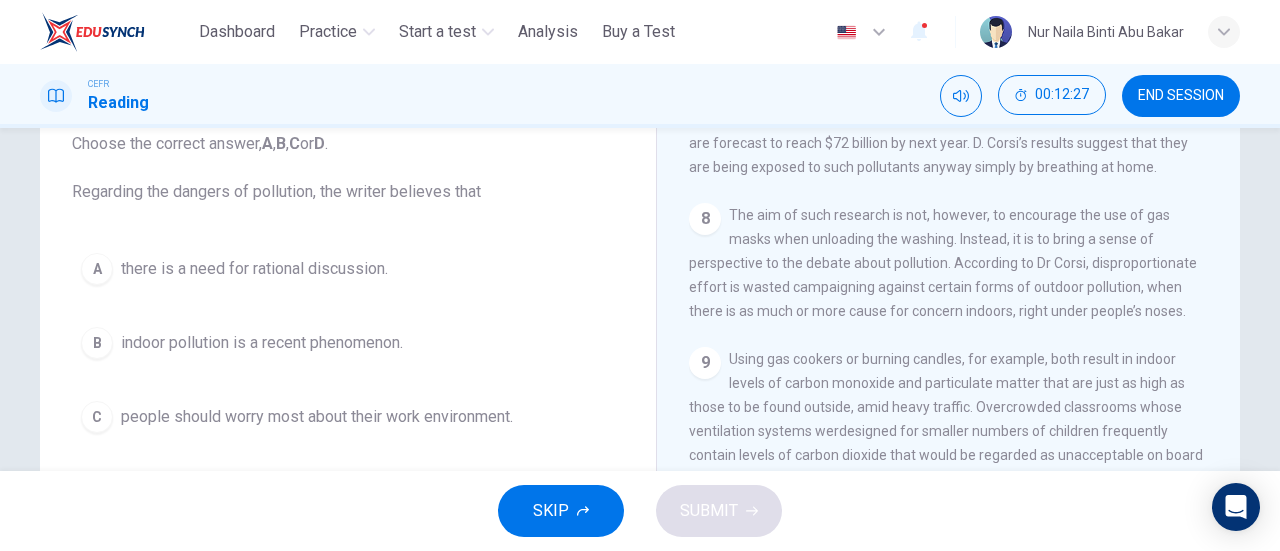click on "B indoor pollution is a recent phenomenon." at bounding box center (348, 343) 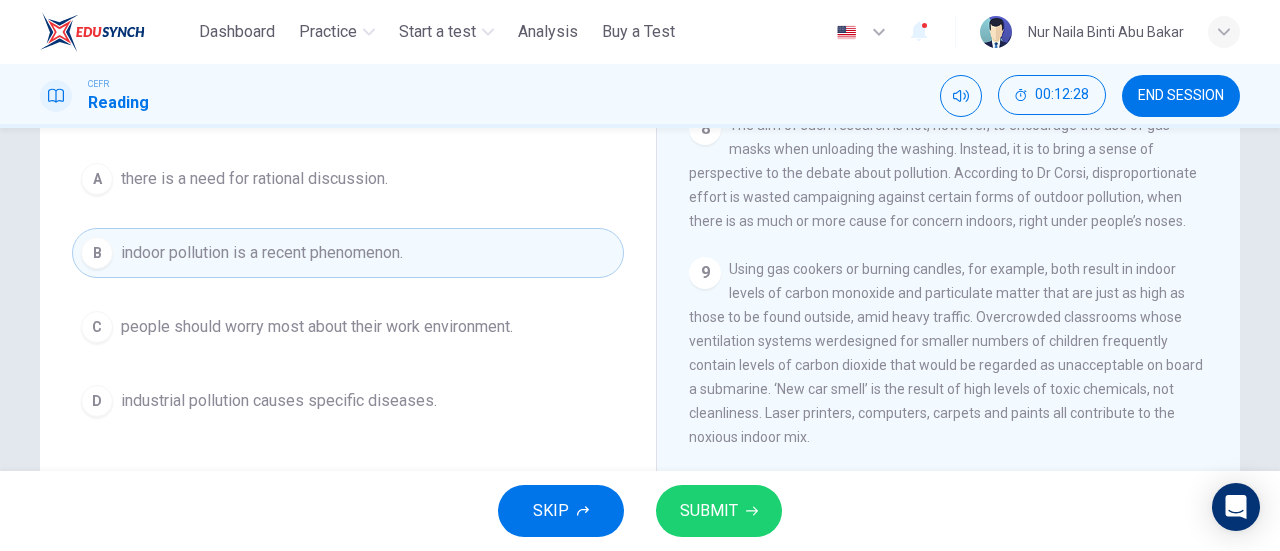 scroll, scrollTop: 332, scrollLeft: 0, axis: vertical 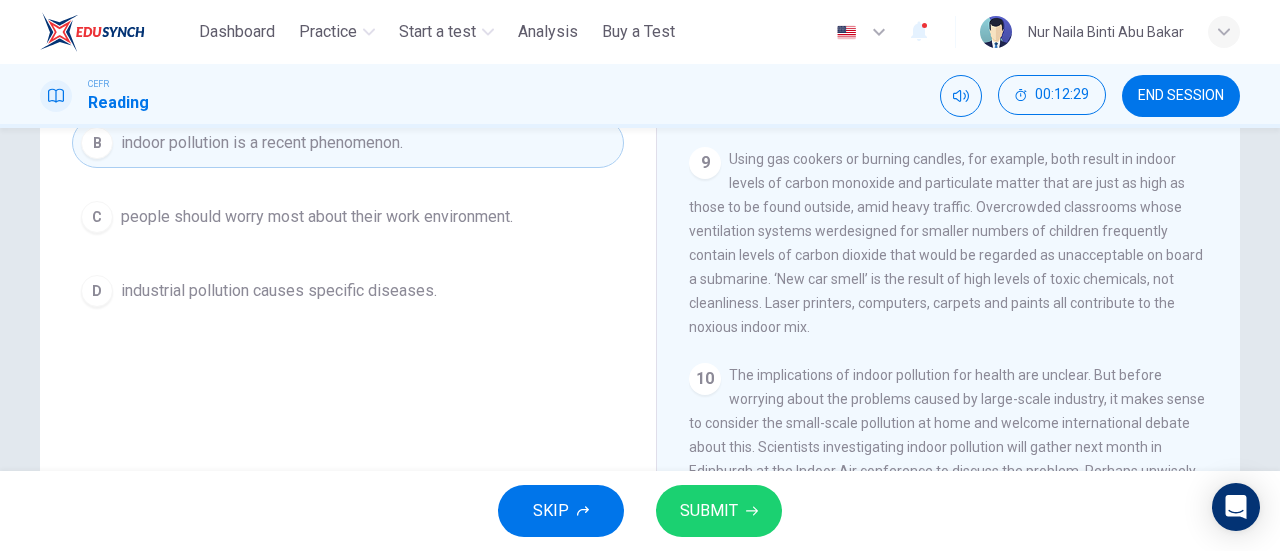 click on "SUBMIT" at bounding box center [719, 511] 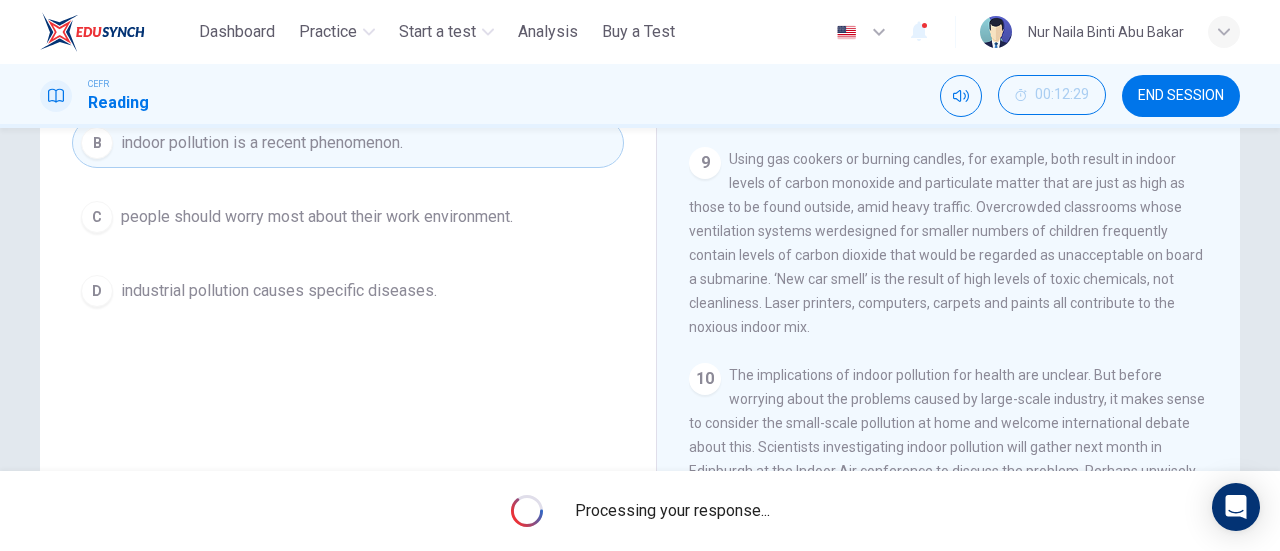 scroll, scrollTop: 232, scrollLeft: 0, axis: vertical 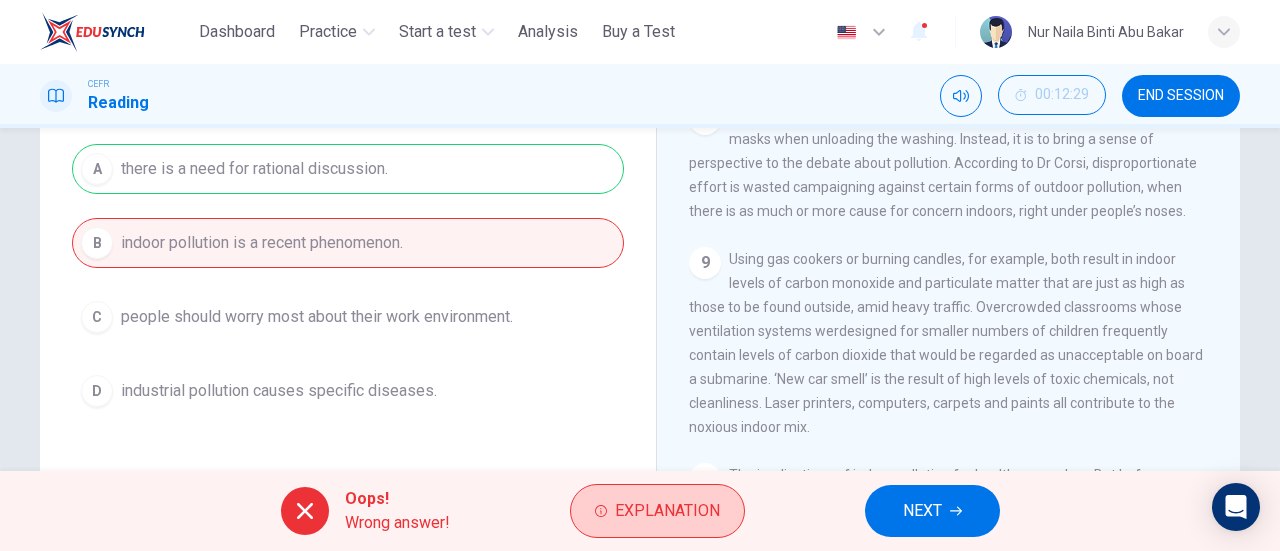 click on "Explanation" at bounding box center [657, 511] 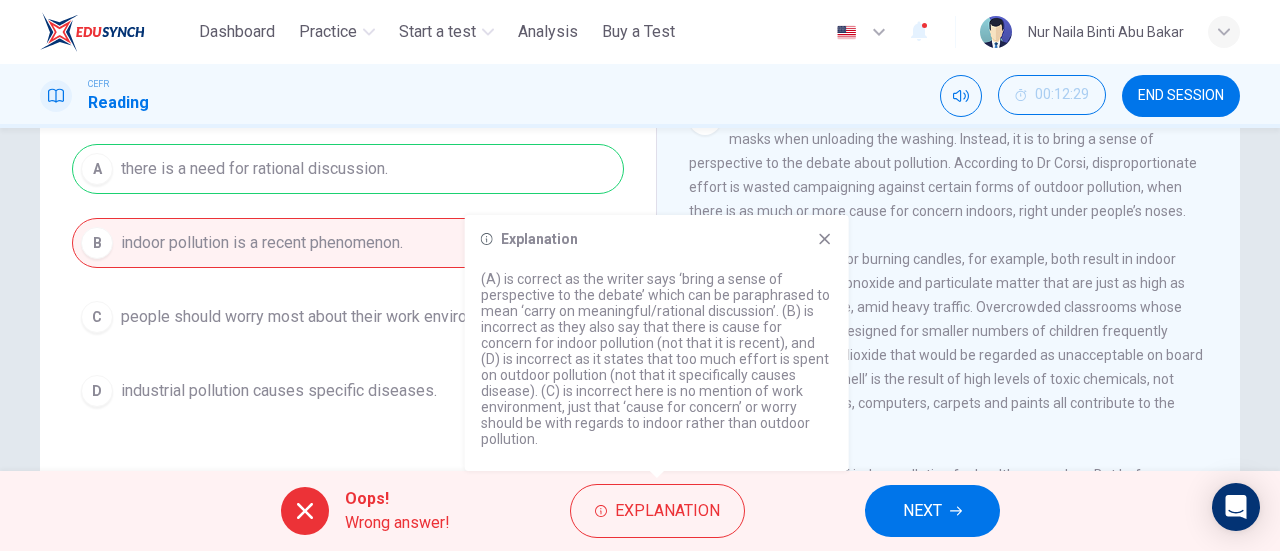click on "NEXT" at bounding box center (922, 511) 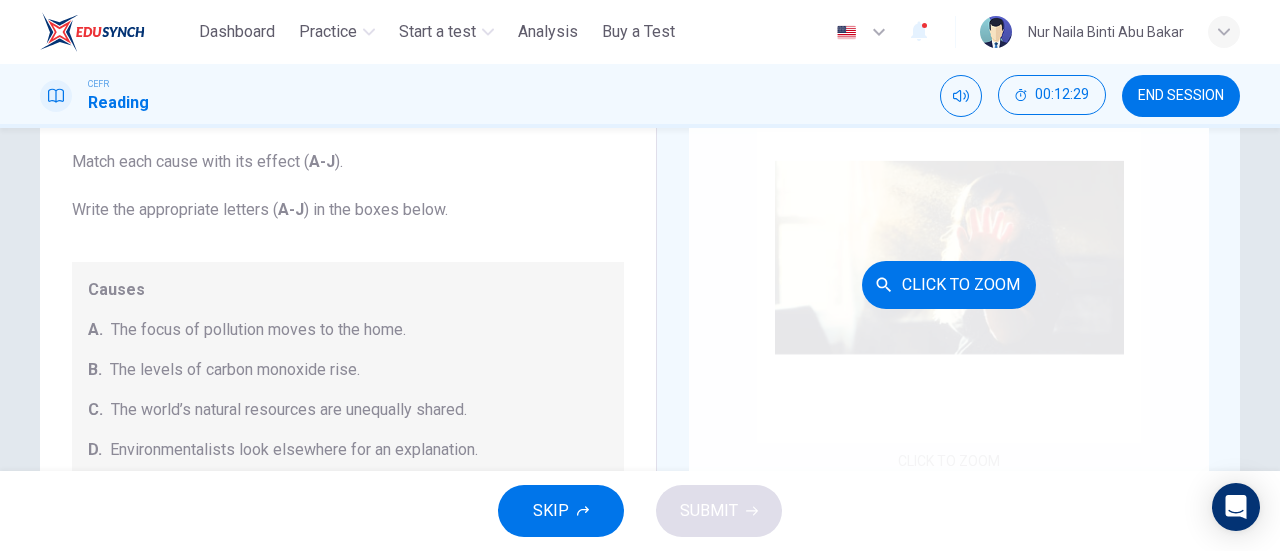 scroll, scrollTop: 132, scrollLeft: 0, axis: vertical 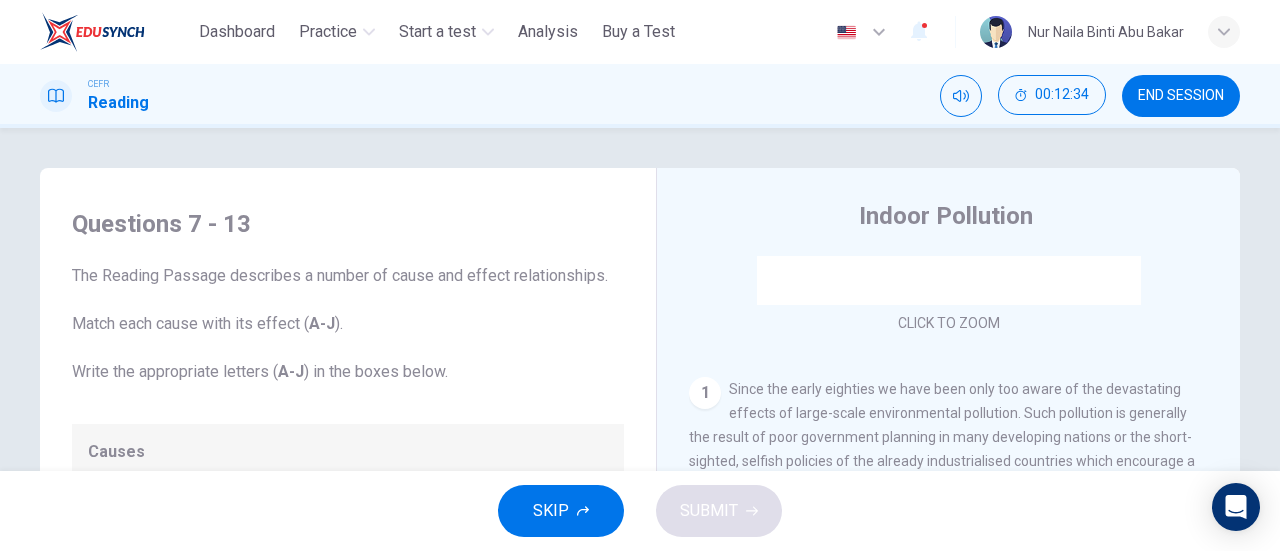 click on "END SESSION" at bounding box center [1181, 96] 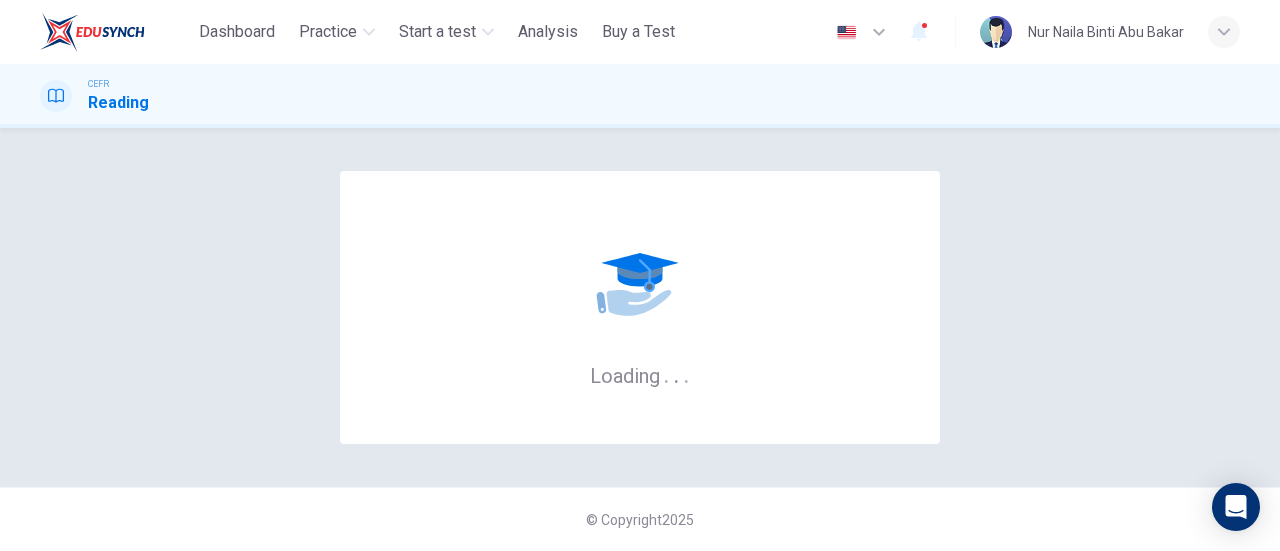 scroll, scrollTop: 0, scrollLeft: 0, axis: both 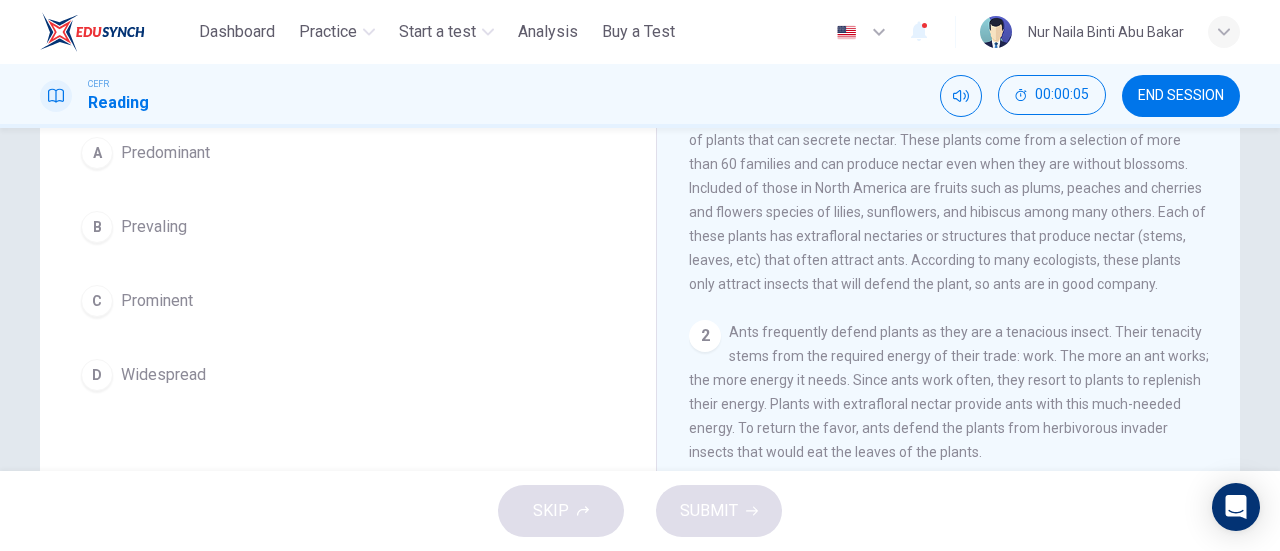 click on "D" at bounding box center (97, 375) 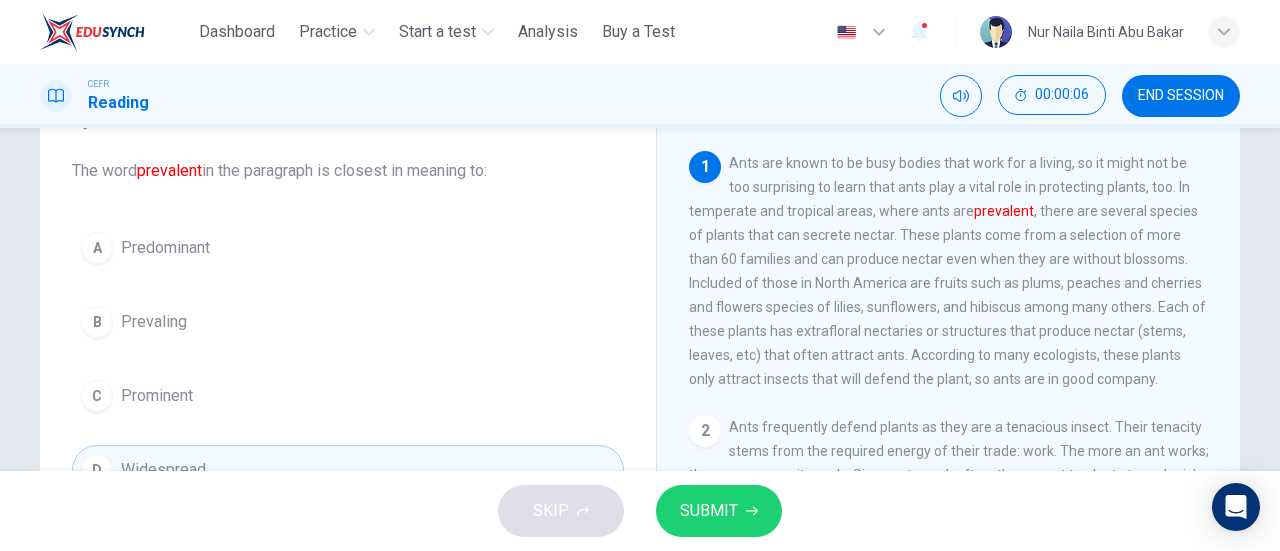 scroll, scrollTop: 0, scrollLeft: 0, axis: both 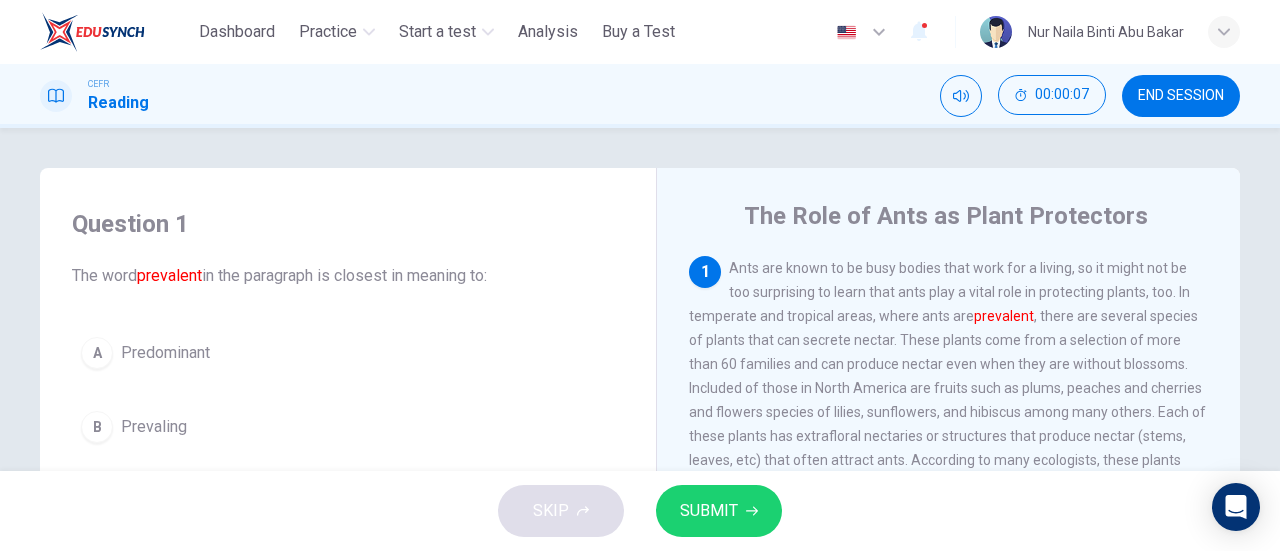 click on "SUBMIT" at bounding box center [709, 511] 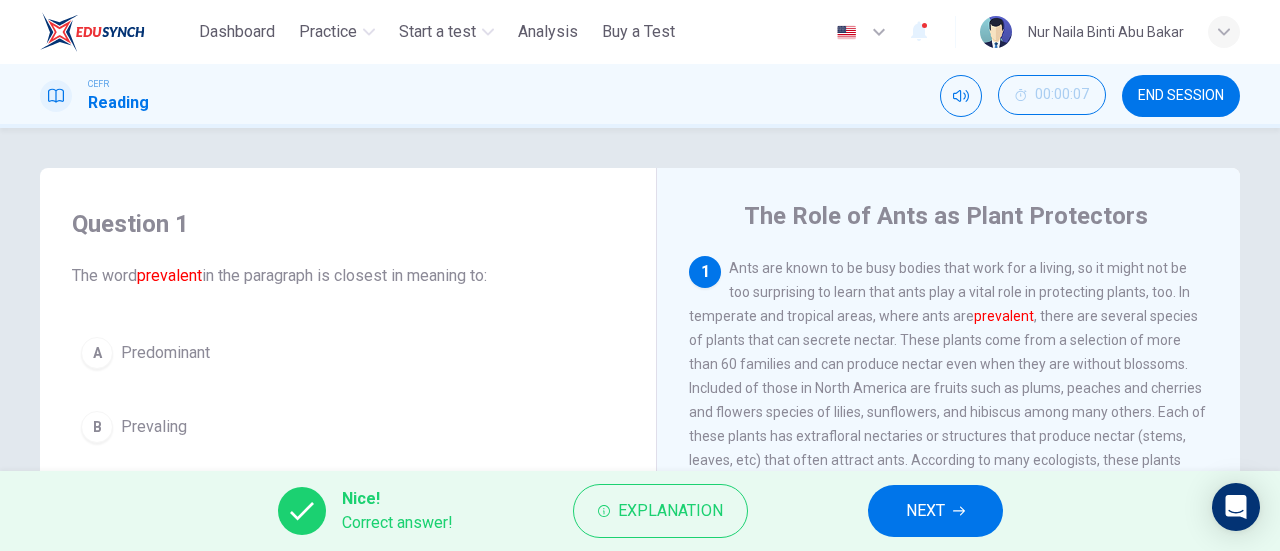 click on "NEXT" at bounding box center (935, 511) 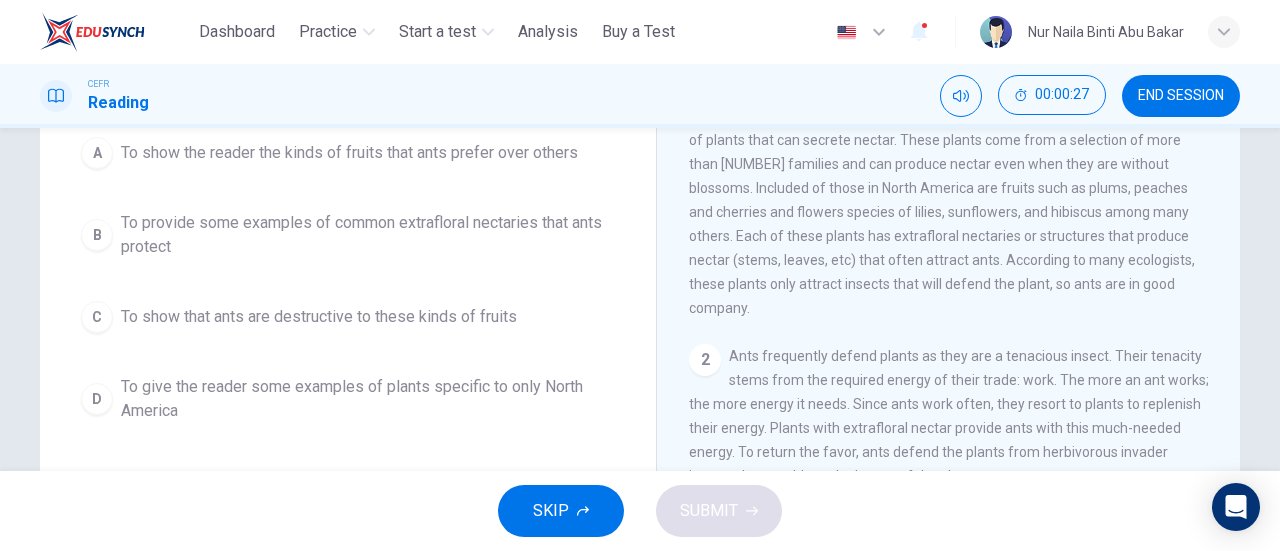 scroll, scrollTop: 100, scrollLeft: 0, axis: vertical 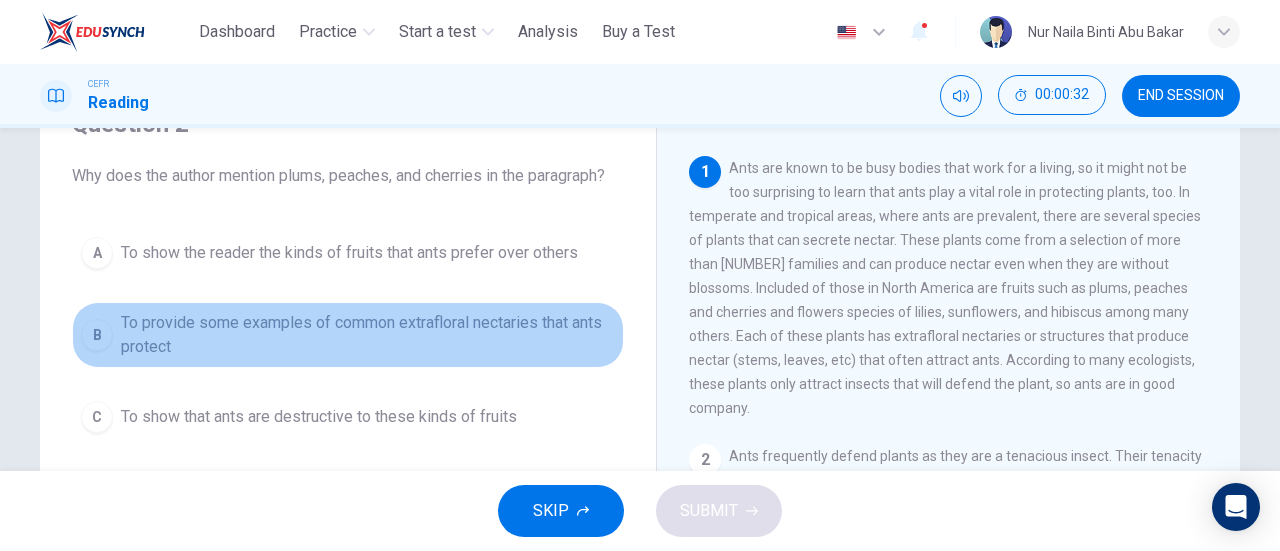 click on "B" at bounding box center [97, 335] 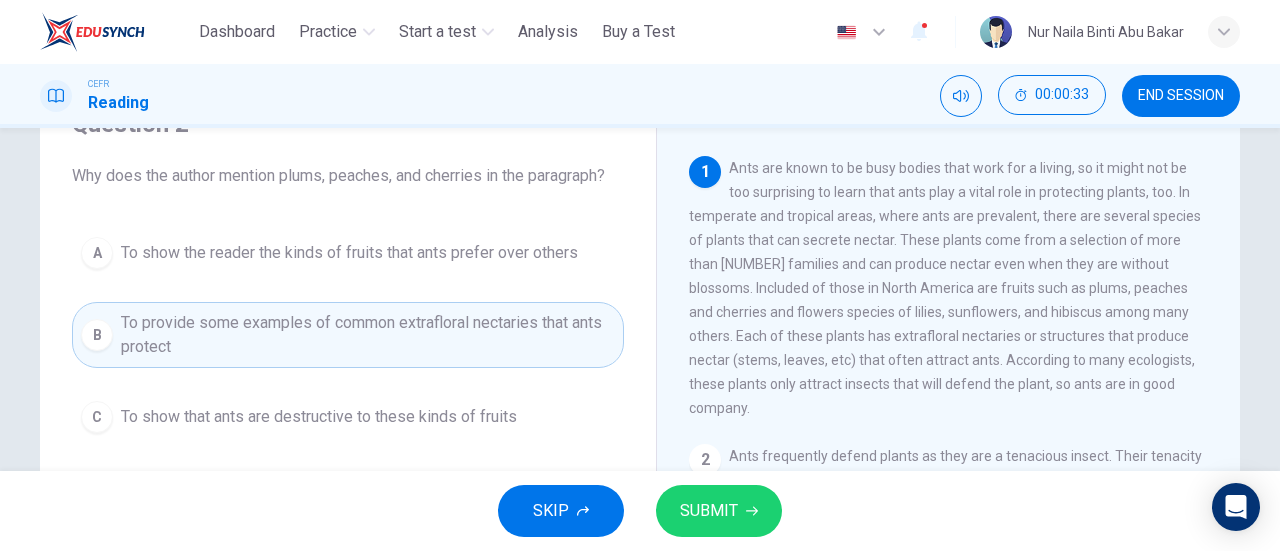 click on "SUBMIT" at bounding box center (709, 511) 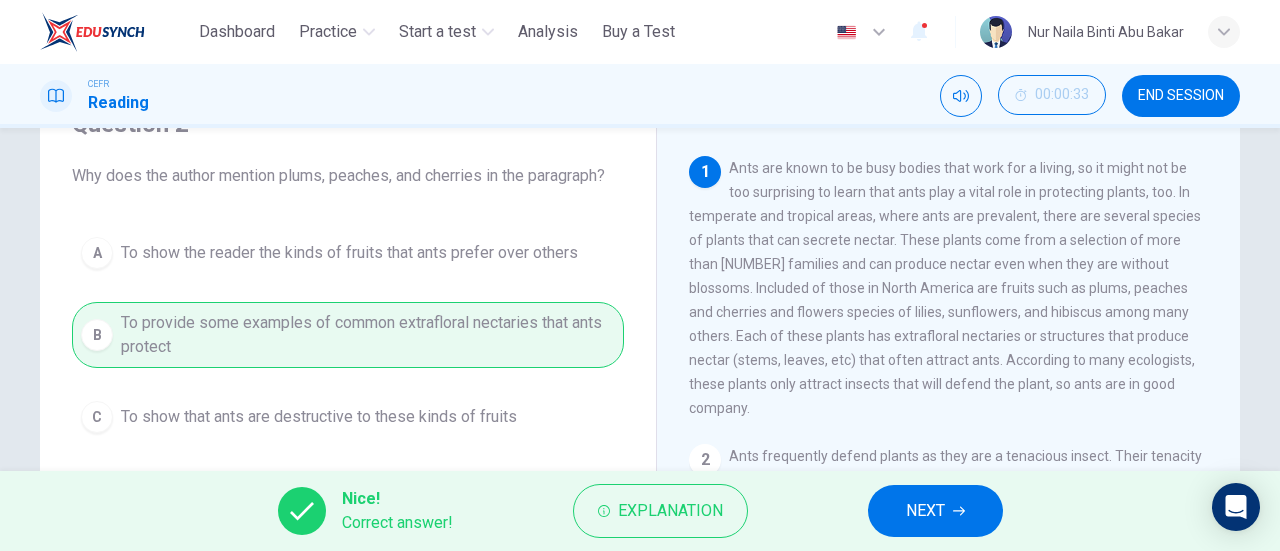 click 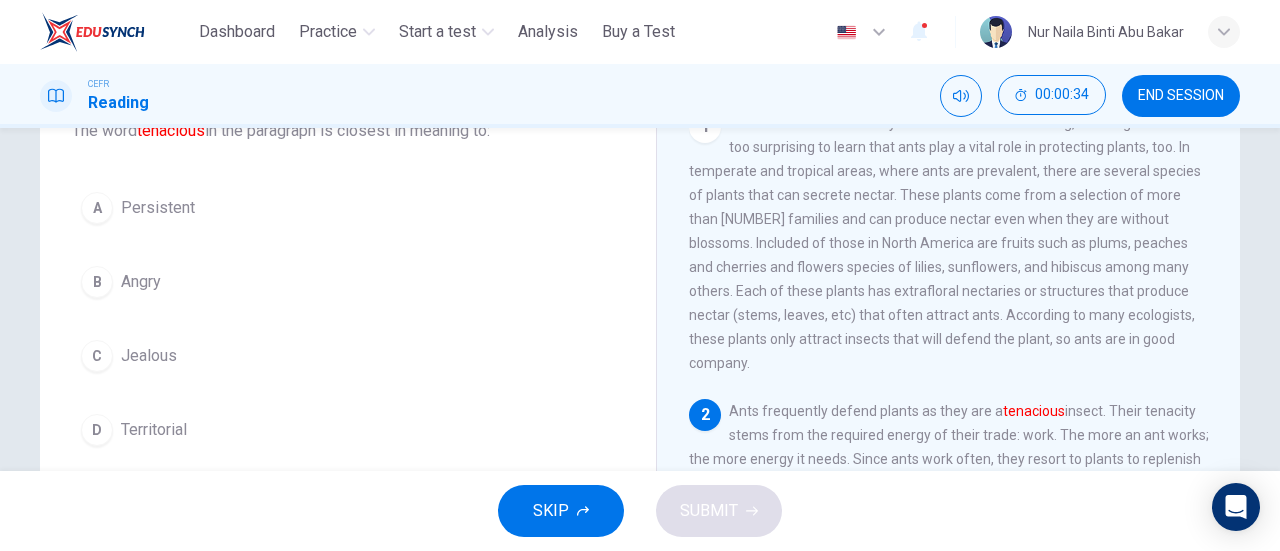scroll, scrollTop: 100, scrollLeft: 0, axis: vertical 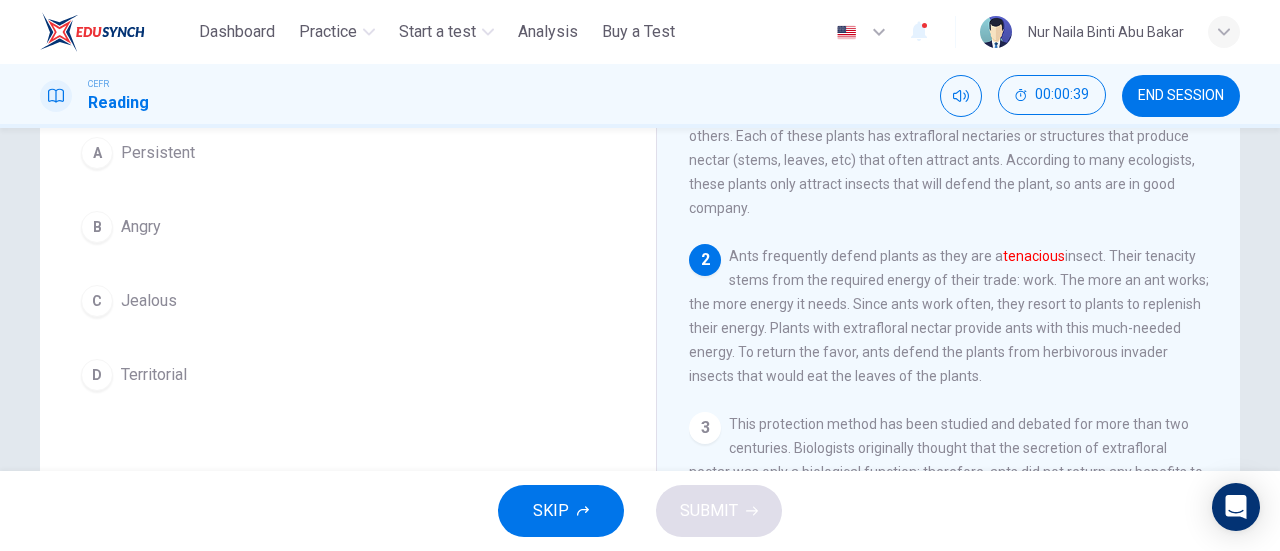 click on "D" at bounding box center (97, 375) 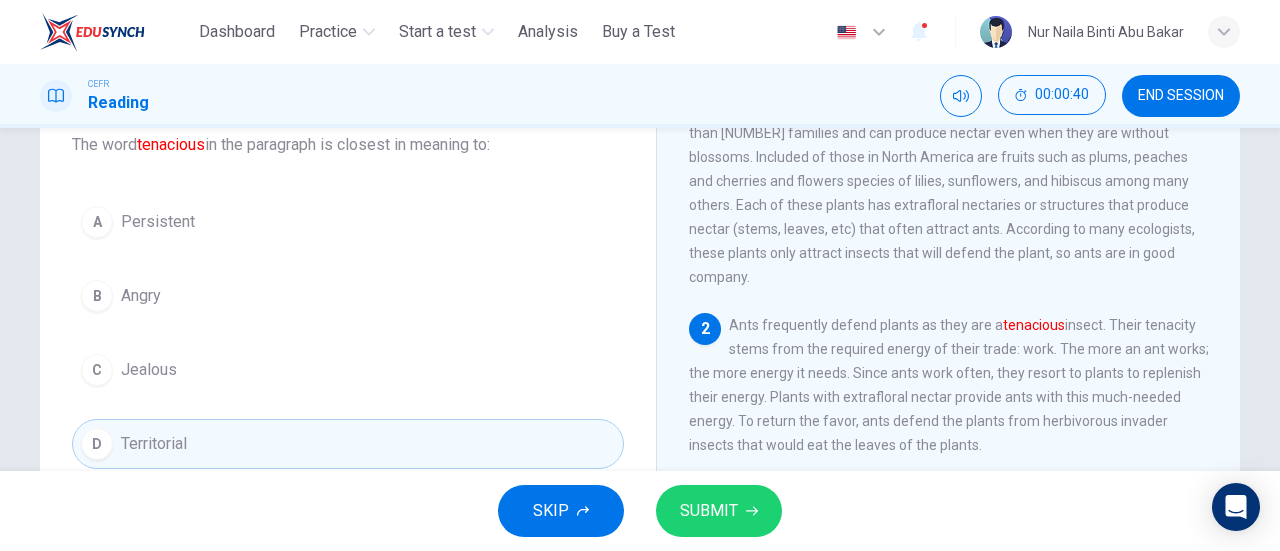 scroll, scrollTop: 100, scrollLeft: 0, axis: vertical 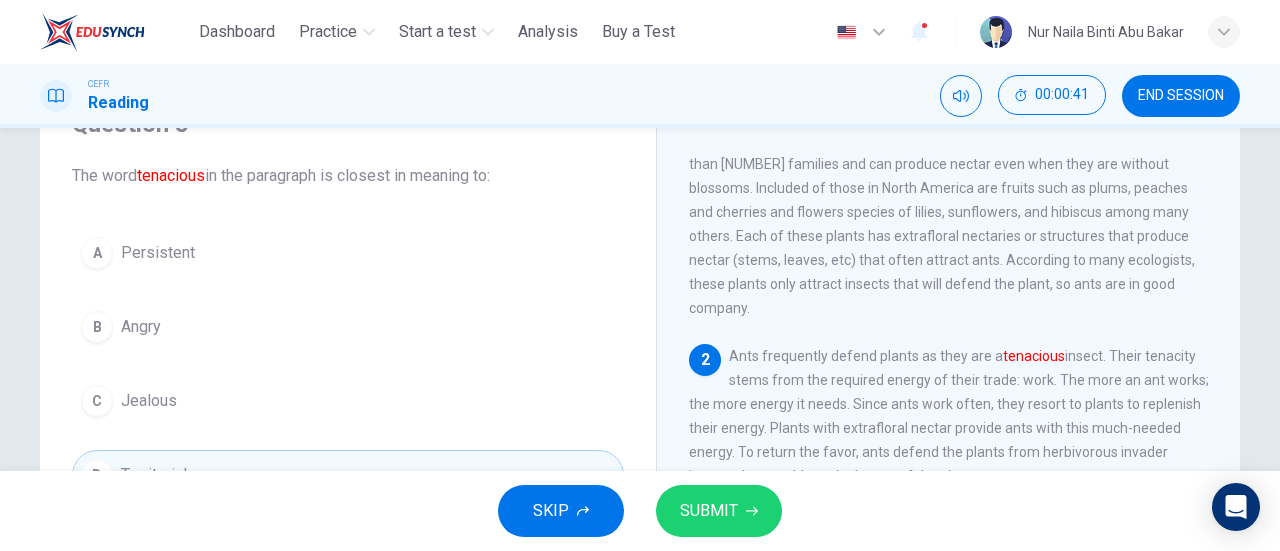 click on "SUBMIT" at bounding box center (719, 511) 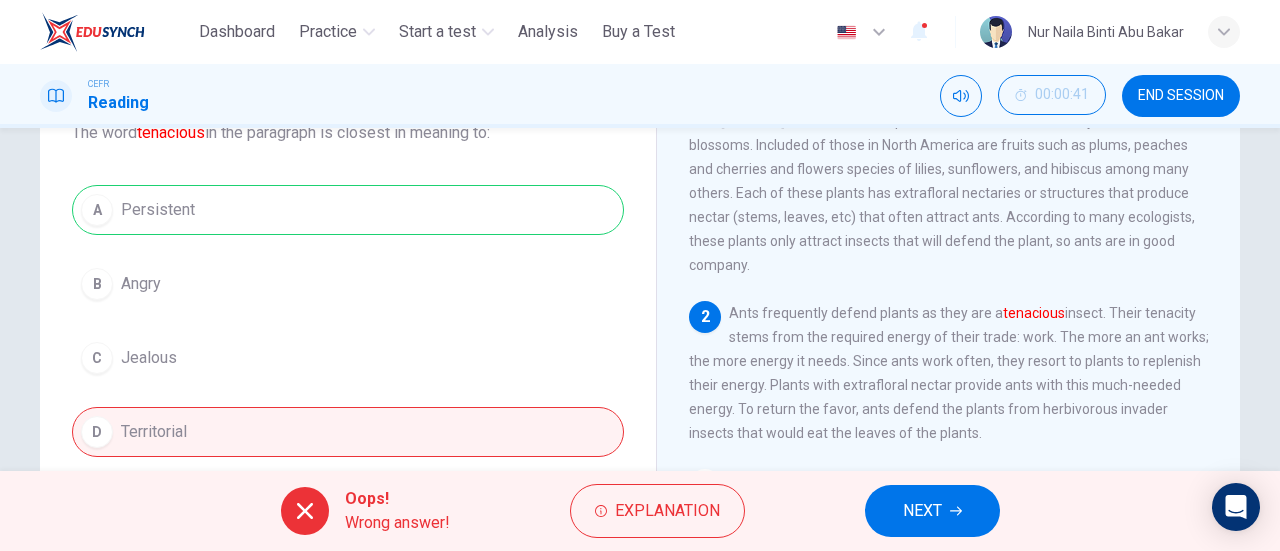 scroll, scrollTop: 100, scrollLeft: 0, axis: vertical 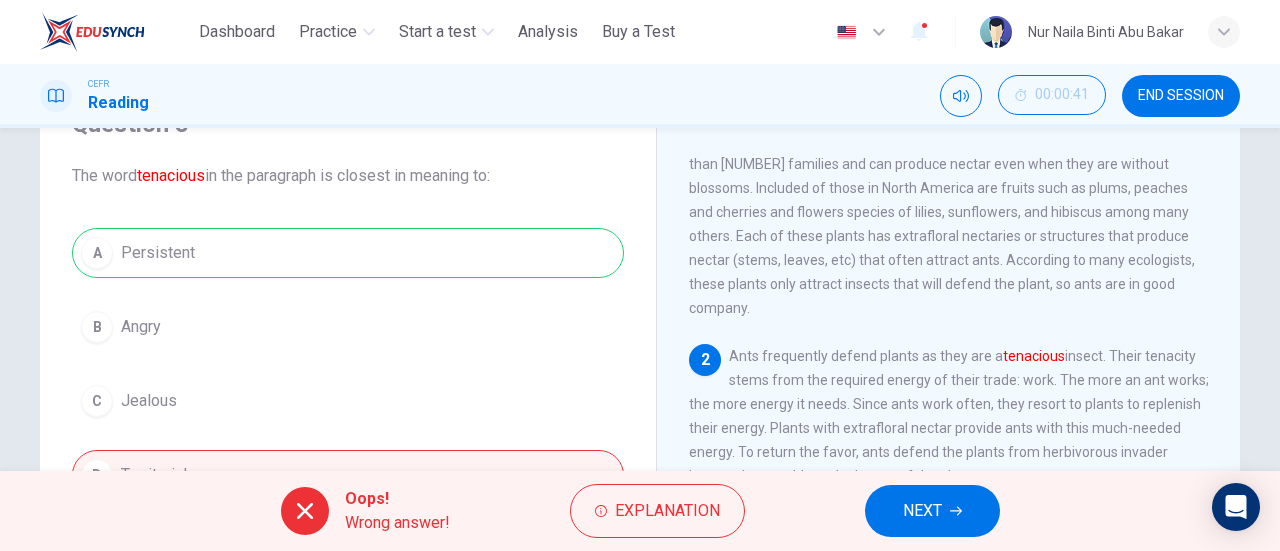 click on "NEXT" at bounding box center [932, 511] 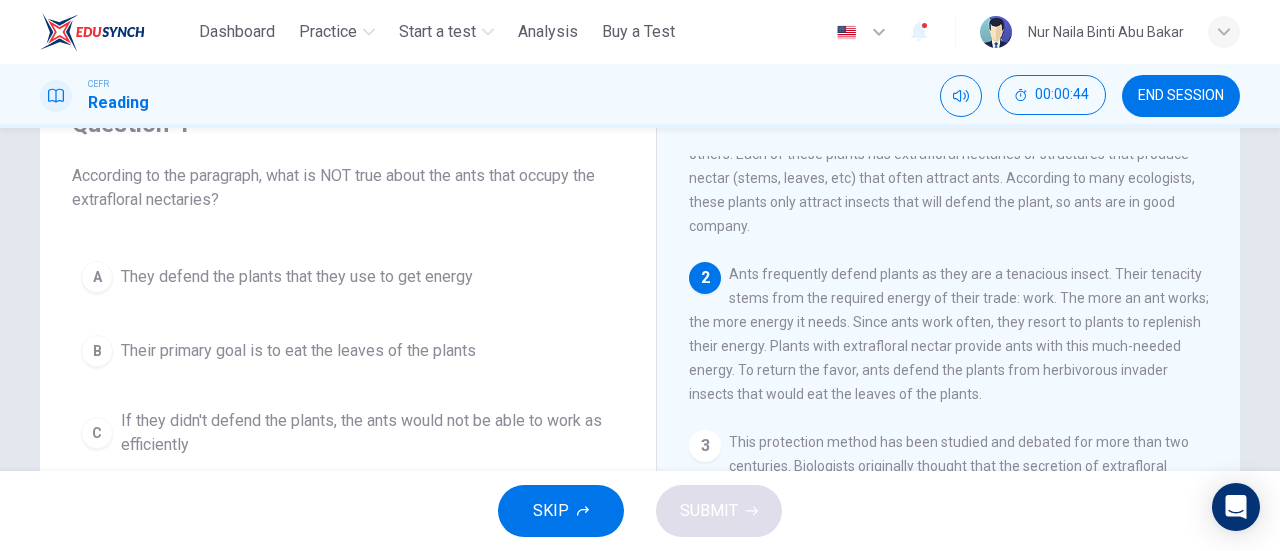 scroll, scrollTop: 200, scrollLeft: 0, axis: vertical 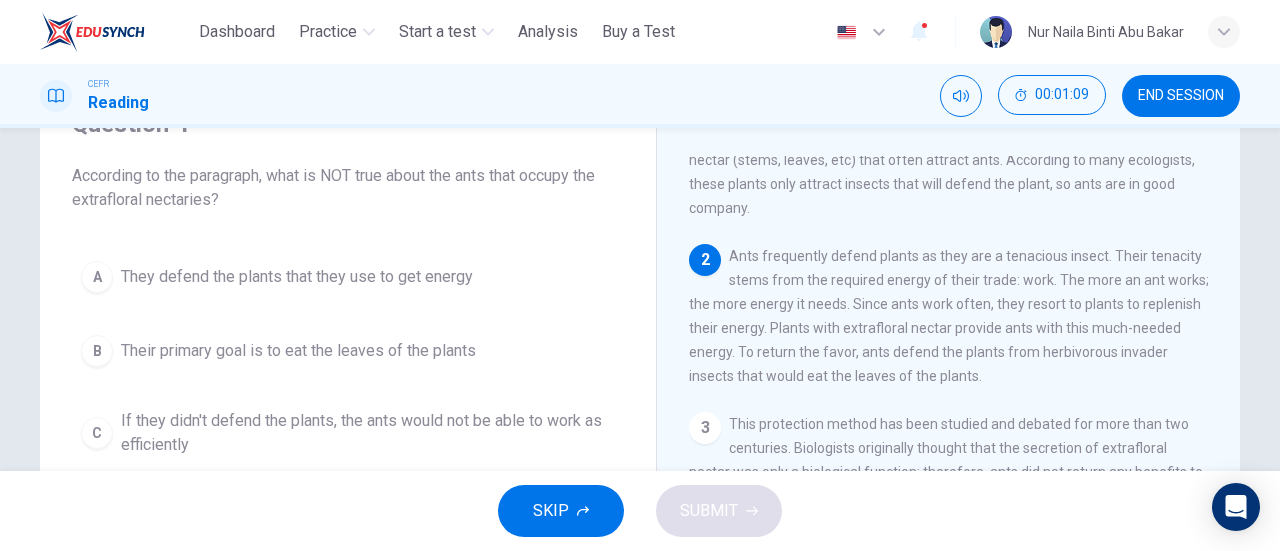 click on "B" at bounding box center [97, 351] 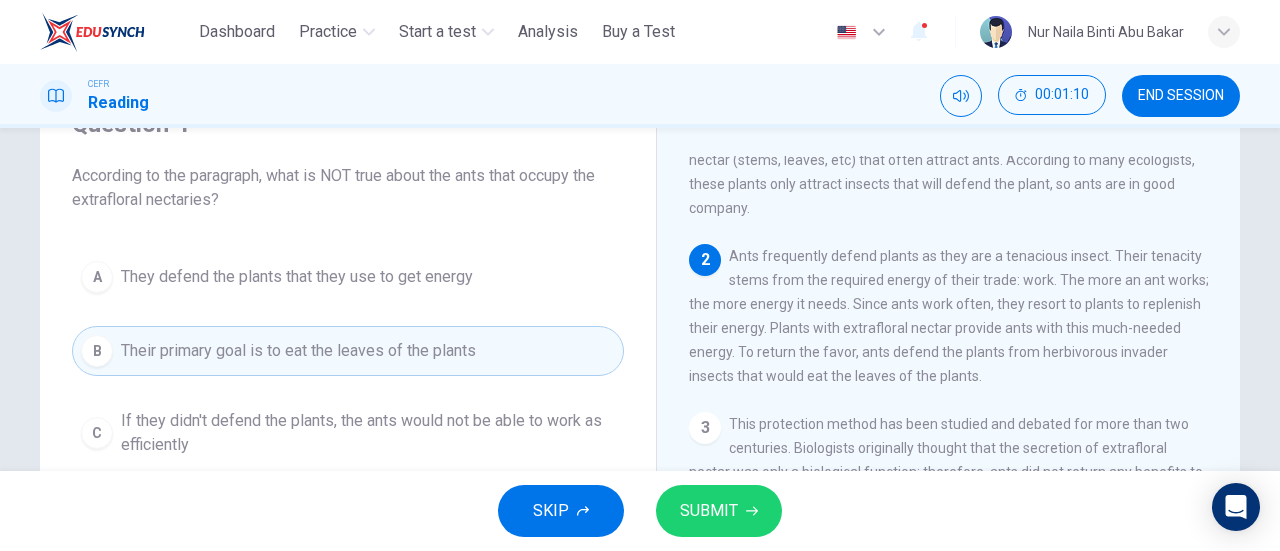 click on "SUBMIT" at bounding box center (709, 511) 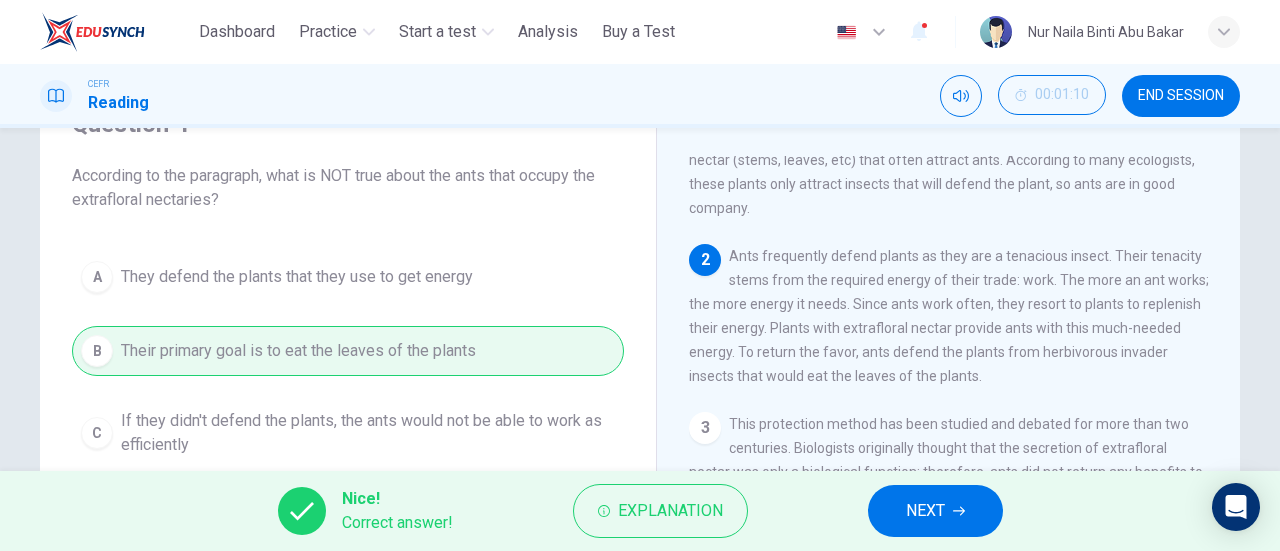 click on "NEXT" at bounding box center [925, 511] 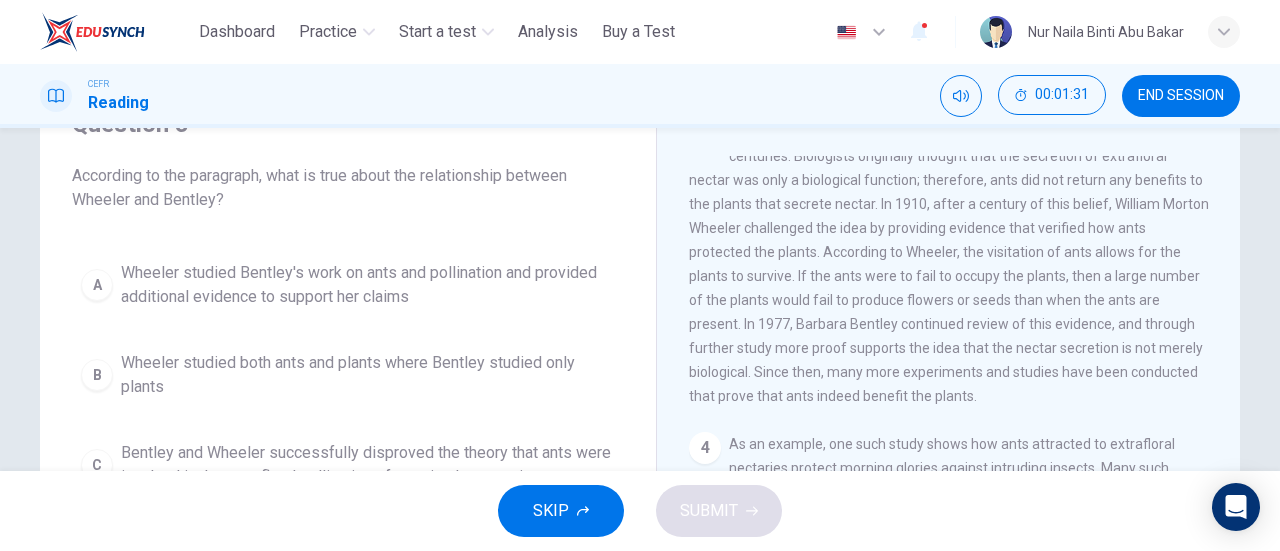 scroll, scrollTop: 500, scrollLeft: 0, axis: vertical 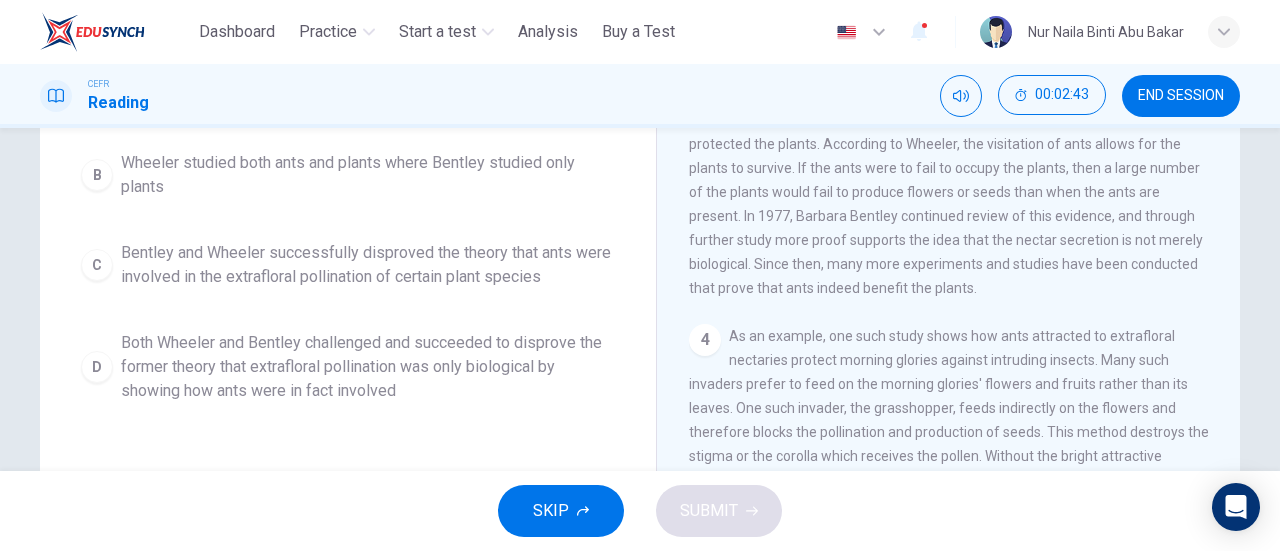 click on "D" at bounding box center (97, 367) 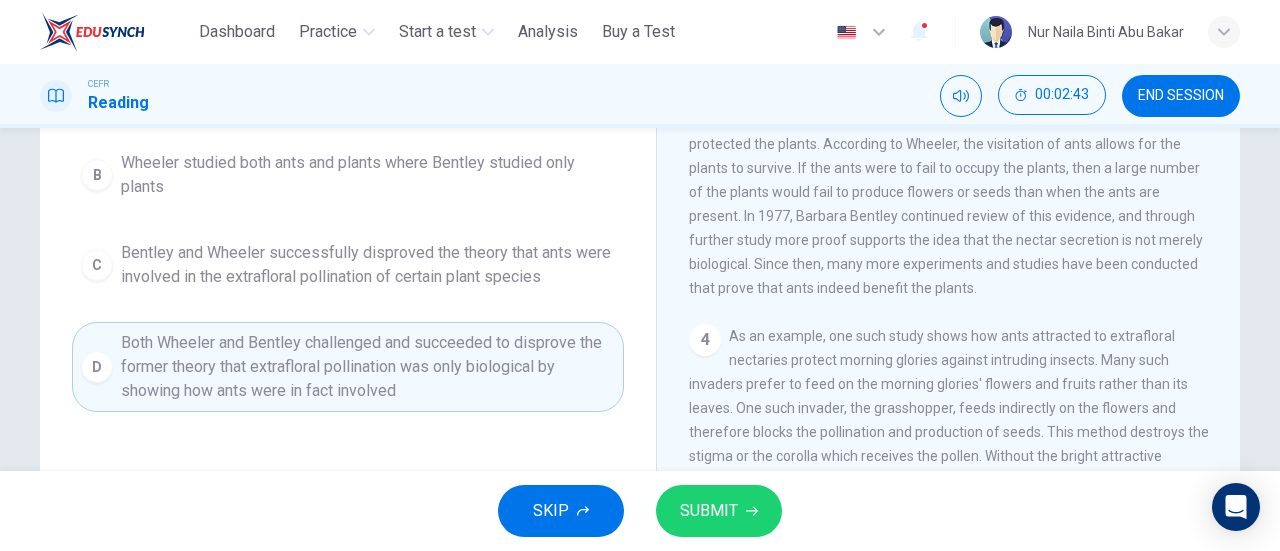 click on "SUBMIT" at bounding box center [709, 511] 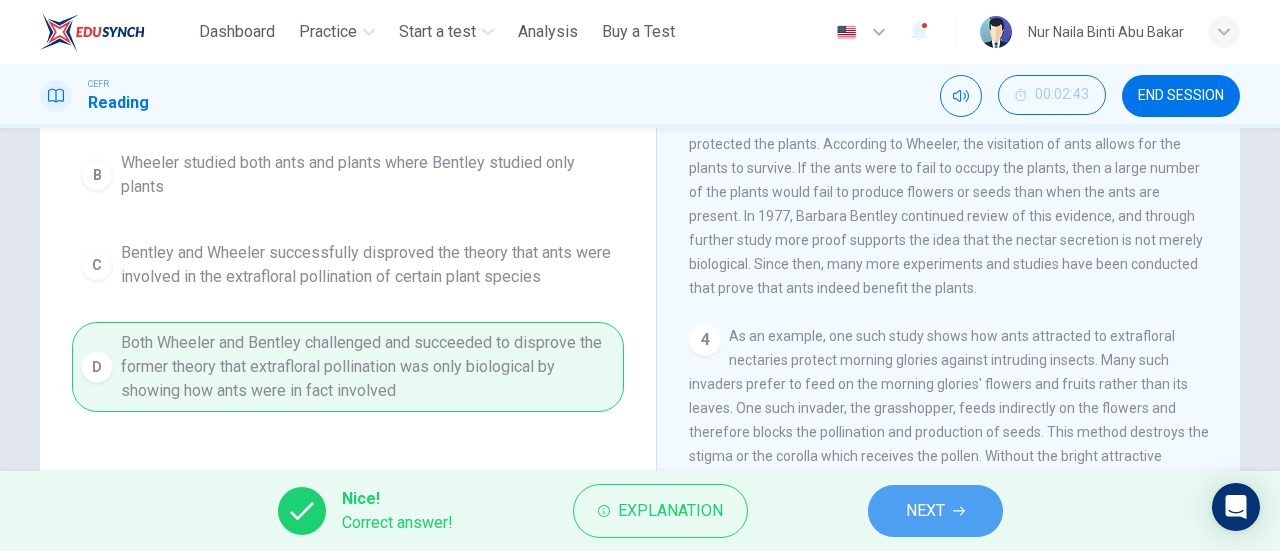 drag, startPoint x: 908, startPoint y: 515, endPoint x: 858, endPoint y: 500, distance: 52.201534 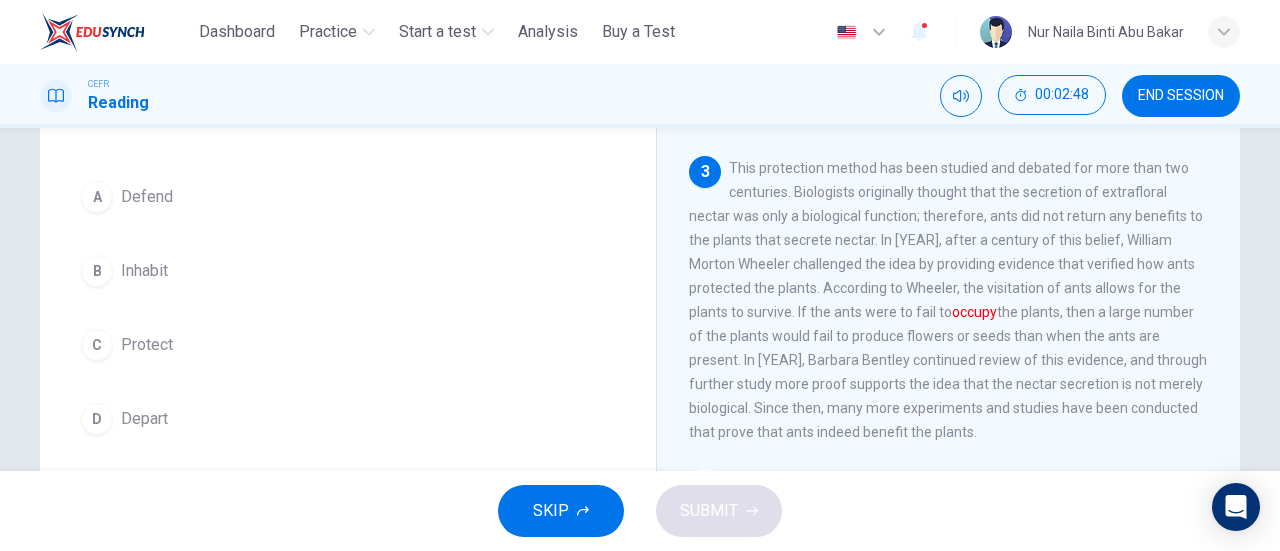 scroll, scrollTop: 100, scrollLeft: 0, axis: vertical 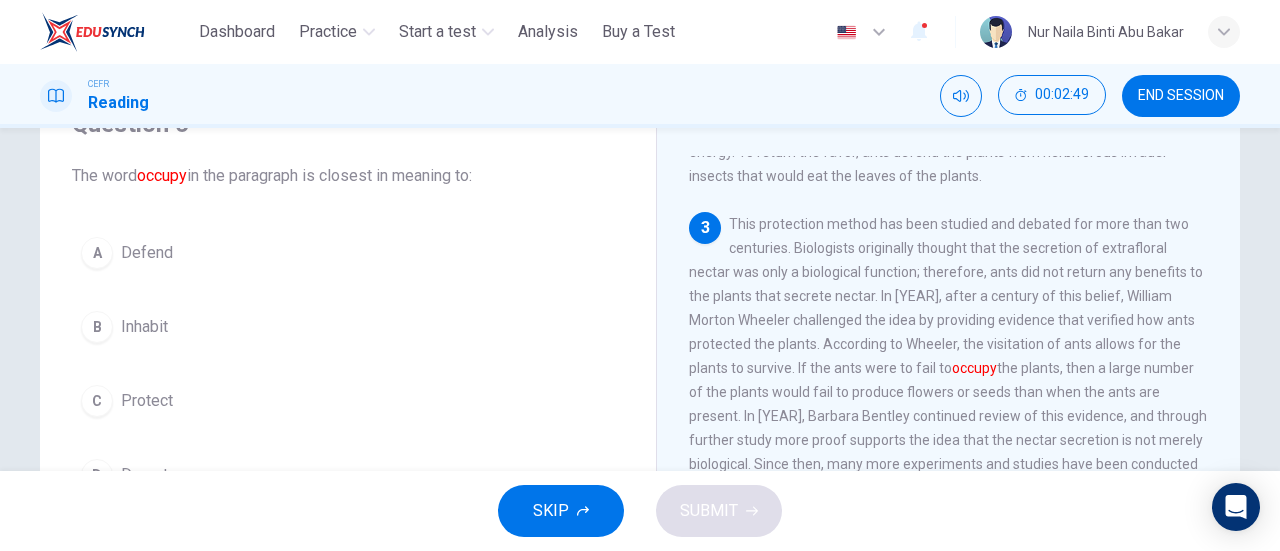 click on "B" at bounding box center (97, 327) 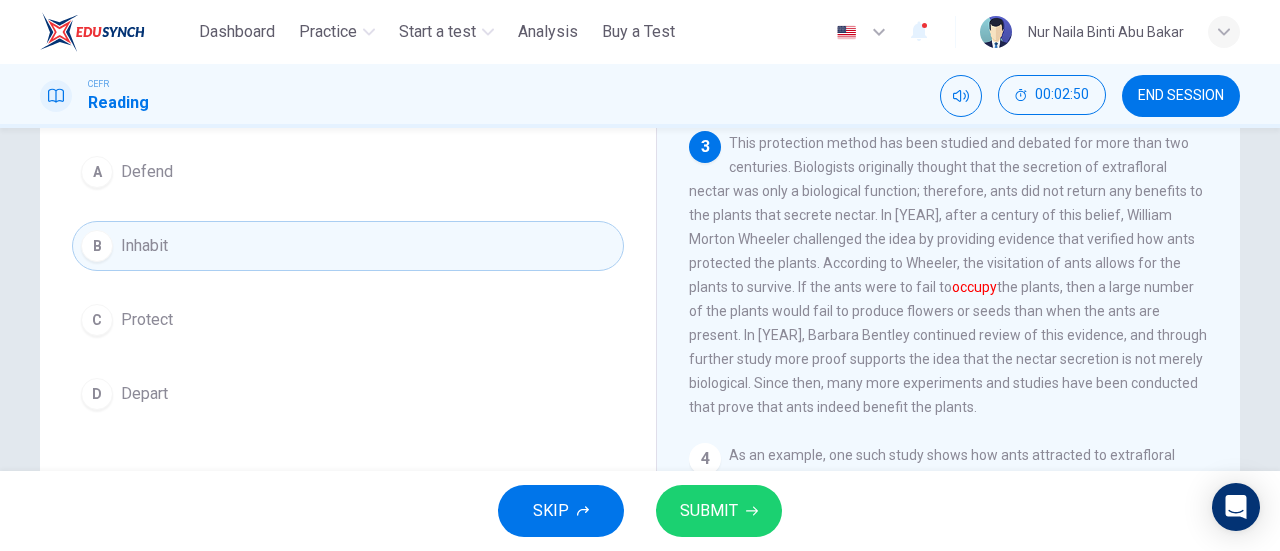 scroll, scrollTop: 200, scrollLeft: 0, axis: vertical 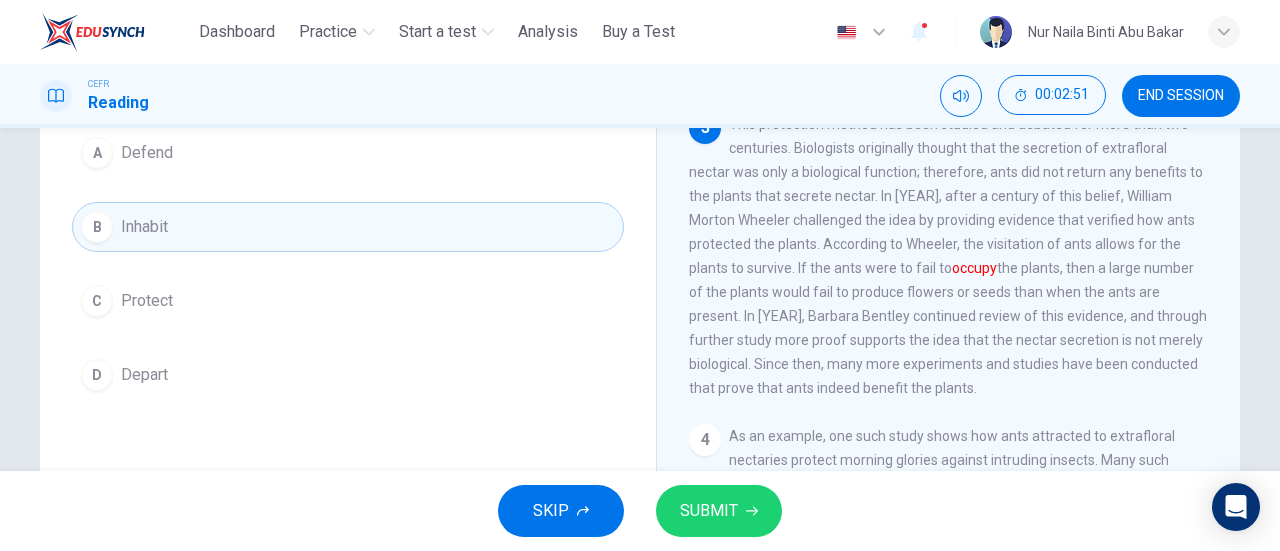 click on "SUBMIT" at bounding box center (709, 511) 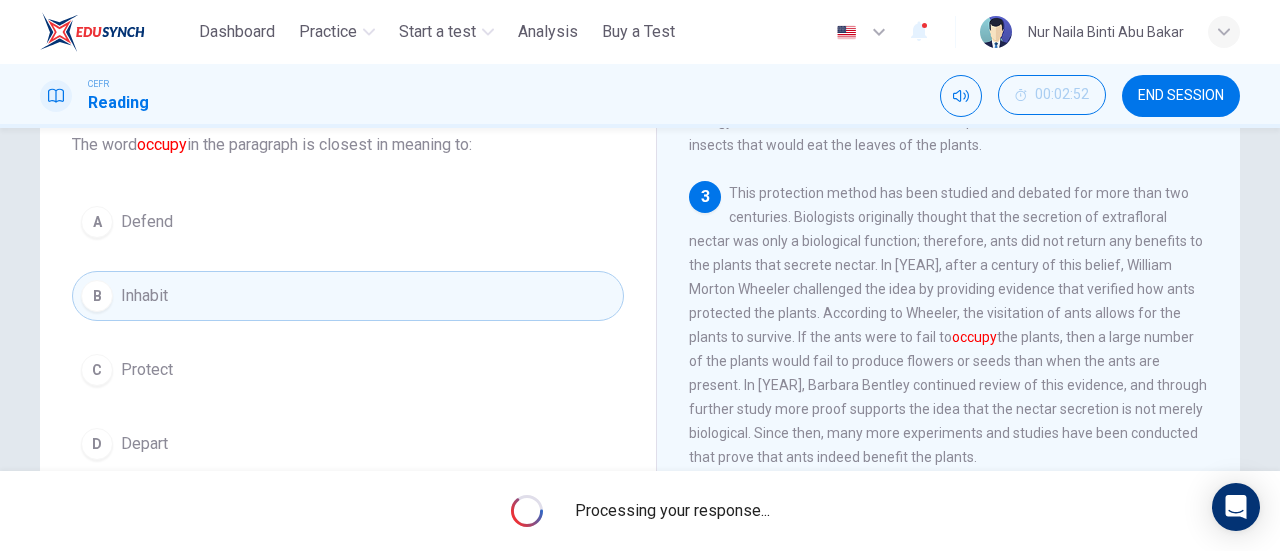scroll, scrollTop: 100, scrollLeft: 0, axis: vertical 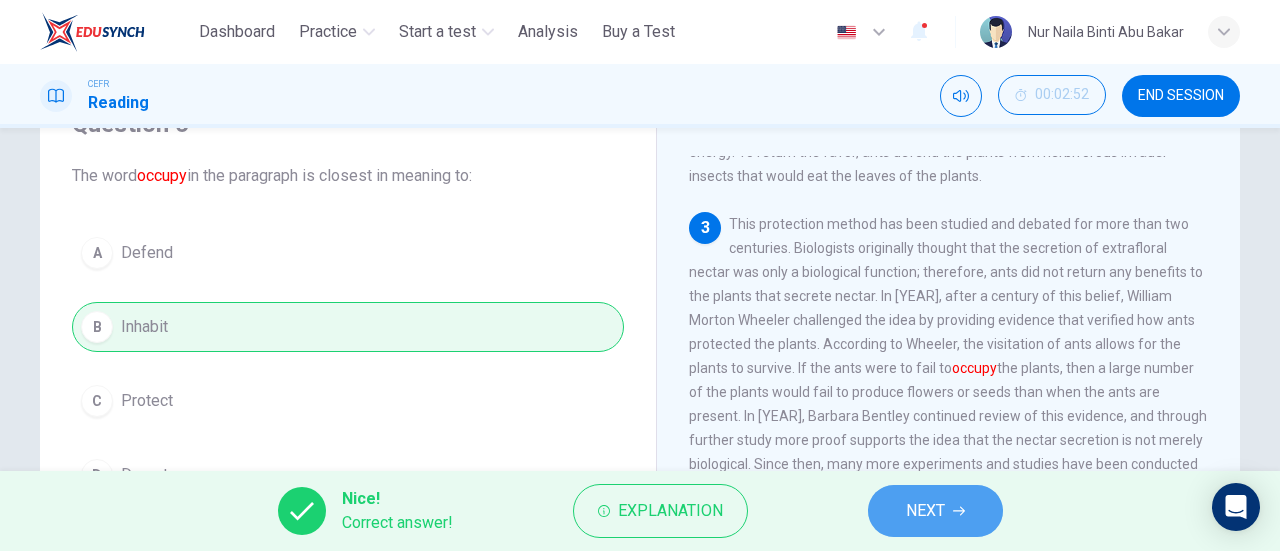 drag, startPoint x: 924, startPoint y: 494, endPoint x: 780, endPoint y: 459, distance: 148.19244 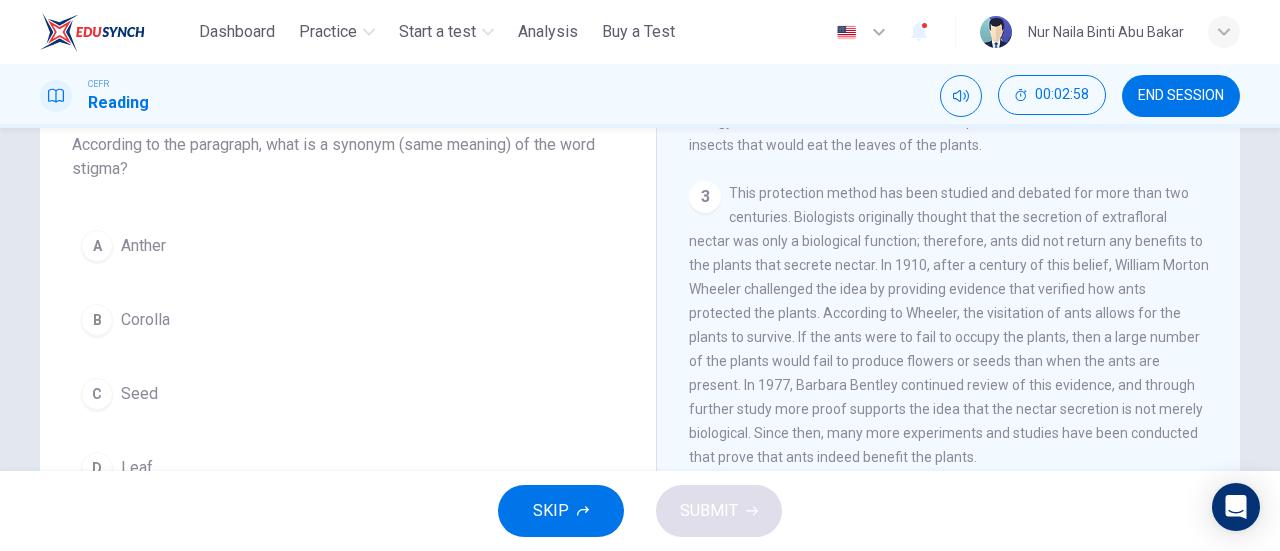 scroll, scrollTop: 100, scrollLeft: 0, axis: vertical 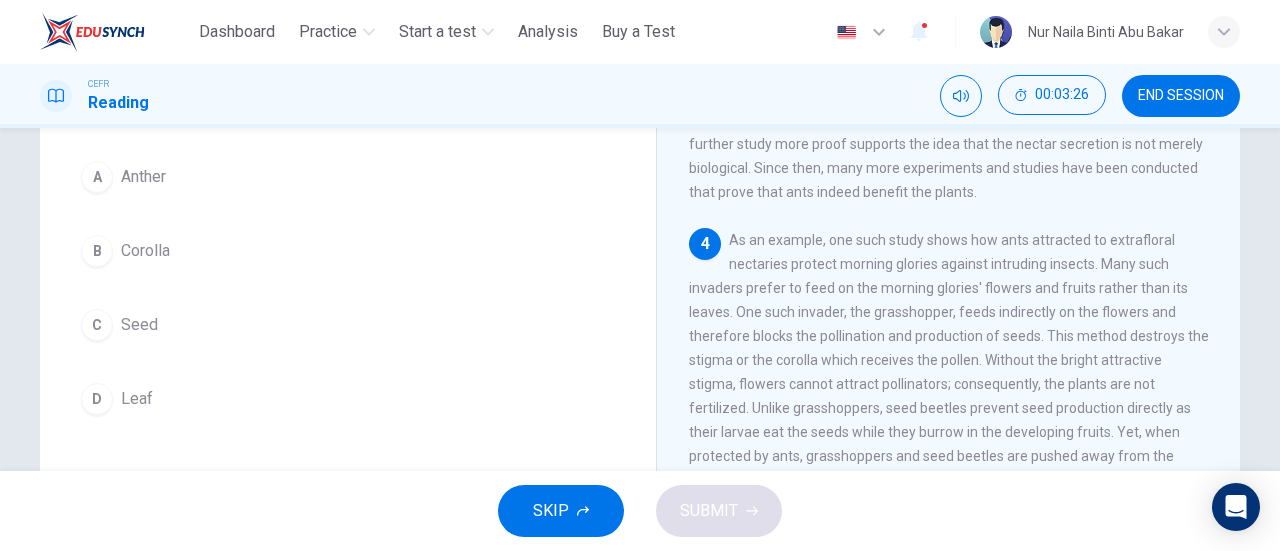 drag, startPoint x: 97, startPoint y: 174, endPoint x: 136, endPoint y: 203, distance: 48.60041 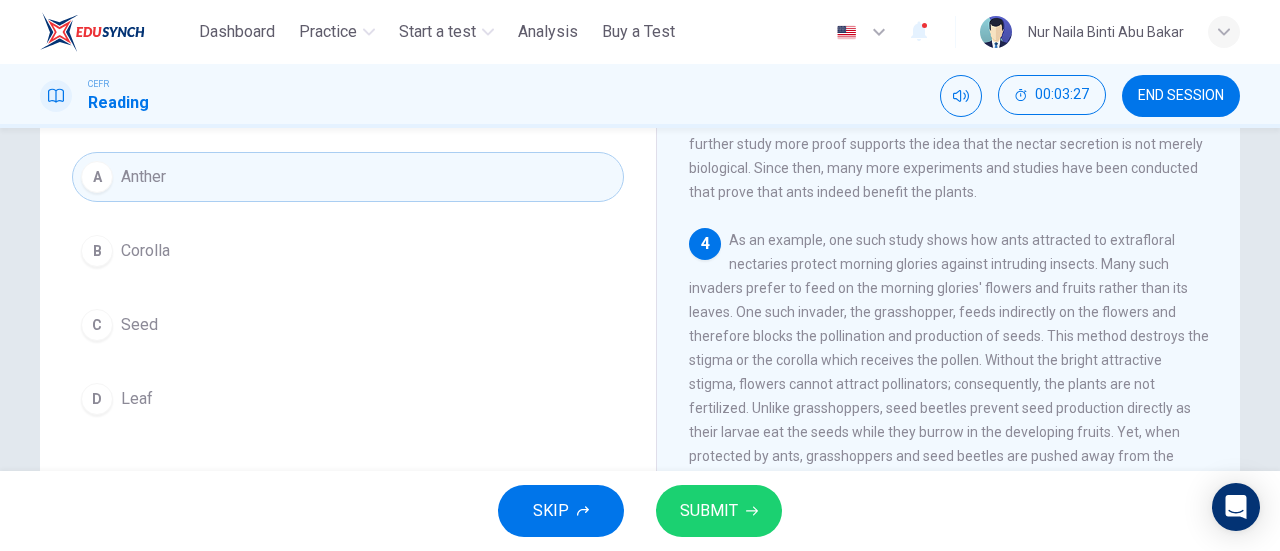 click on "SUBMIT" at bounding box center [719, 511] 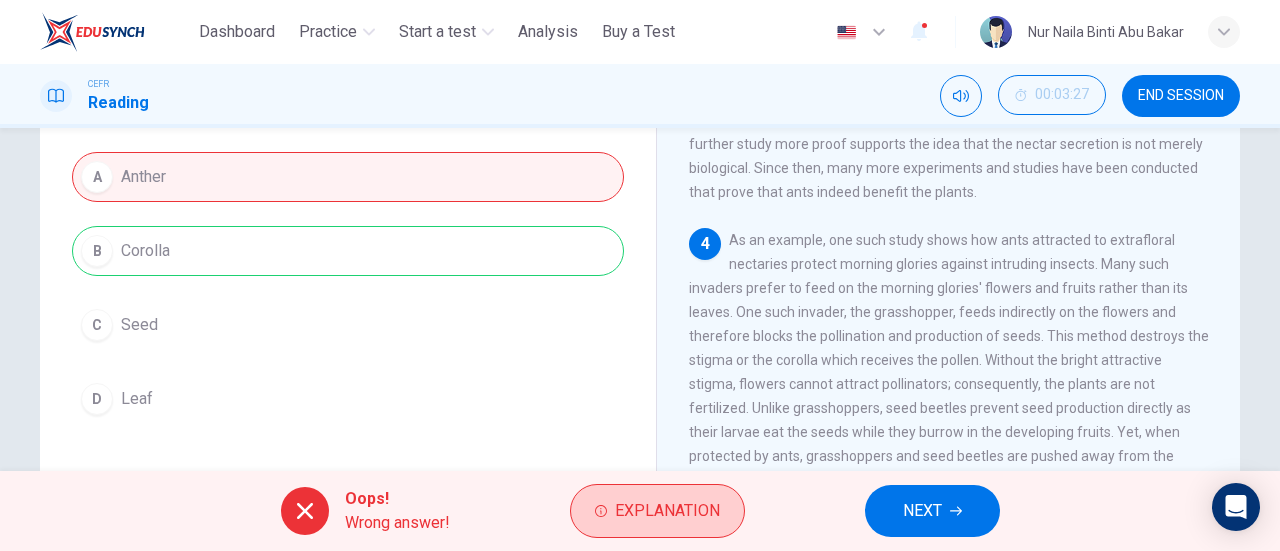 click on "Explanation" at bounding box center (667, 511) 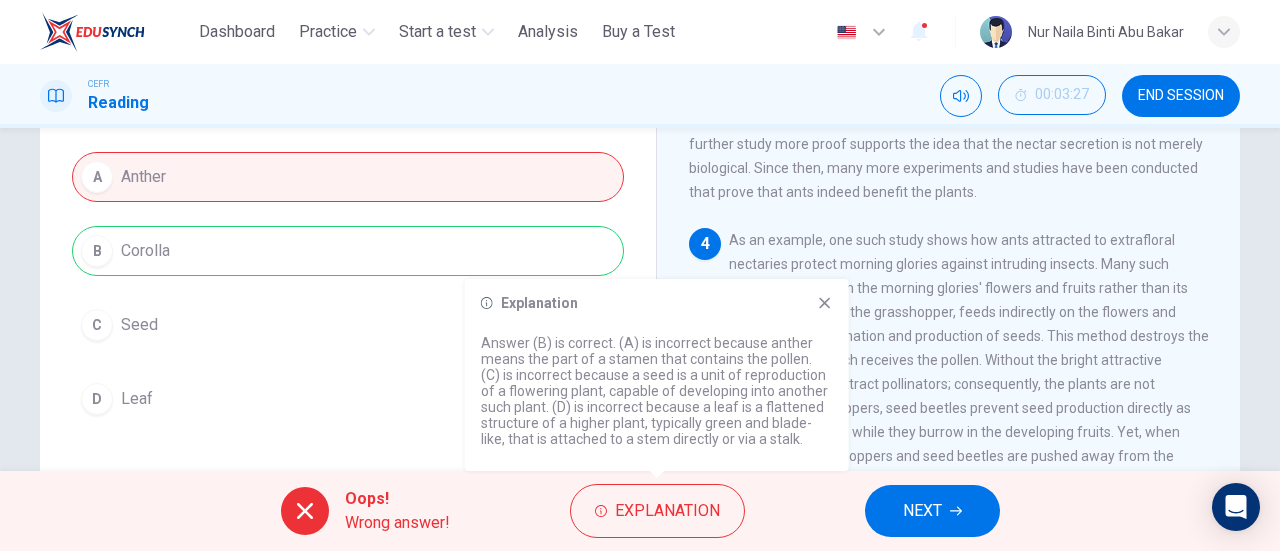 click on "NEXT" at bounding box center [922, 511] 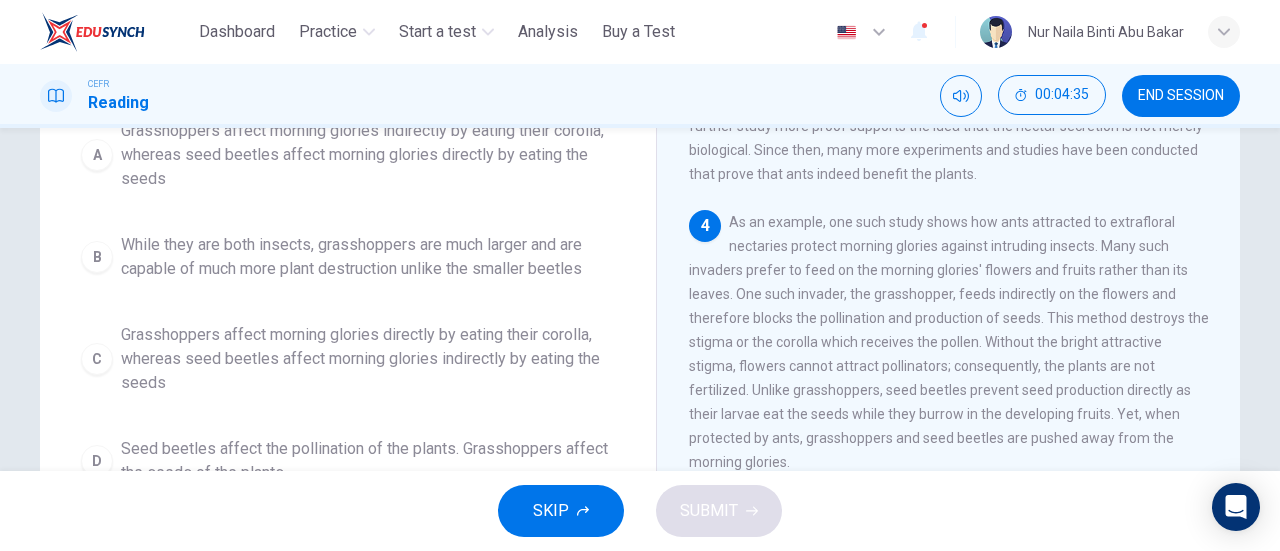 scroll, scrollTop: 176, scrollLeft: 0, axis: vertical 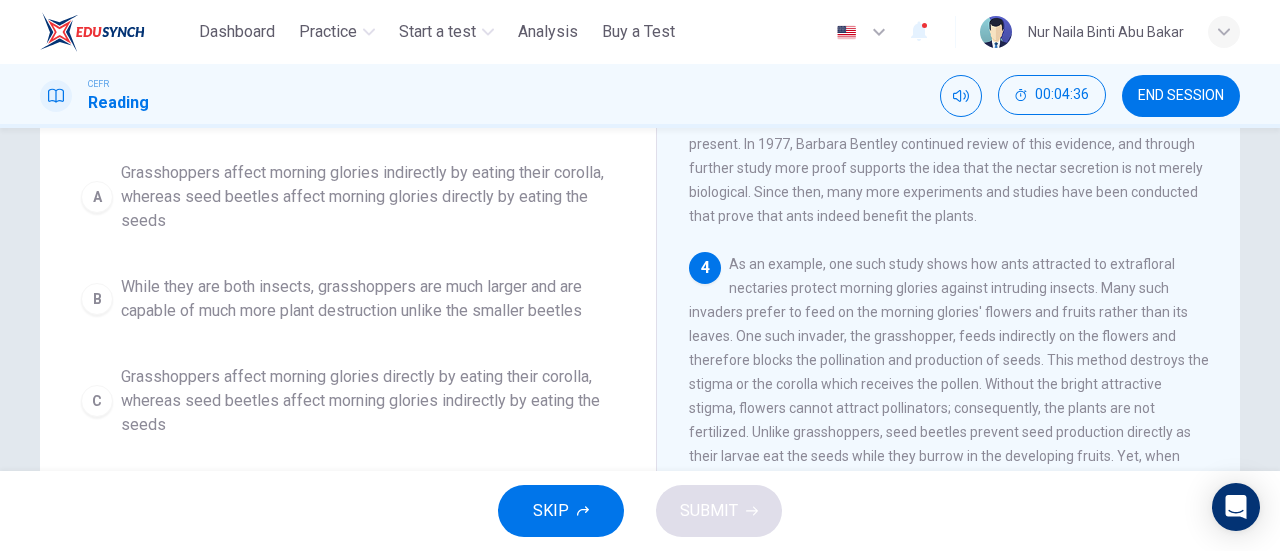 click on "A" at bounding box center (97, 197) 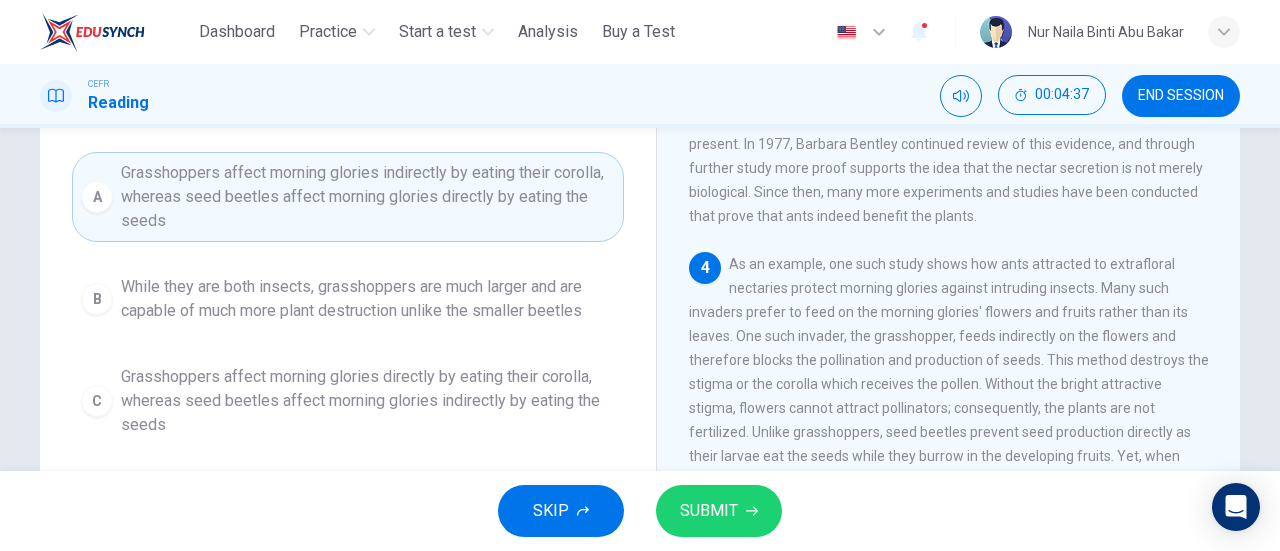 click on "SUBMIT" at bounding box center [709, 511] 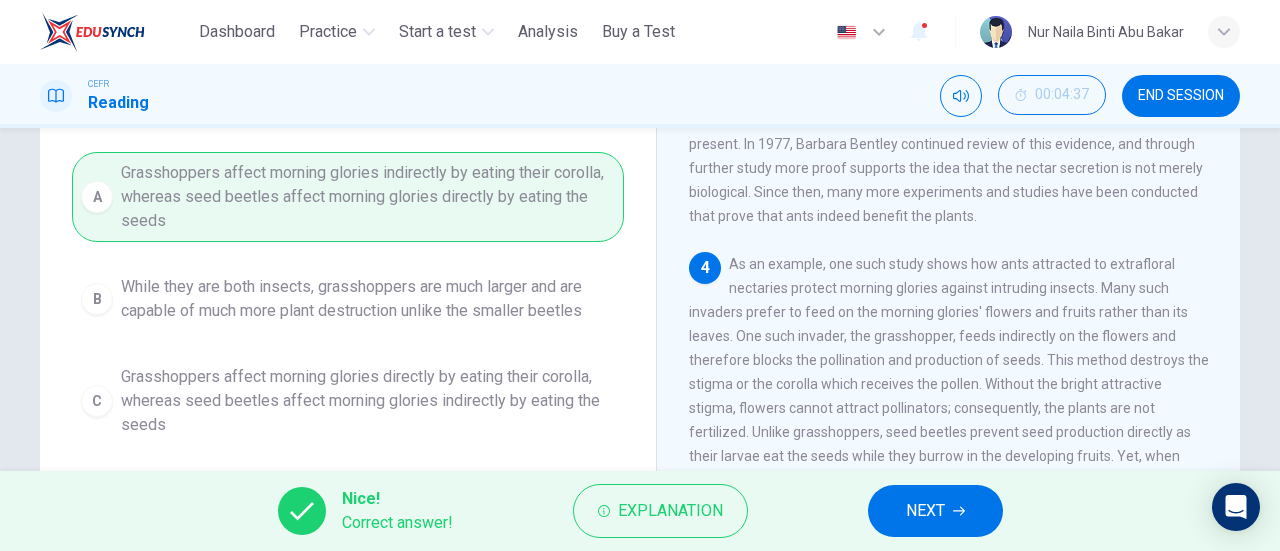 click on "NEXT" at bounding box center [935, 511] 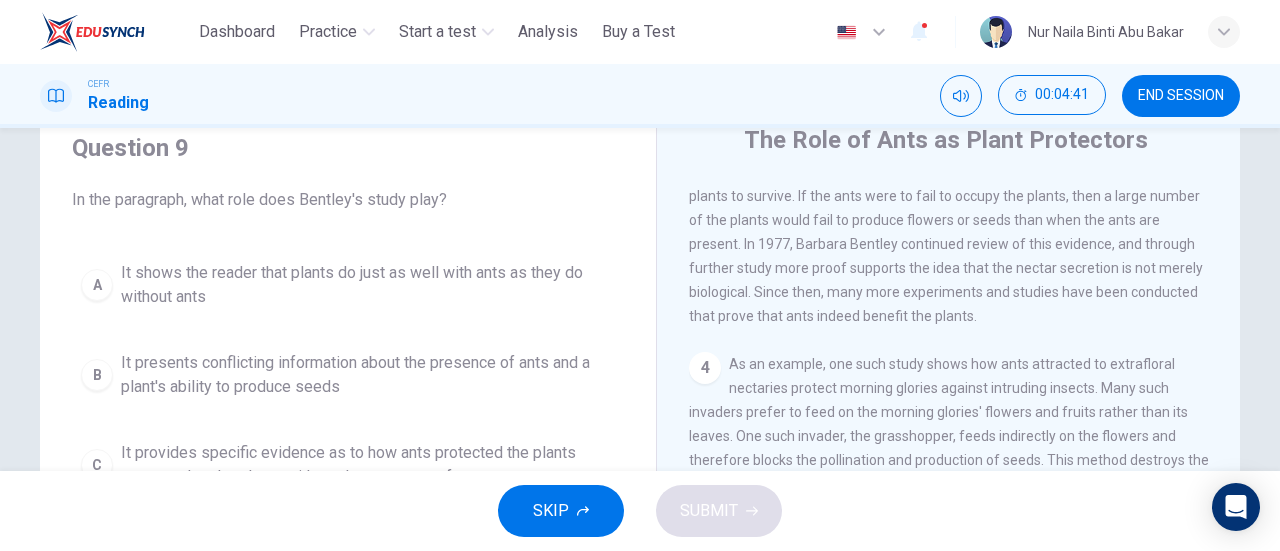 scroll, scrollTop: 176, scrollLeft: 0, axis: vertical 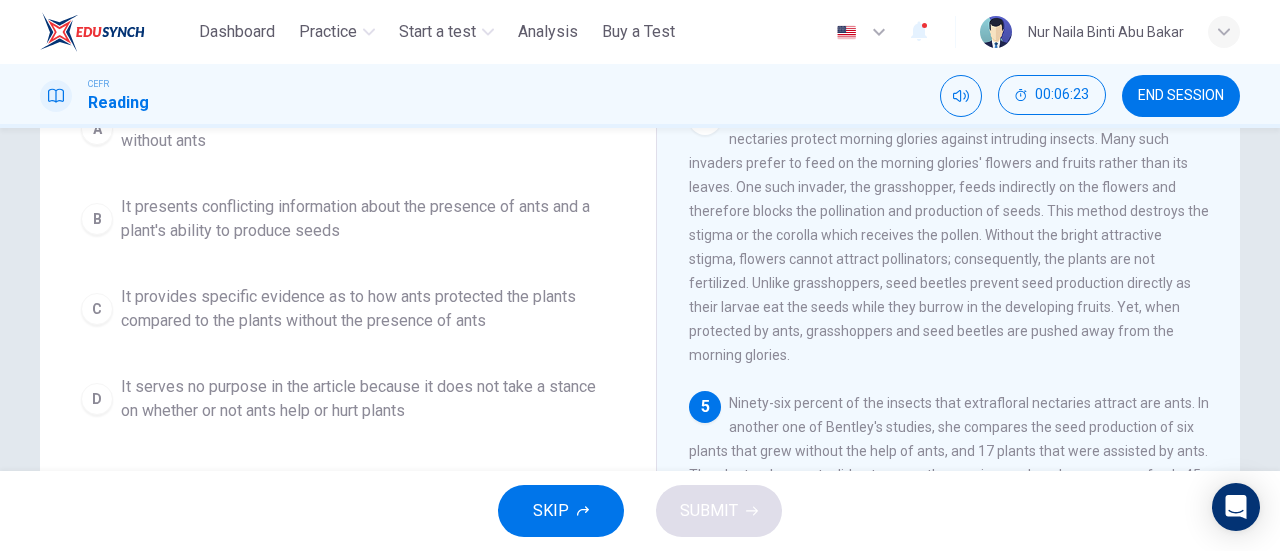 click on "C" at bounding box center (97, 309) 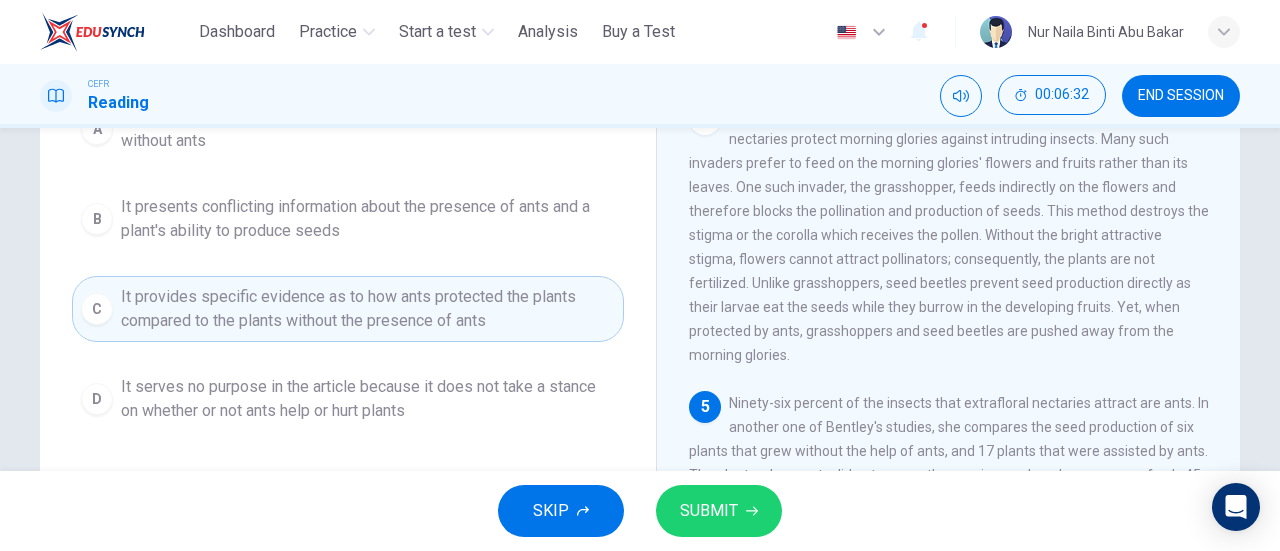 click on "B" at bounding box center [97, 219] 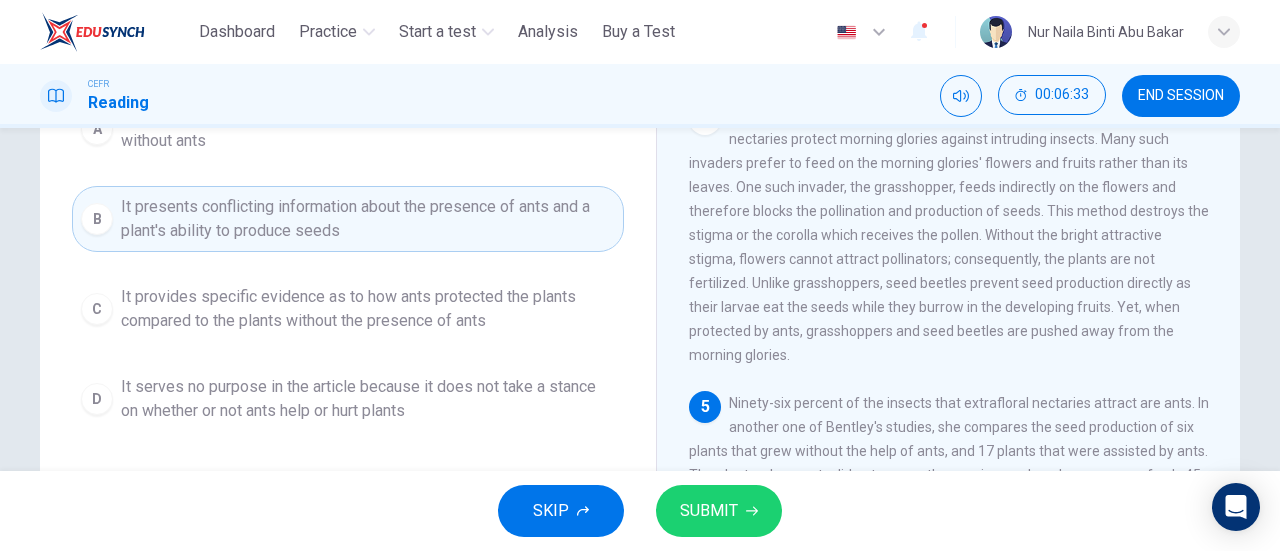 click on "SUBMIT" at bounding box center (709, 511) 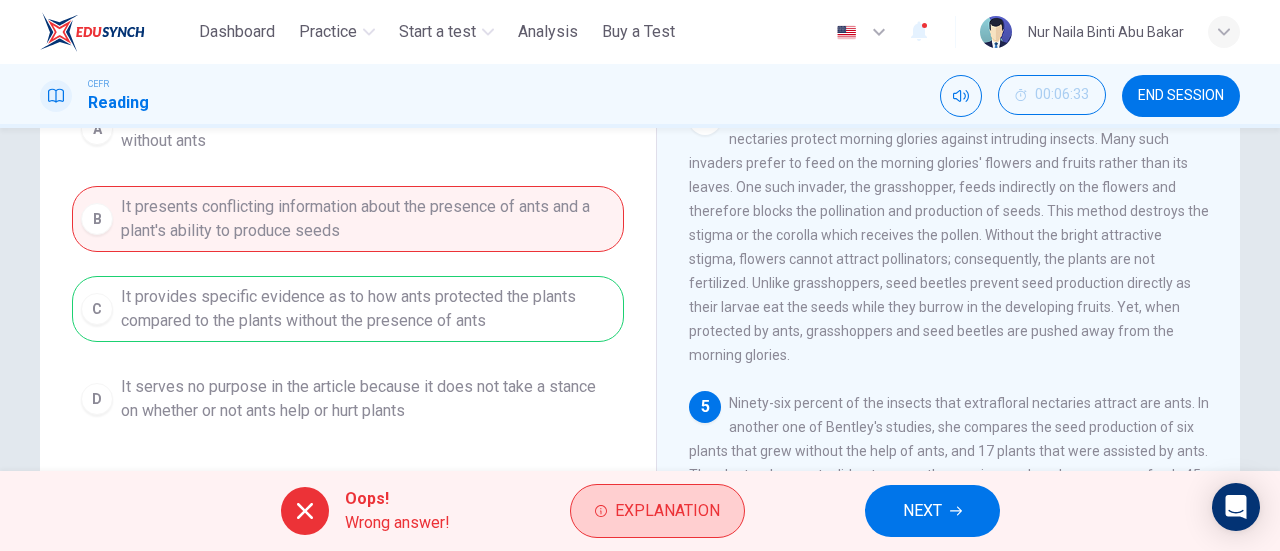 click on "Explanation" at bounding box center [667, 511] 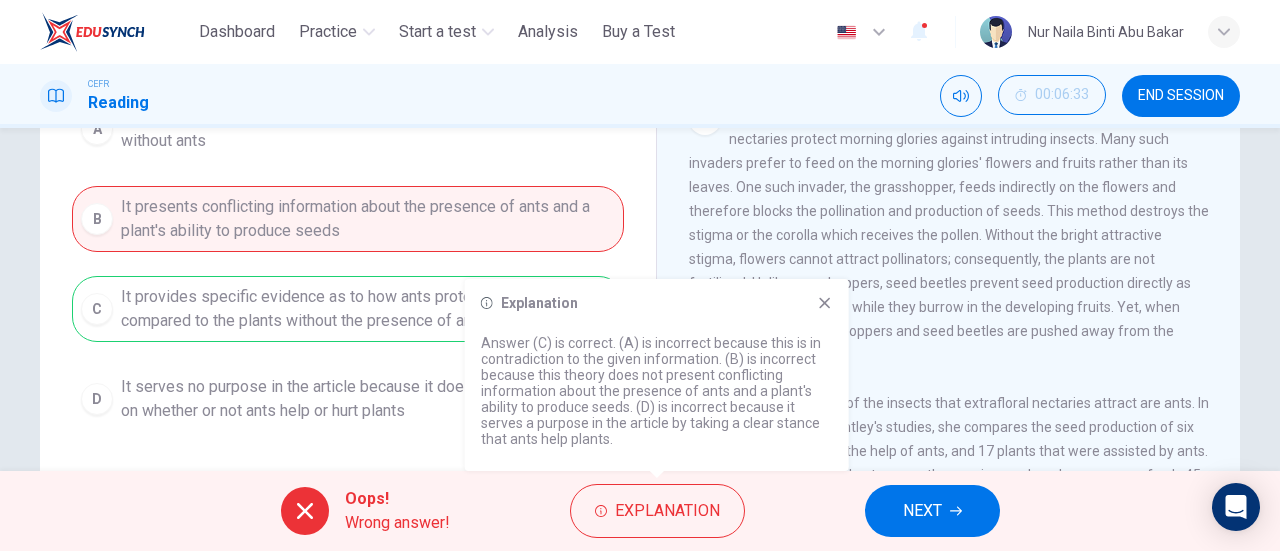 click on "NEXT" at bounding box center [922, 511] 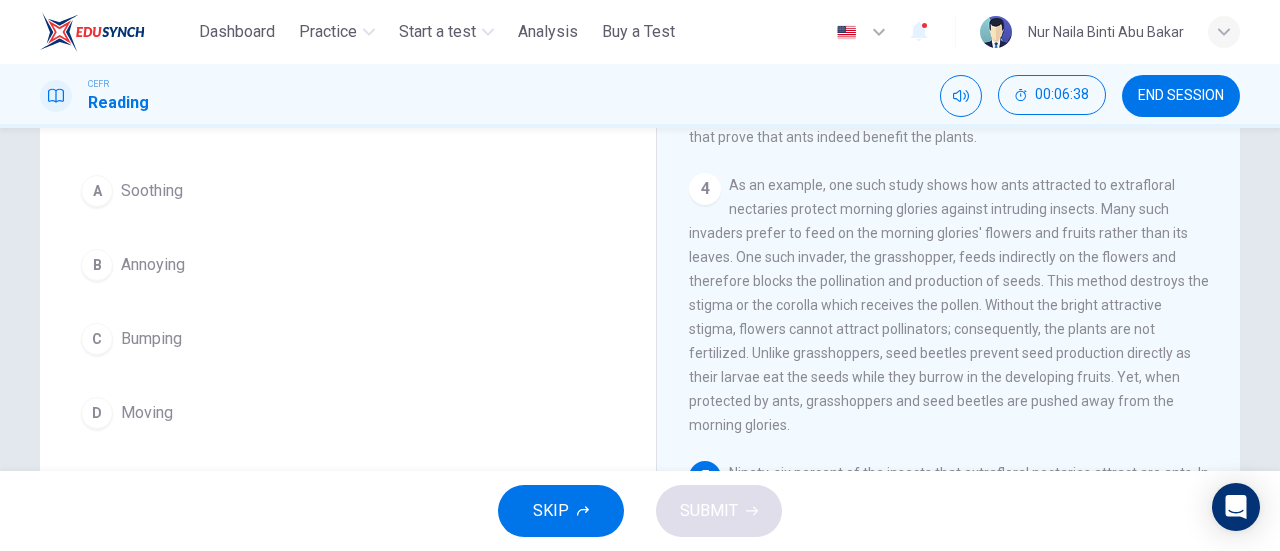 scroll, scrollTop: 132, scrollLeft: 0, axis: vertical 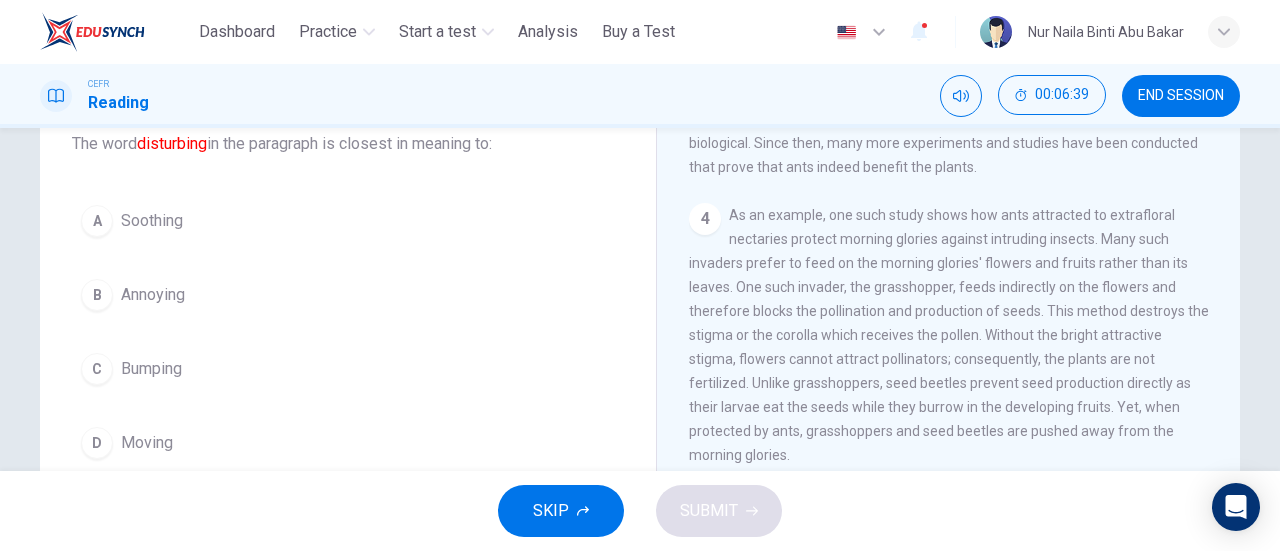 click on "B" at bounding box center (97, 295) 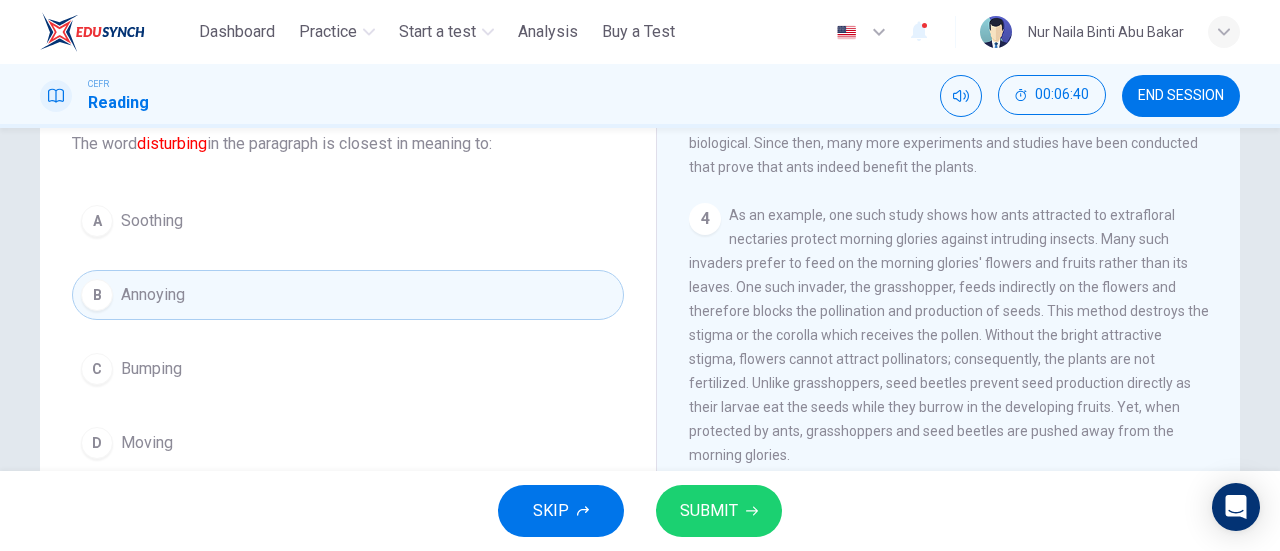 click on "SUBMIT" at bounding box center [719, 511] 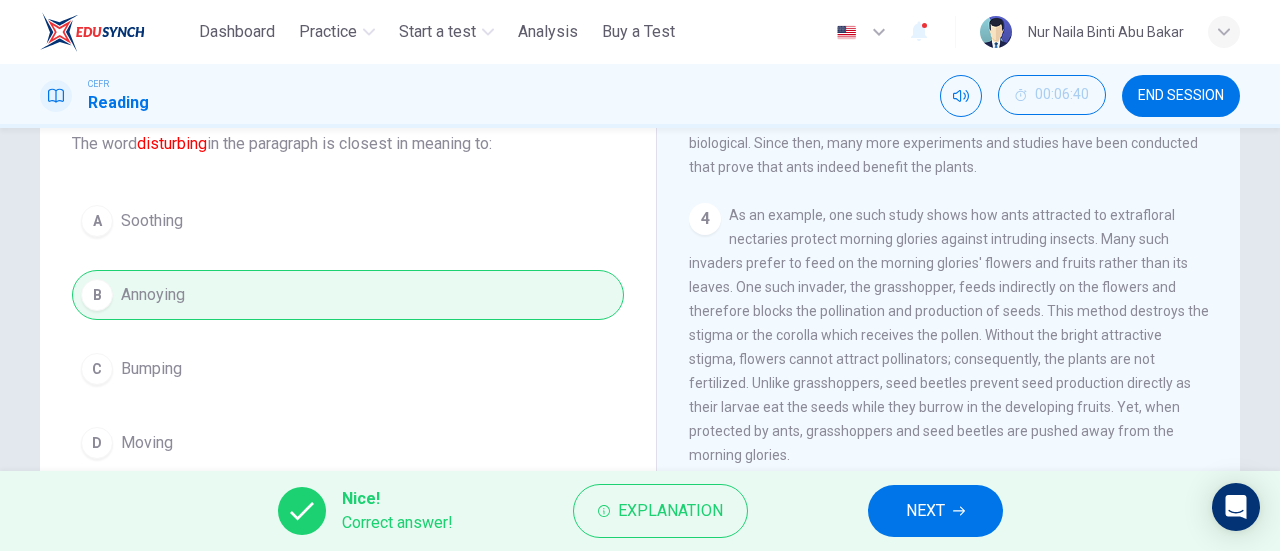 click on "NEXT" at bounding box center (925, 511) 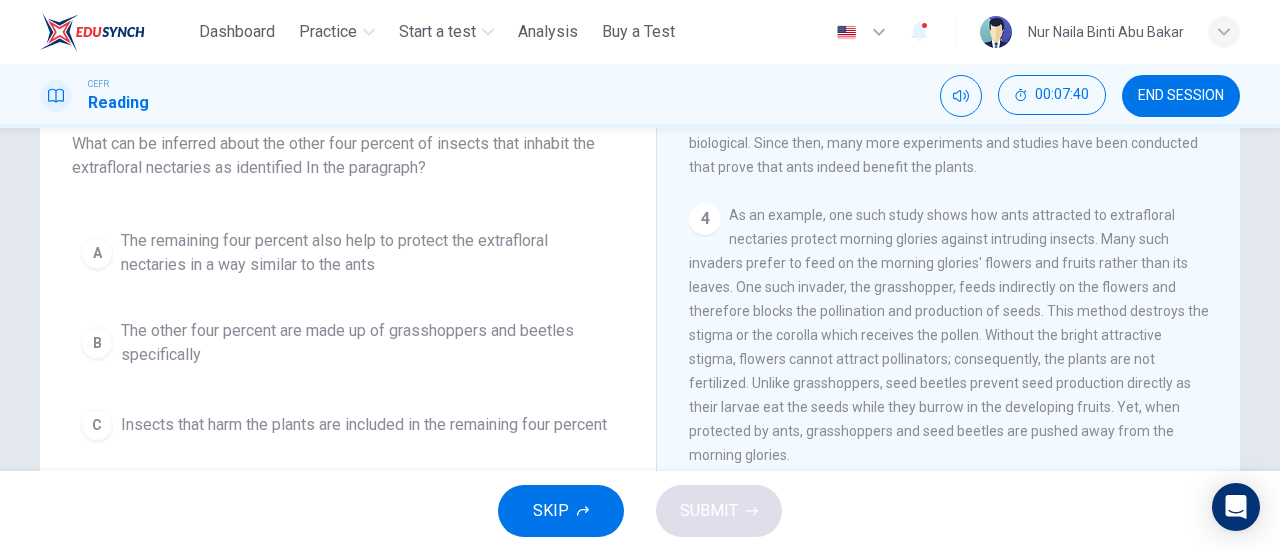 scroll, scrollTop: 232, scrollLeft: 0, axis: vertical 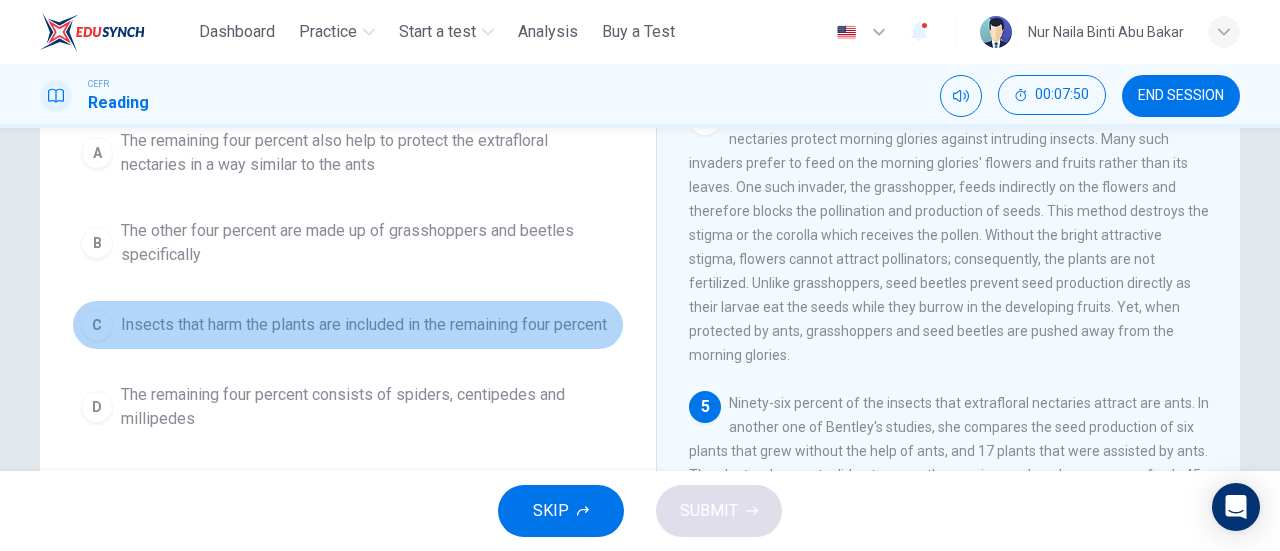 click on "C" at bounding box center (97, 325) 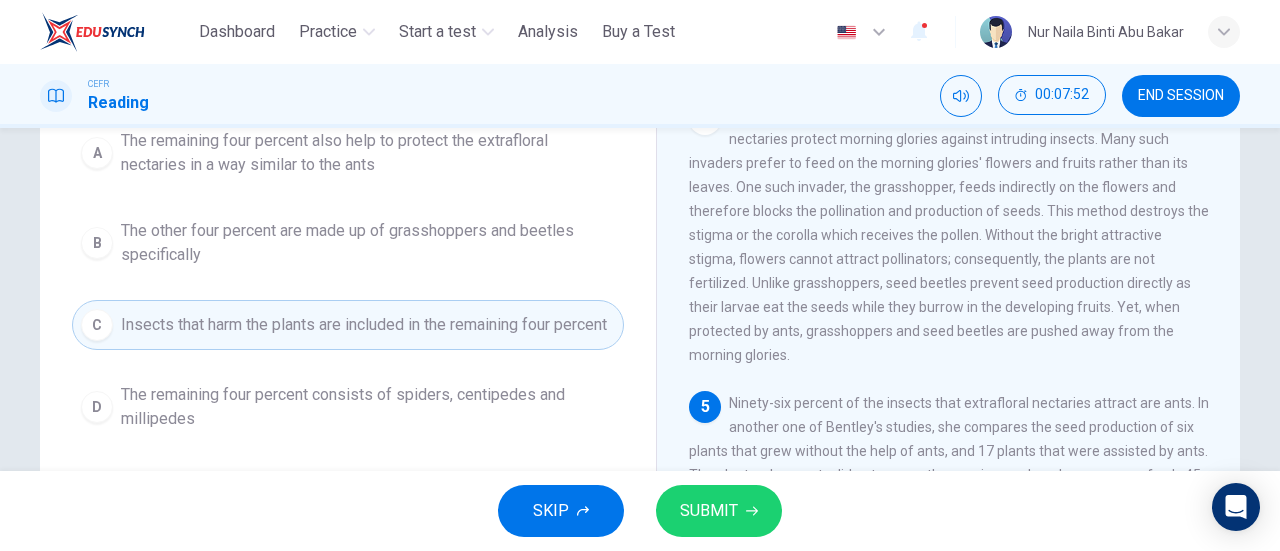 scroll, scrollTop: 132, scrollLeft: 0, axis: vertical 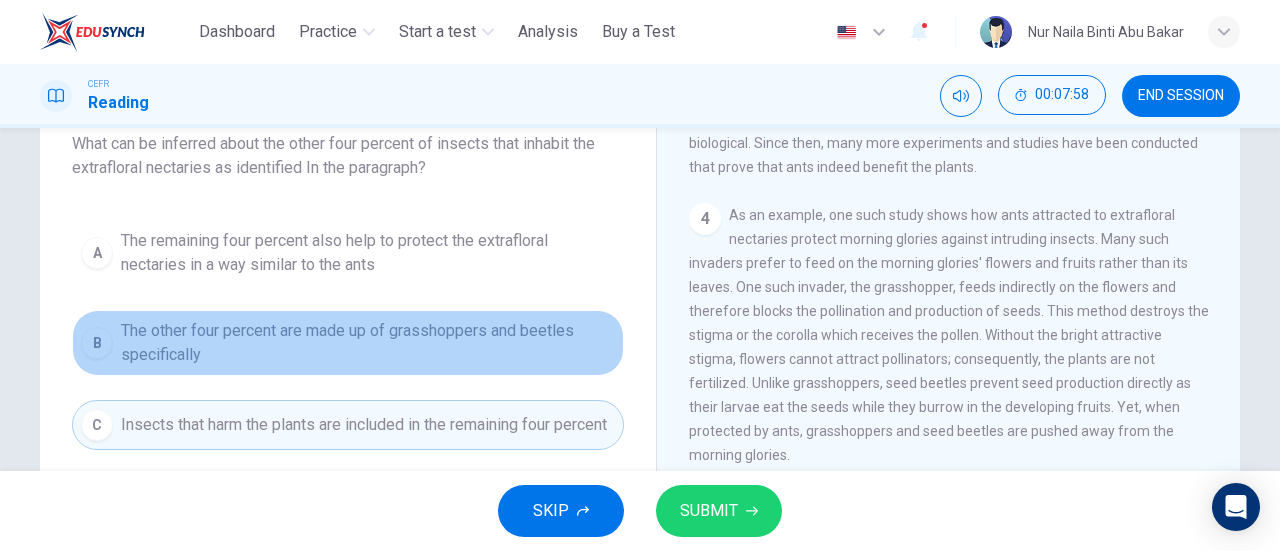 click on "B The other four percent are made up of grasshoppers and beetles specifically" at bounding box center (348, 343) 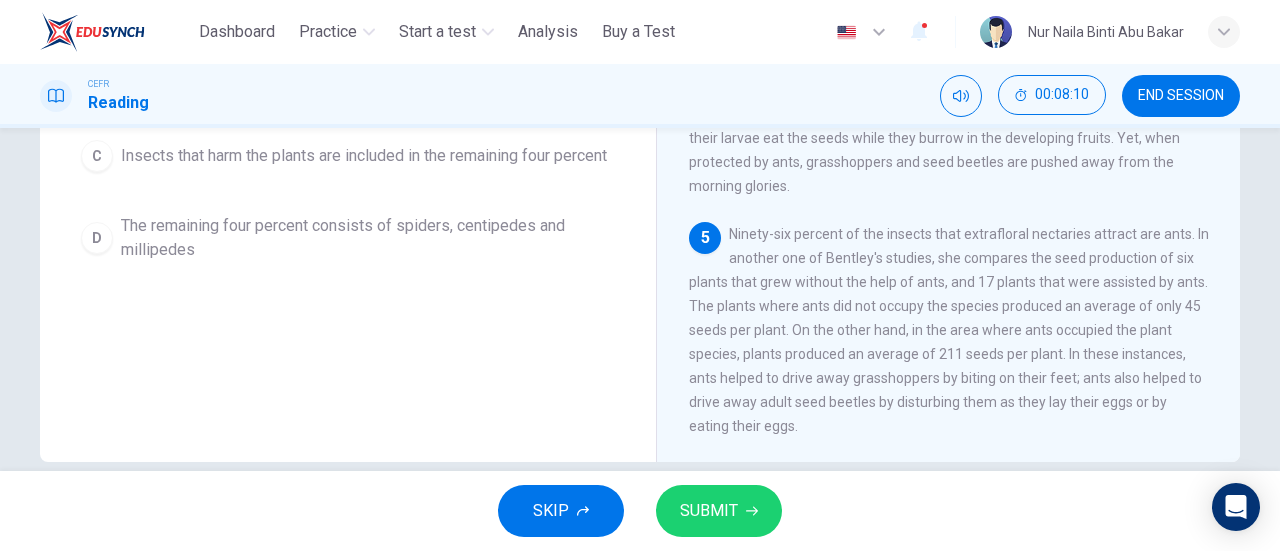 scroll, scrollTop: 432, scrollLeft: 0, axis: vertical 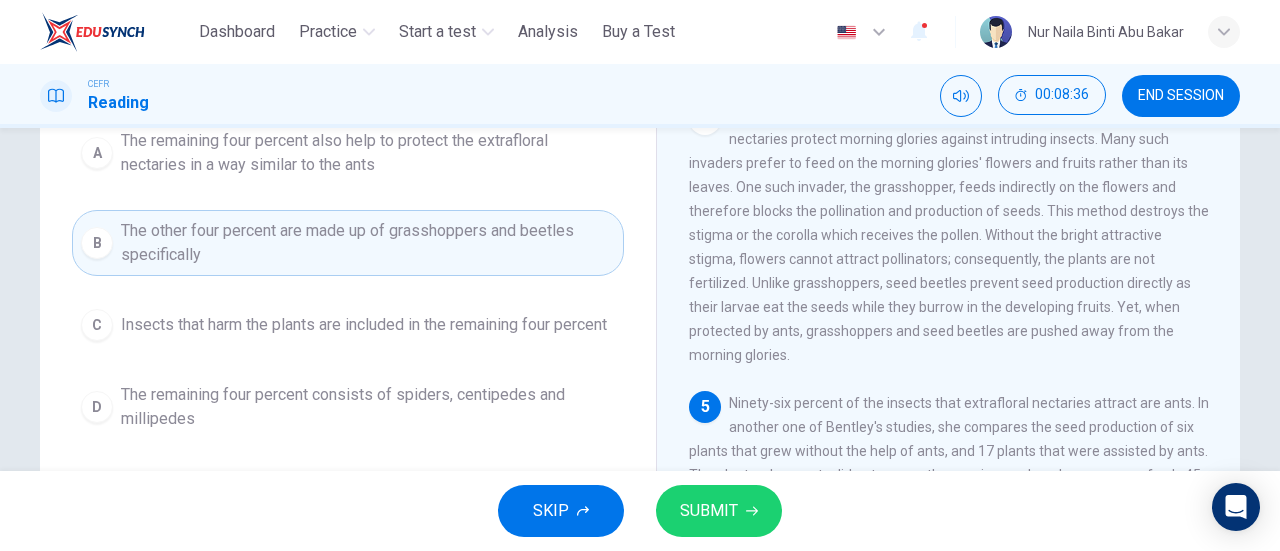 drag, startPoint x: 100, startPoint y: 329, endPoint x: 124, endPoint y: 329, distance: 24 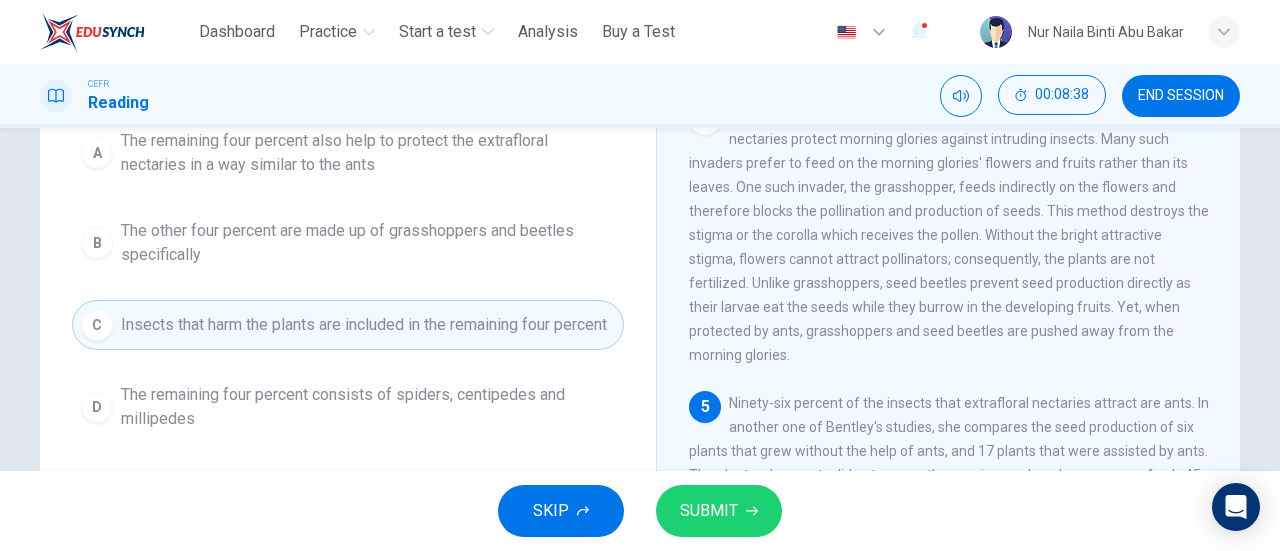 click on "SUBMIT" at bounding box center [709, 511] 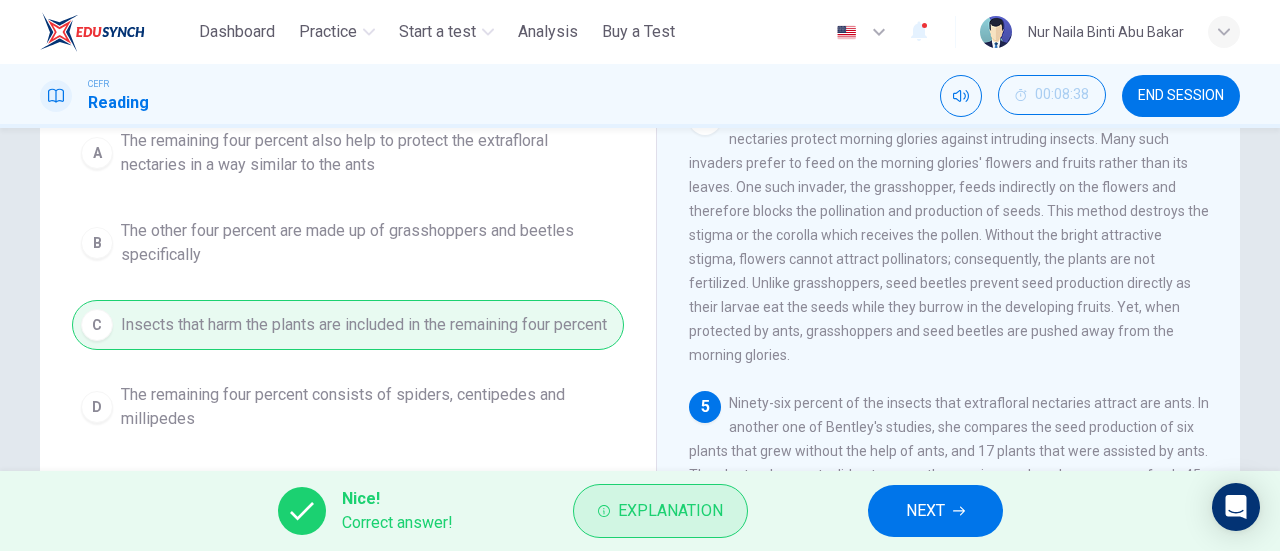 click on "Explanation" at bounding box center (670, 511) 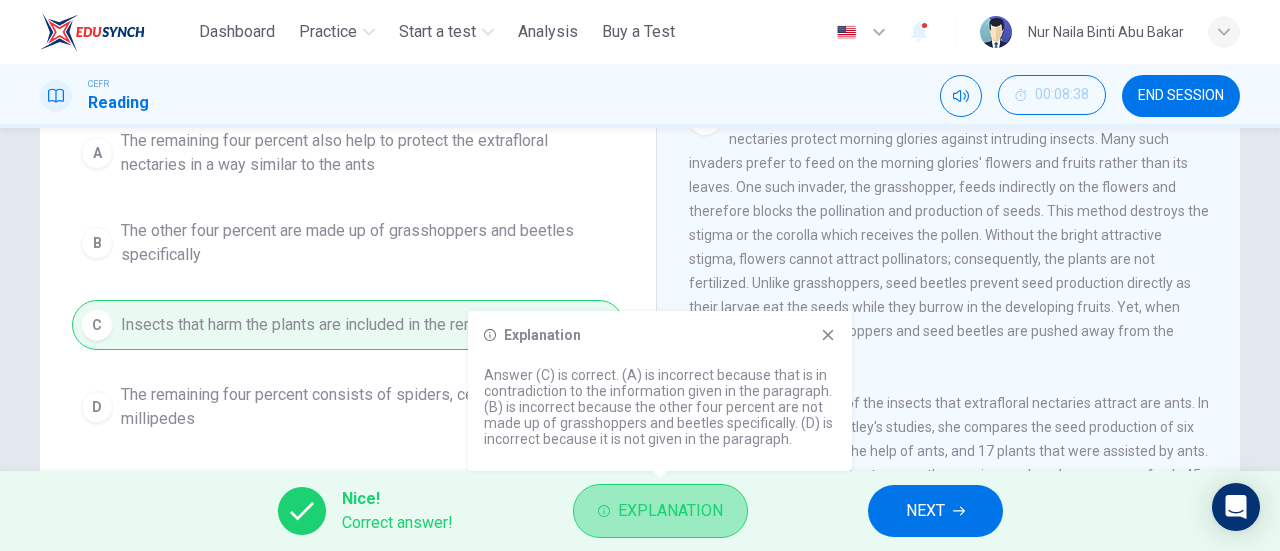 click on "Explanation" at bounding box center (670, 511) 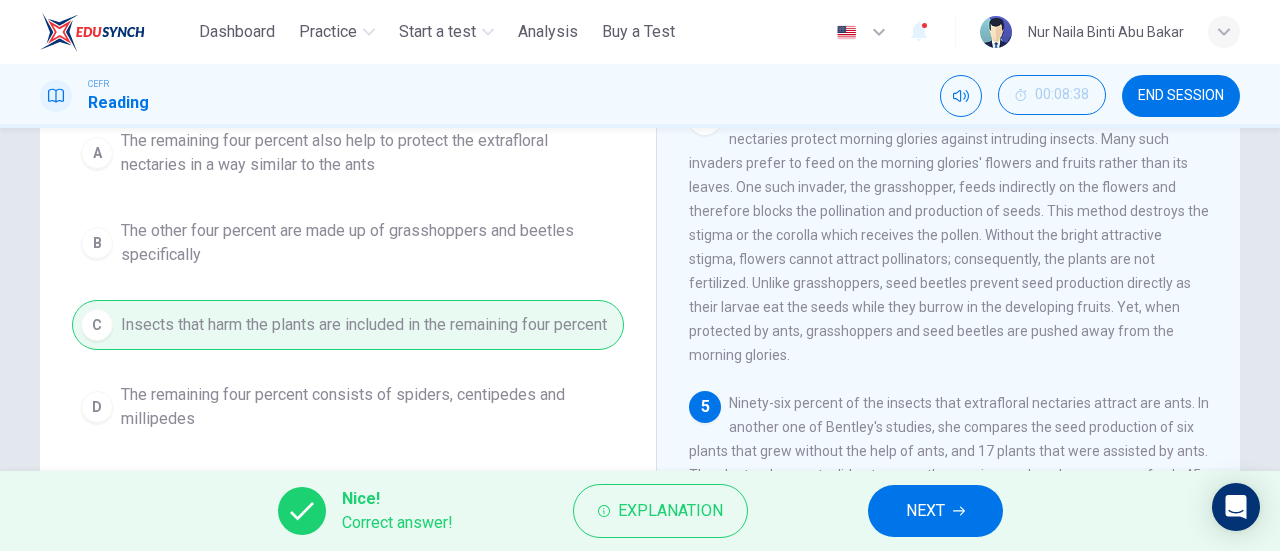 click on "NEXT" at bounding box center [925, 511] 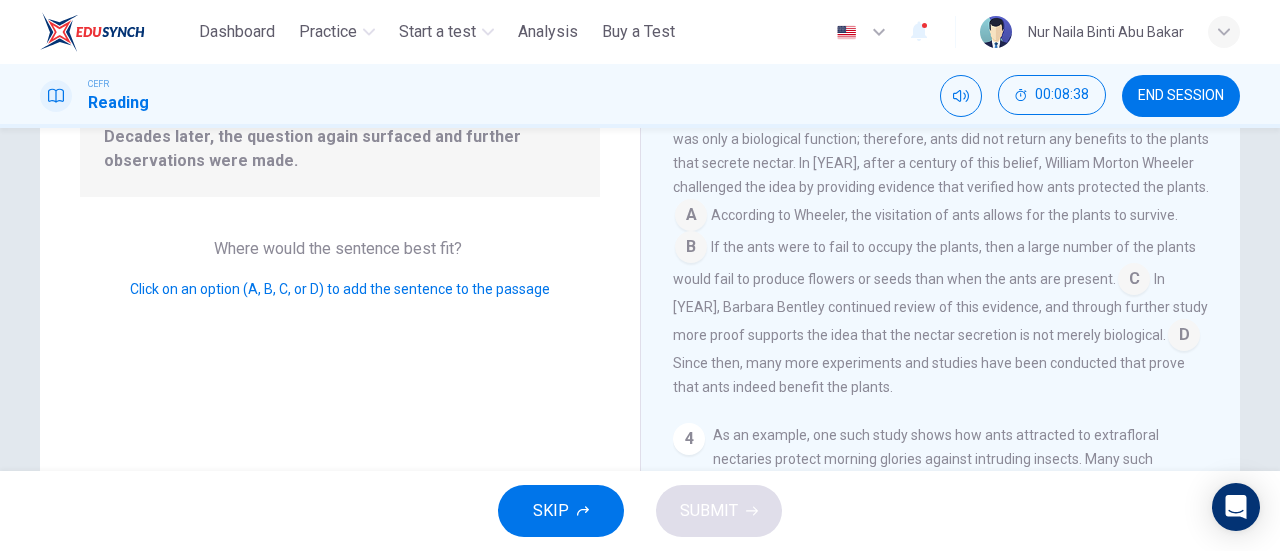 scroll, scrollTop: 388, scrollLeft: 0, axis: vertical 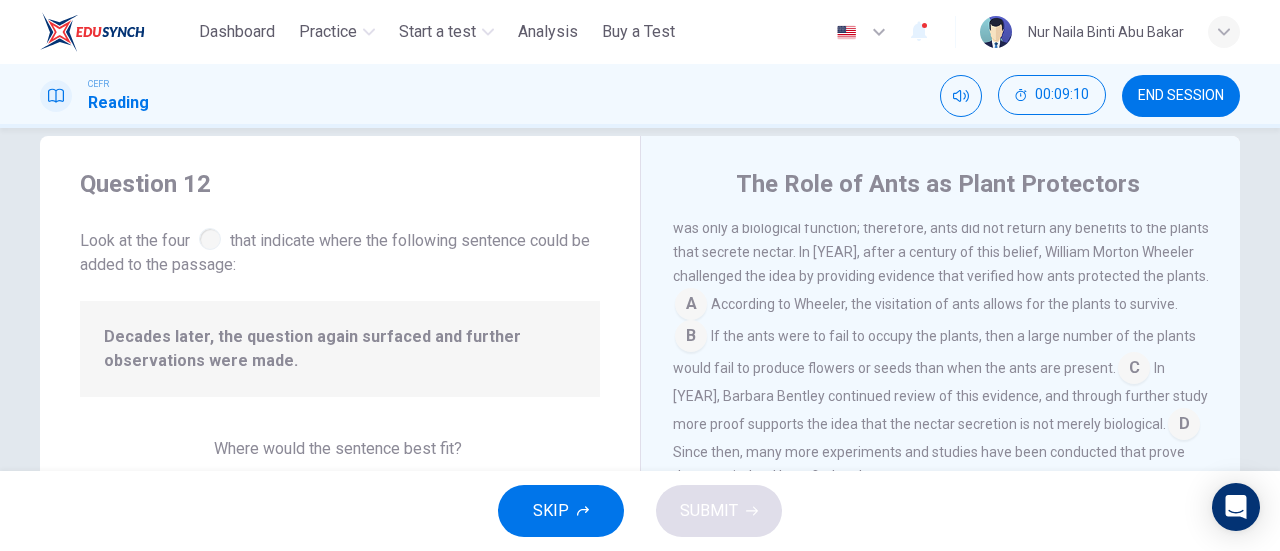 click at bounding box center (1134, 370) 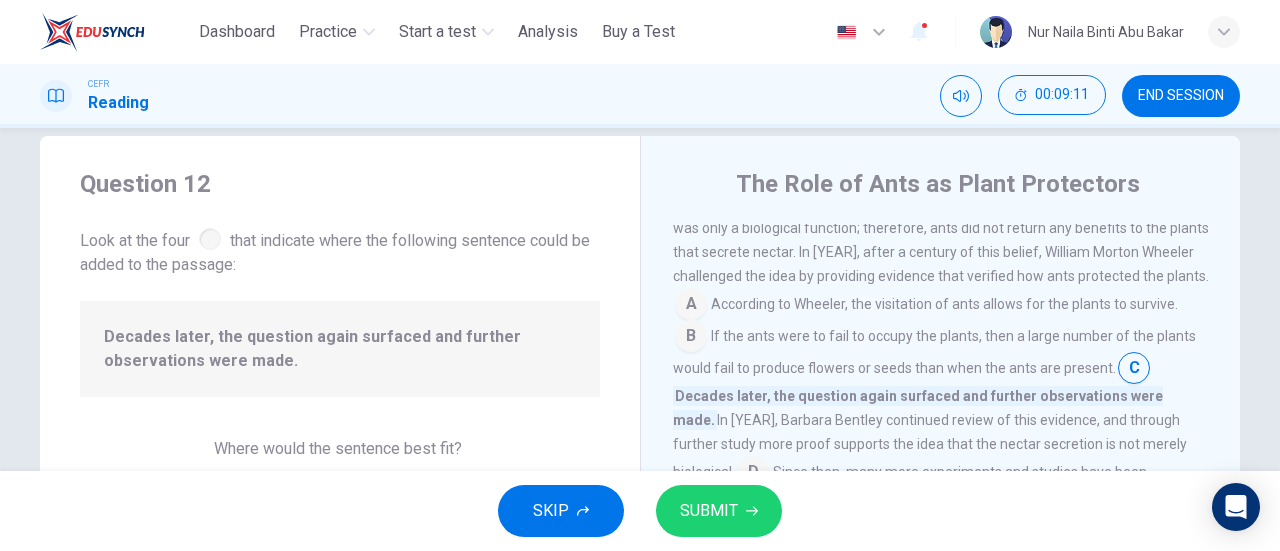 scroll, scrollTop: 588, scrollLeft: 0, axis: vertical 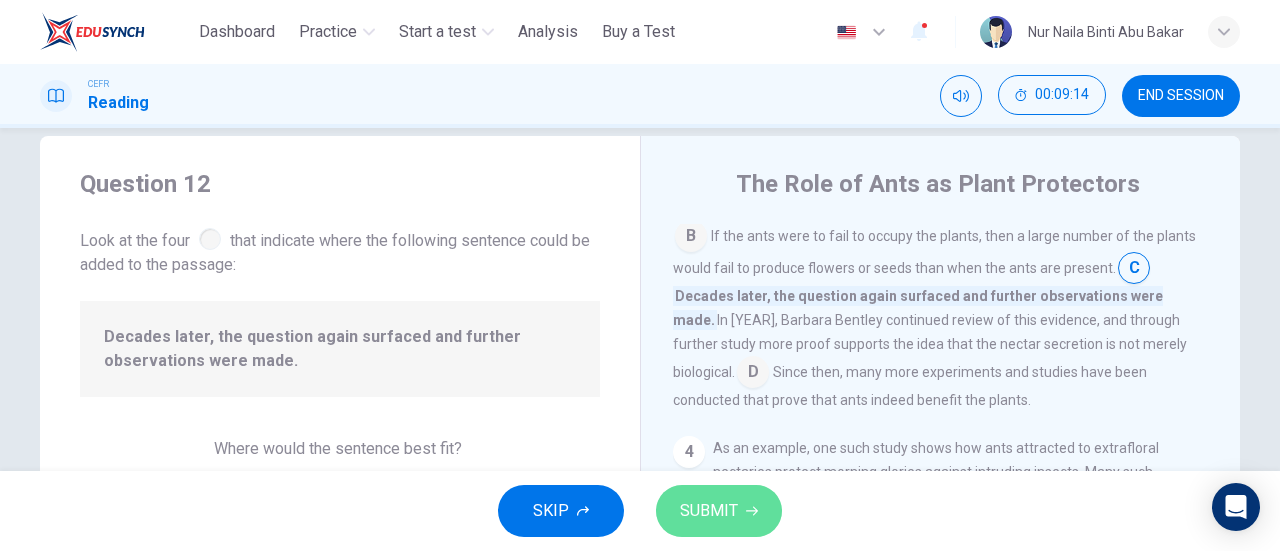 click on "SUBMIT" at bounding box center (709, 511) 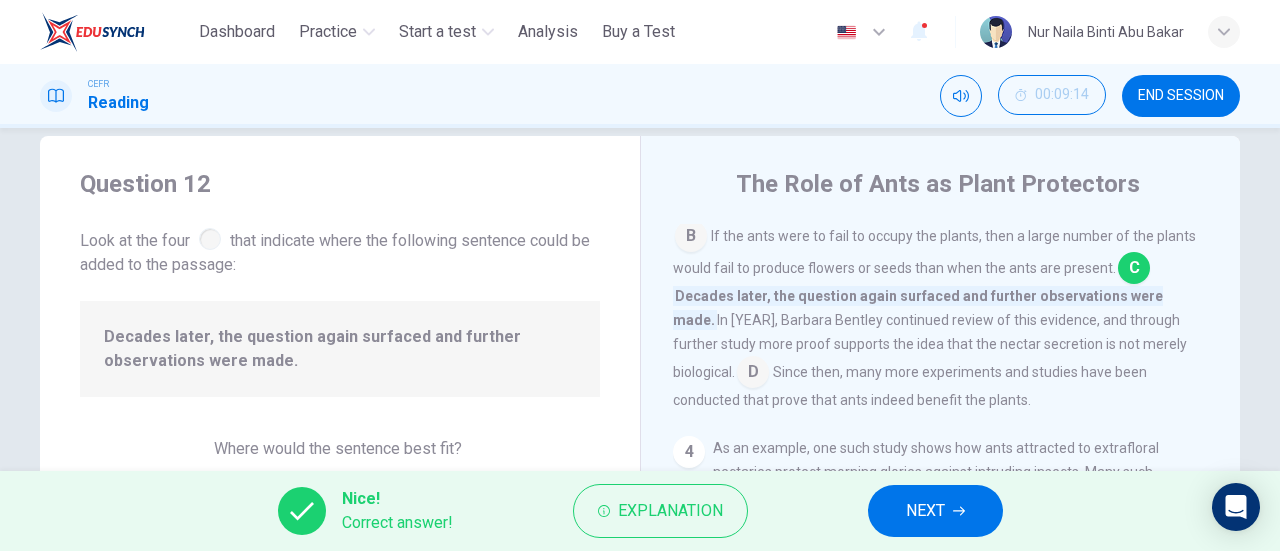 click on "NEXT" at bounding box center [935, 511] 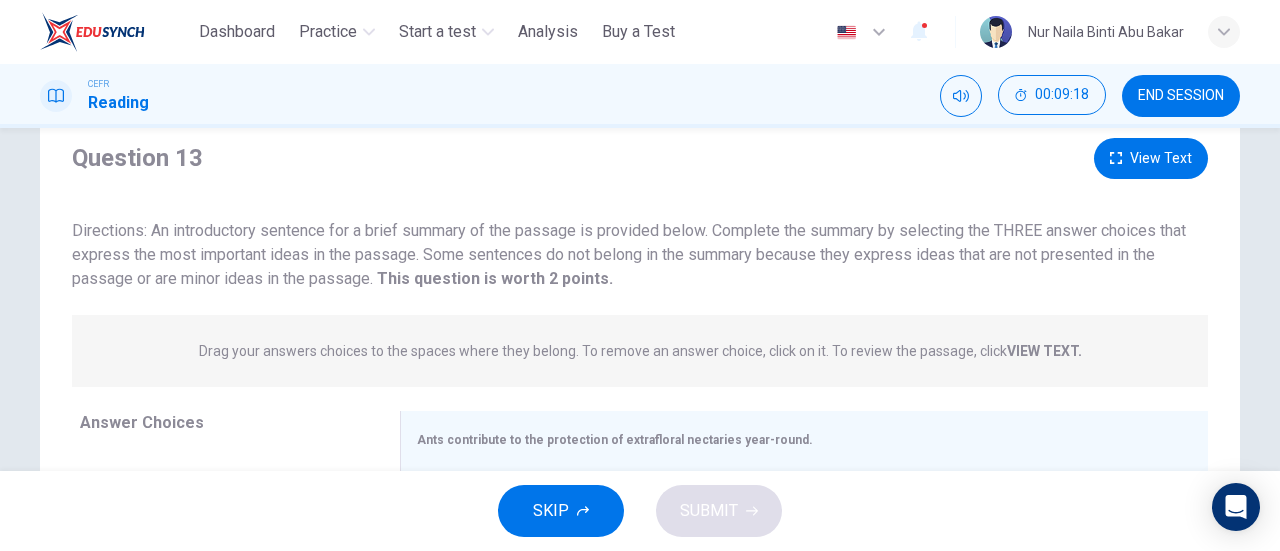 scroll, scrollTop: 32, scrollLeft: 0, axis: vertical 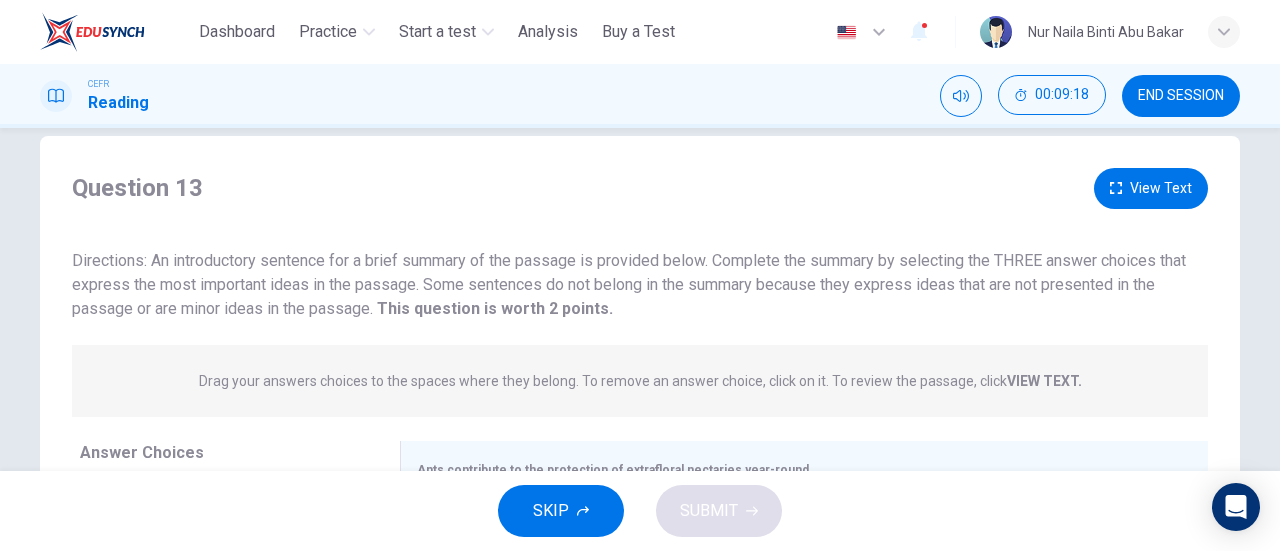 click on "View Text" at bounding box center [1151, 188] 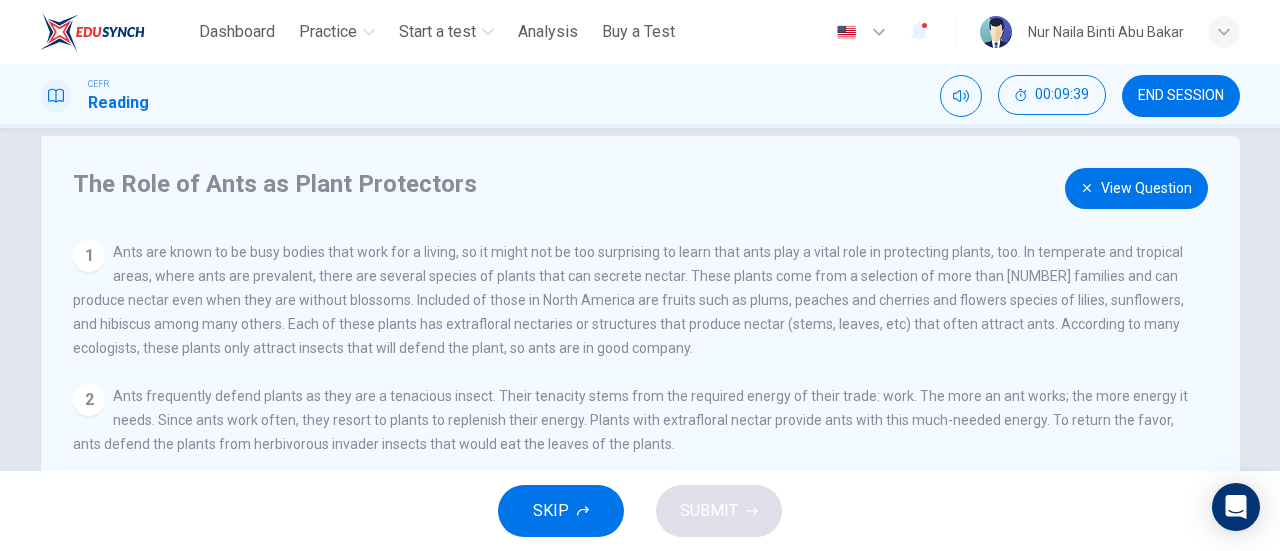 click on "View Question" at bounding box center (1136, 188) 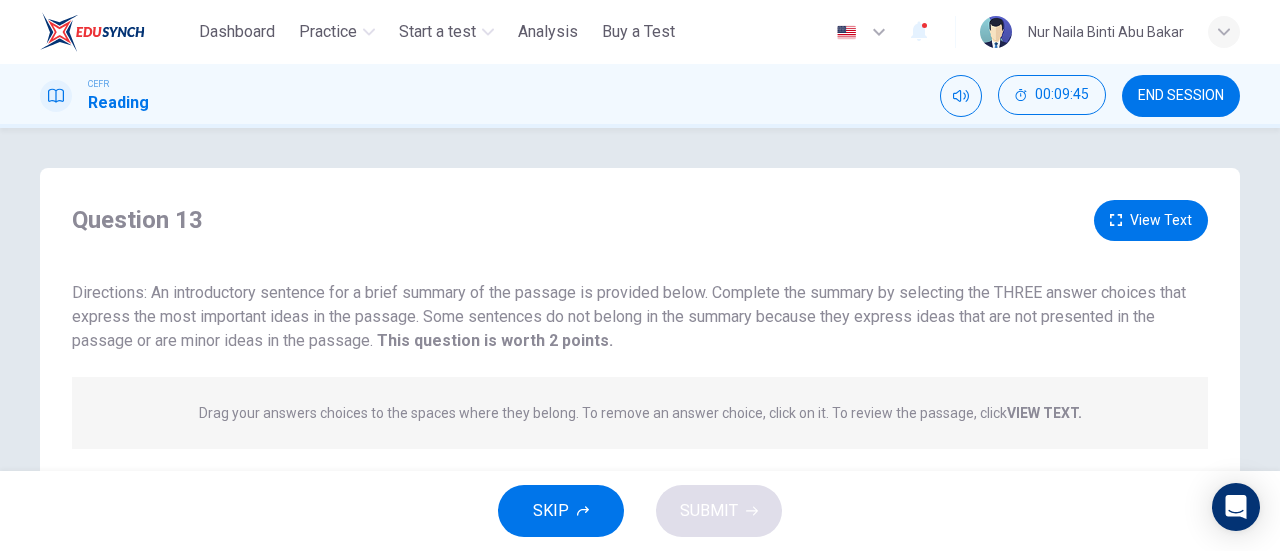 scroll, scrollTop: 0, scrollLeft: 0, axis: both 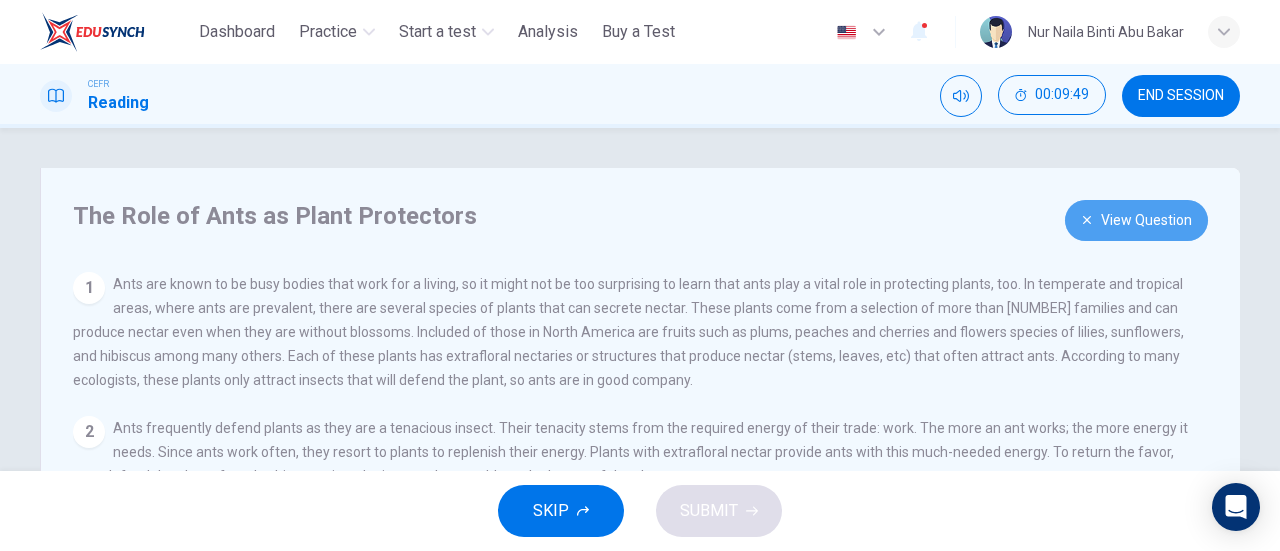 click on "View Question" at bounding box center (1136, 220) 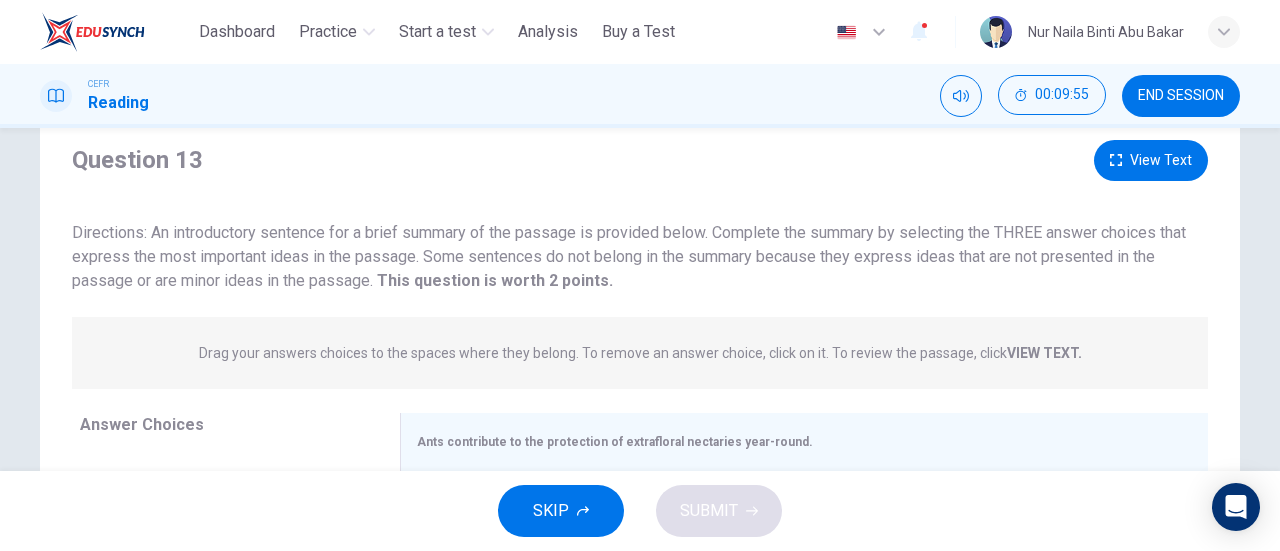 scroll, scrollTop: 0, scrollLeft: 0, axis: both 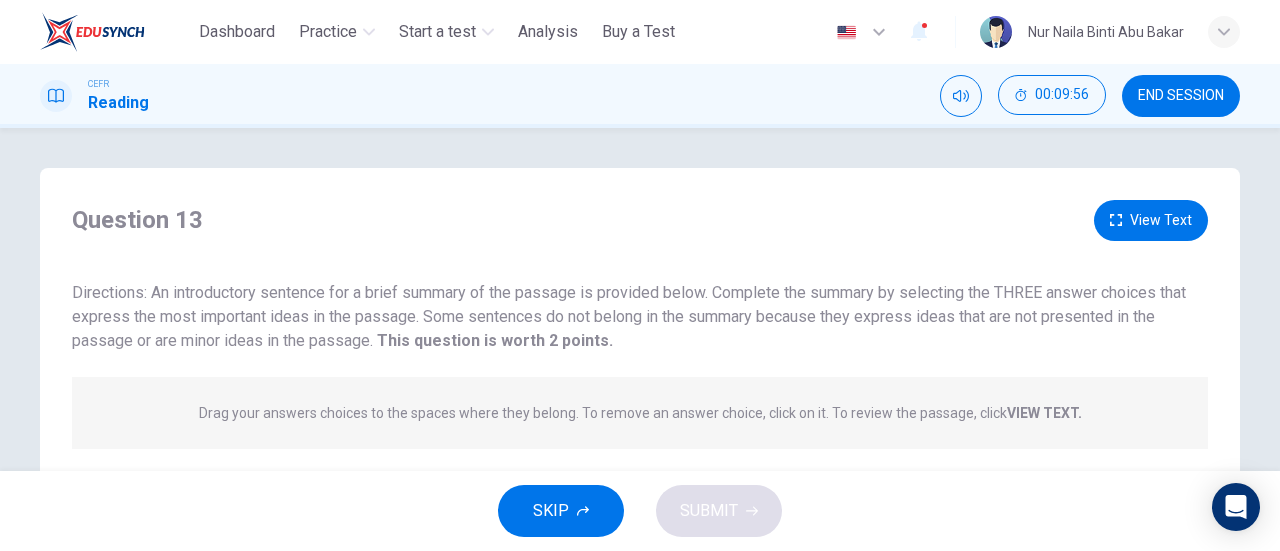 click on "View Text" at bounding box center (1151, 220) 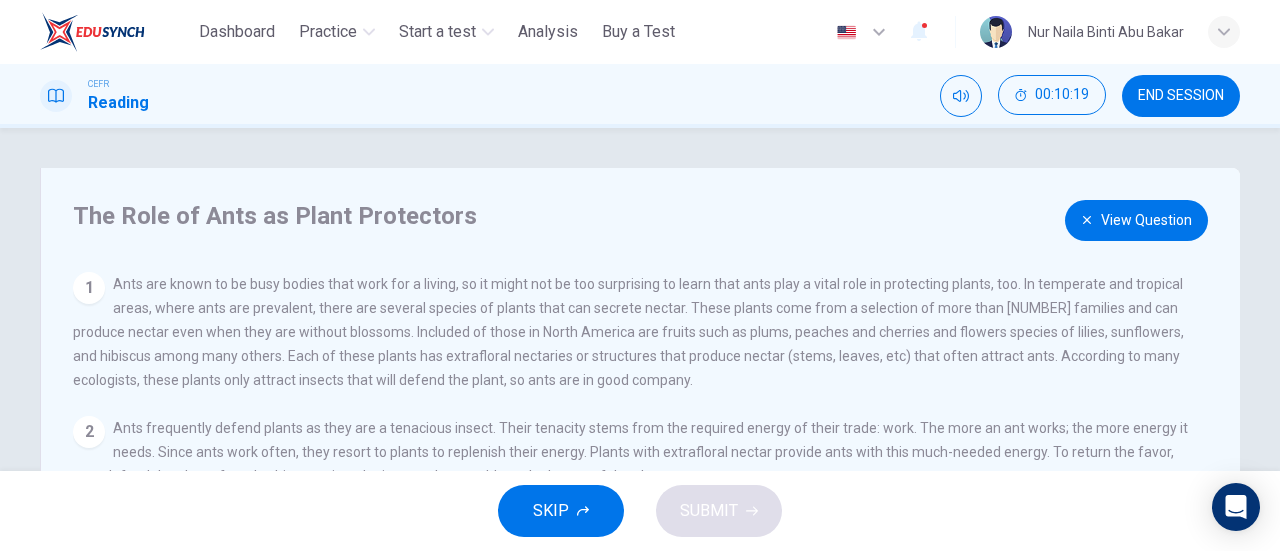 click on "View Question" at bounding box center (1136, 220) 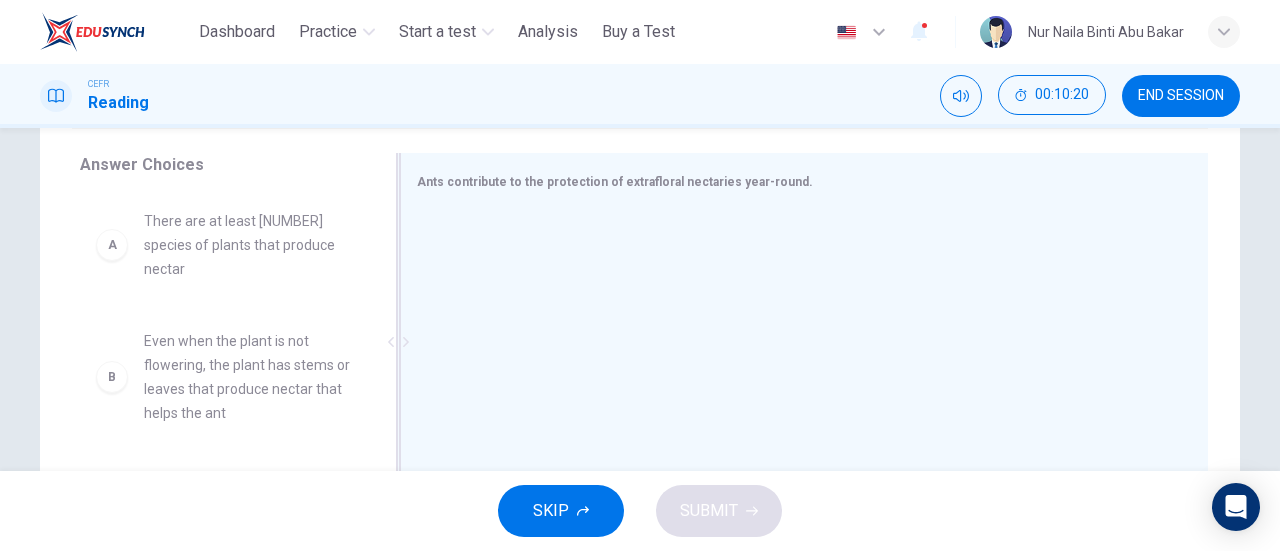 scroll, scrollTop: 400, scrollLeft: 0, axis: vertical 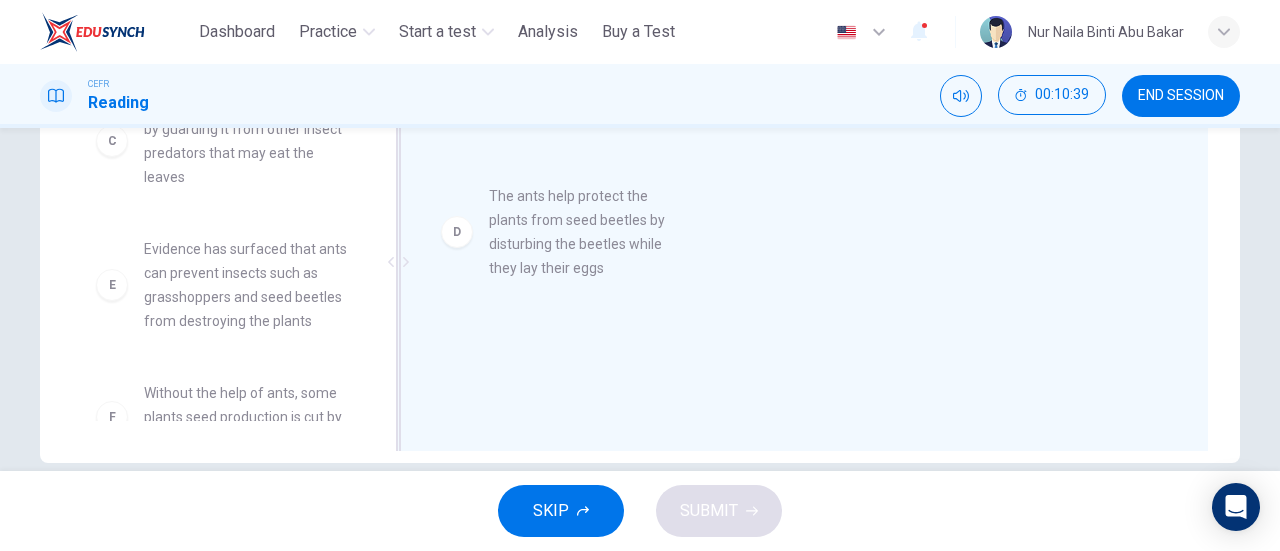 drag, startPoint x: 240, startPoint y: 279, endPoint x: 598, endPoint y: 250, distance: 359.17267 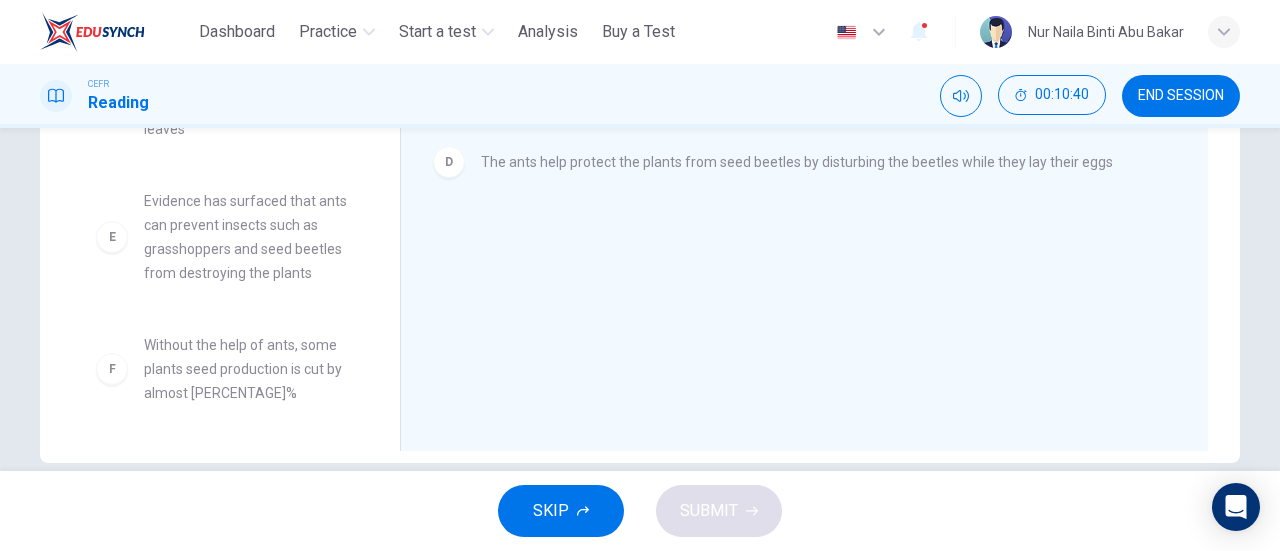 scroll, scrollTop: 348, scrollLeft: 0, axis: vertical 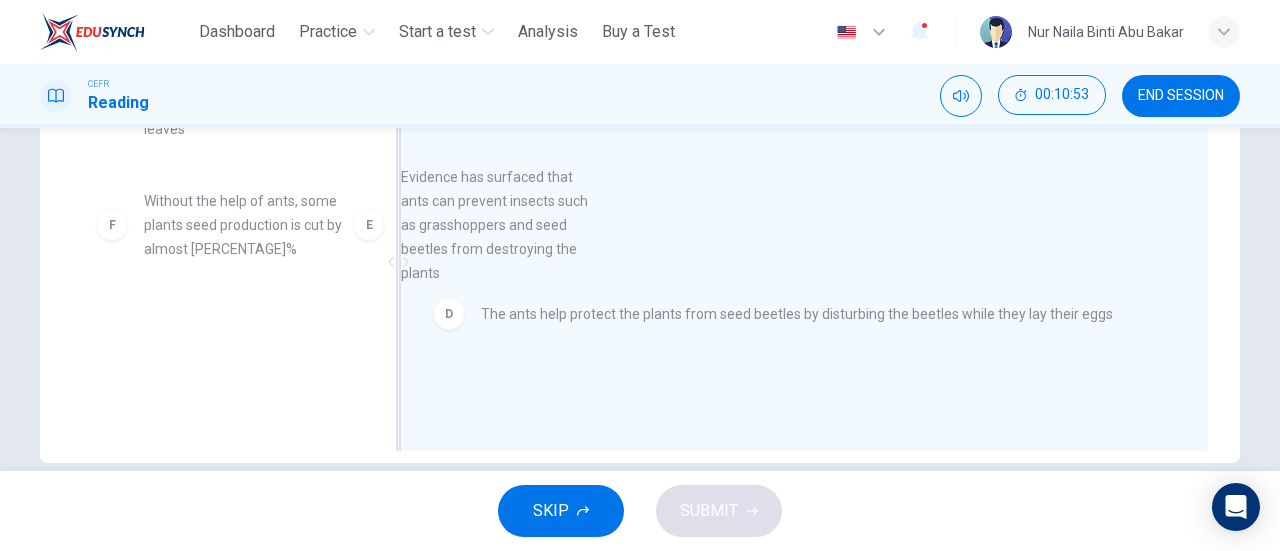 drag, startPoint x: 217, startPoint y: 251, endPoint x: 618, endPoint y: 277, distance: 401.842 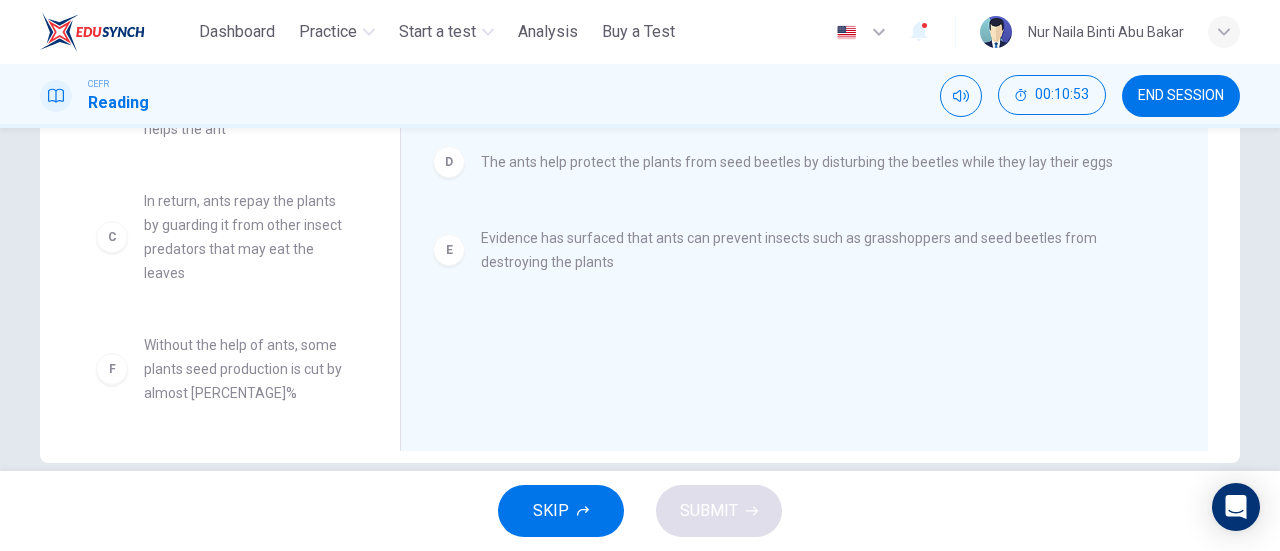 scroll, scrollTop: 180, scrollLeft: 0, axis: vertical 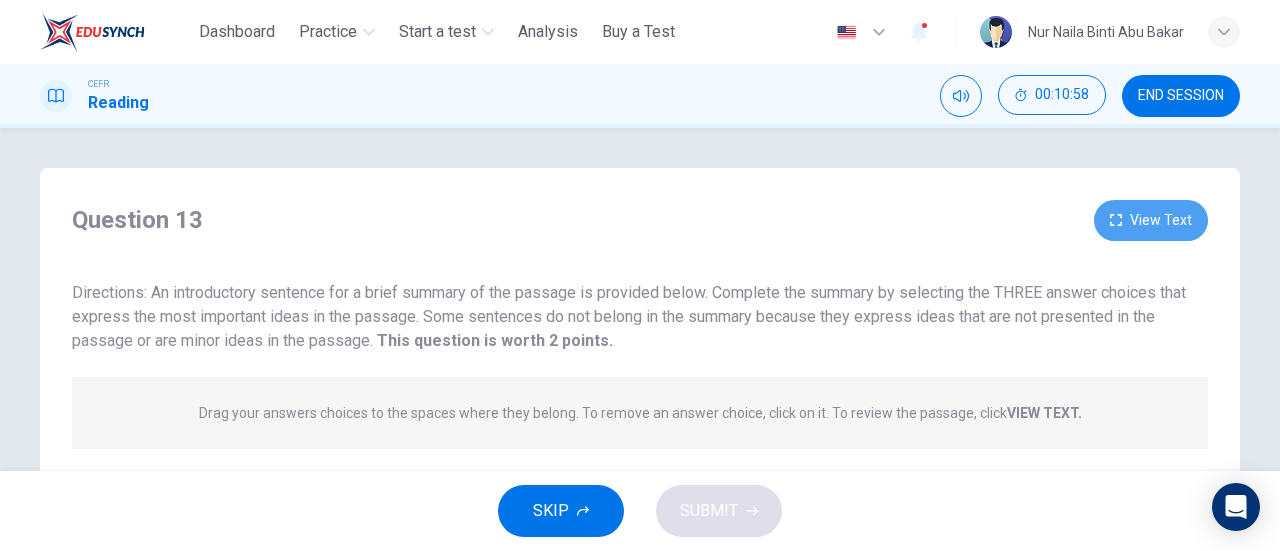 click on "View Text" at bounding box center [1151, 220] 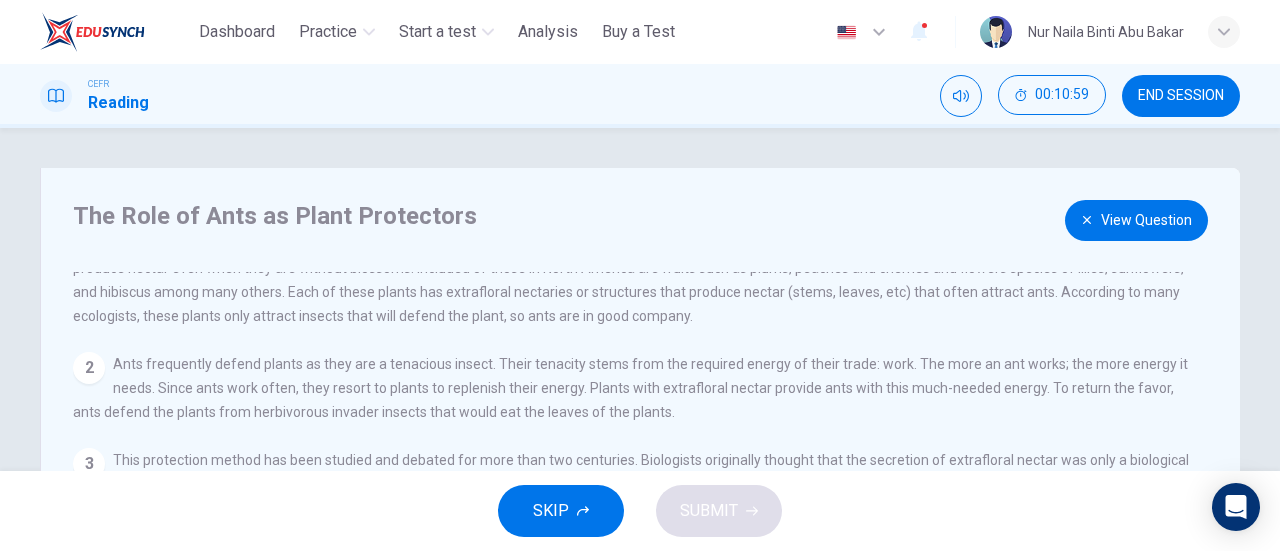 scroll, scrollTop: 112, scrollLeft: 0, axis: vertical 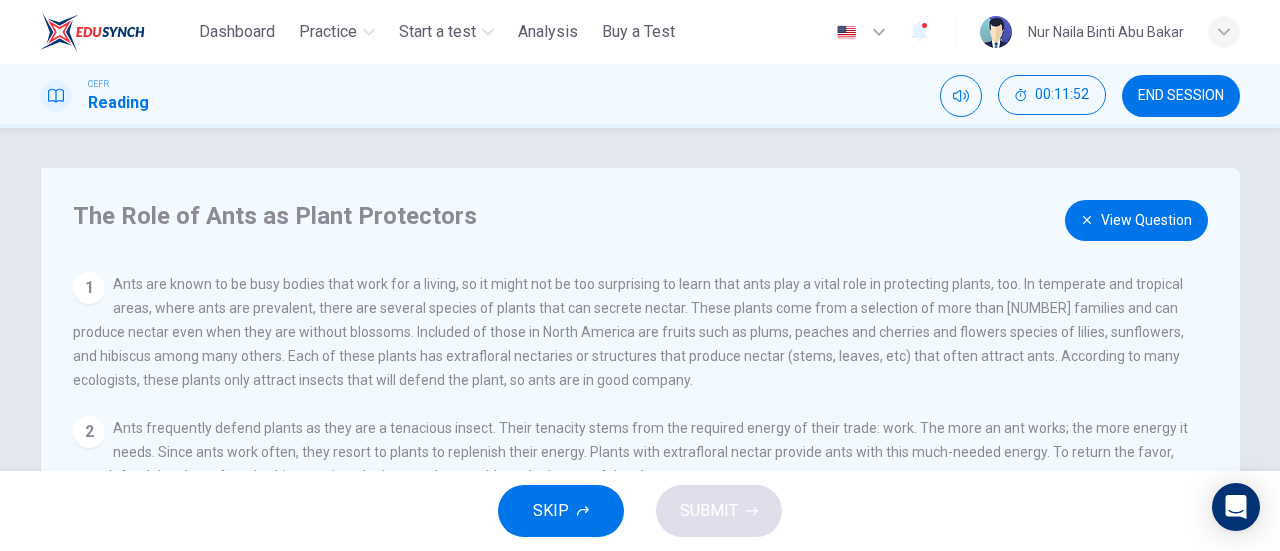 drag, startPoint x: 1152, startPoint y: 209, endPoint x: 1120, endPoint y: 221, distance: 34.176014 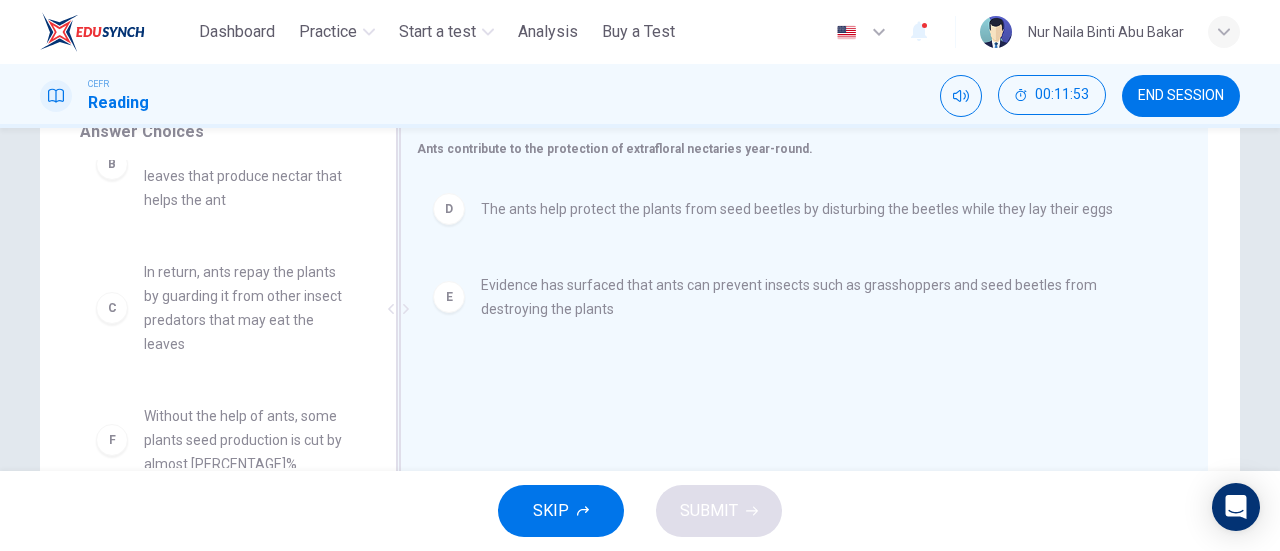 scroll, scrollTop: 400, scrollLeft: 0, axis: vertical 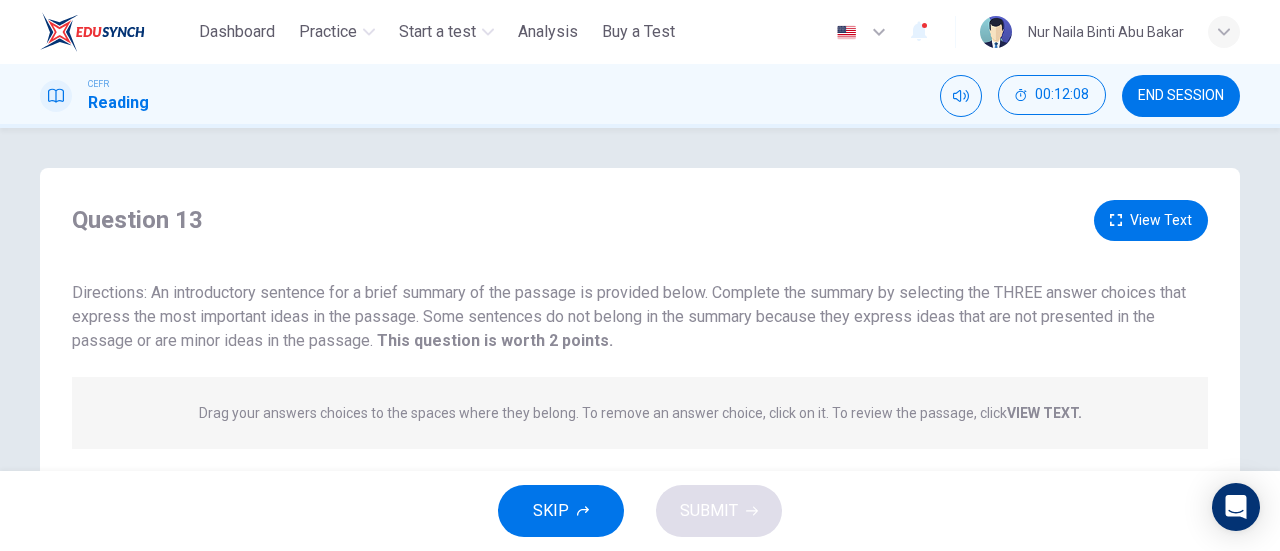 click on "View Text" at bounding box center [1151, 220] 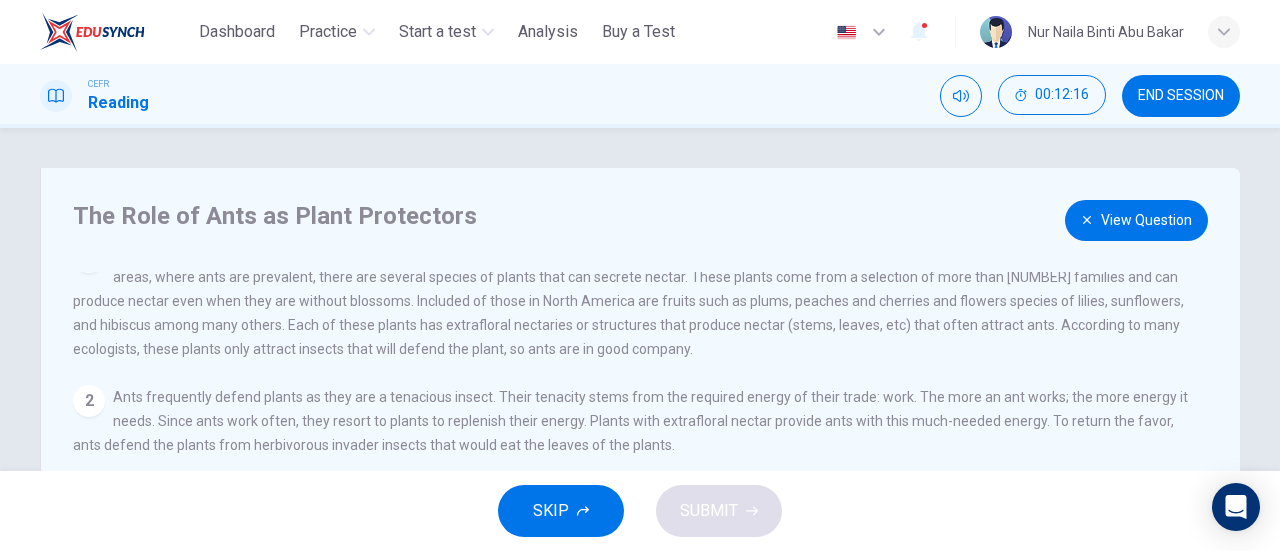 scroll, scrollTop: 0, scrollLeft: 0, axis: both 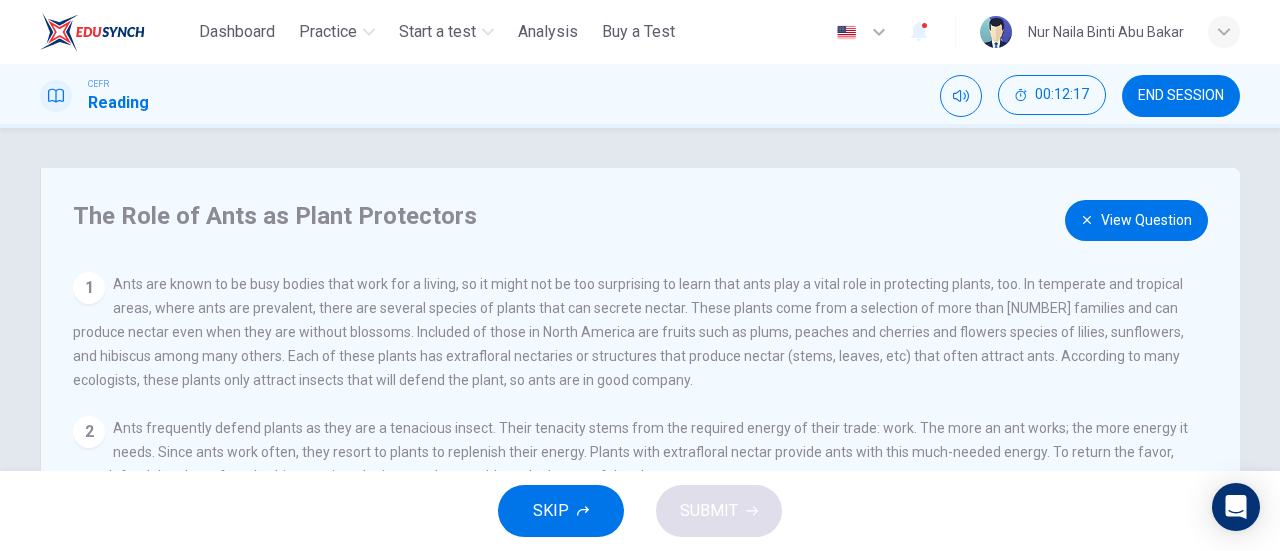 click on "View Question" at bounding box center (1136, 220) 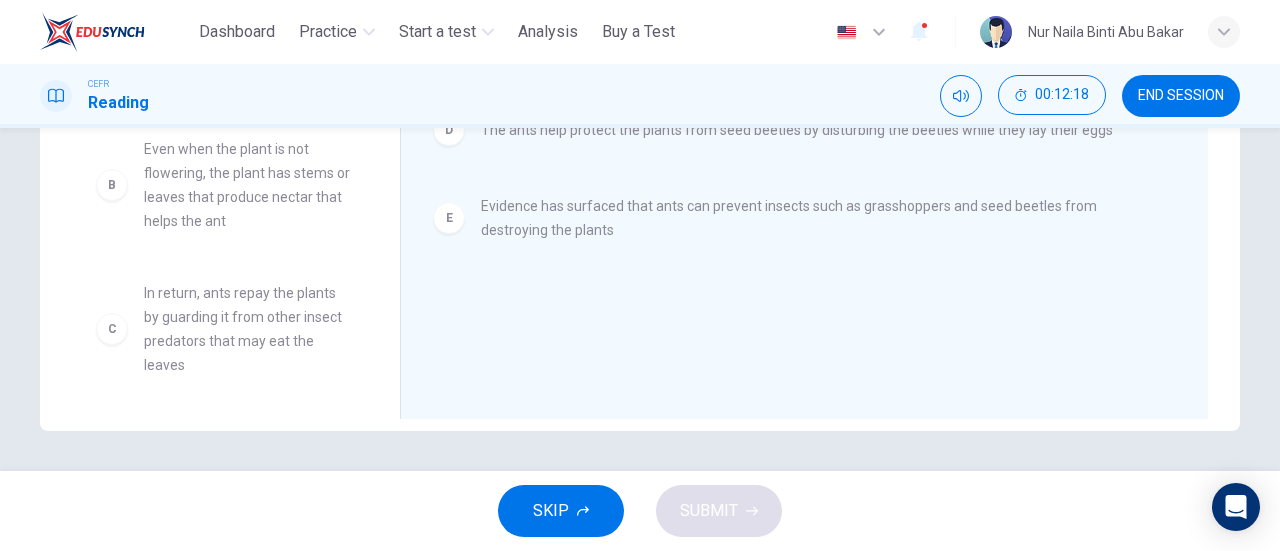 scroll, scrollTop: 332, scrollLeft: 0, axis: vertical 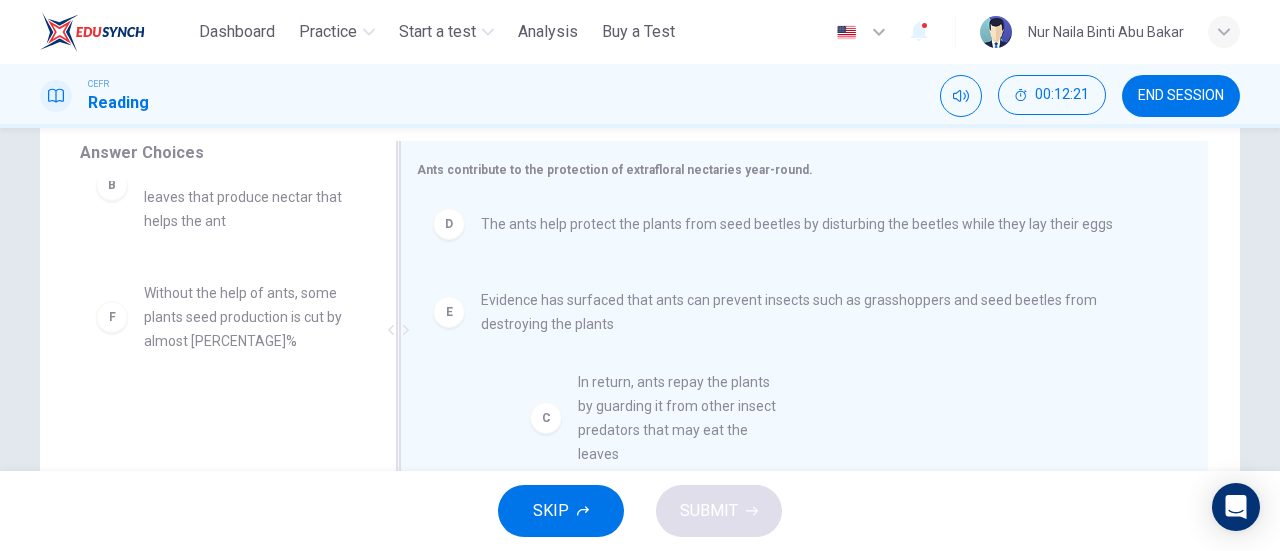 drag, startPoint x: 213, startPoint y: 324, endPoint x: 686, endPoint y: 439, distance: 486.7792 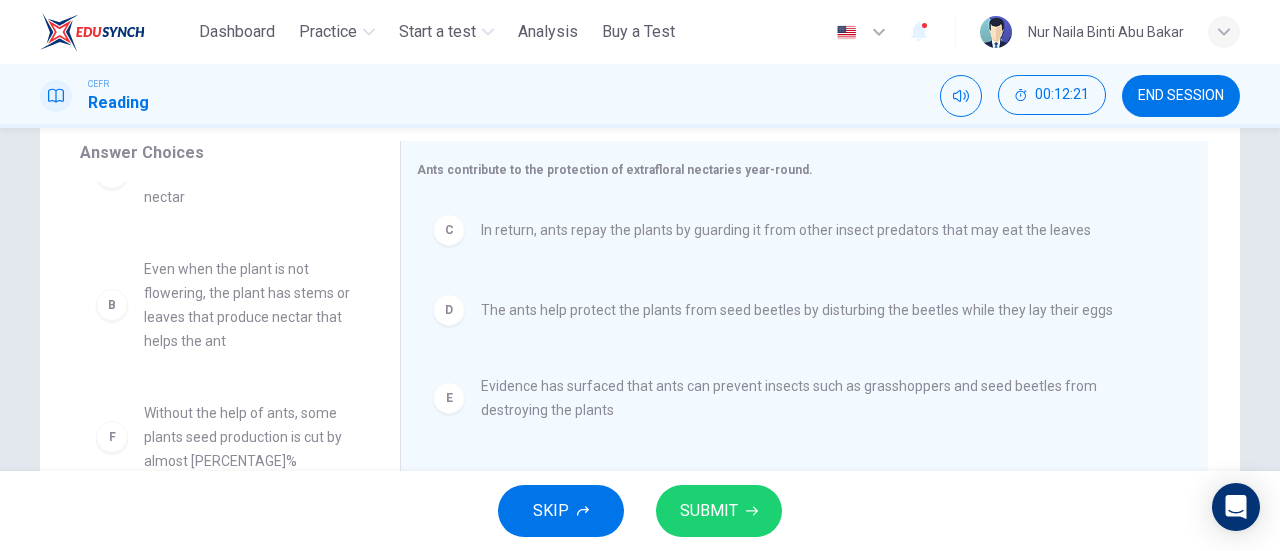 scroll, scrollTop: 0, scrollLeft: 0, axis: both 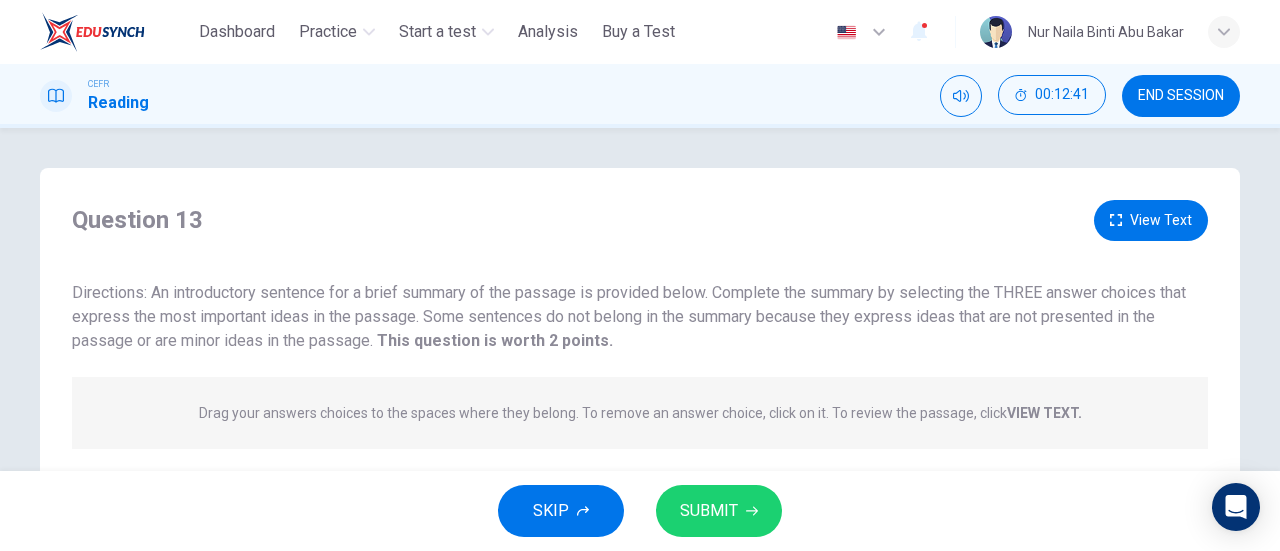 click on "View Text" at bounding box center (1151, 220) 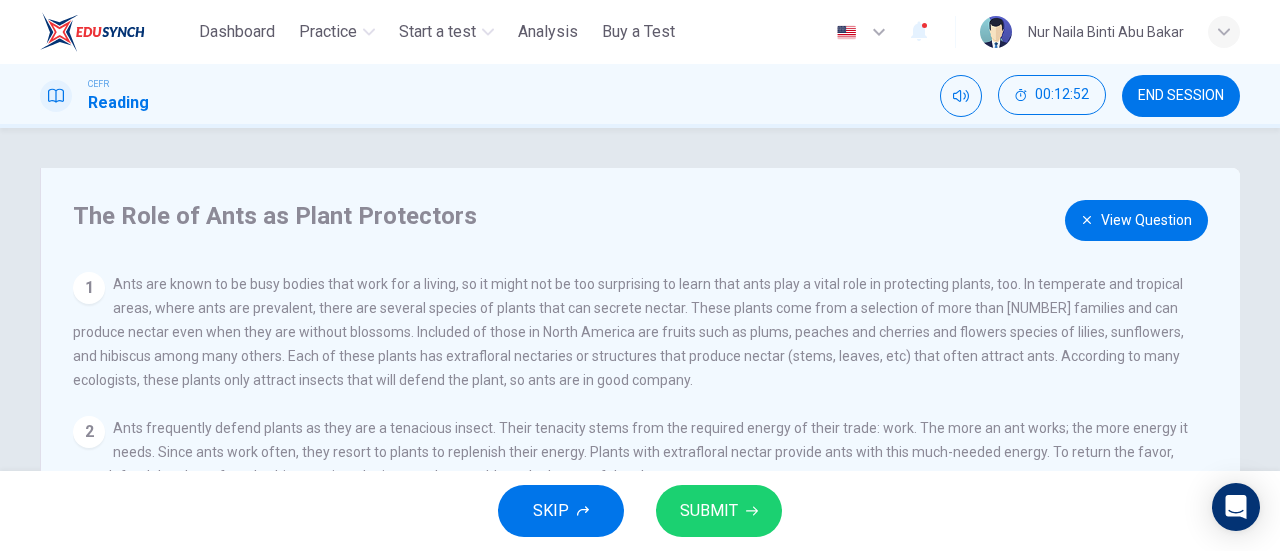 click on "View Question" at bounding box center (1136, 220) 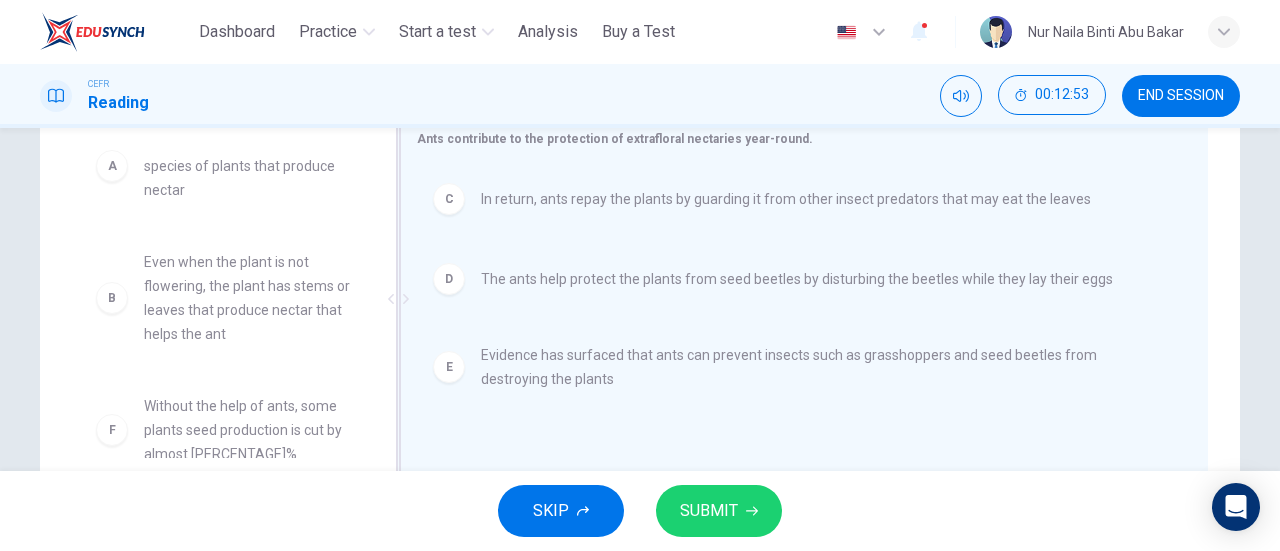 scroll, scrollTop: 332, scrollLeft: 0, axis: vertical 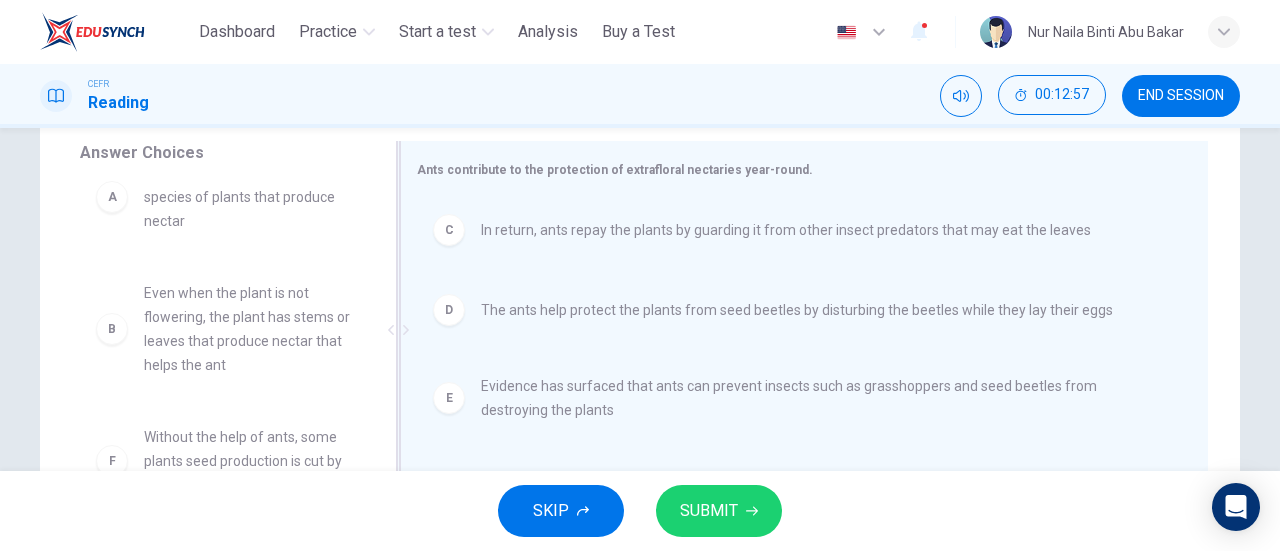 click on "D The ants help protect the plants from seed beetles by disturbing the beetles while they lay their eggs" at bounding box center [796, 310] 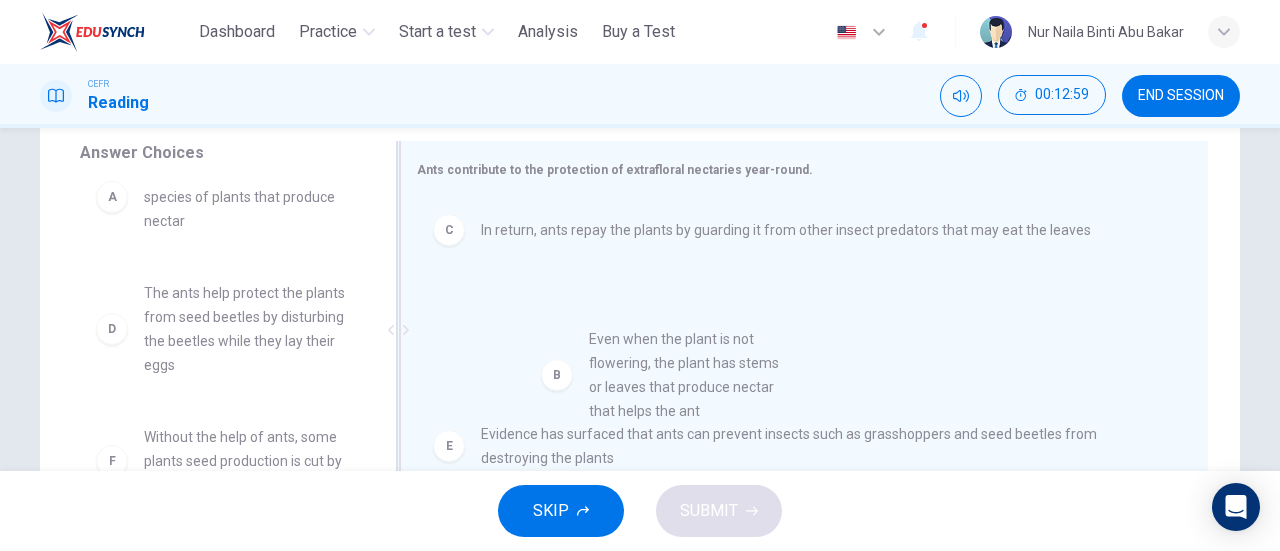 drag, startPoint x: 219, startPoint y: 324, endPoint x: 686, endPoint y: 397, distance: 472.67114 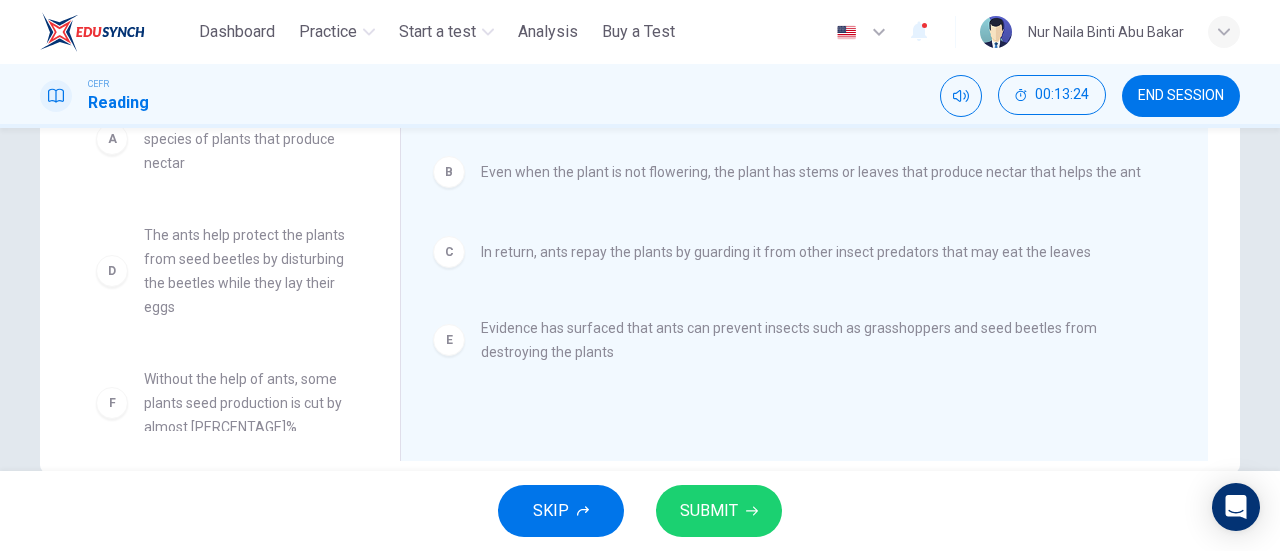 scroll, scrollTop: 432, scrollLeft: 0, axis: vertical 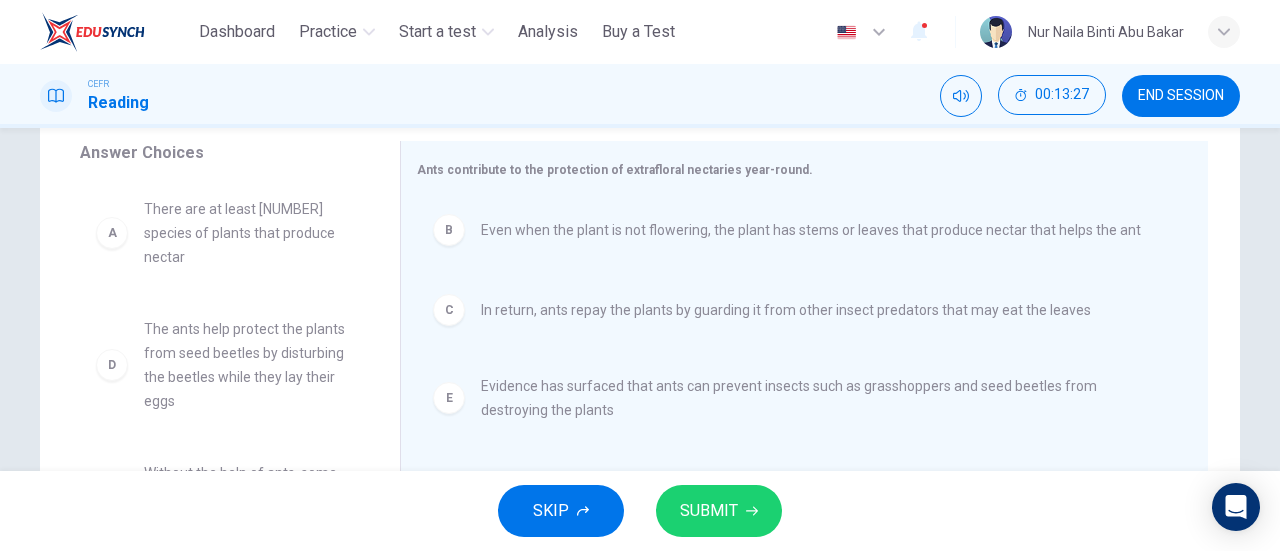 click on "SUBMIT" at bounding box center [719, 511] 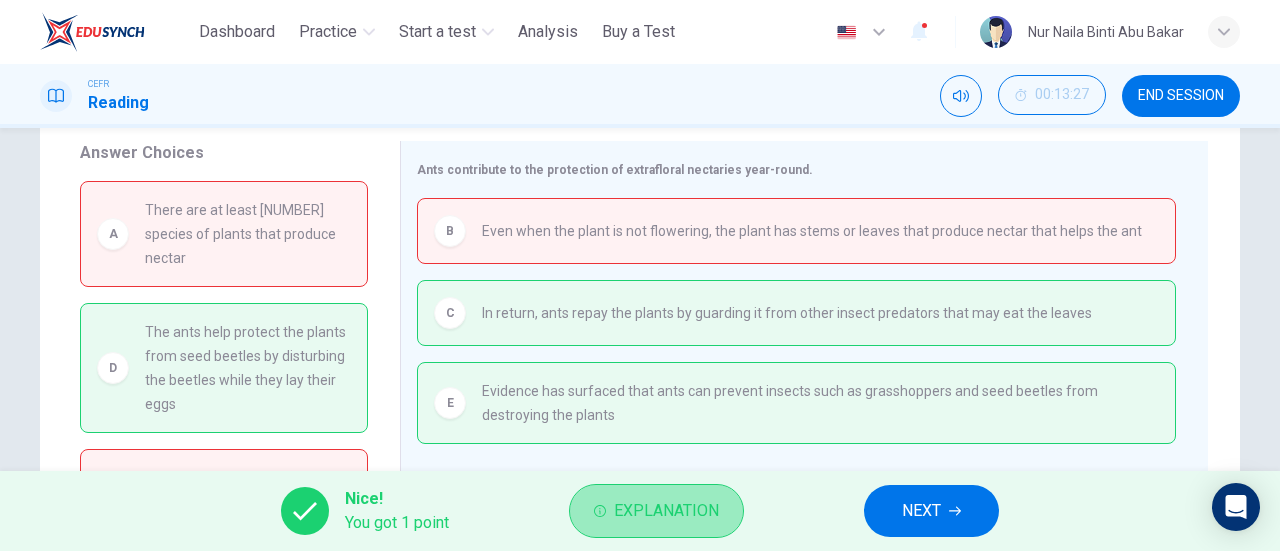 click on "Explanation" at bounding box center [666, 511] 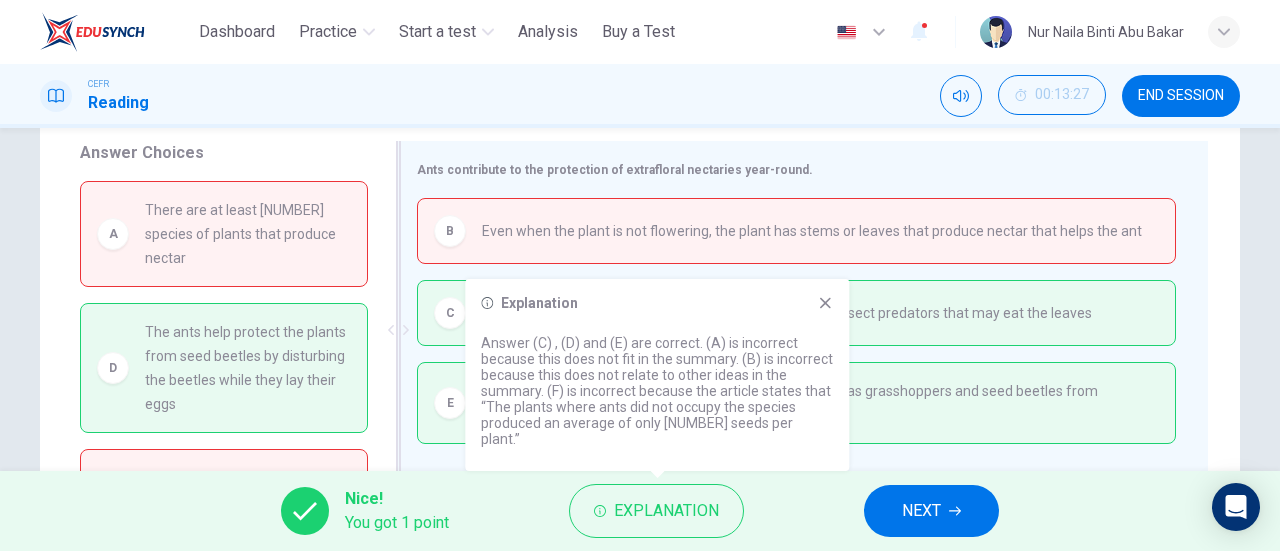 click on "B Even when the plant is not flowering, the plant has stems or leaves that produce nectar that helps the ant" at bounding box center [796, 231] 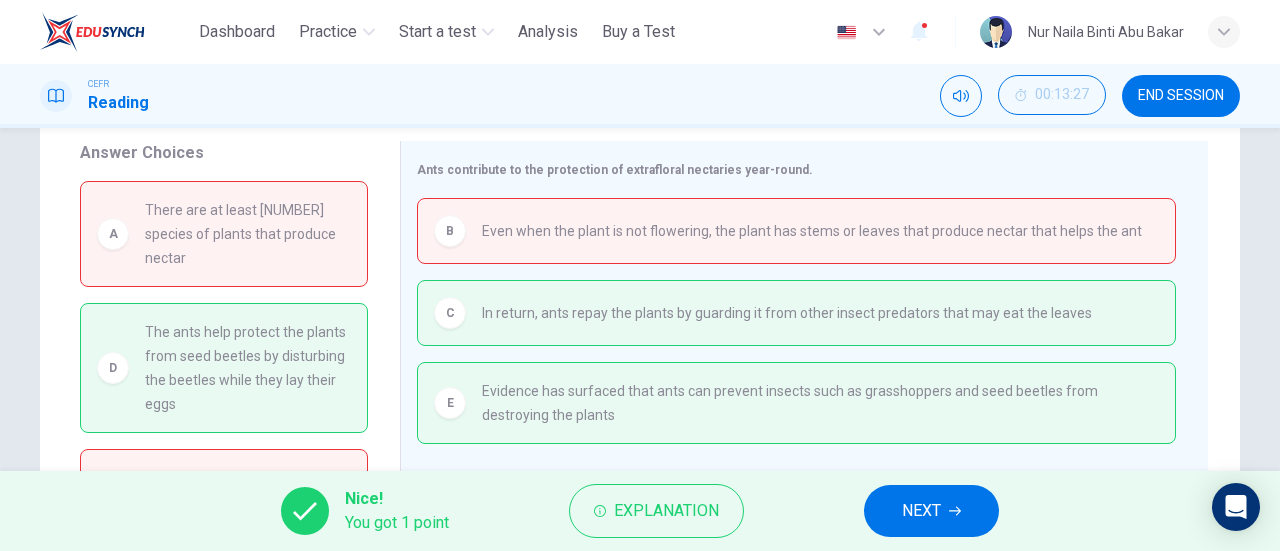 click on "NEXT" at bounding box center [921, 511] 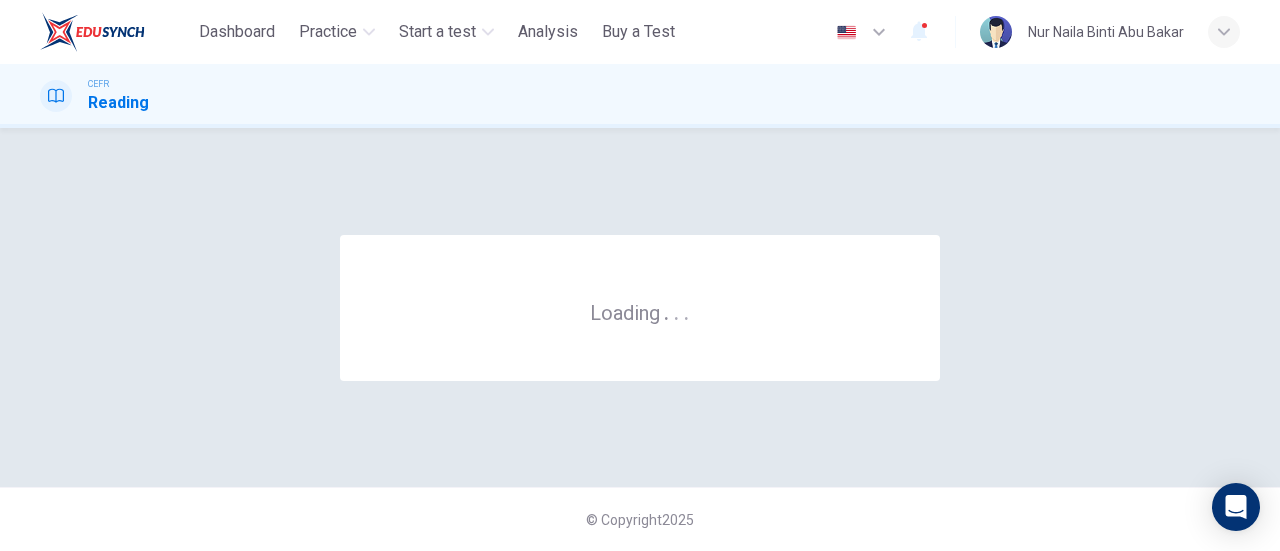 scroll, scrollTop: 0, scrollLeft: 0, axis: both 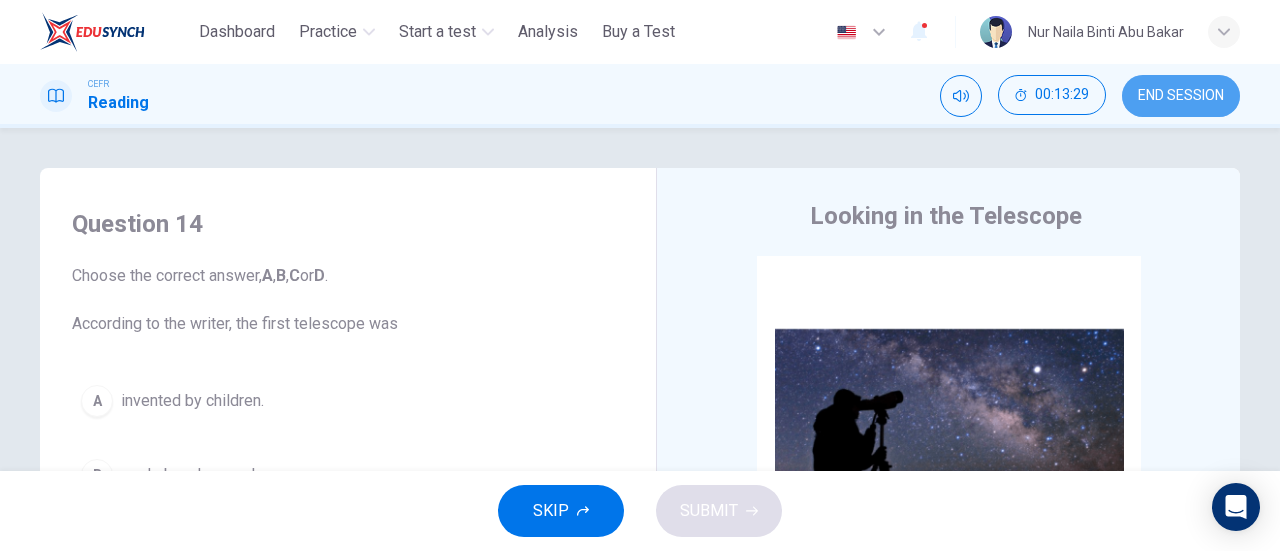 click on "END SESSION" at bounding box center (1181, 96) 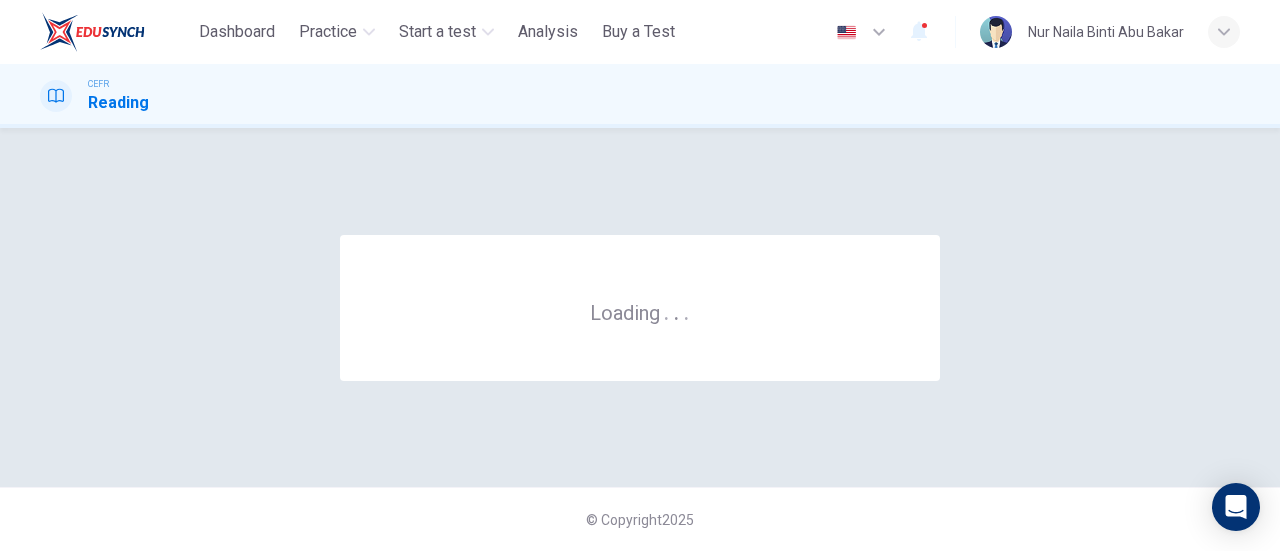scroll, scrollTop: 0, scrollLeft: 0, axis: both 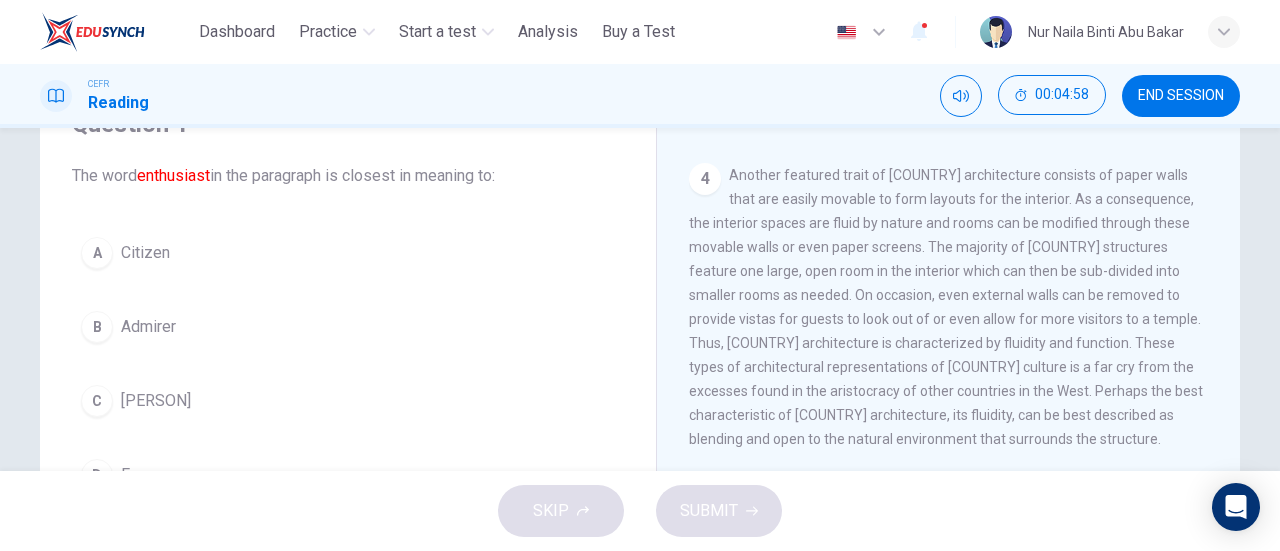 click on "B" at bounding box center [97, 327] 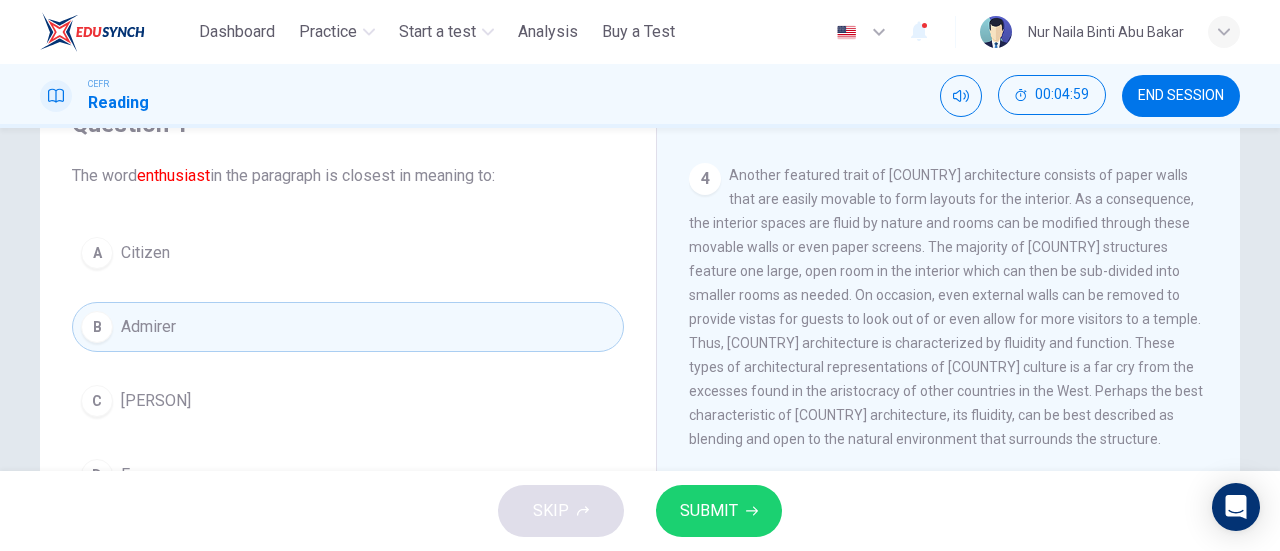 click on "SUBMIT" at bounding box center (709, 511) 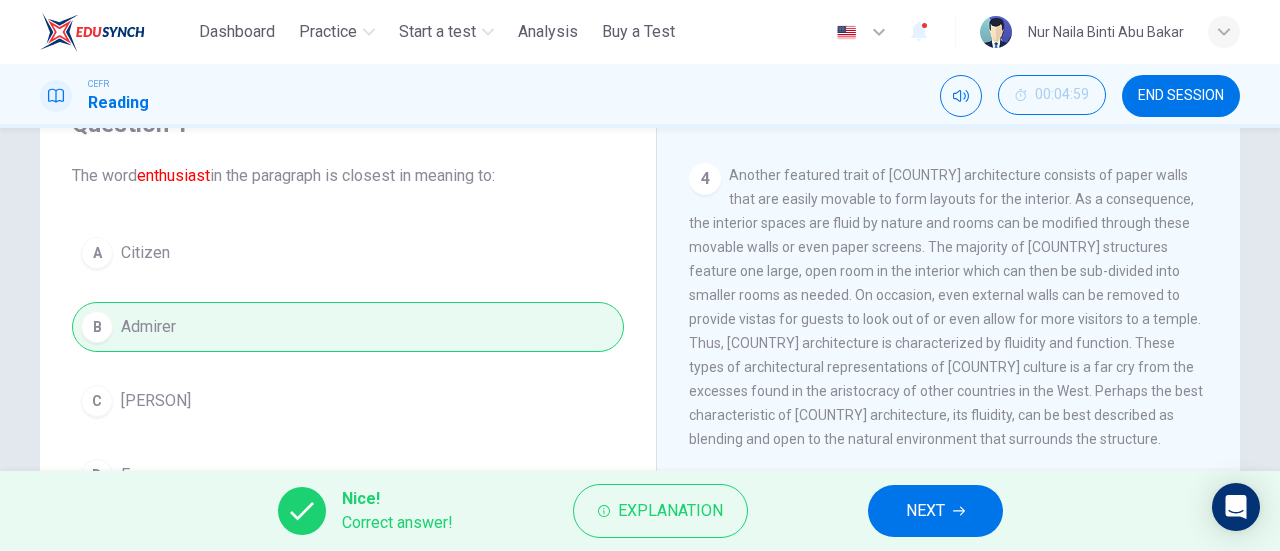 click on "NEXT" at bounding box center (925, 511) 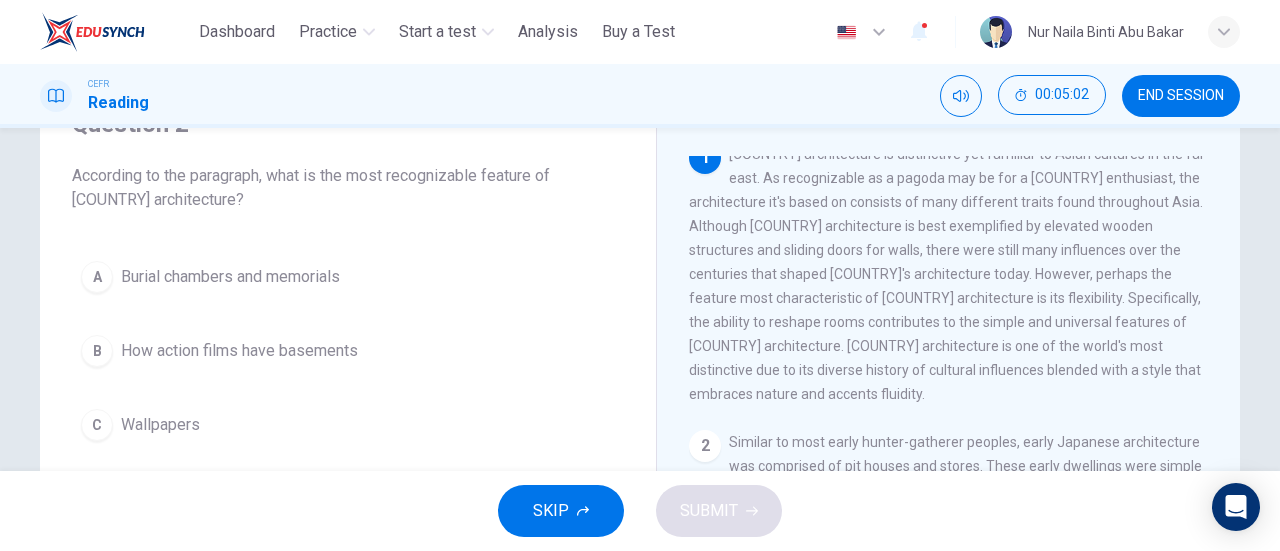 scroll, scrollTop: 0, scrollLeft: 0, axis: both 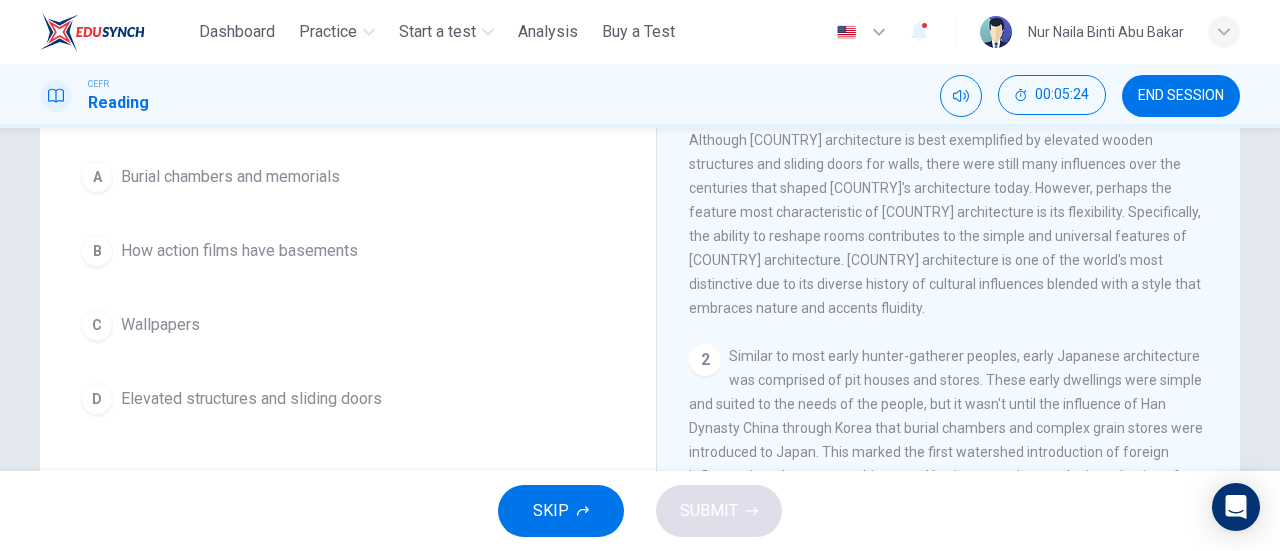 click on "D" at bounding box center [97, 399] 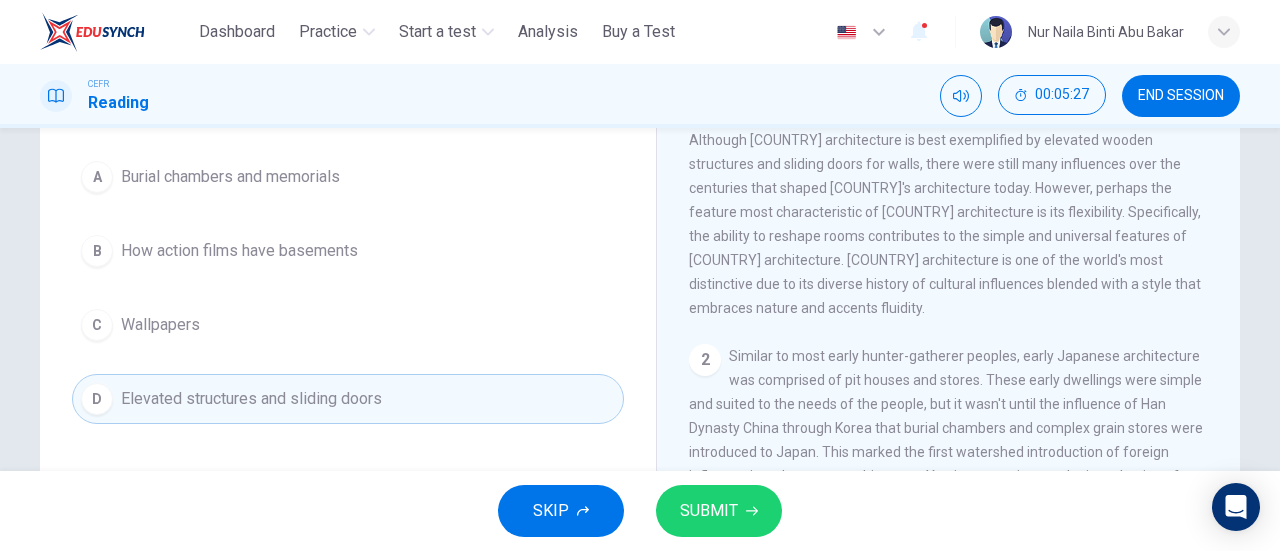 scroll, scrollTop: 100, scrollLeft: 0, axis: vertical 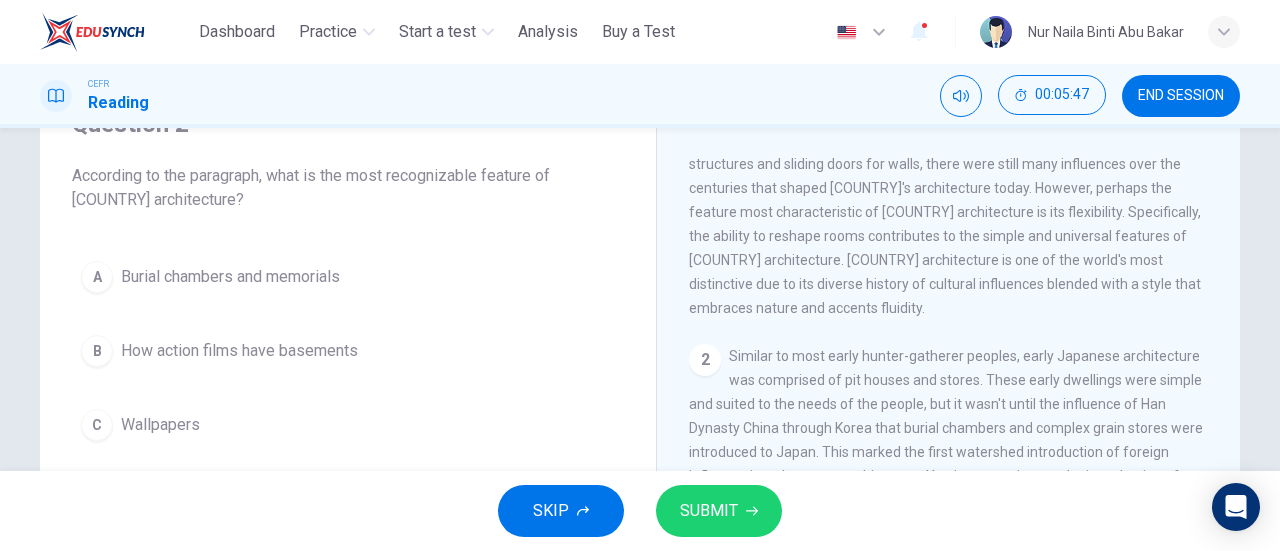 click on "SUBMIT" at bounding box center [709, 511] 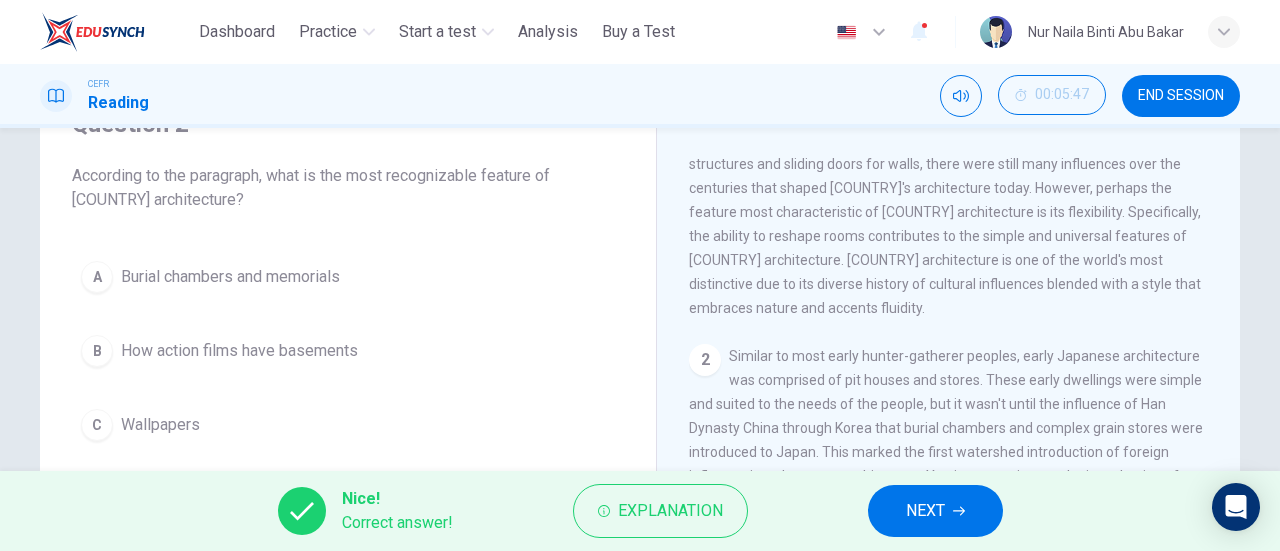 click on "Nice! Correct answer! Explanation NEXT" at bounding box center (640, 511) 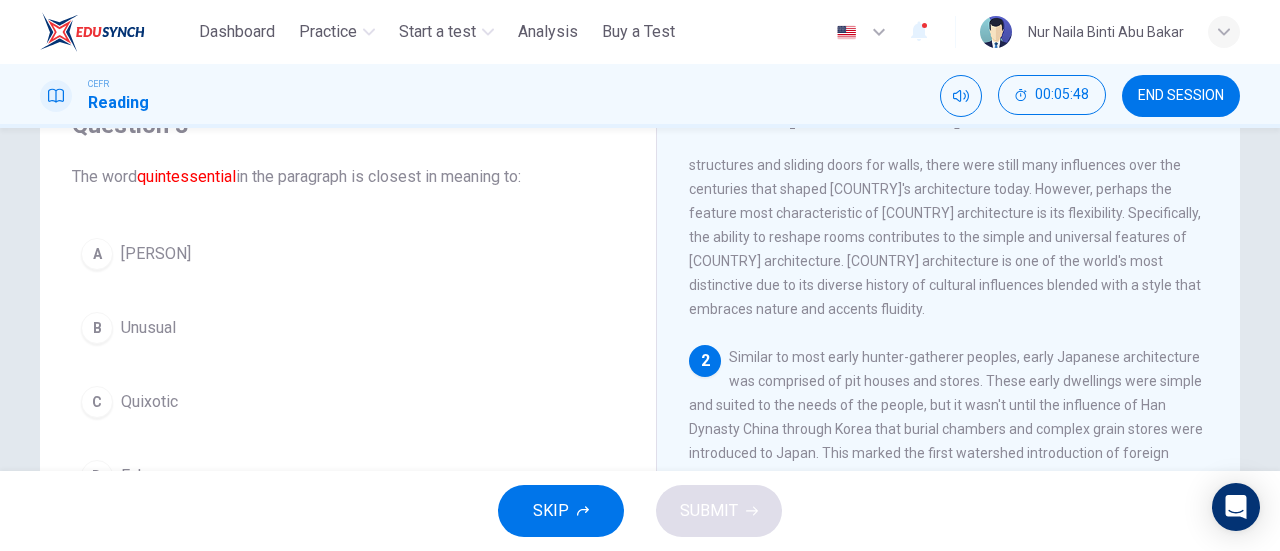 scroll, scrollTop: 100, scrollLeft: 0, axis: vertical 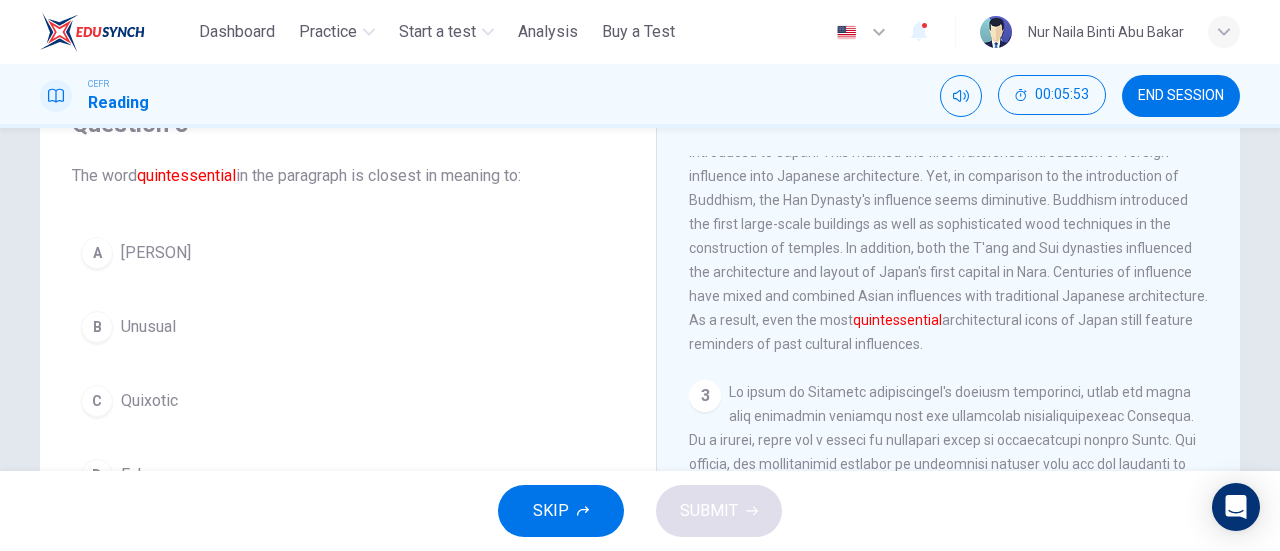 click on "A" at bounding box center (97, 253) 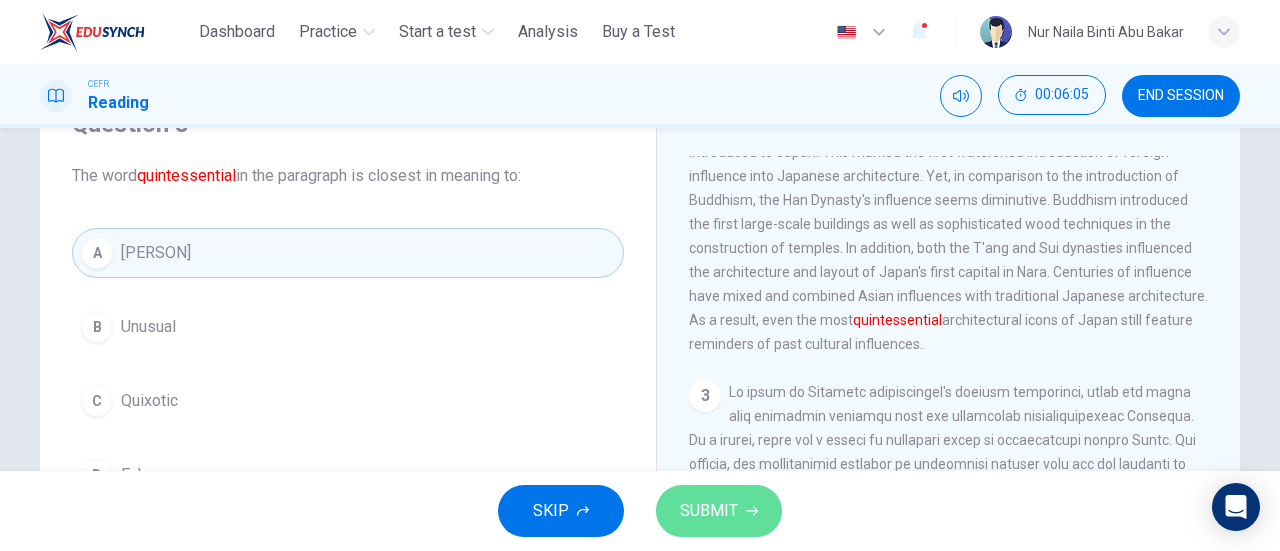 click on "SUBMIT" at bounding box center [709, 511] 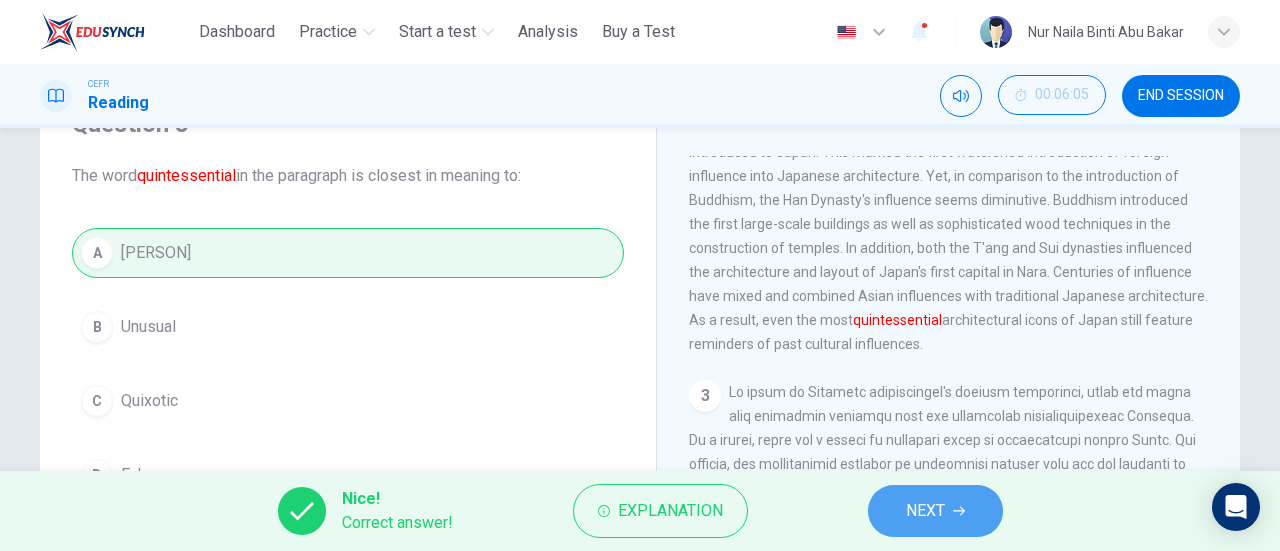 click on "NEXT" at bounding box center [925, 511] 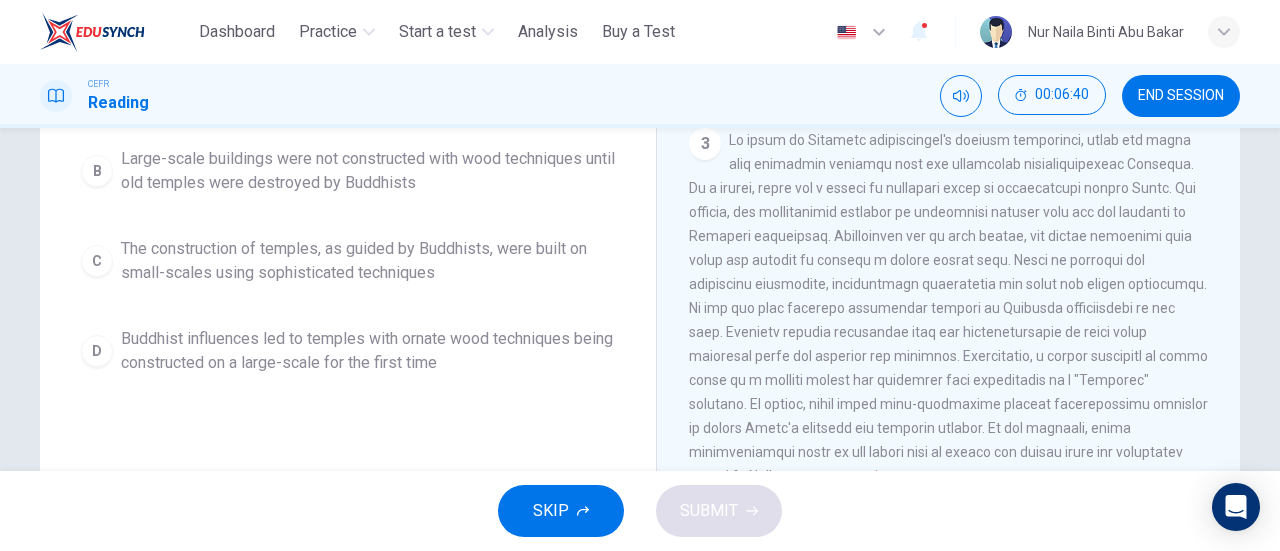 scroll, scrollTop: 400, scrollLeft: 0, axis: vertical 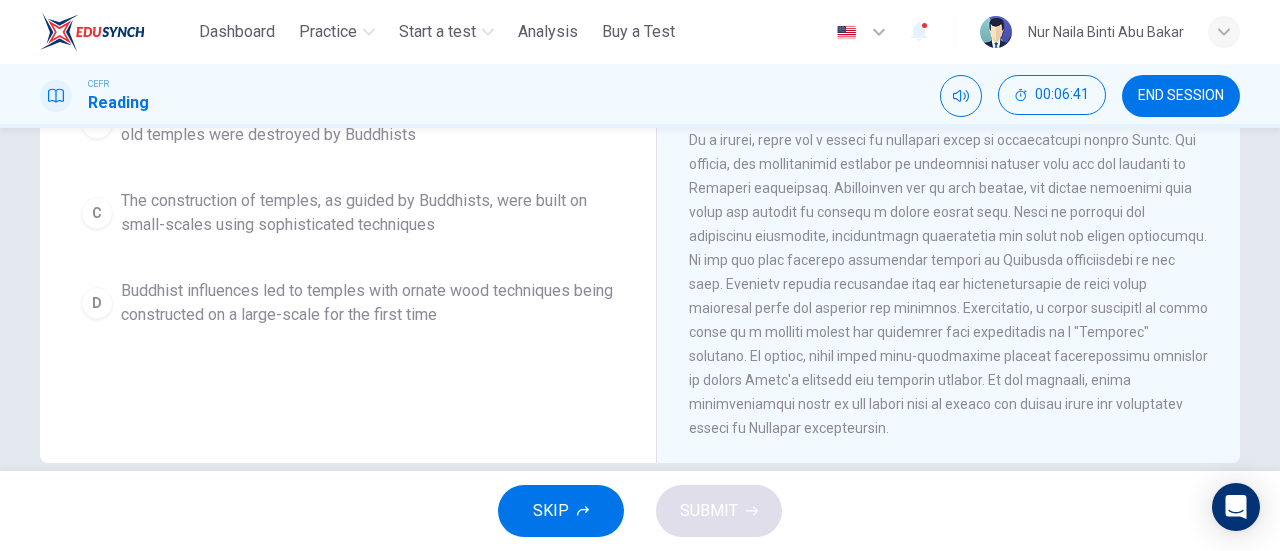 click on "D" at bounding box center (97, 303) 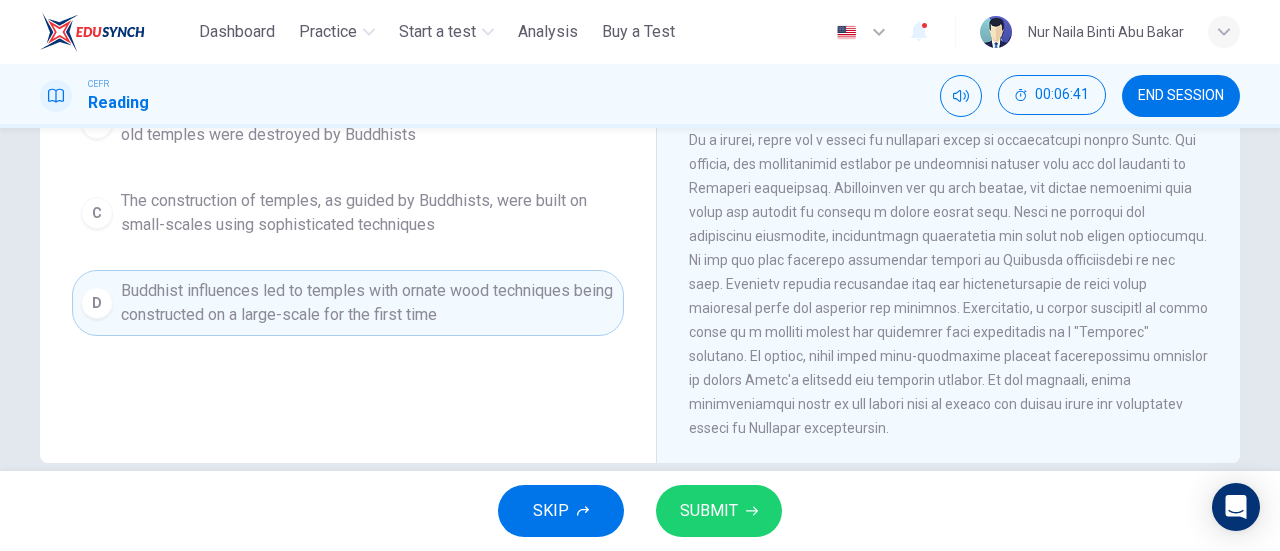 click on "SUBMIT" at bounding box center (709, 511) 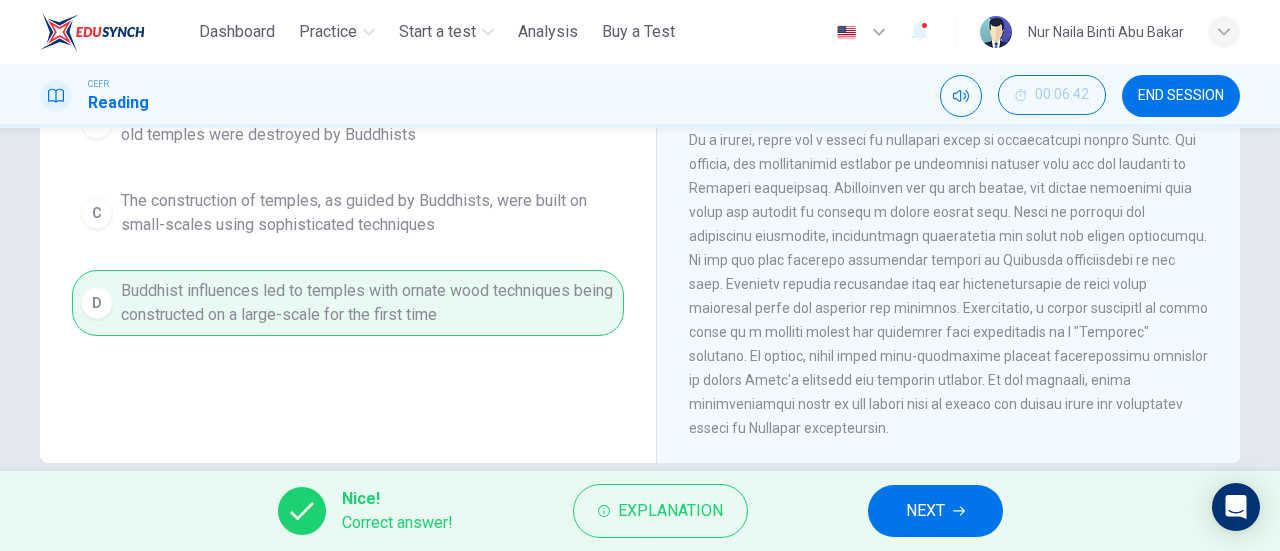 click on "NEXT" at bounding box center (925, 511) 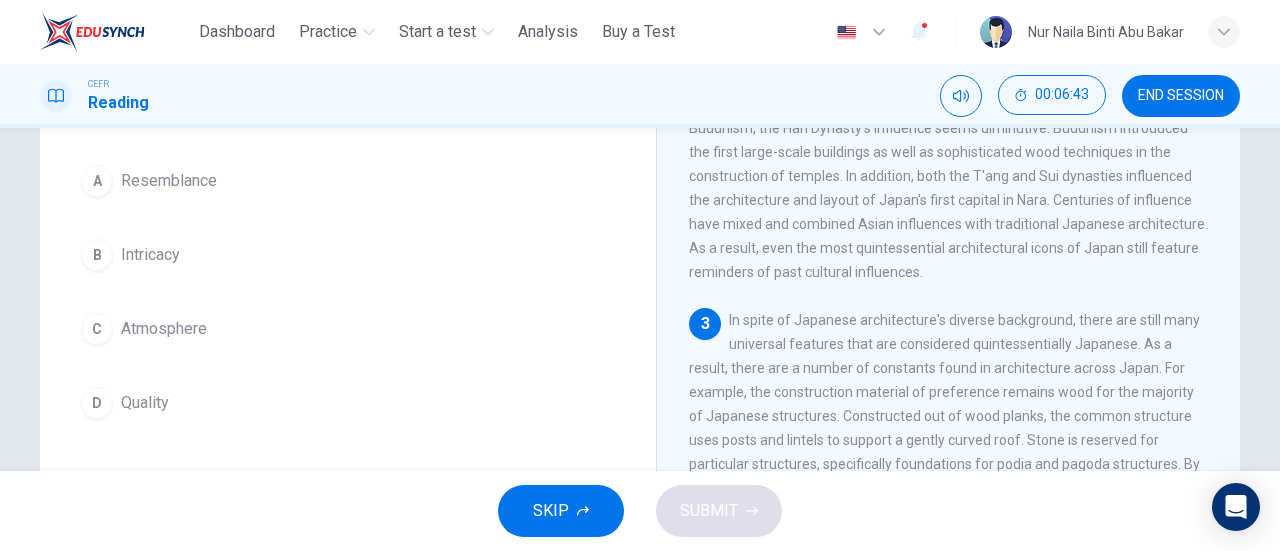 scroll, scrollTop: 204, scrollLeft: 0, axis: vertical 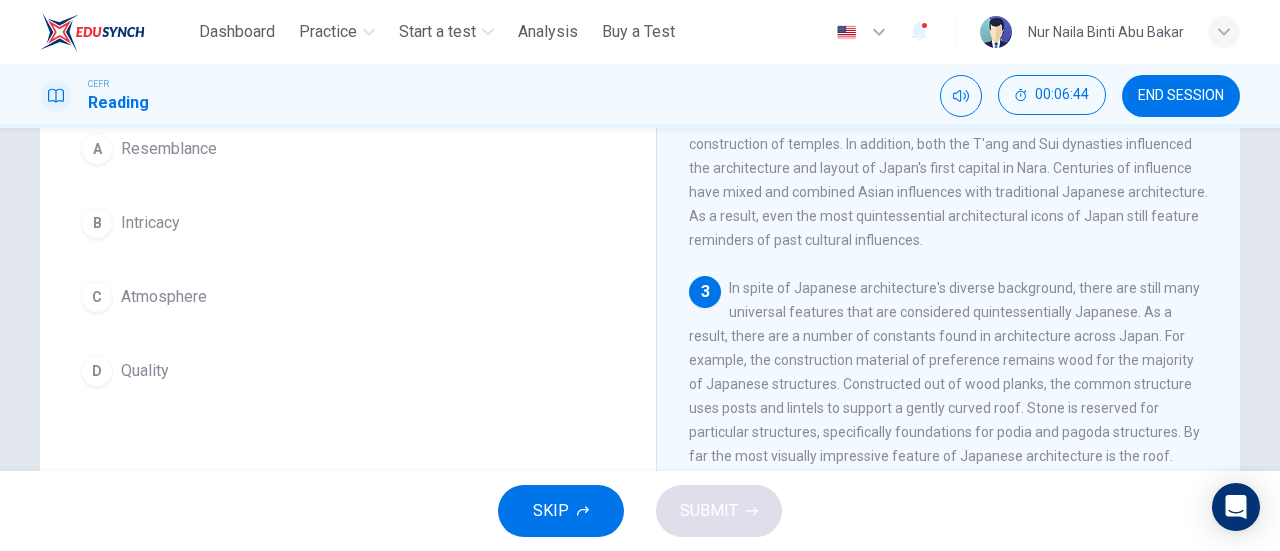 click on "C" at bounding box center (97, 297) 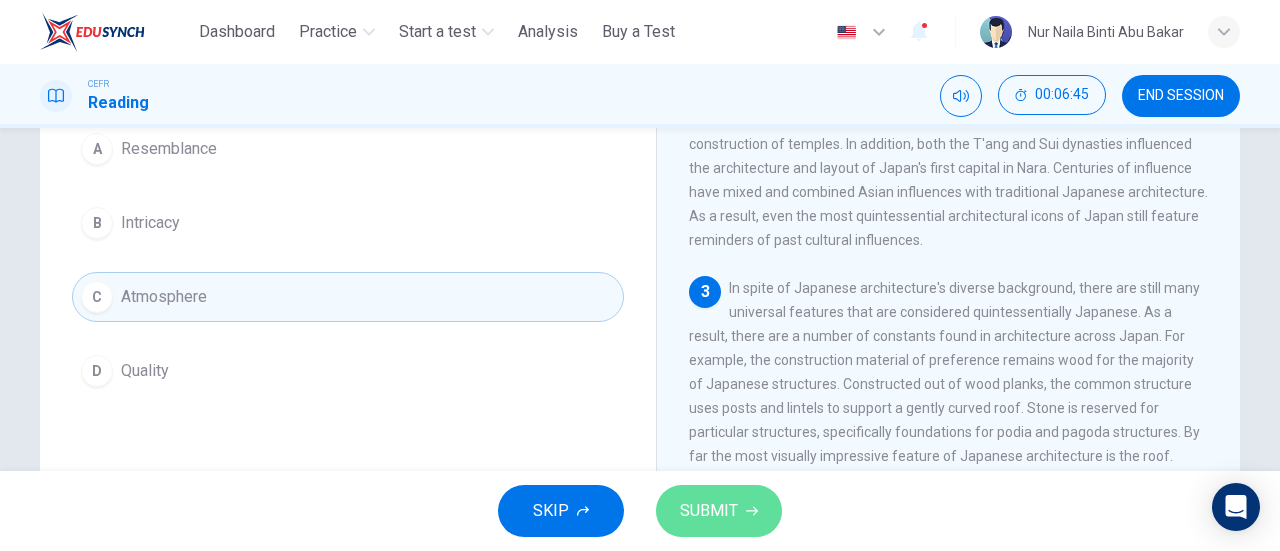 drag, startPoint x: 688, startPoint y: 505, endPoint x: 694, endPoint y: 494, distance: 12.529964 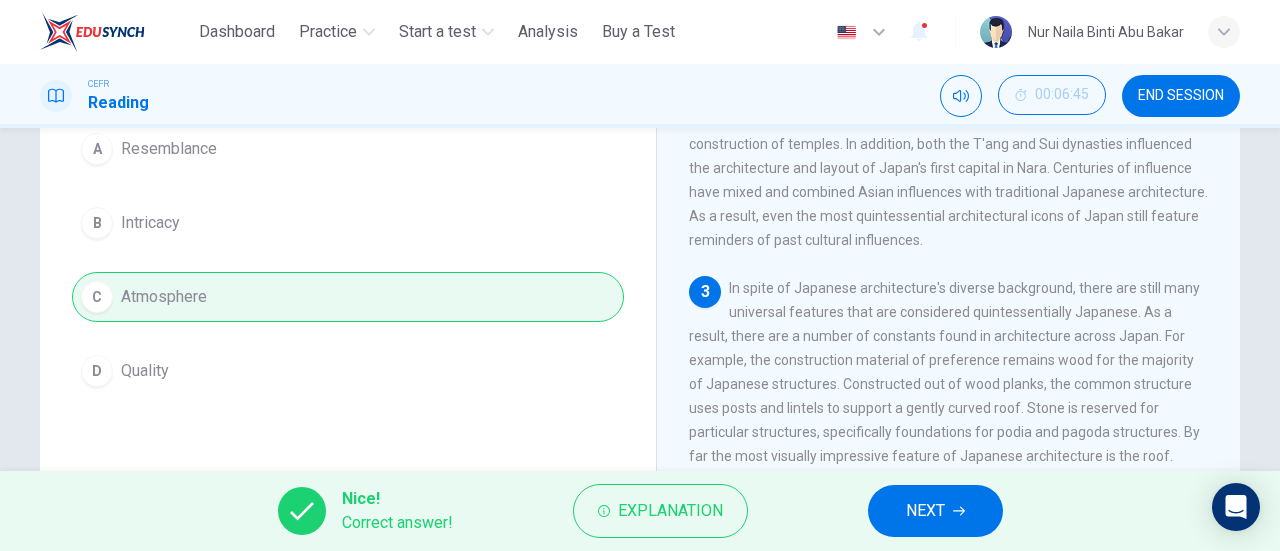 drag, startPoint x: 908, startPoint y: 501, endPoint x: 852, endPoint y: 459, distance: 70 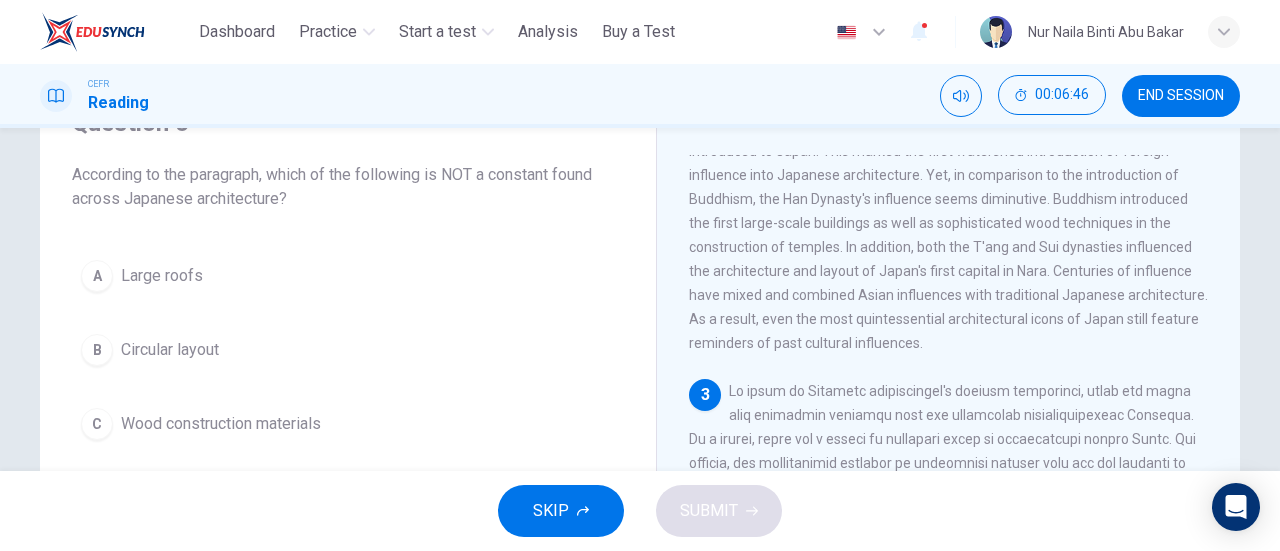scroll, scrollTop: 128, scrollLeft: 0, axis: vertical 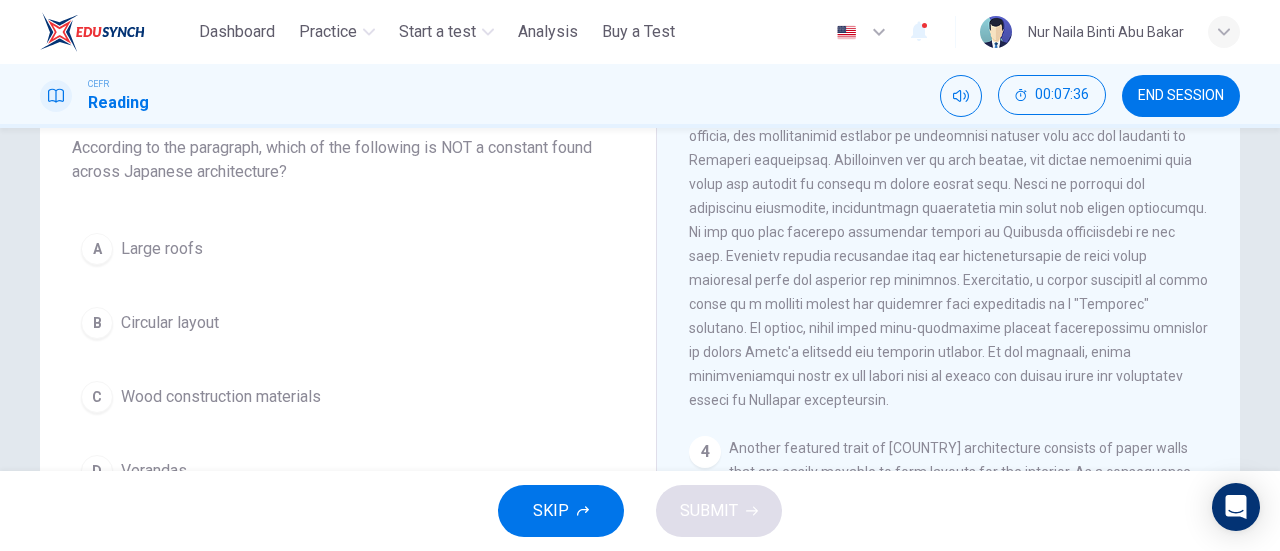 click on "B" at bounding box center (97, 323) 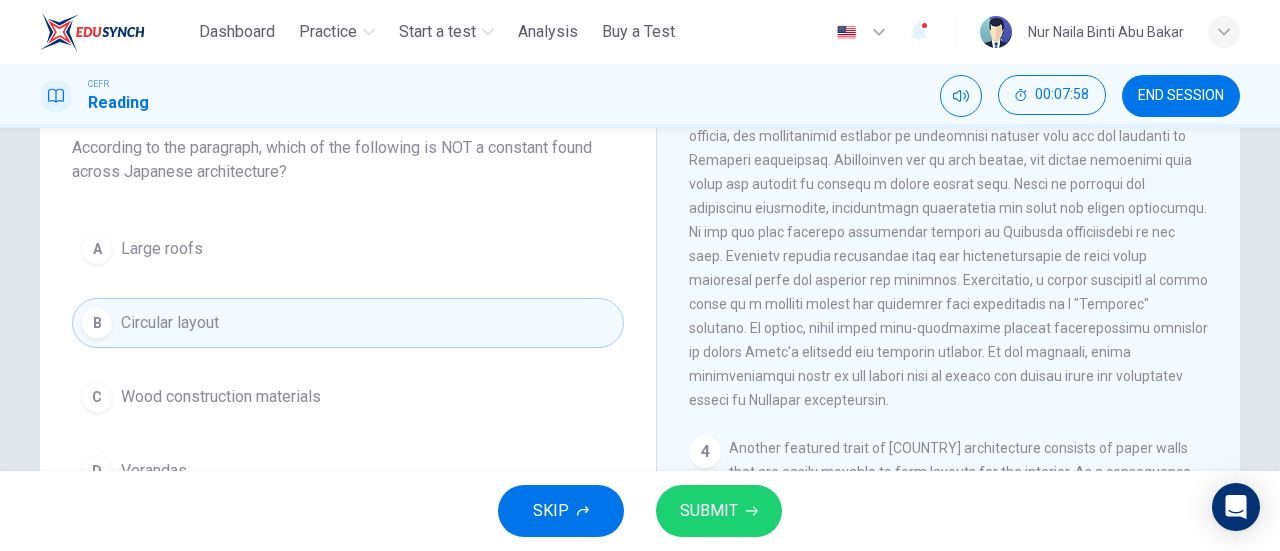 scroll, scrollTop: 600, scrollLeft: 0, axis: vertical 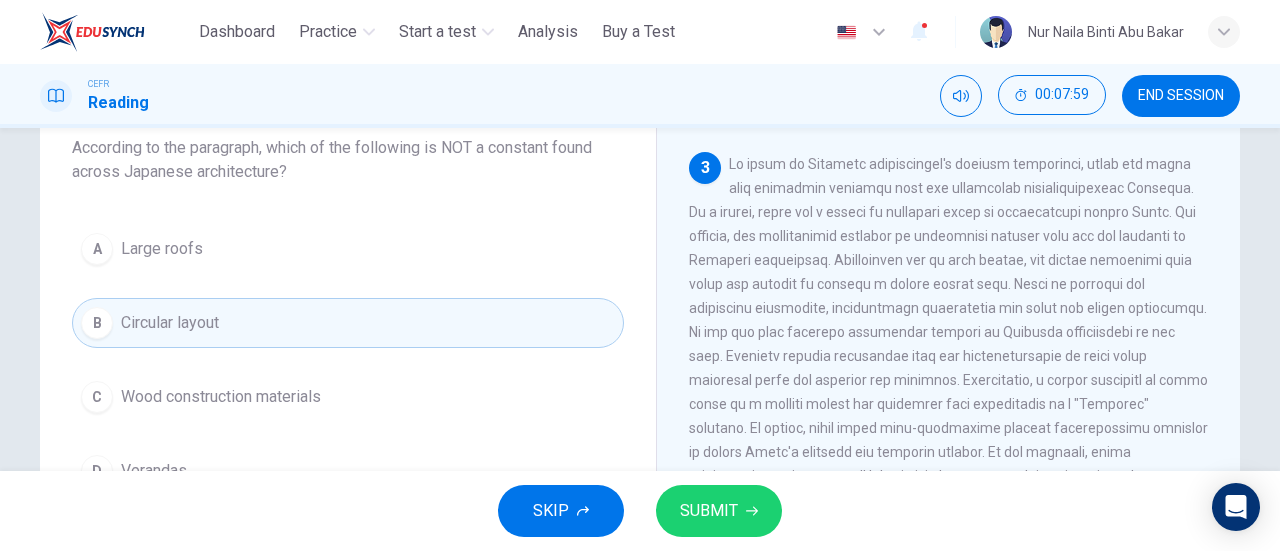 click on "SUBMIT" at bounding box center (719, 511) 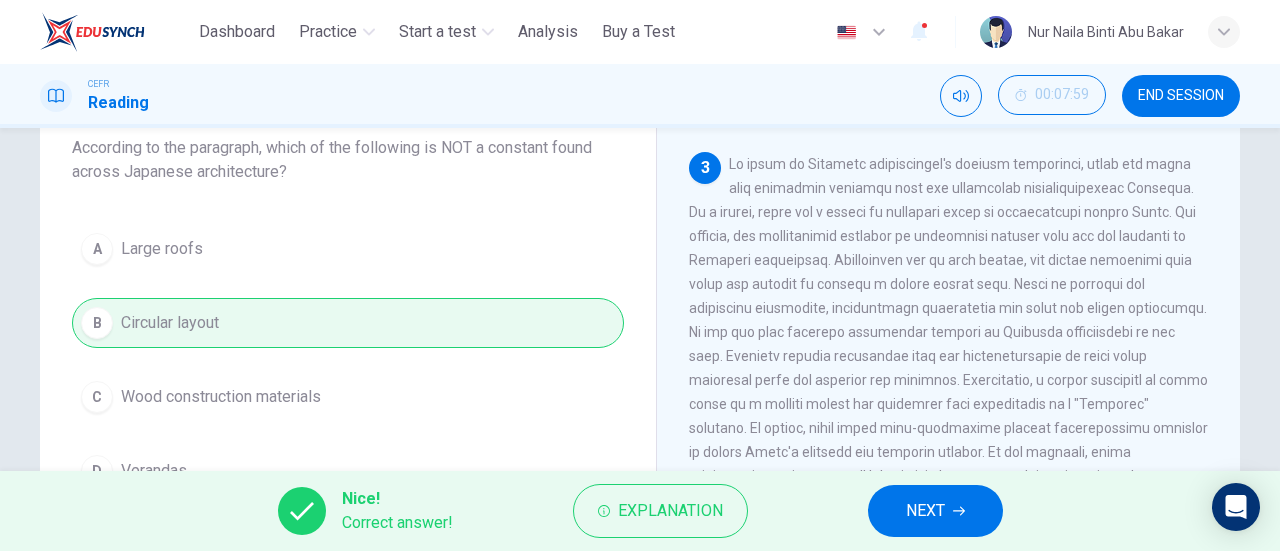 click on "NEXT" at bounding box center (925, 511) 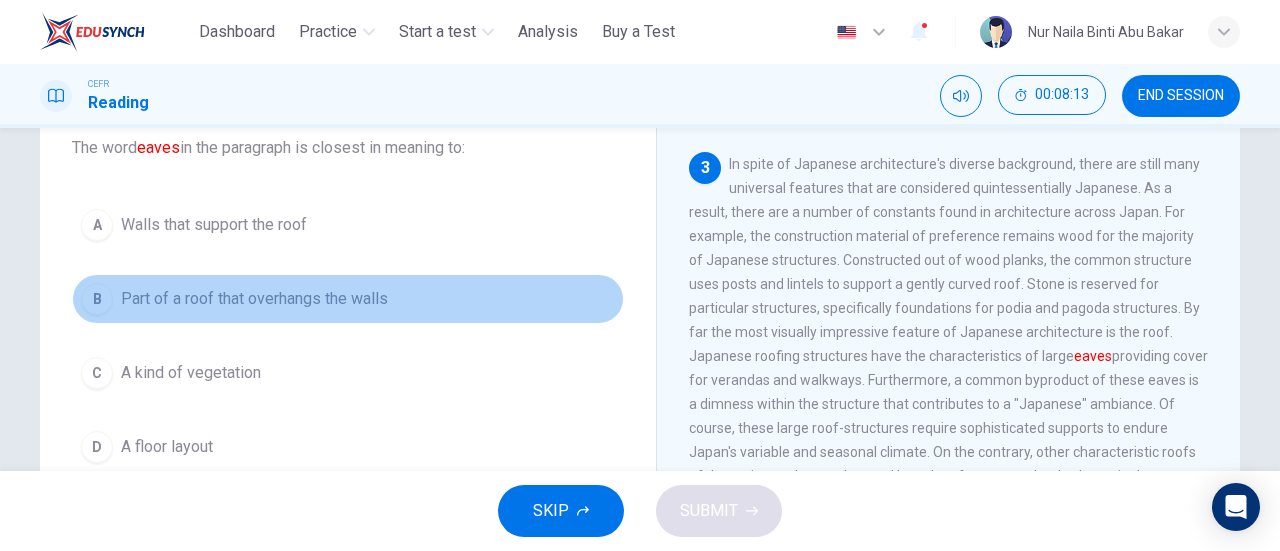 click on "B Part of a roof that overhangs the walls" at bounding box center [348, 299] 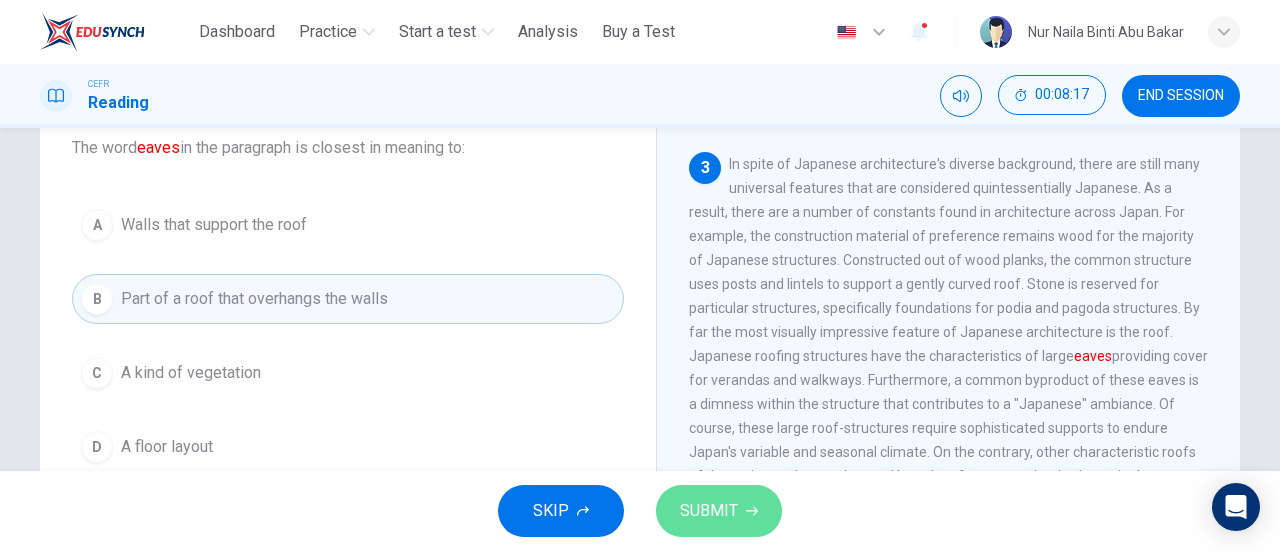 click on "SUBMIT" at bounding box center (709, 511) 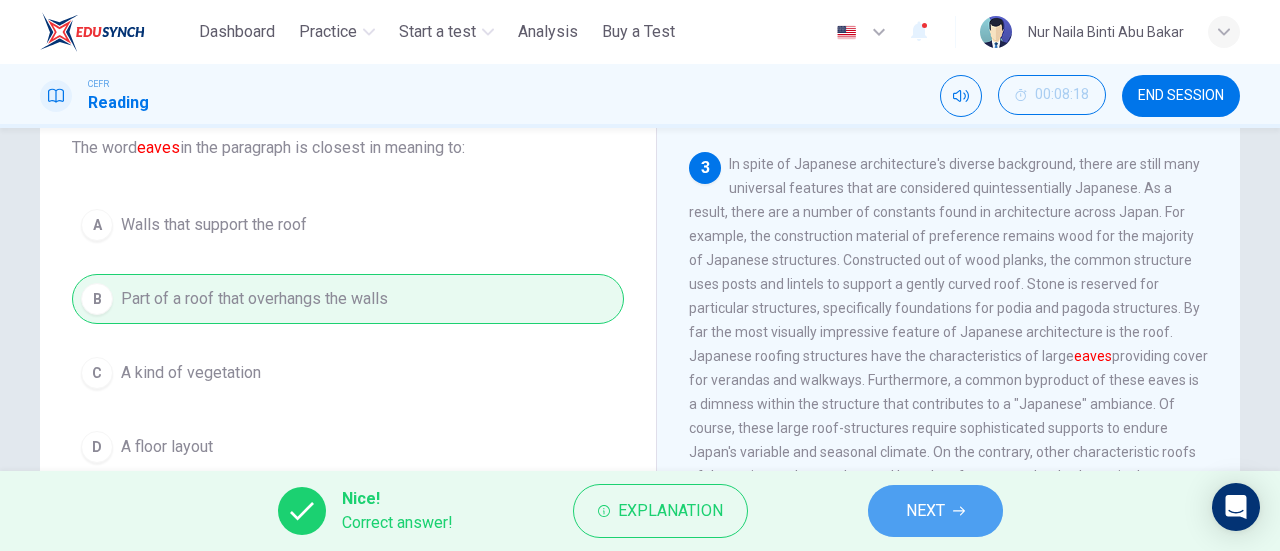 click on "NEXT" at bounding box center (925, 511) 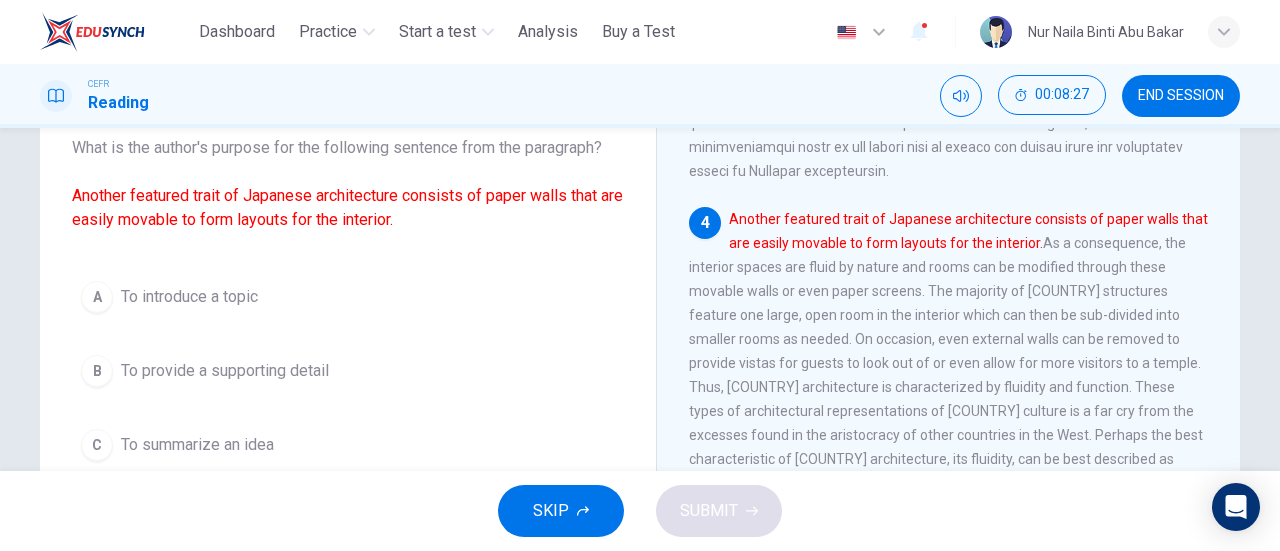 scroll, scrollTop: 900, scrollLeft: 0, axis: vertical 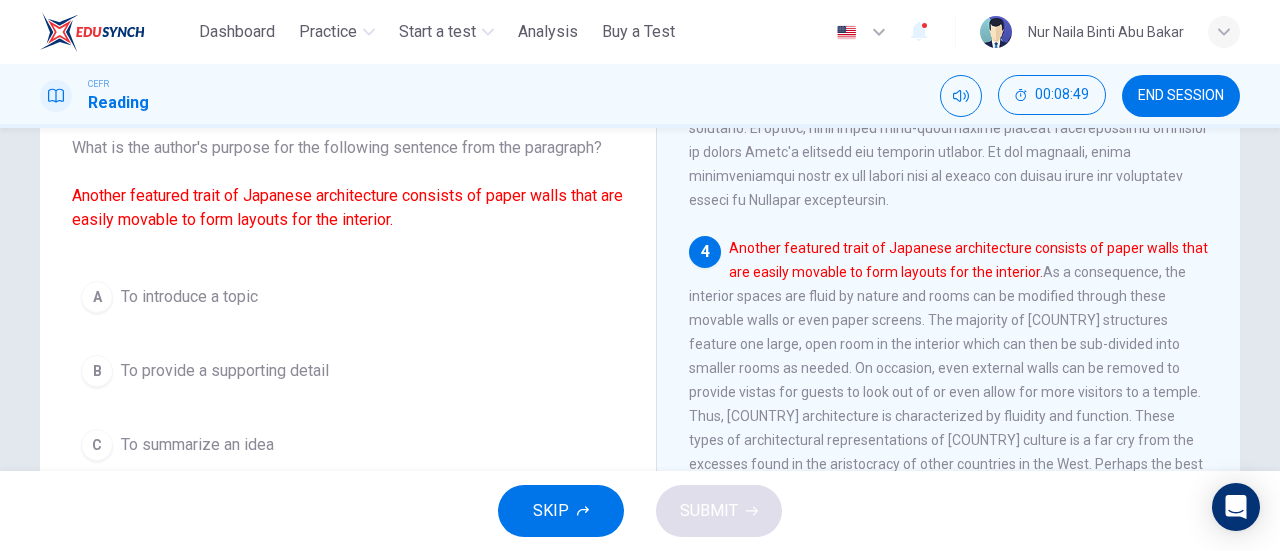 click on "B" at bounding box center [97, 371] 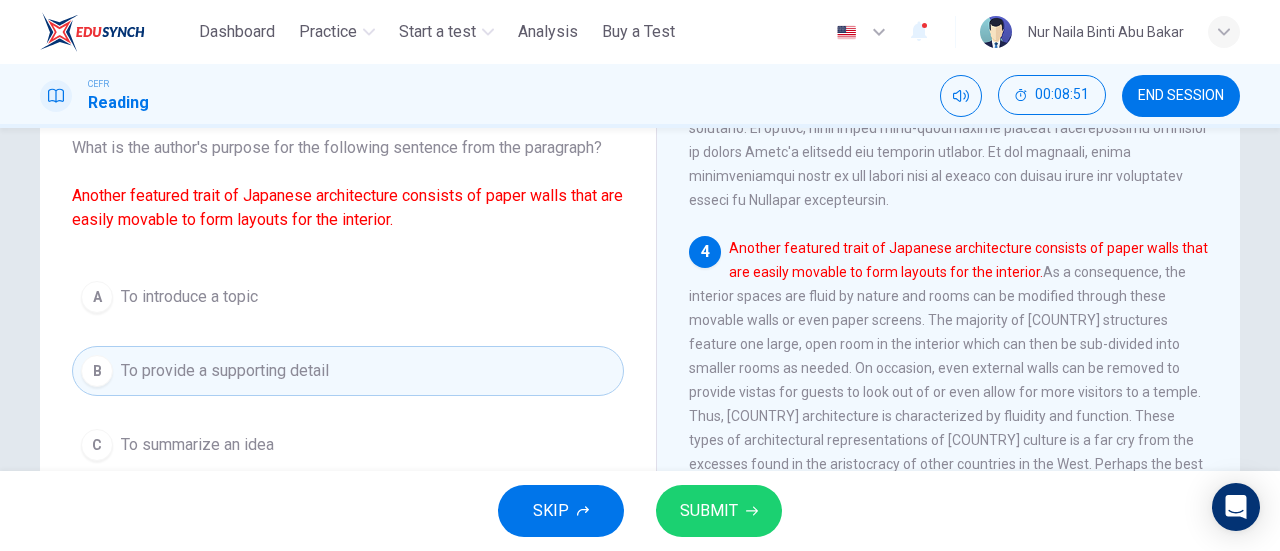 click on "SUBMIT" at bounding box center (709, 511) 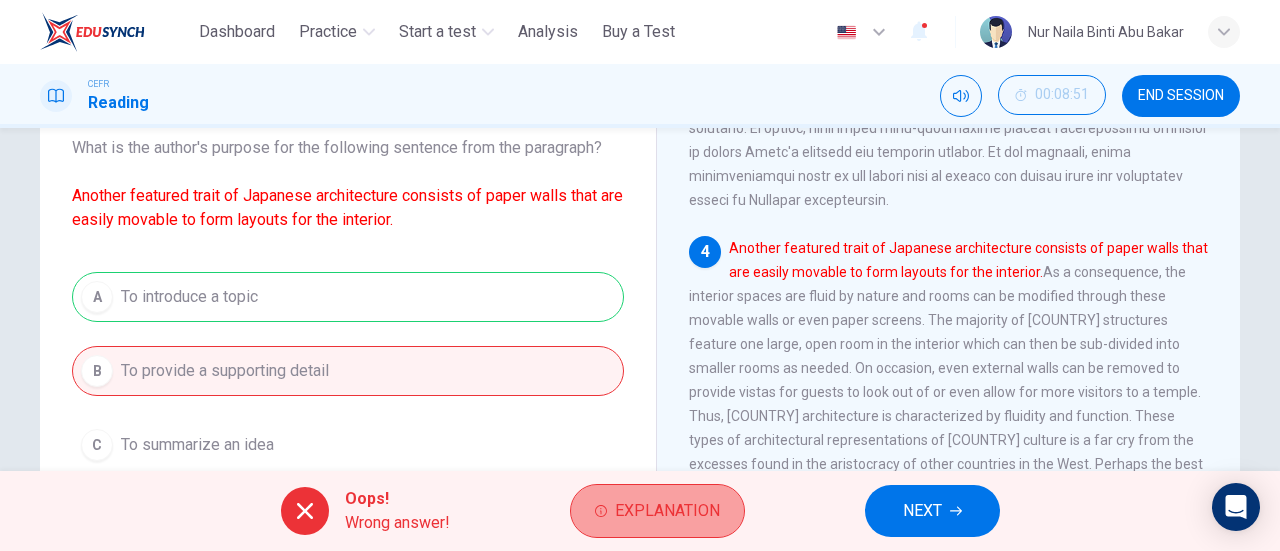 click on "Explanation" at bounding box center (667, 511) 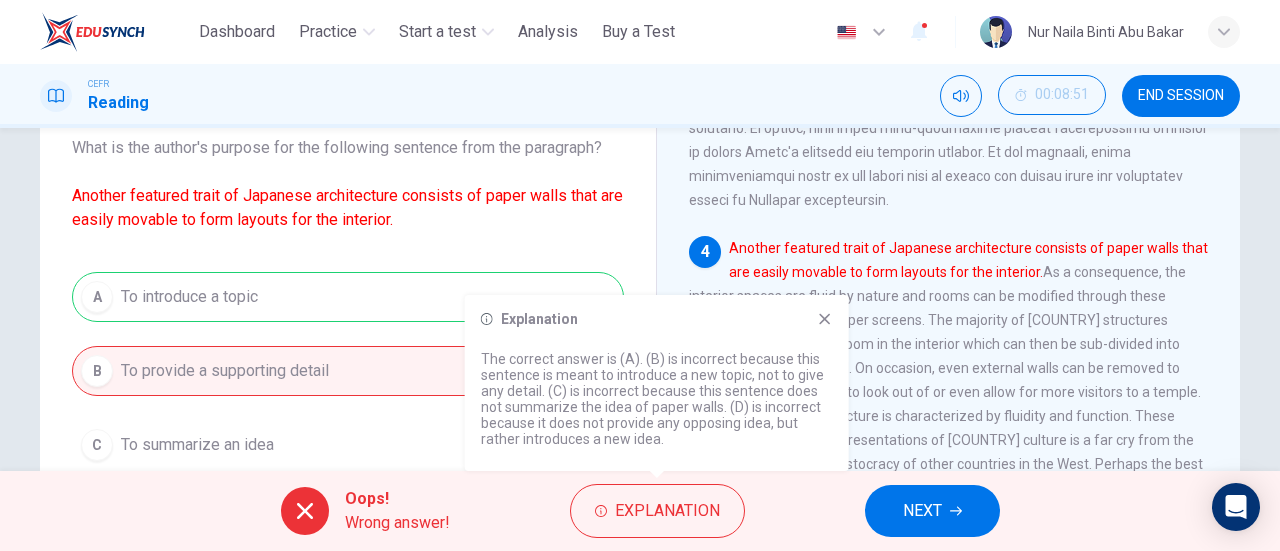 click on "Question 8 What is the author's purpose for the following sentence from the paragraph?
Another featured trait of Japanese architecture consists of paper walls that are easily movable to form layouts for the interior. A To introduce a topic B To provide a supporting detail C To summarize an idea D To provide an opposing argument" at bounding box center [348, 312] 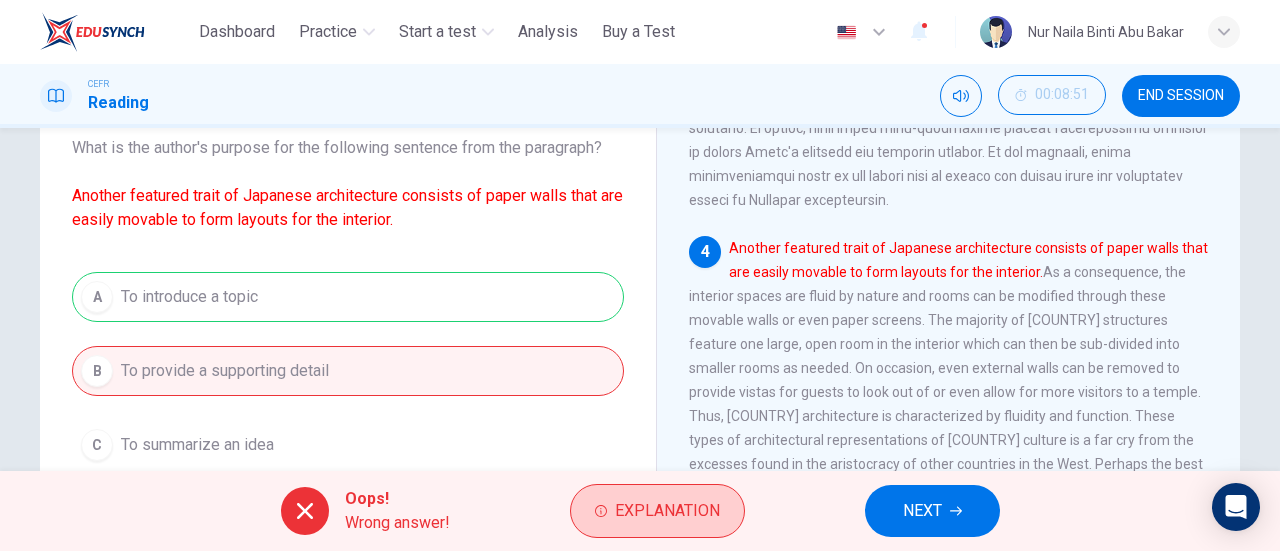 click on "Explanation" at bounding box center (657, 511) 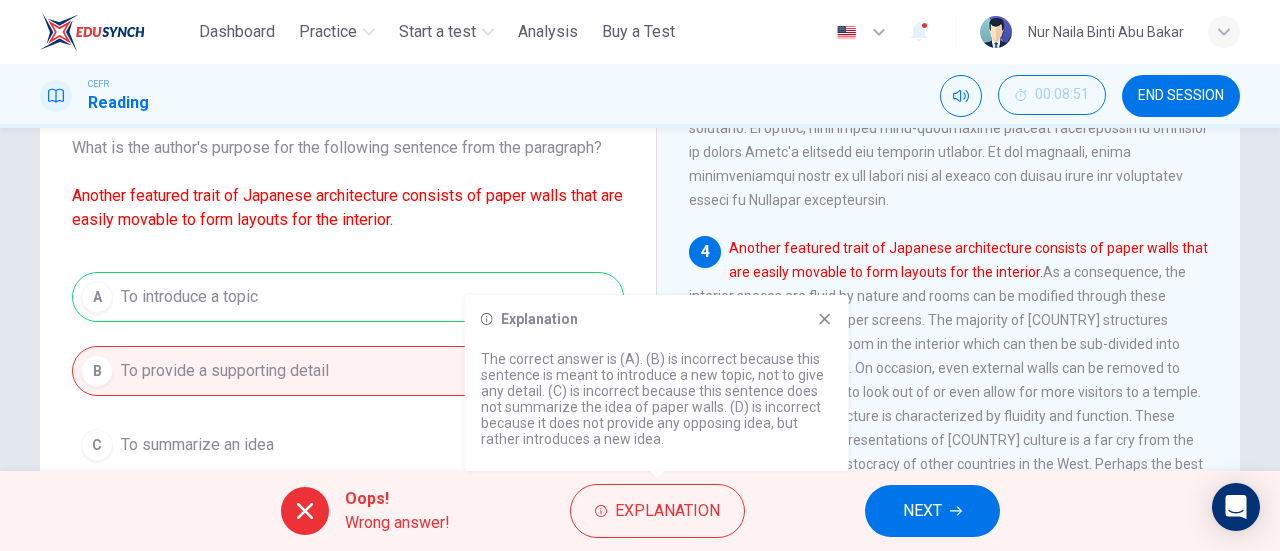 click on "Another featured trait of Japanese architecture consists of paper walls that are easily movable to form layouts for the interior." at bounding box center [347, 207] 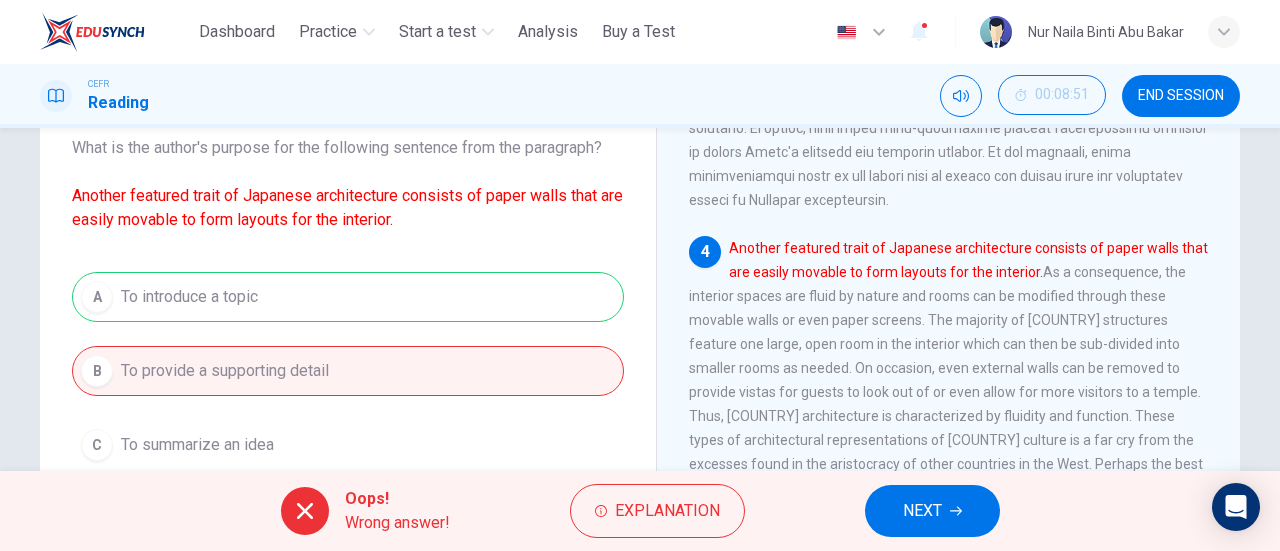 click on "NEXT" at bounding box center (932, 511) 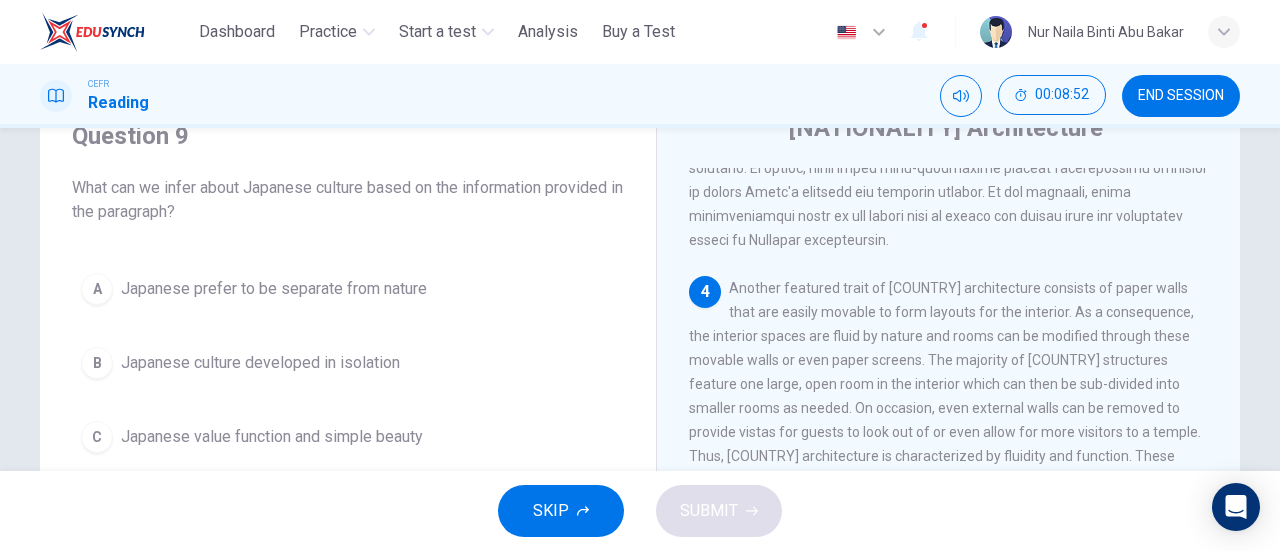 scroll, scrollTop: 128, scrollLeft: 0, axis: vertical 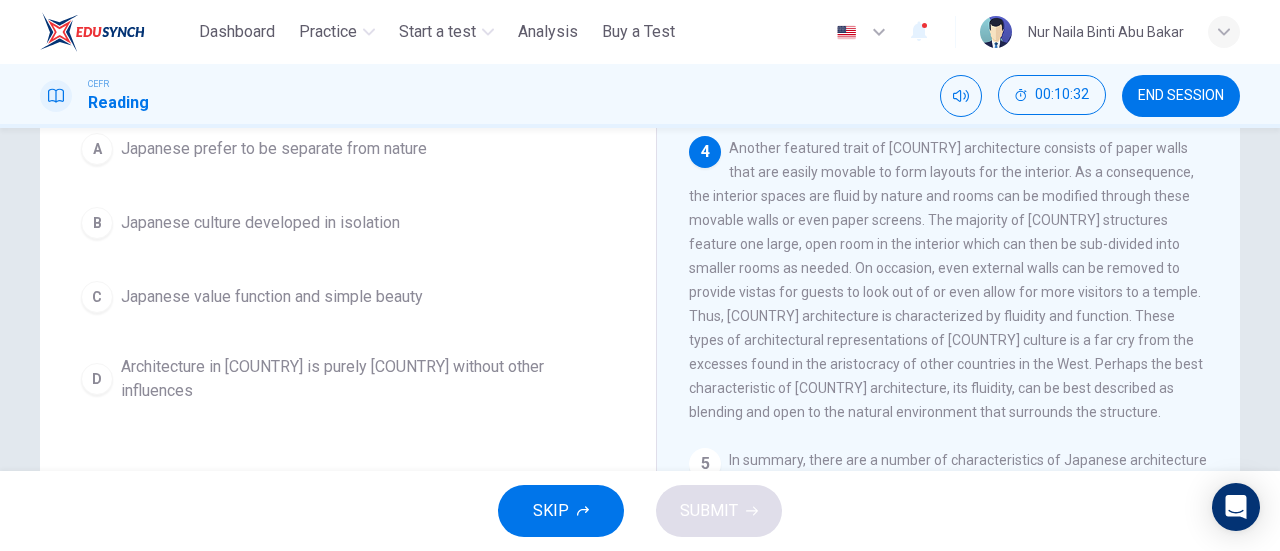 click on "D" at bounding box center (97, 379) 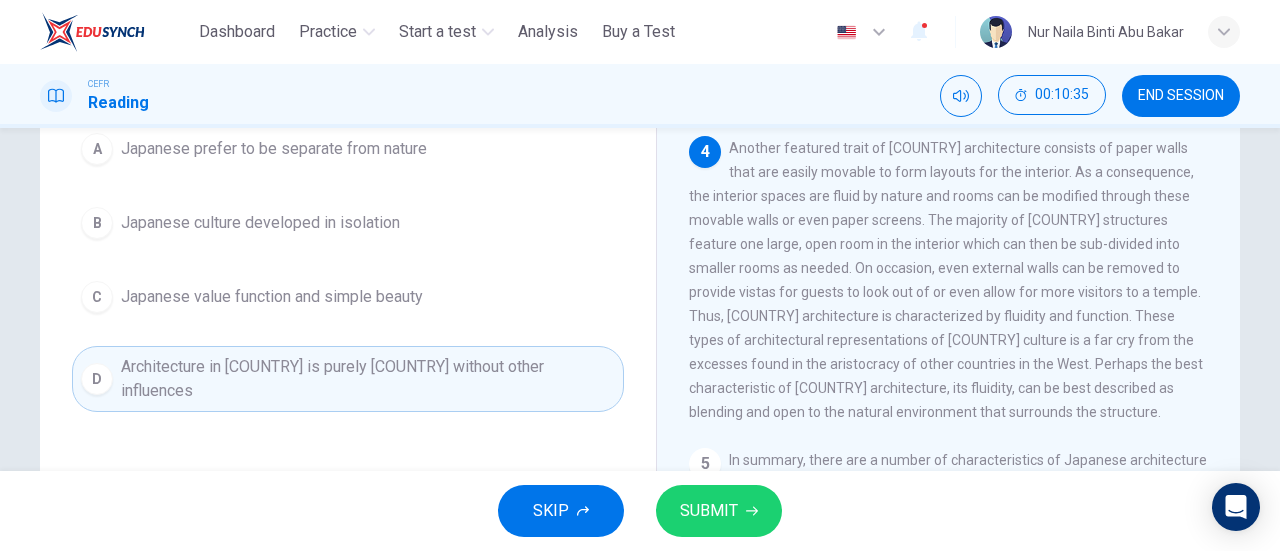 click on "SUBMIT" at bounding box center [719, 511] 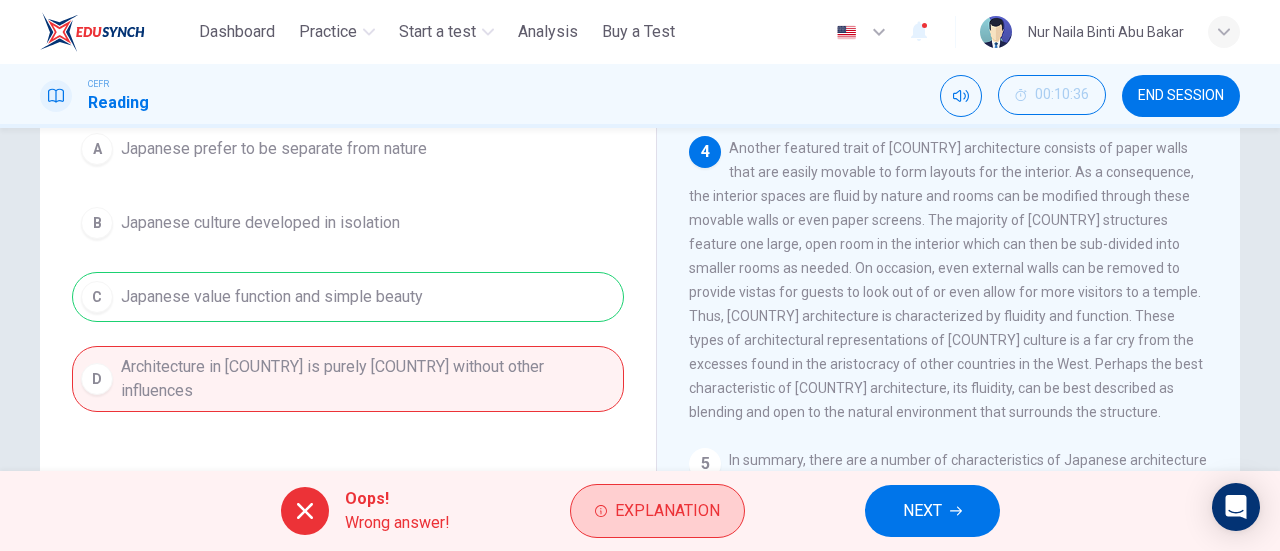 click on "Explanation" at bounding box center (667, 511) 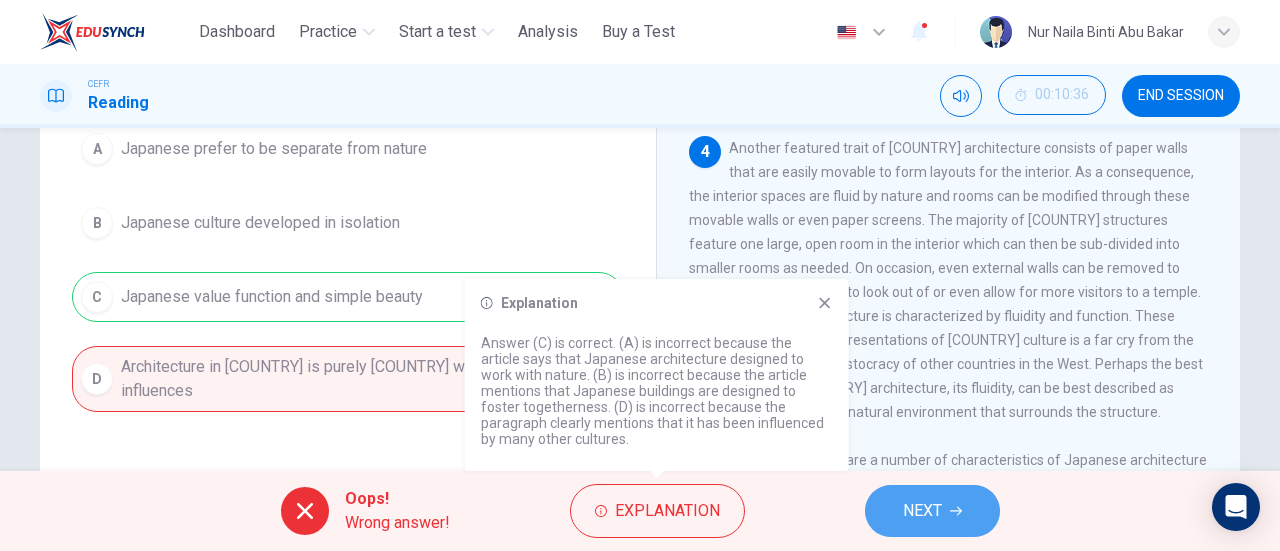 click on "NEXT" at bounding box center (922, 511) 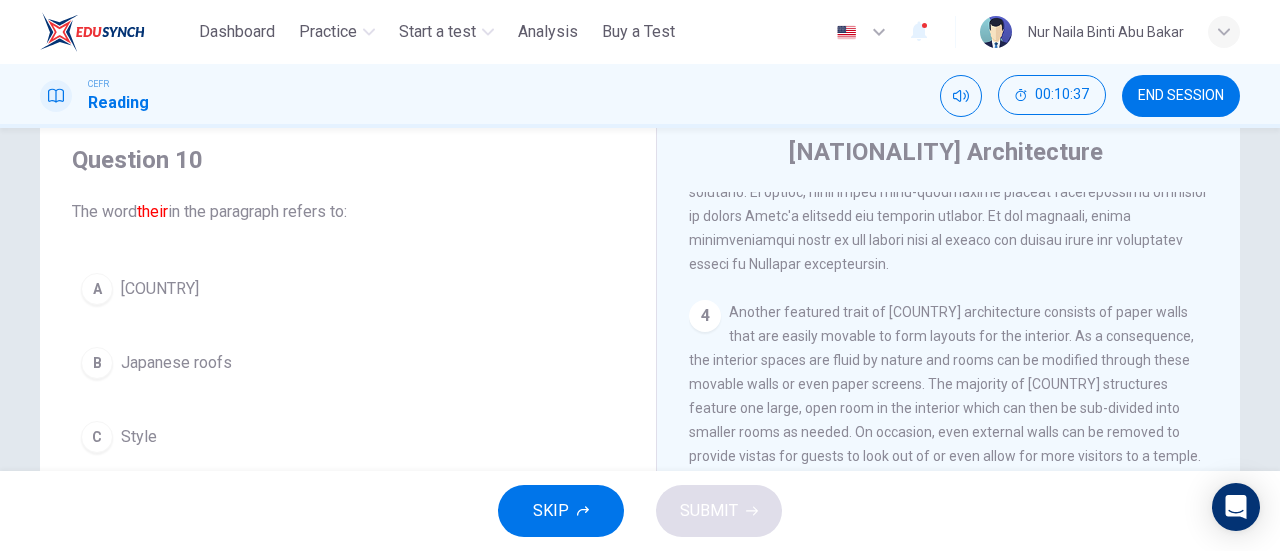 scroll, scrollTop: 104, scrollLeft: 0, axis: vertical 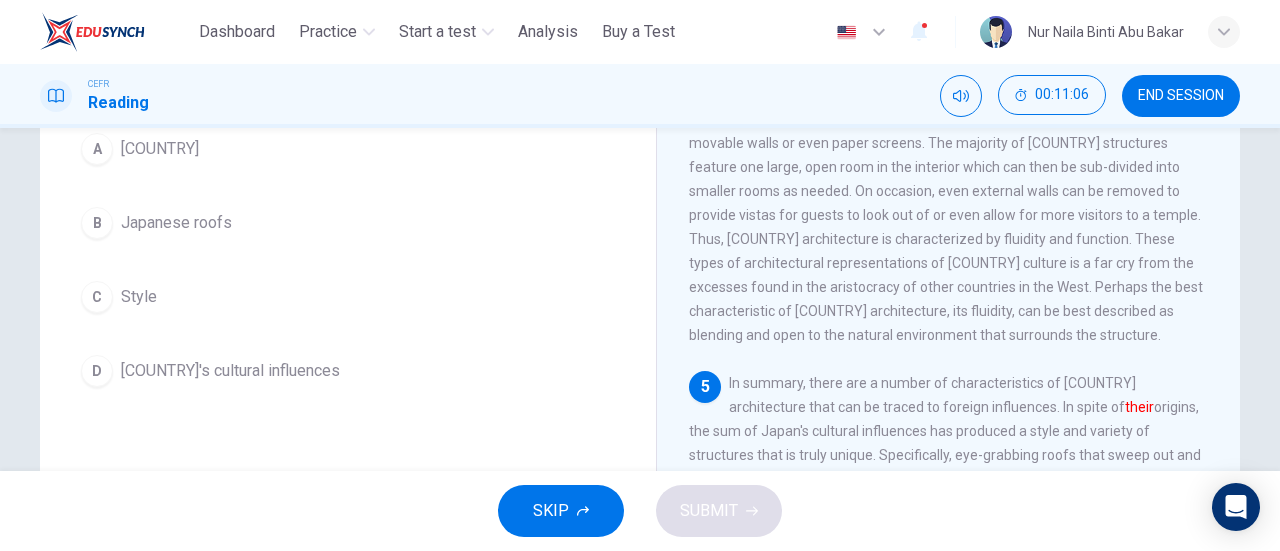 click on "D" at bounding box center (97, 371) 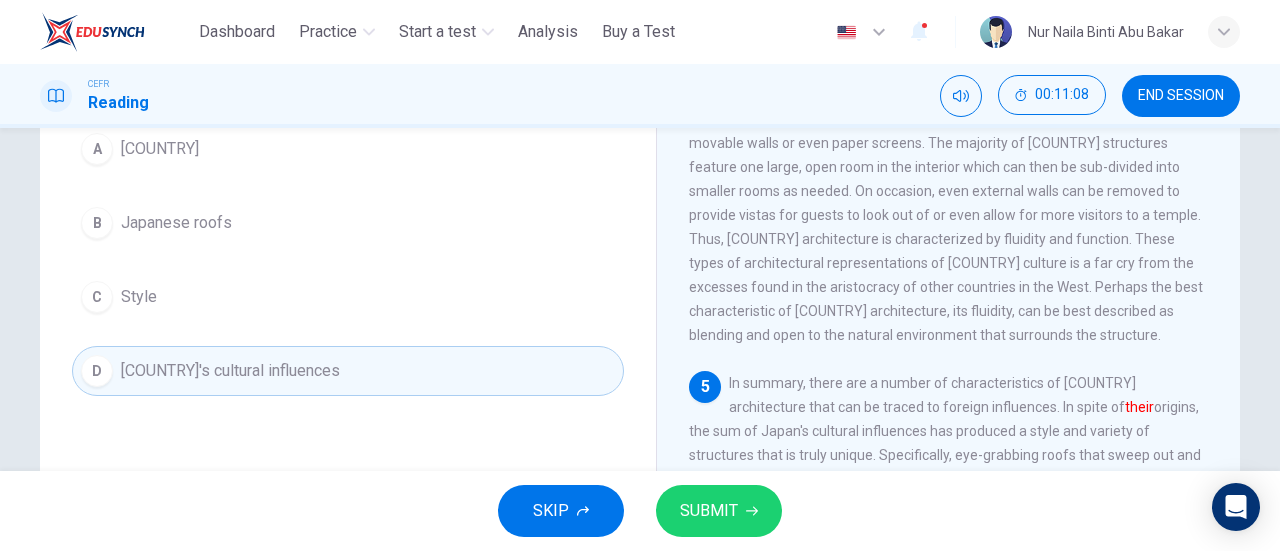 click on "SUBMIT" at bounding box center [719, 511] 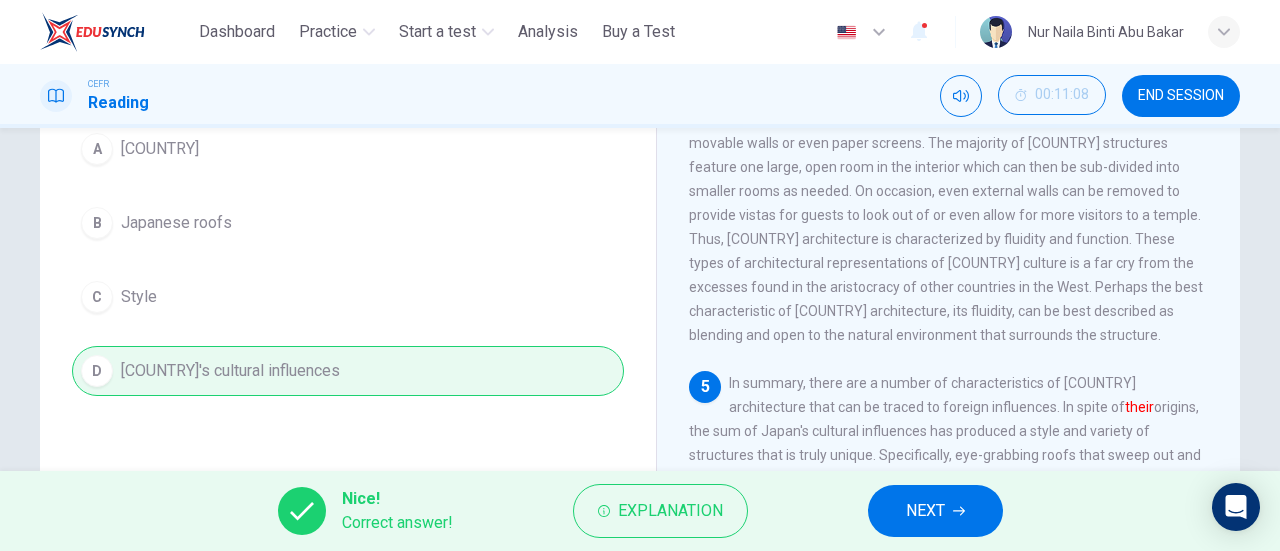 drag, startPoint x: 914, startPoint y: 519, endPoint x: 866, endPoint y: 481, distance: 61.220913 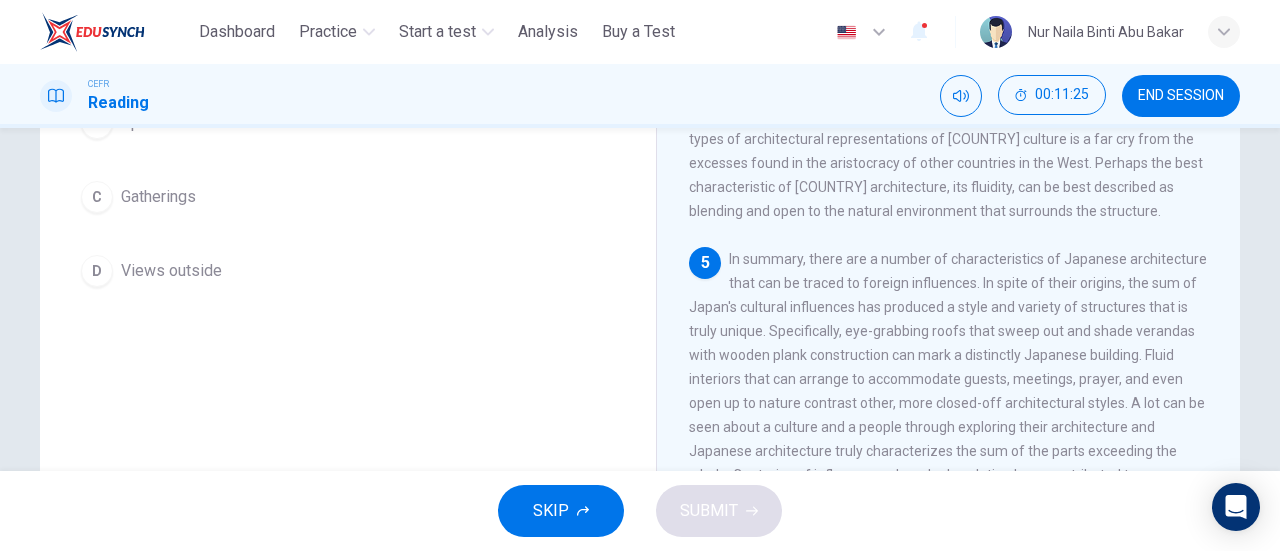 scroll, scrollTop: 228, scrollLeft: 0, axis: vertical 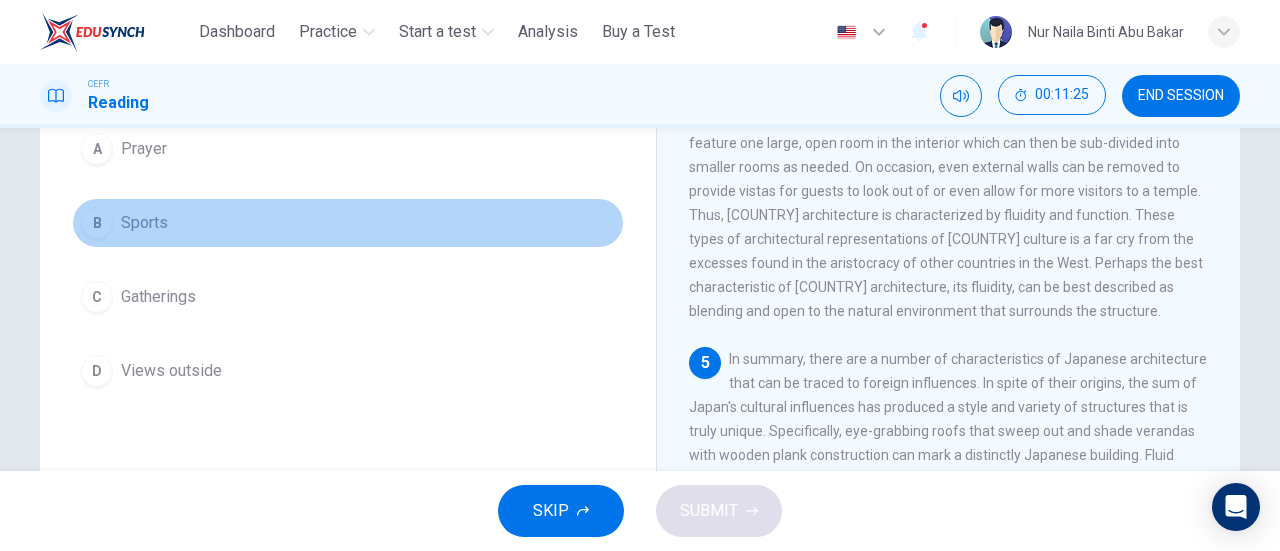 click on "B" at bounding box center (97, 223) 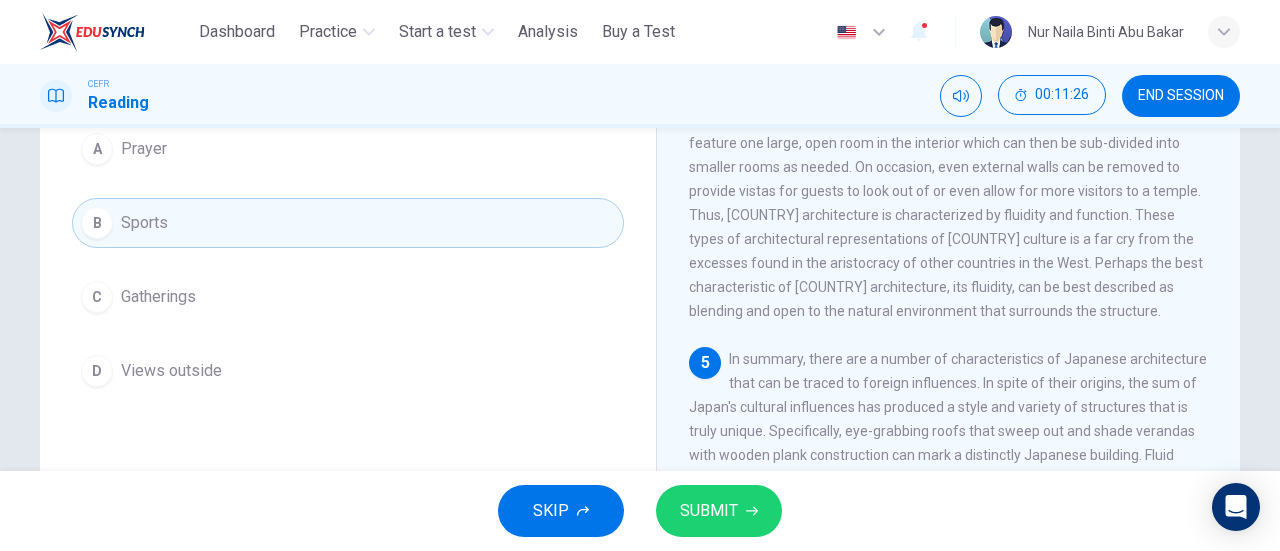 click on "SUBMIT" at bounding box center (709, 511) 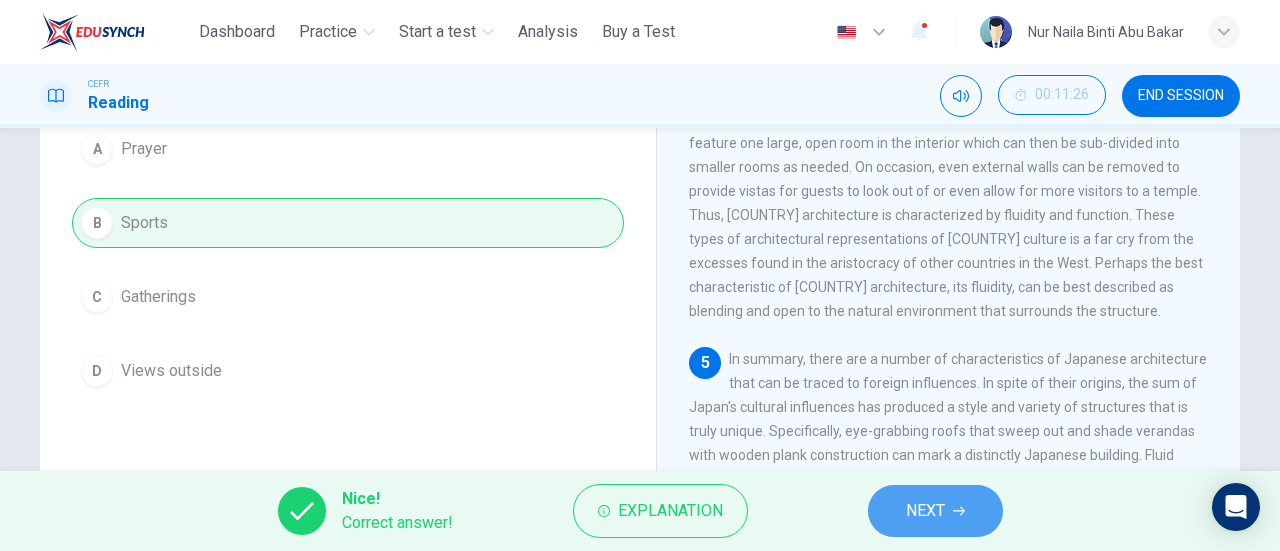 click on "NEXT" at bounding box center [935, 511] 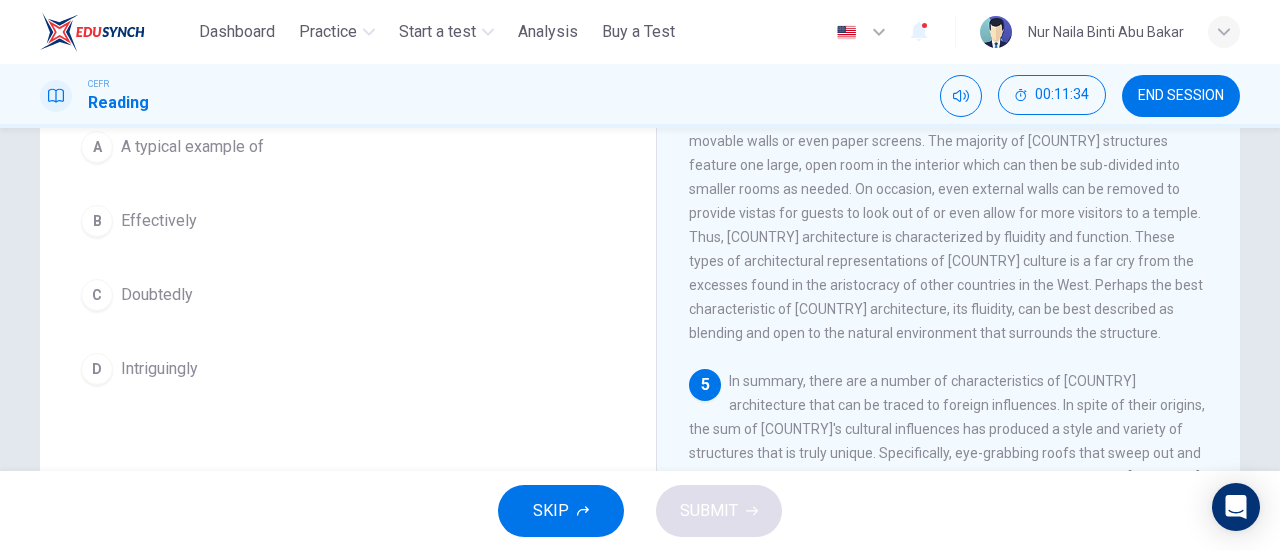 scroll, scrollTop: 204, scrollLeft: 0, axis: vertical 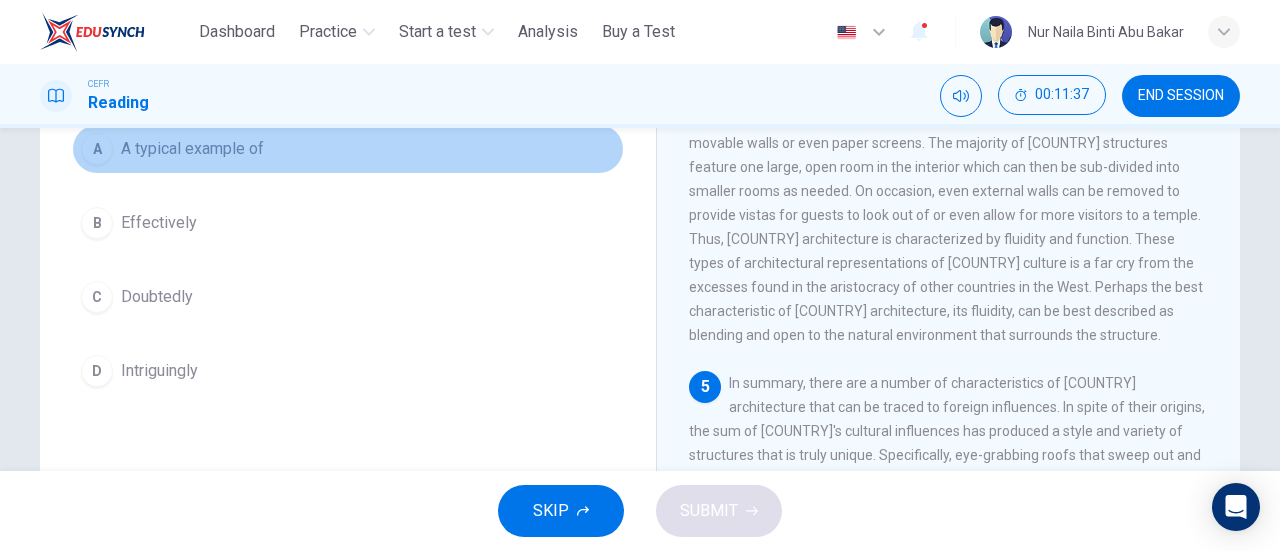 click on "A" at bounding box center [97, 149] 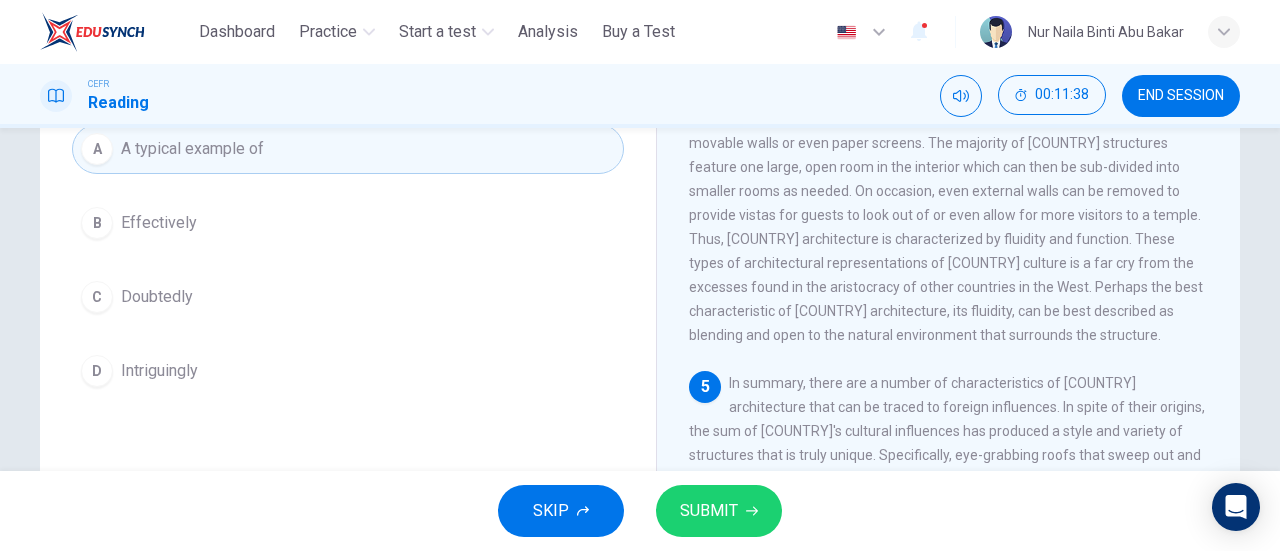 scroll, scrollTop: 404, scrollLeft: 0, axis: vertical 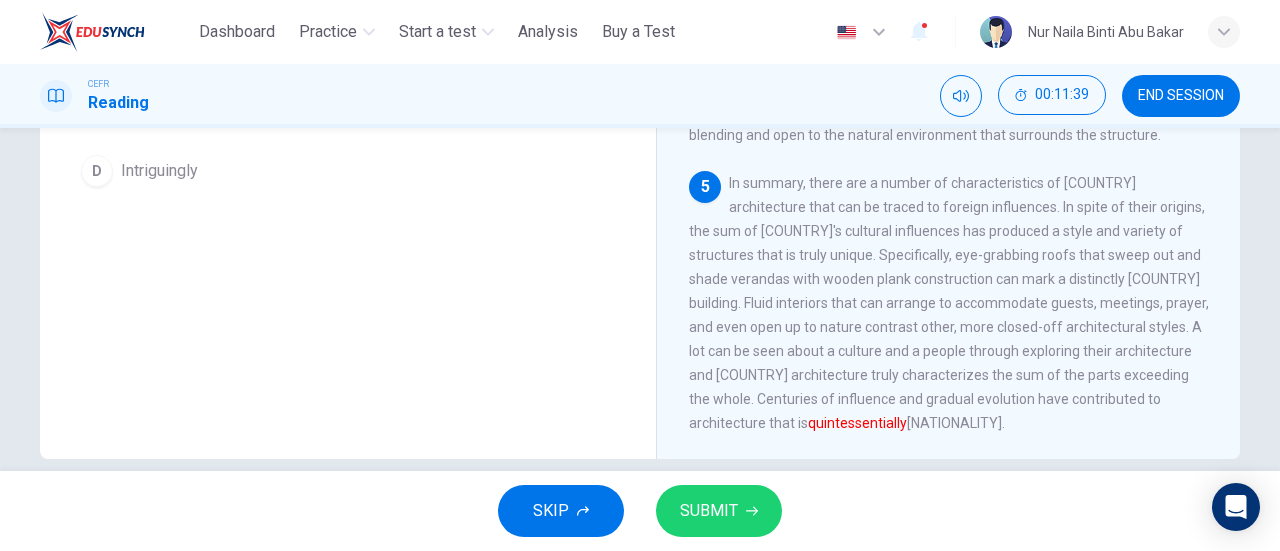 click on "SUBMIT" at bounding box center [709, 511] 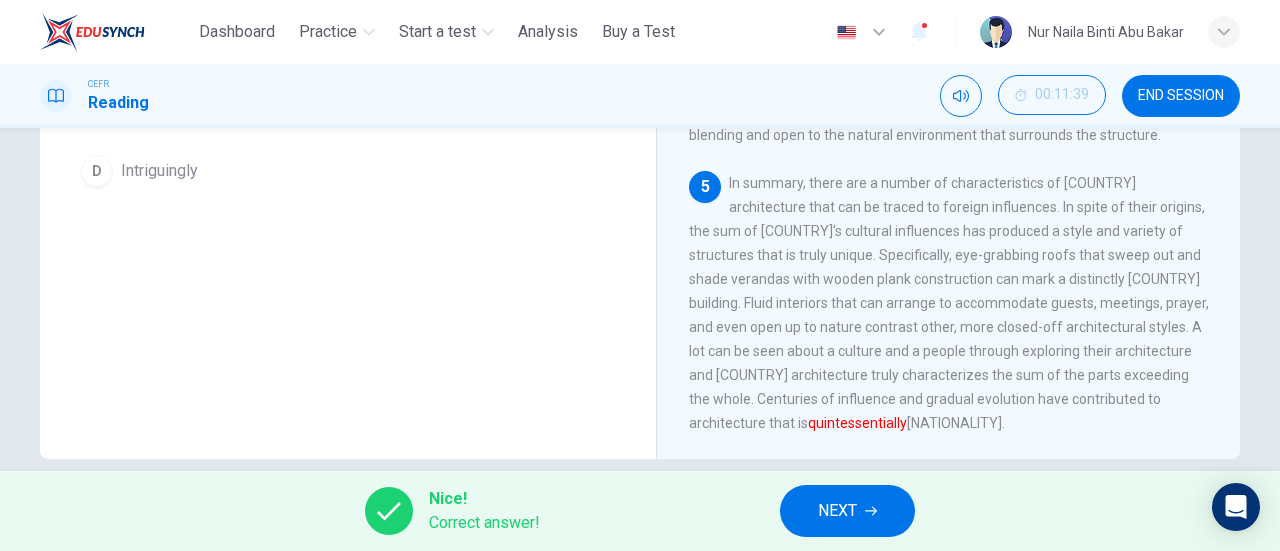 click on "NEXT" at bounding box center [837, 511] 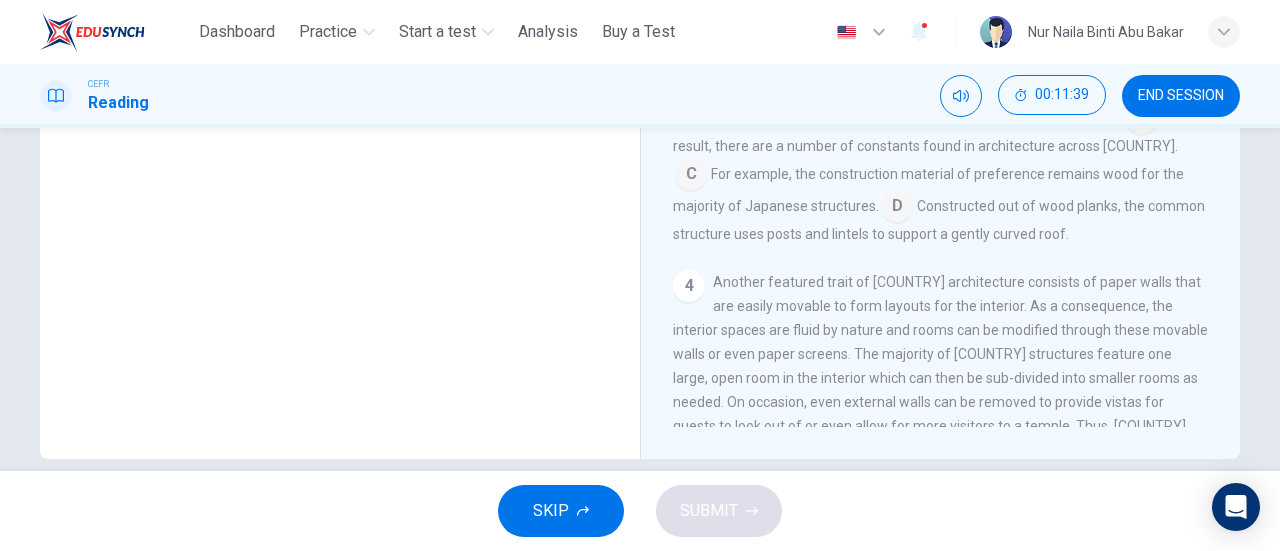 scroll, scrollTop: 415, scrollLeft: 0, axis: vertical 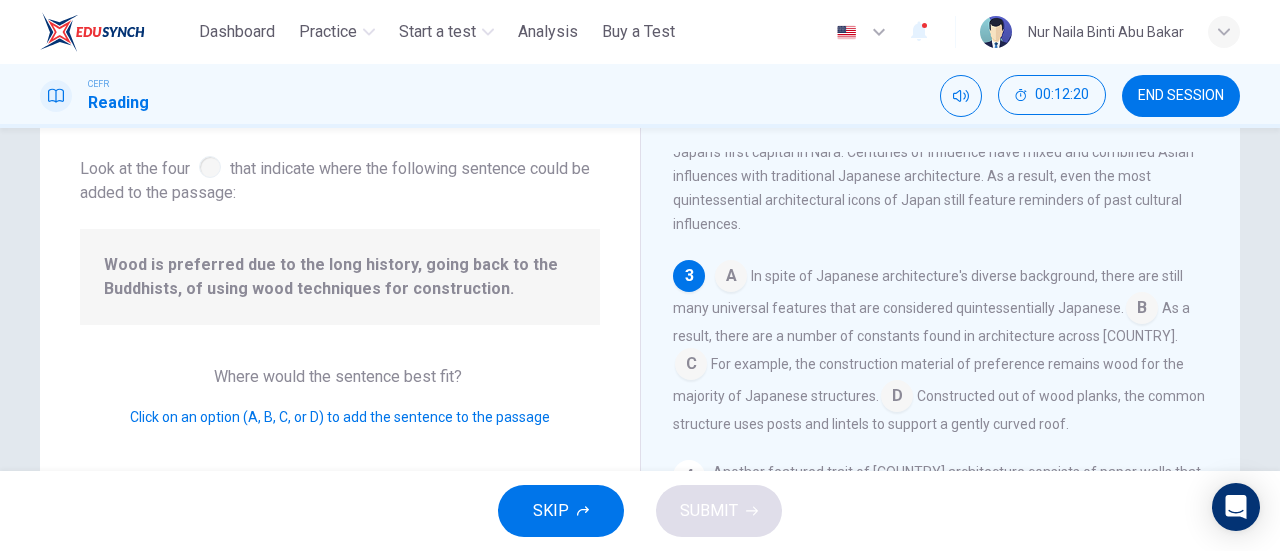 click at bounding box center (897, 398) 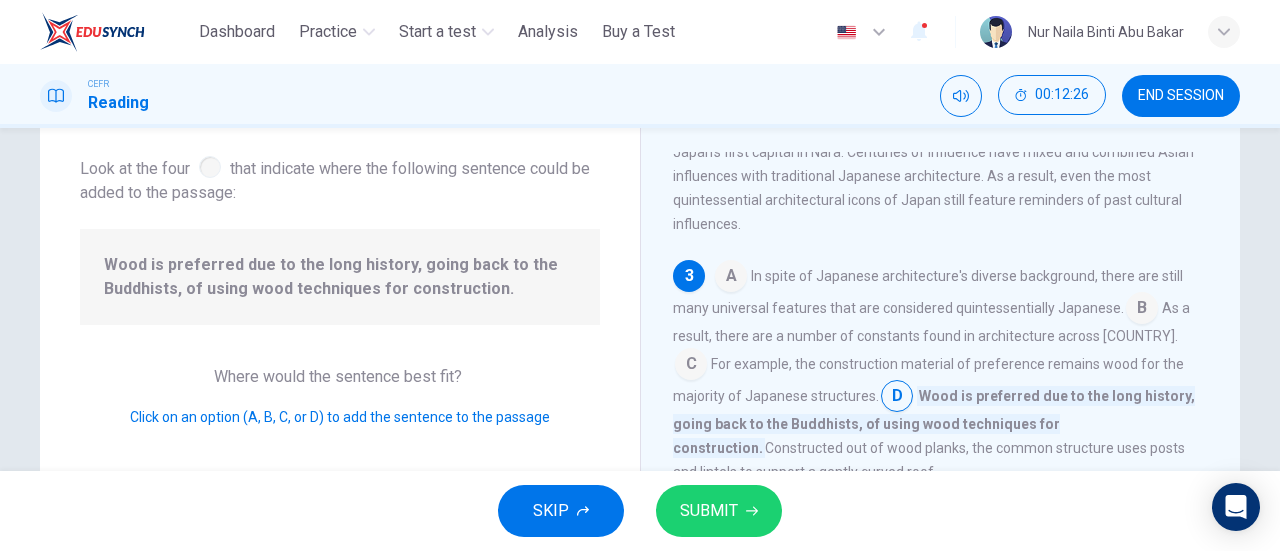 click on "SUBMIT" at bounding box center [709, 511] 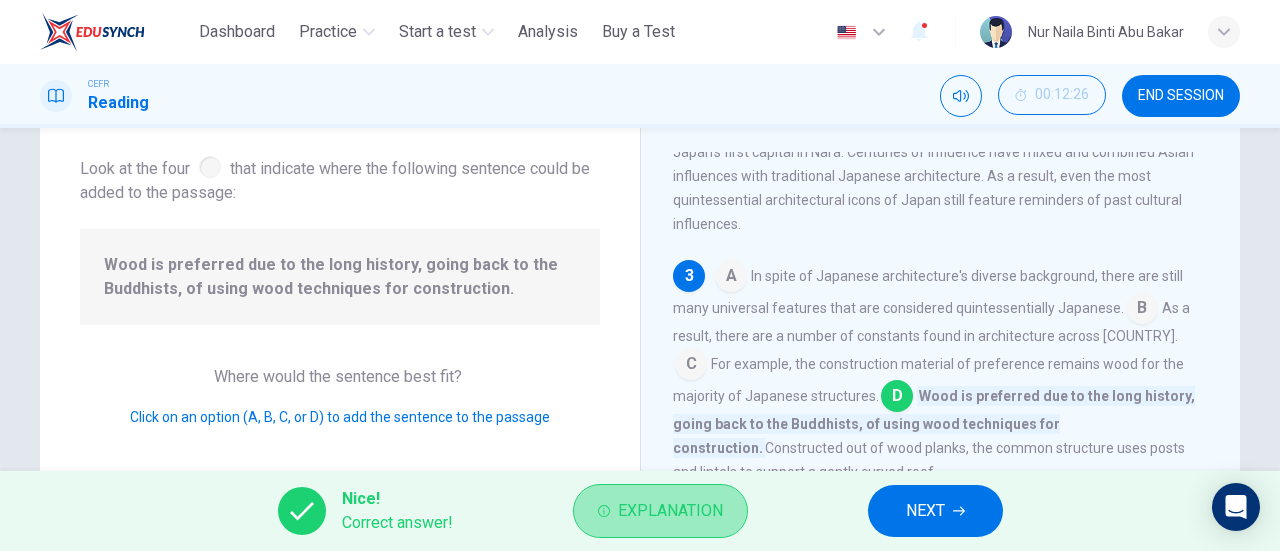click on "Explanation" at bounding box center (670, 511) 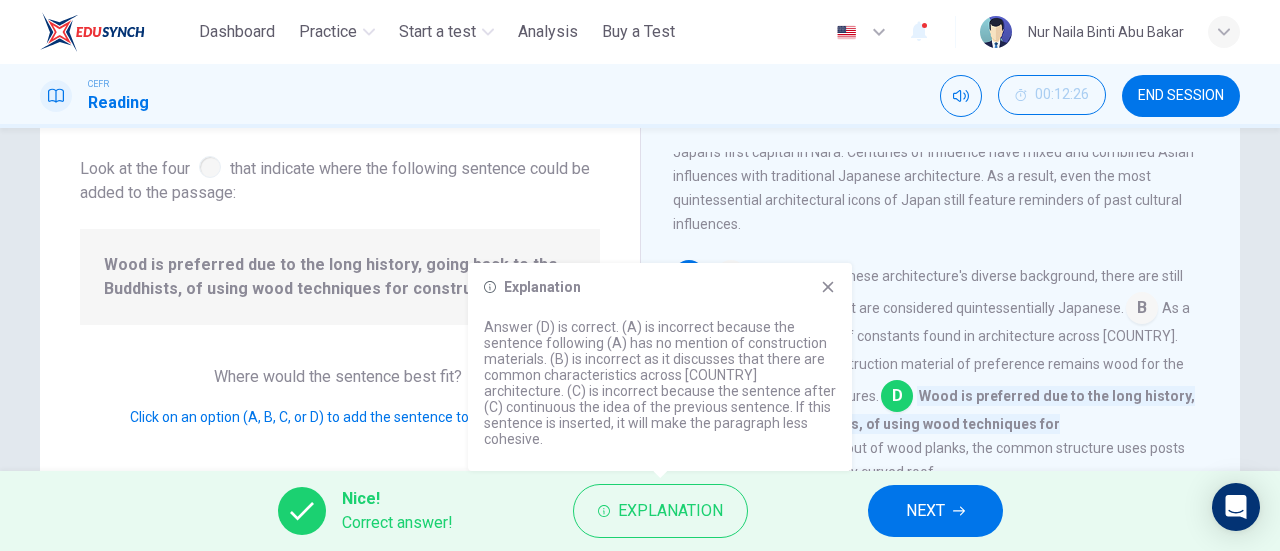 click on "A  In spite of Japanese architecture's diverse background, there are still many universal features that are considered quintessentially Japanese.  B  As a result, there are a number of constants found in architecture across Japan.  C  For example, the construction material of preference remains wood for the majority of Japanese structures.  D Wood is preferred due to the long history, going back to the Buddhists, of using wood techniques for construction.  Constructed out of wood planks, the common structure uses posts and lintels to support a gently curved roof." at bounding box center [941, 372] 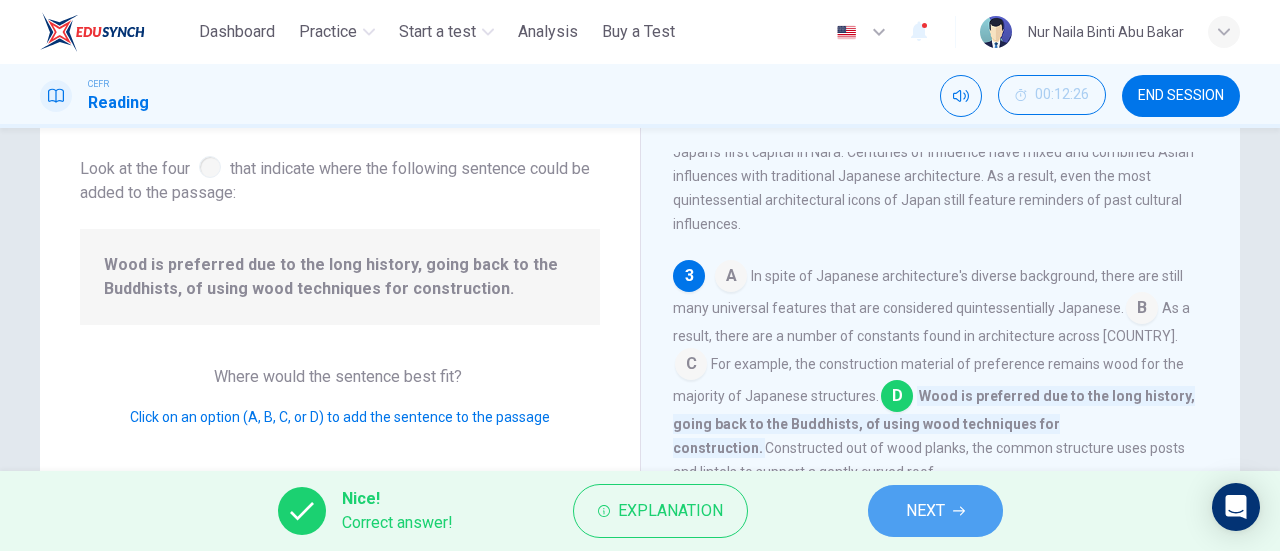 click on "NEXT" at bounding box center [925, 511] 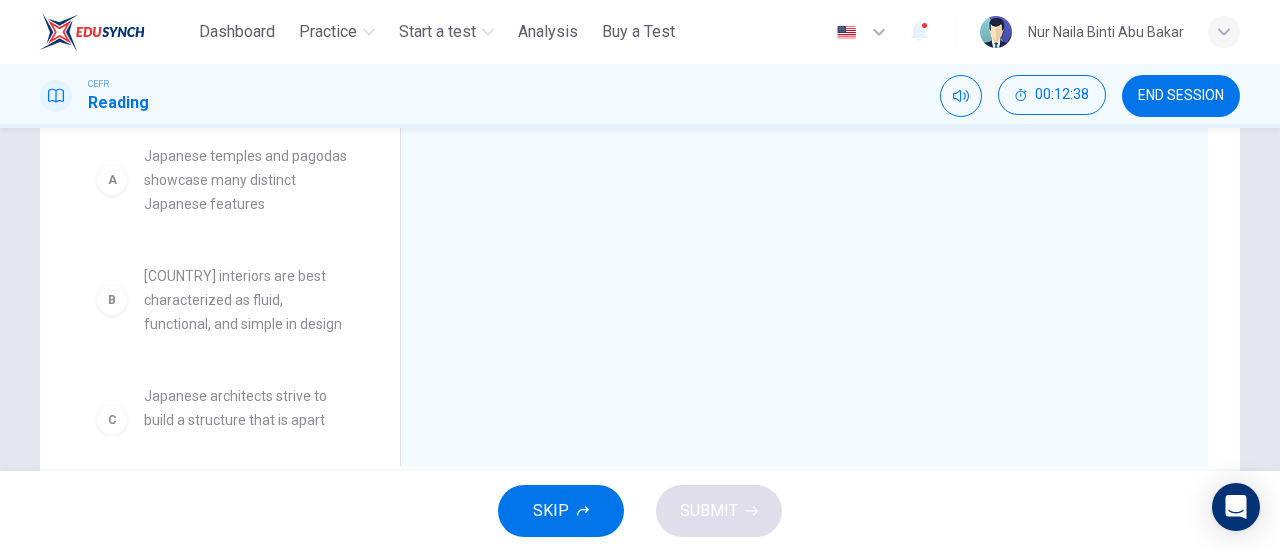 scroll, scrollTop: 404, scrollLeft: 0, axis: vertical 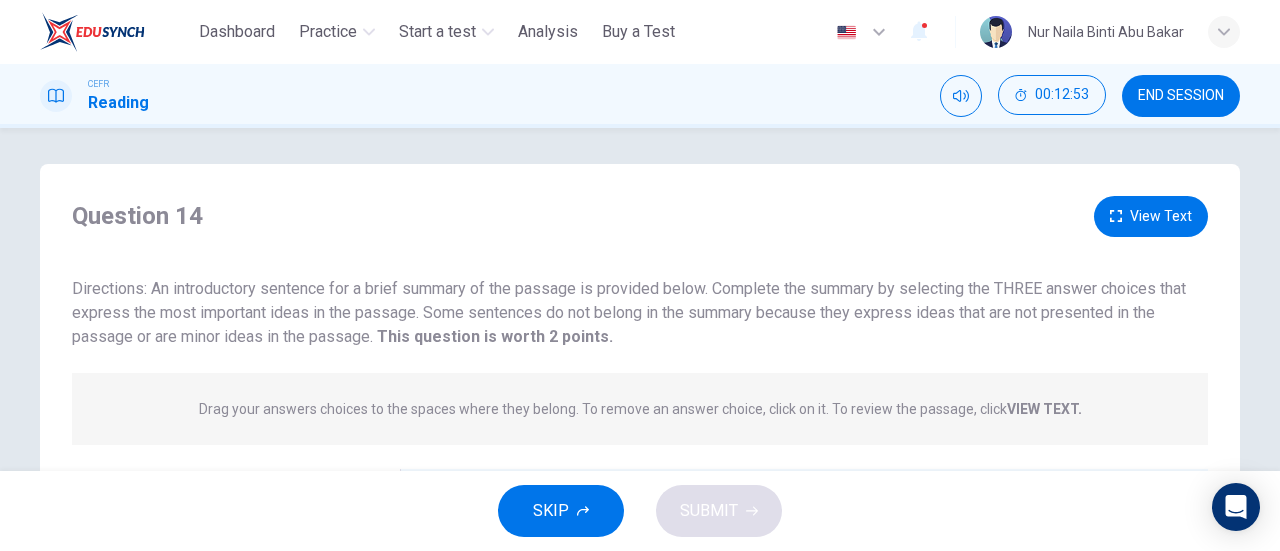 click on "View Text" at bounding box center [1151, 216] 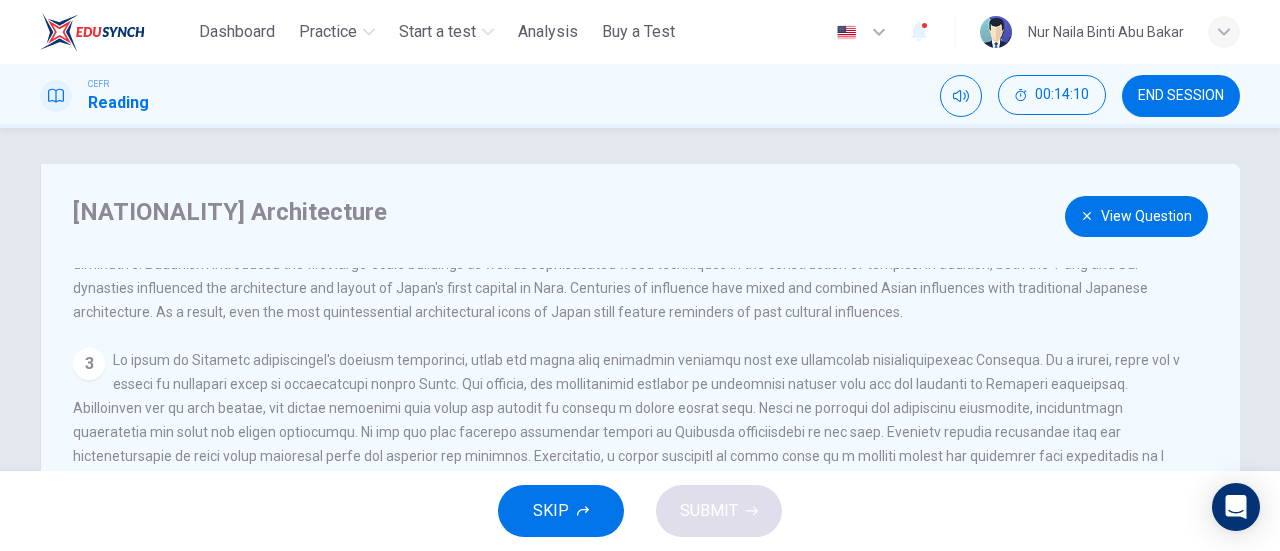 scroll, scrollTop: 260, scrollLeft: 0, axis: vertical 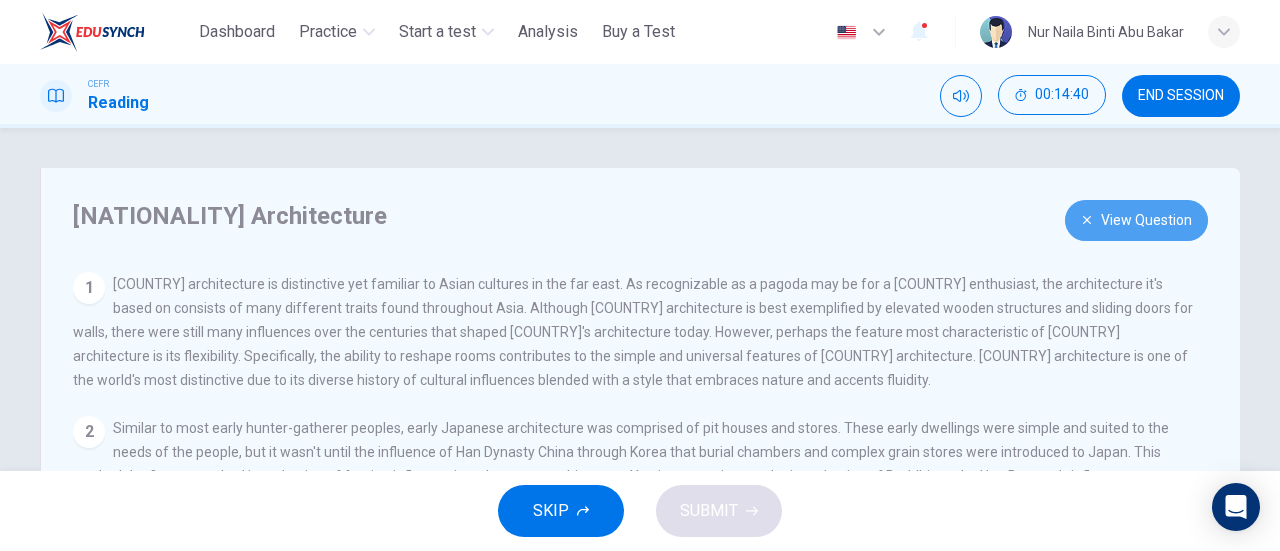 click on "View Question" at bounding box center [1136, 220] 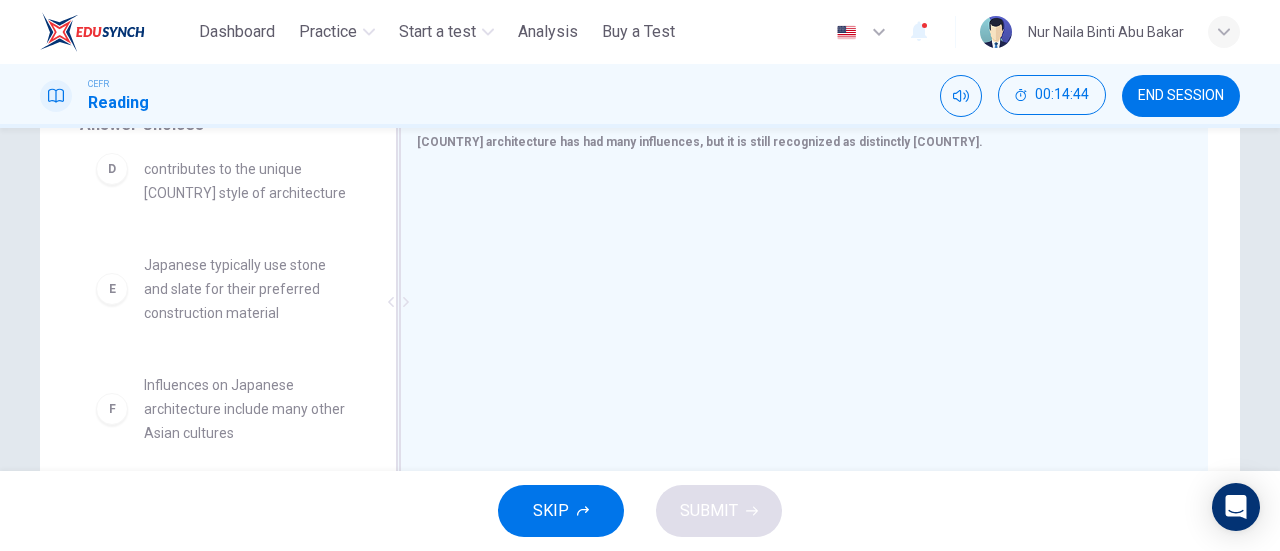 scroll, scrollTop: 332, scrollLeft: 0, axis: vertical 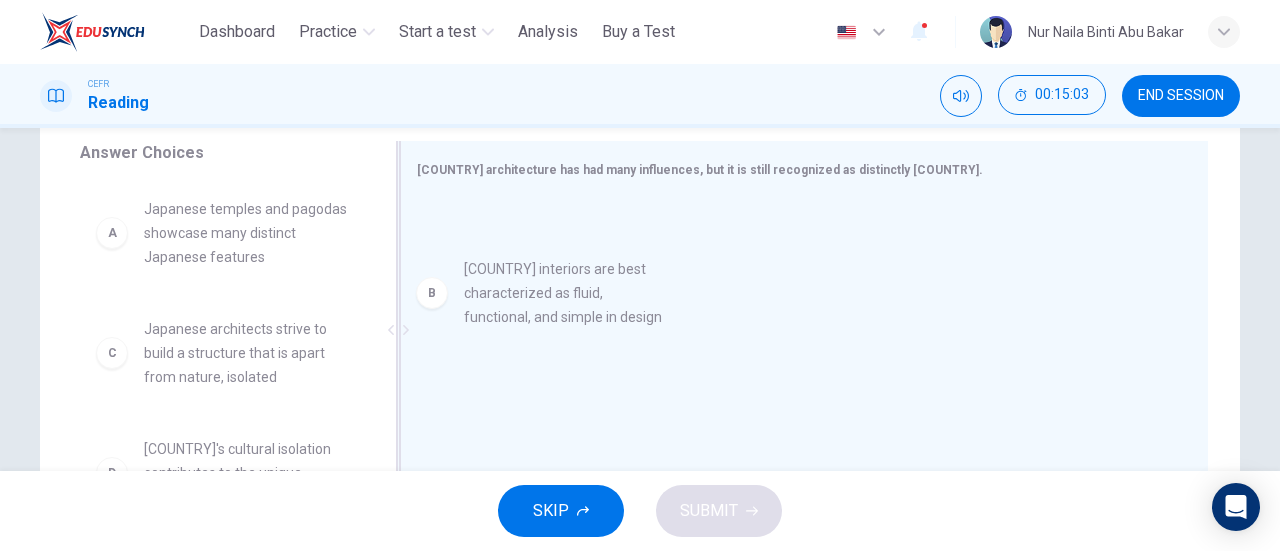 drag, startPoint x: 278, startPoint y: 377, endPoint x: 630, endPoint y: 302, distance: 359.90137 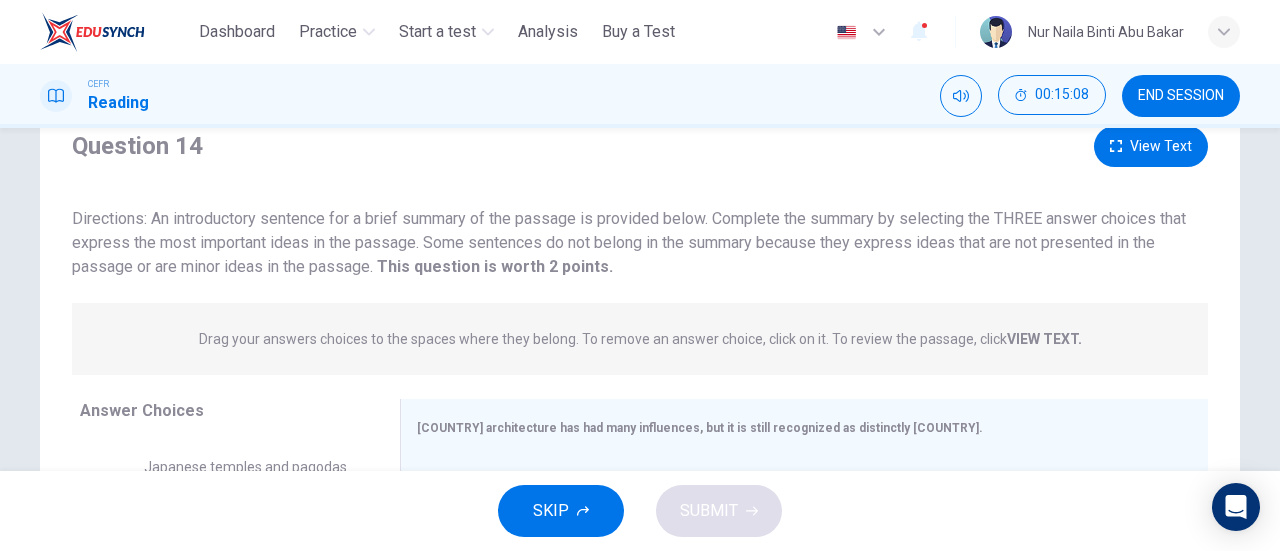 scroll, scrollTop: 32, scrollLeft: 0, axis: vertical 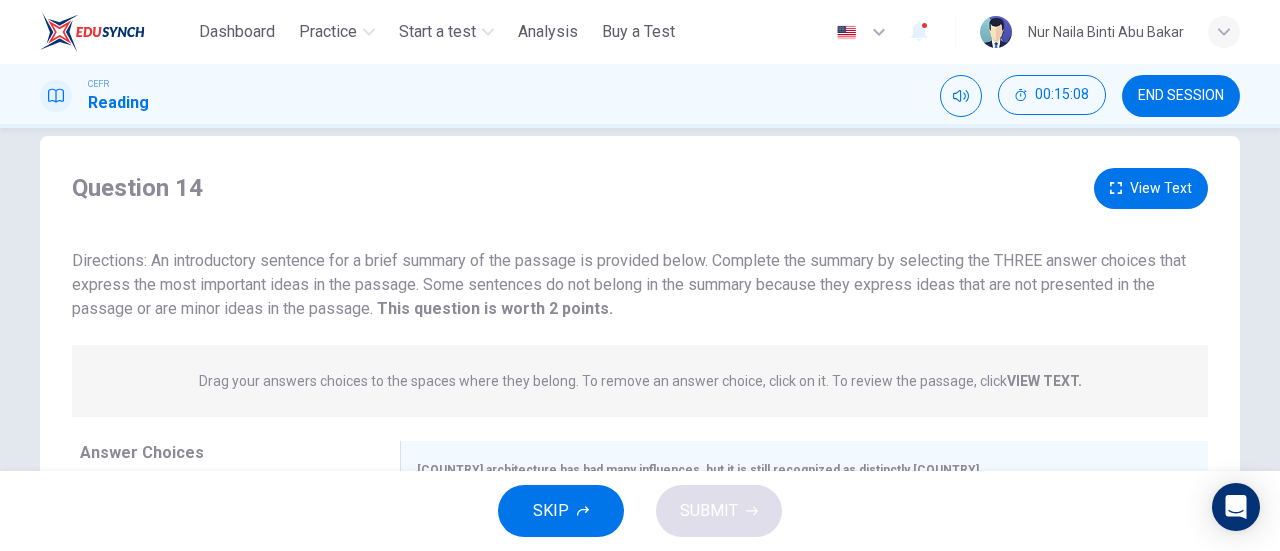 click on "View Text" at bounding box center [1151, 188] 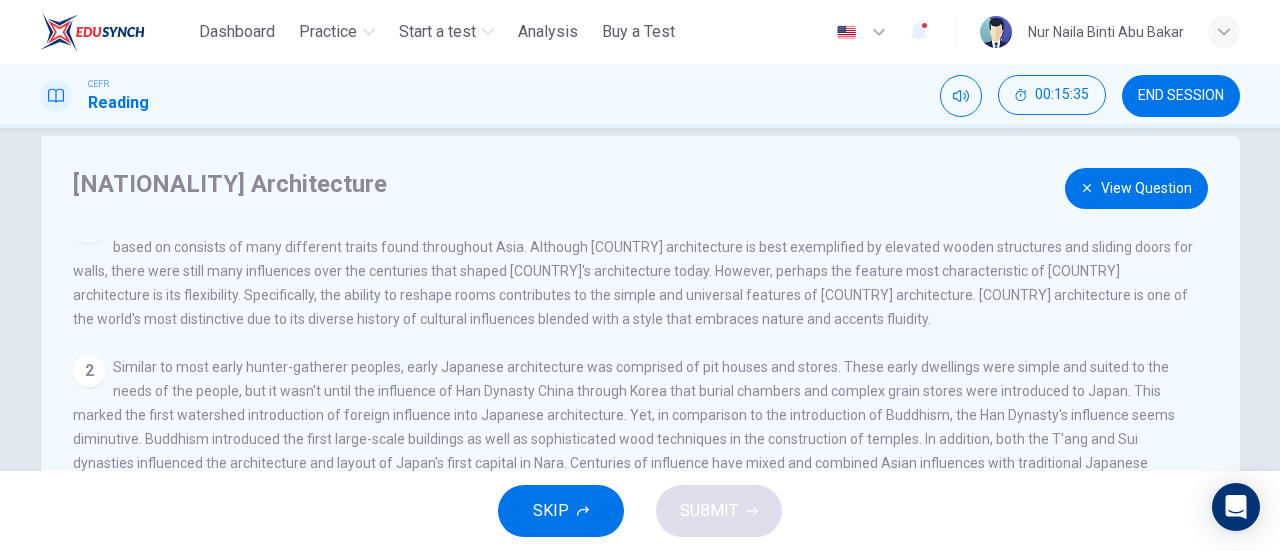 scroll, scrollTop: 0, scrollLeft: 0, axis: both 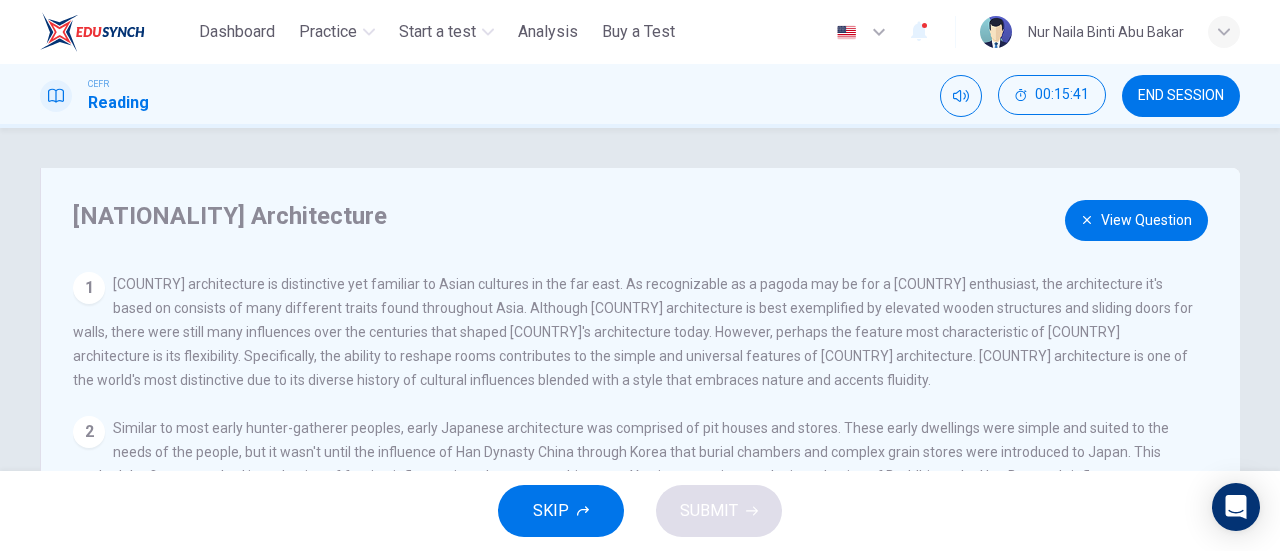 click on "View Question" at bounding box center (1136, 220) 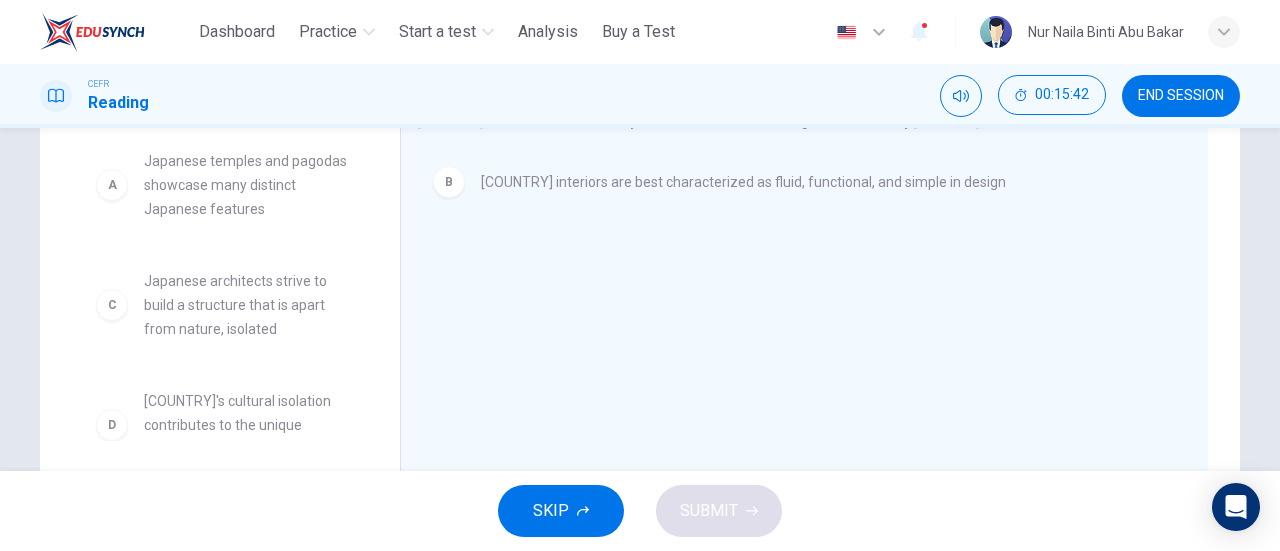 scroll, scrollTop: 432, scrollLeft: 0, axis: vertical 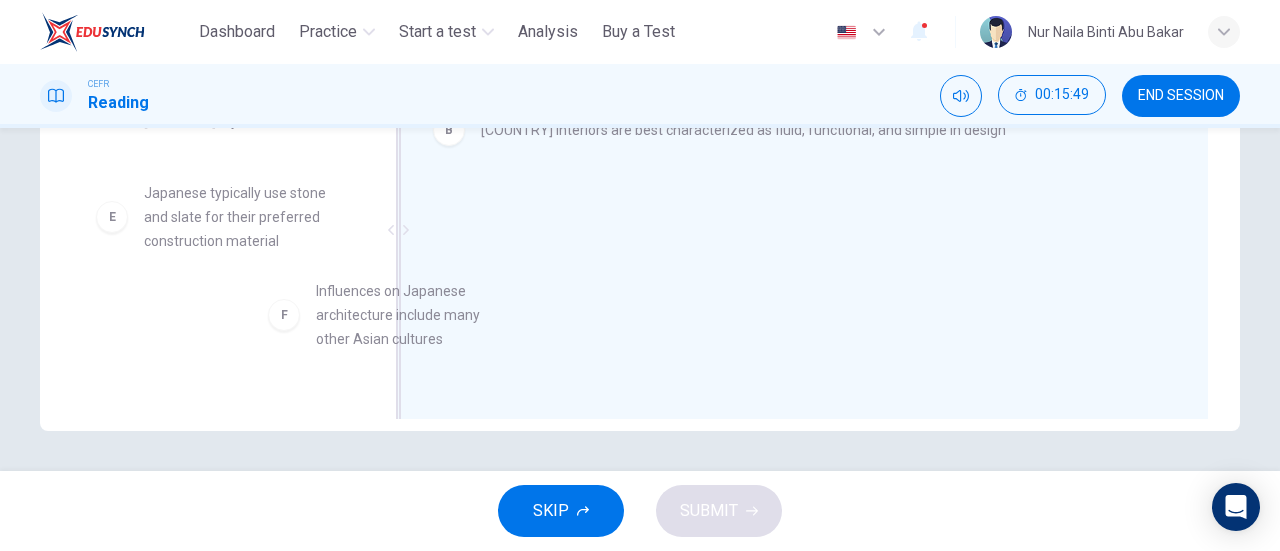 drag, startPoint x: 232, startPoint y: 354, endPoint x: 662, endPoint y: 265, distance: 439.1139 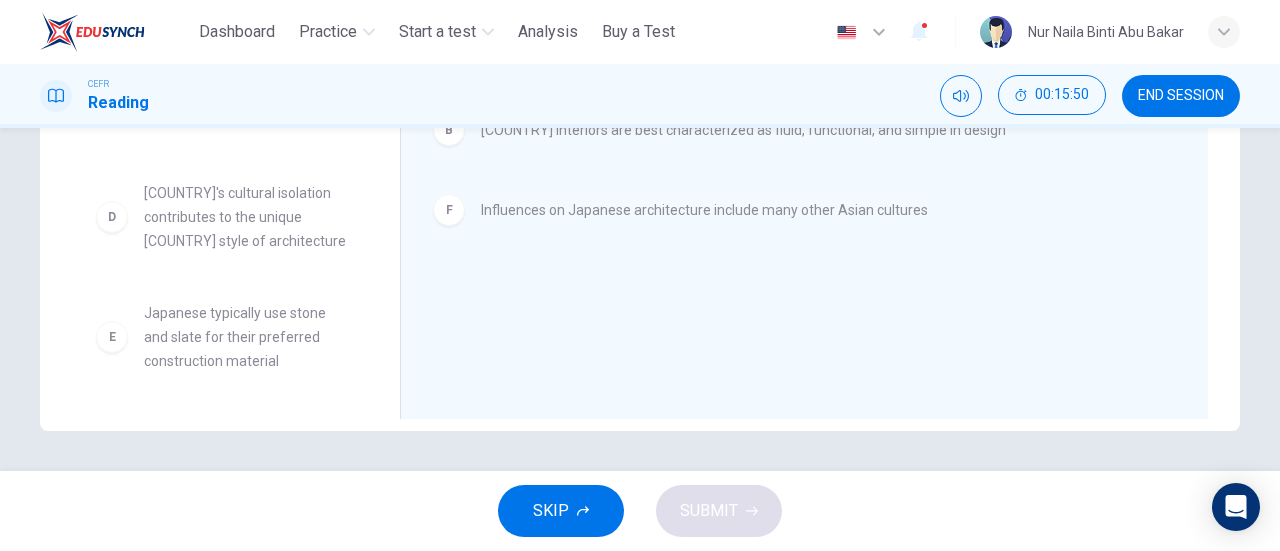 scroll, scrollTop: 156, scrollLeft: 0, axis: vertical 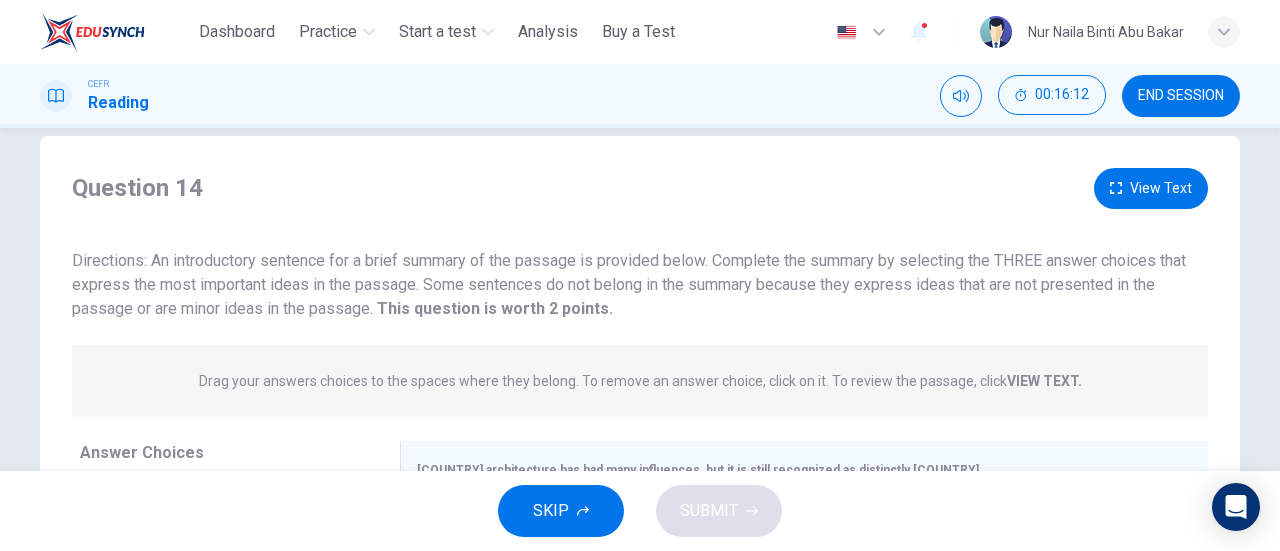 click on "View Text" at bounding box center (1151, 188) 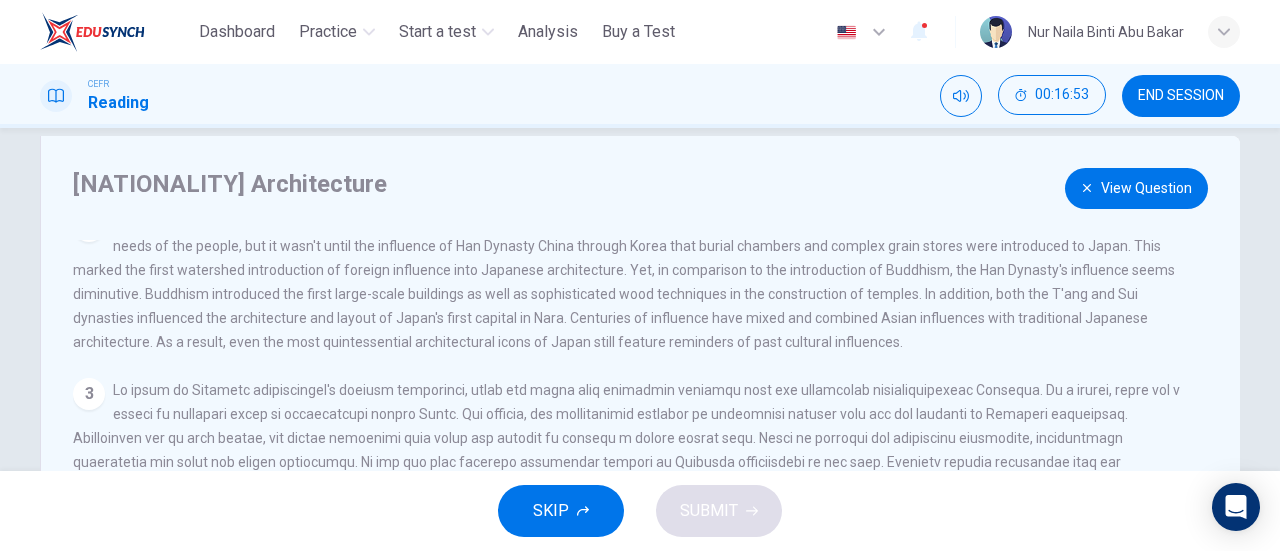 scroll, scrollTop: 260, scrollLeft: 0, axis: vertical 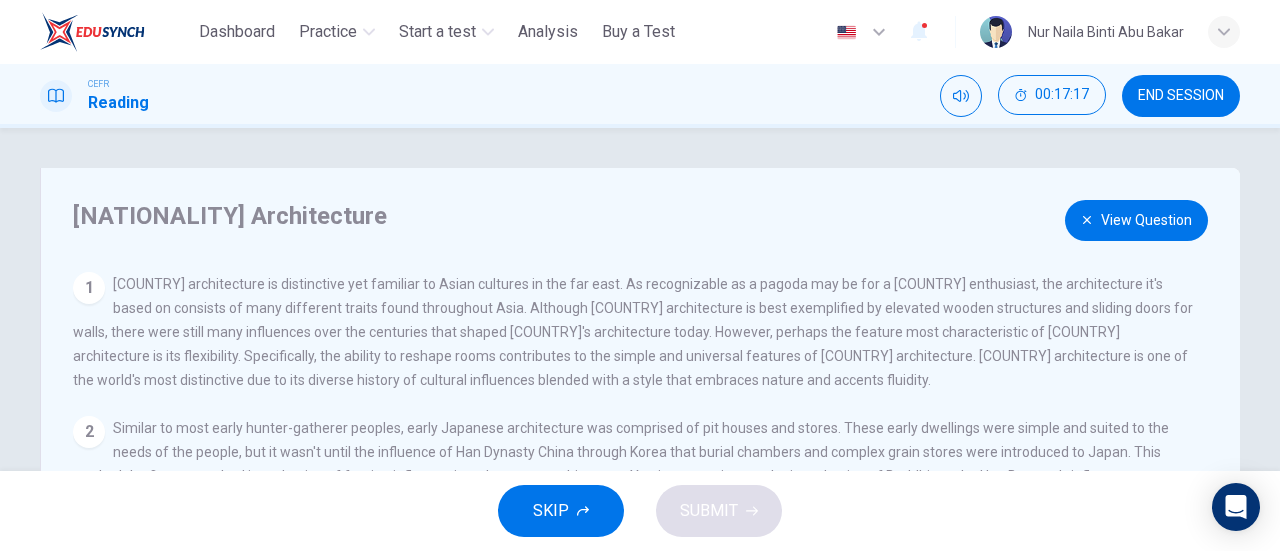 click on "View Question" at bounding box center [1136, 220] 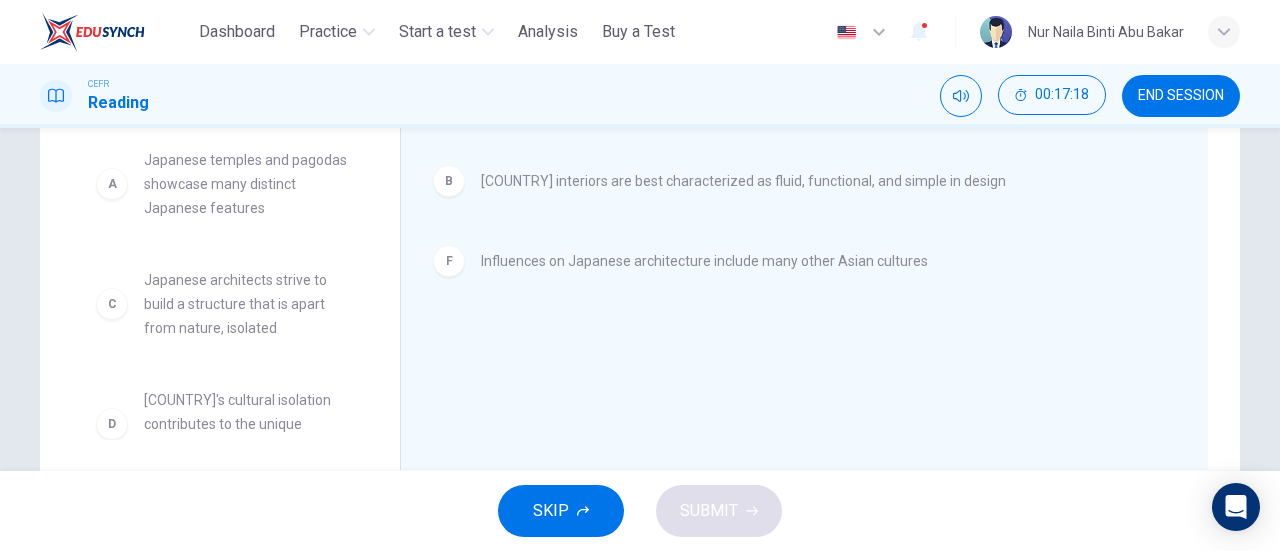 scroll, scrollTop: 400, scrollLeft: 0, axis: vertical 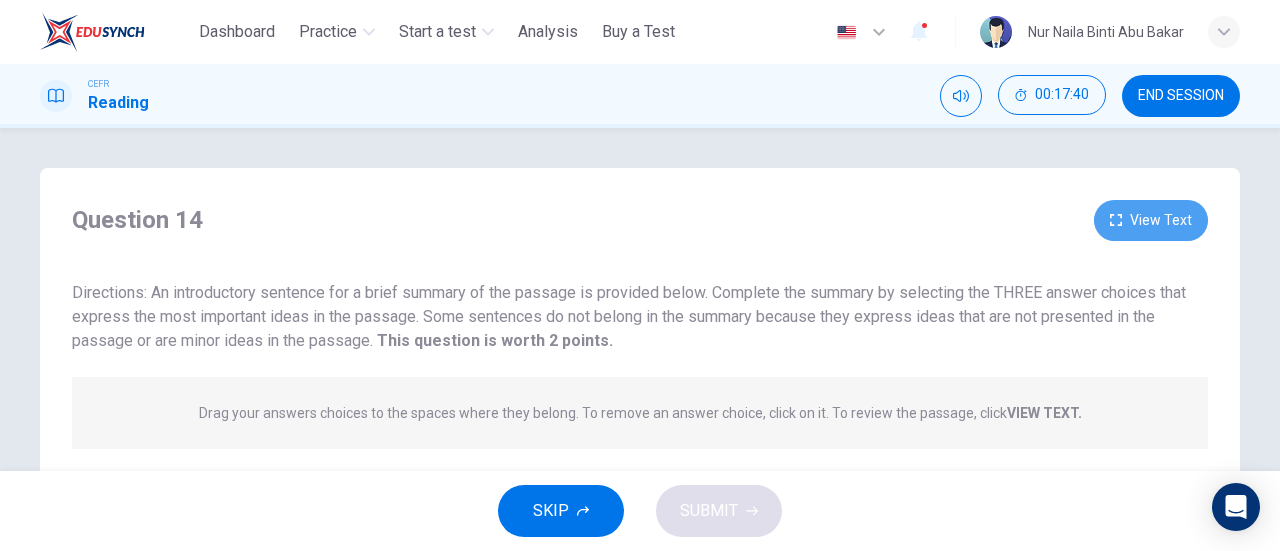 click on "View Text" at bounding box center (1151, 220) 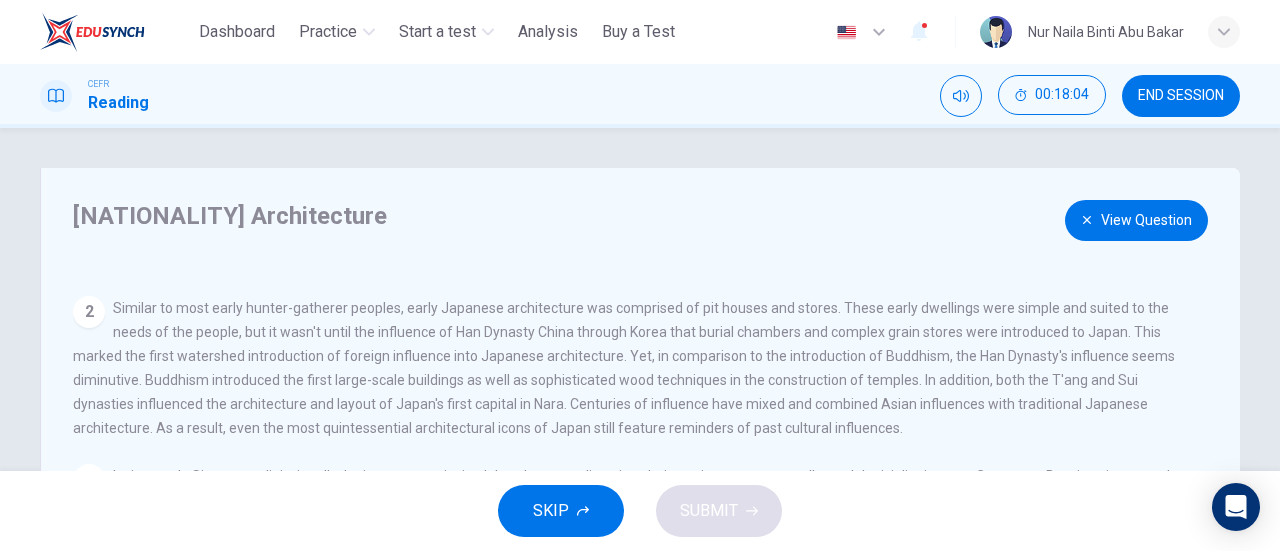 scroll, scrollTop: 0, scrollLeft: 0, axis: both 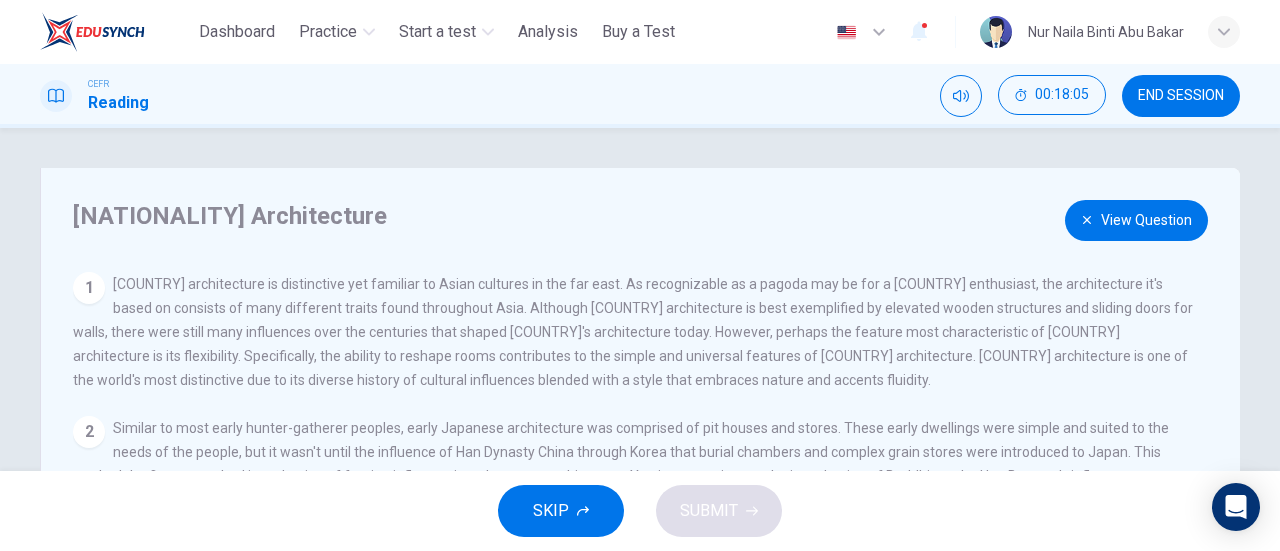 click on "View Question" at bounding box center (1136, 220) 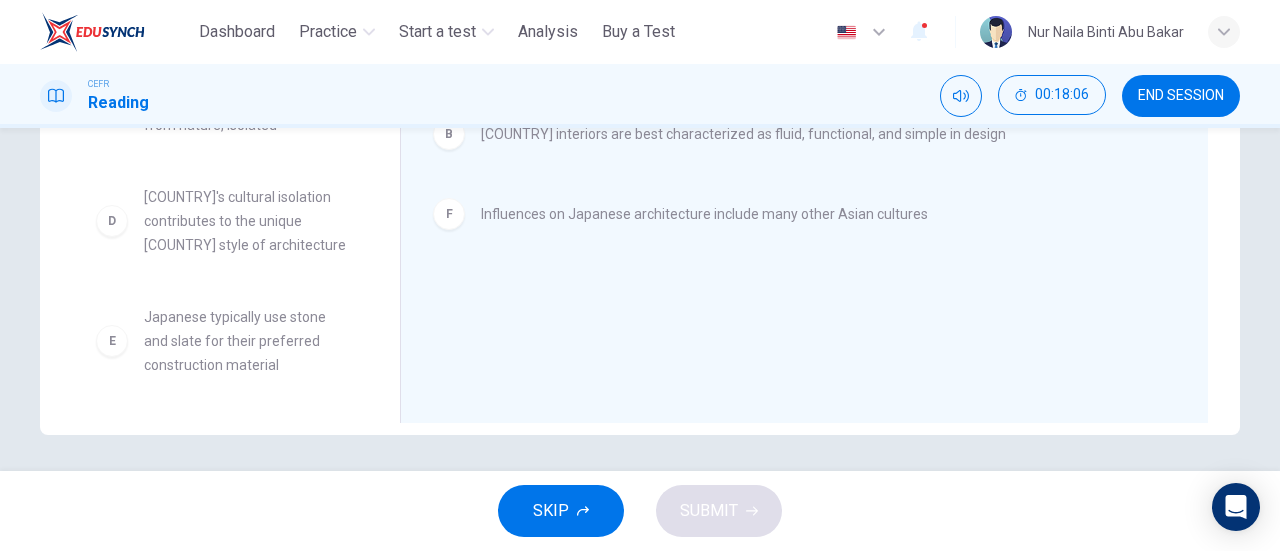 scroll, scrollTop: 432, scrollLeft: 0, axis: vertical 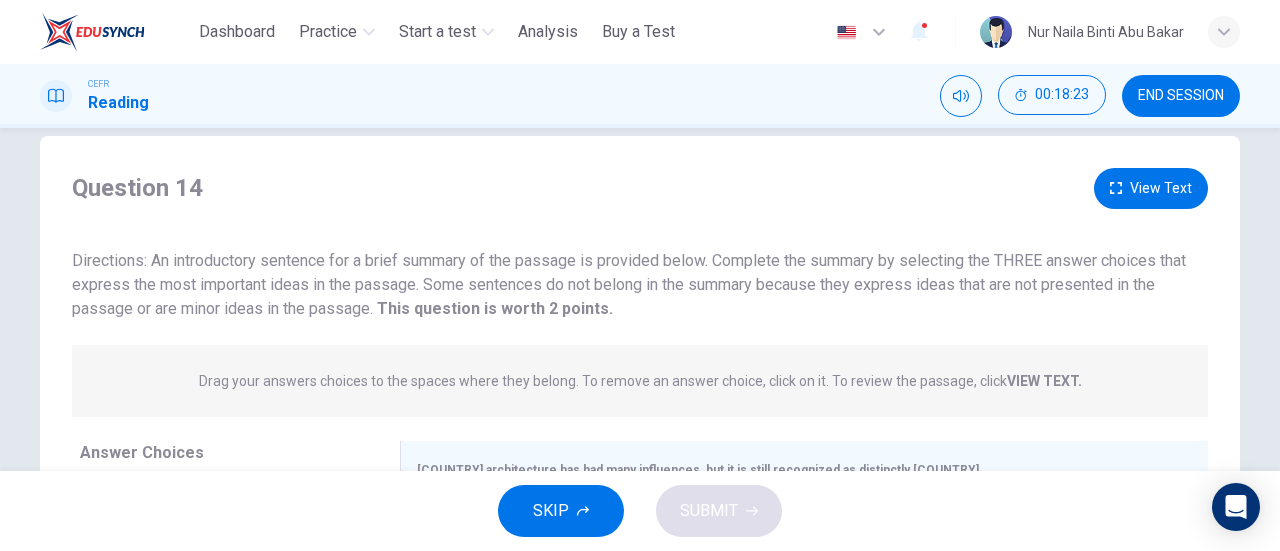 click on "View Text" at bounding box center [1151, 188] 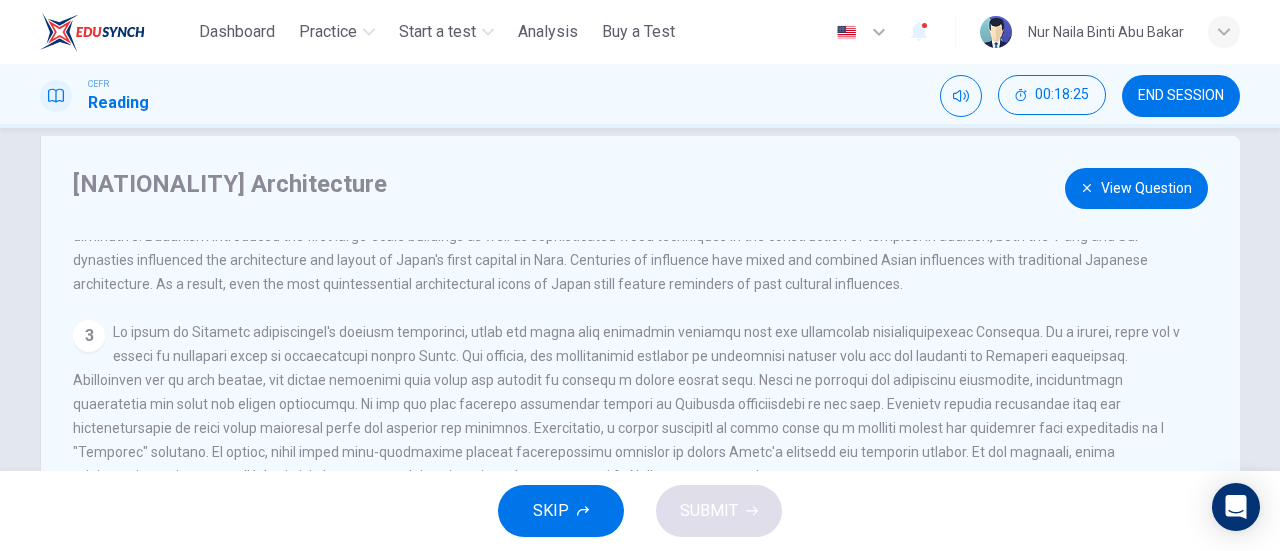 scroll, scrollTop: 260, scrollLeft: 0, axis: vertical 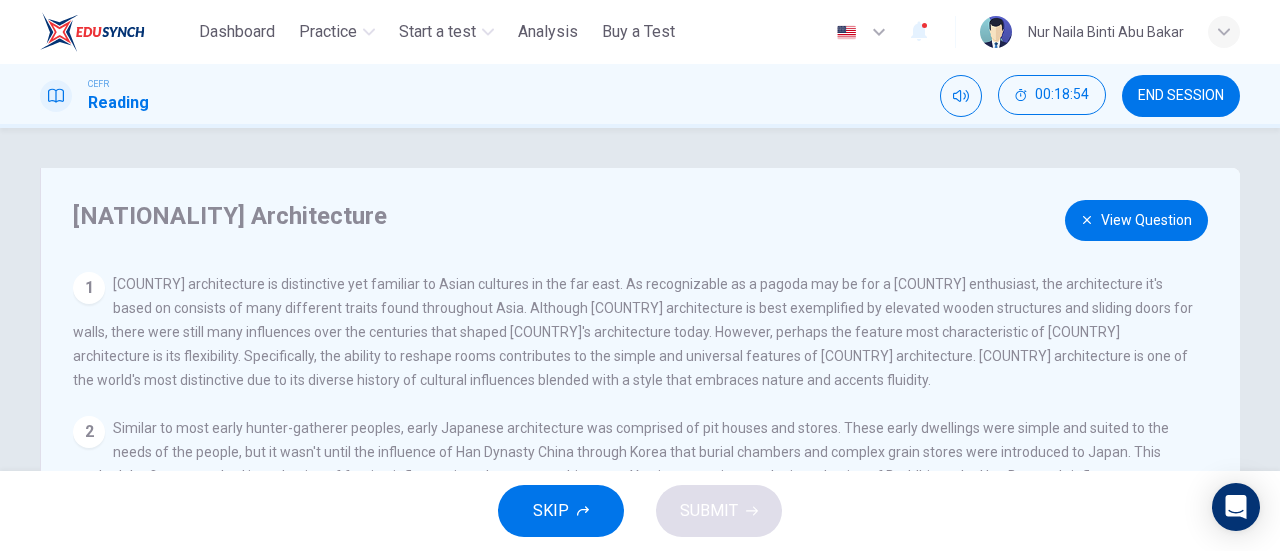 click on "View Question" at bounding box center [1136, 220] 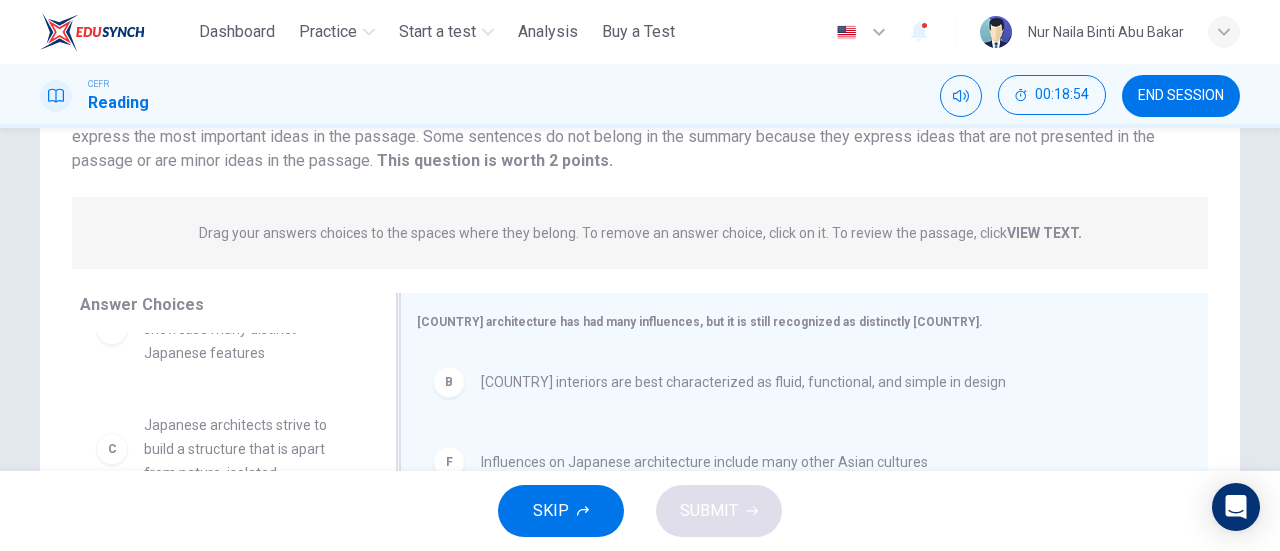 scroll, scrollTop: 400, scrollLeft: 0, axis: vertical 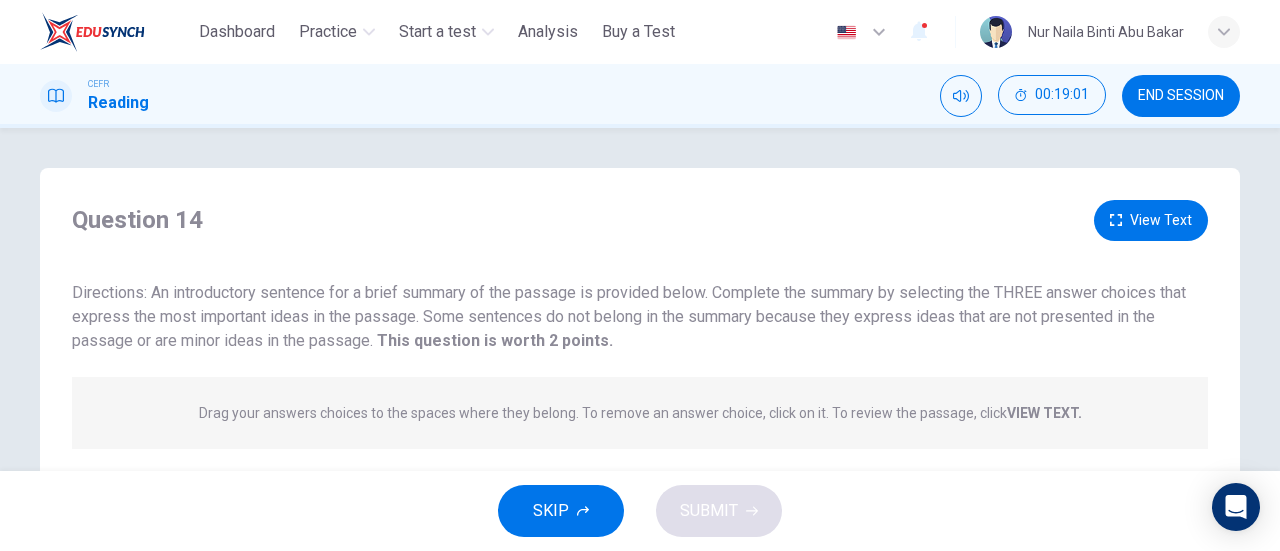 click on "View Text" at bounding box center [1151, 220] 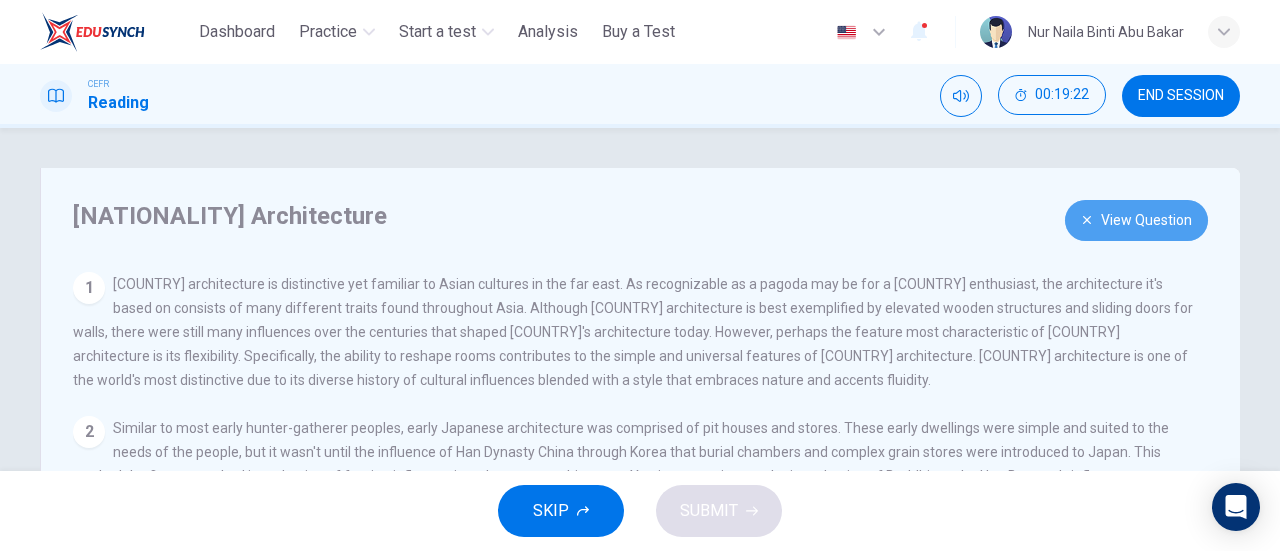click on "View Question" at bounding box center [1136, 220] 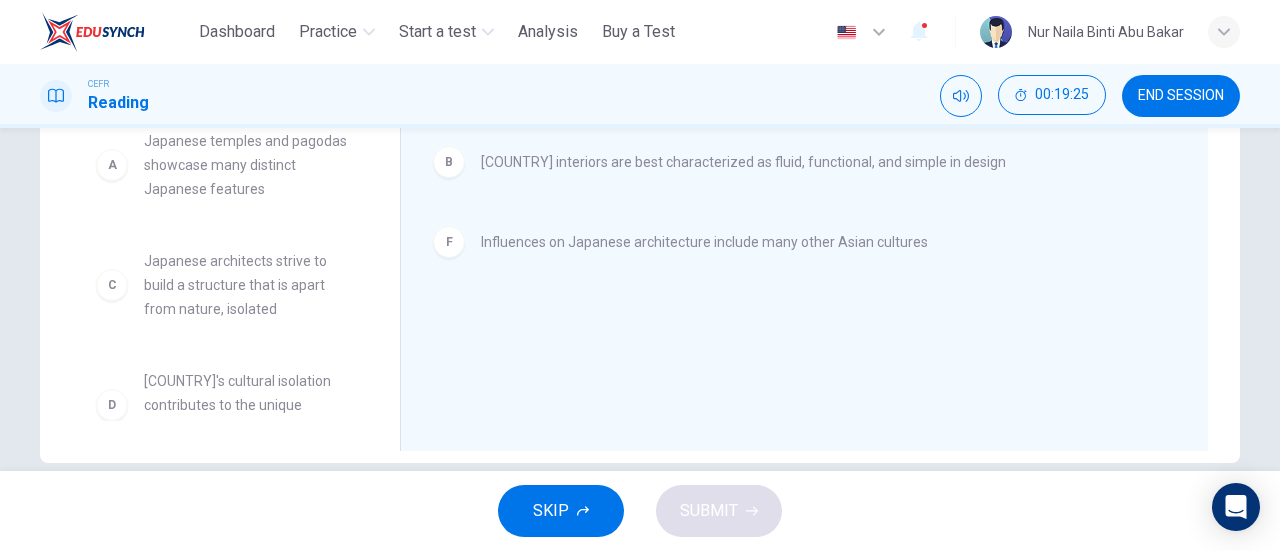 scroll, scrollTop: 300, scrollLeft: 0, axis: vertical 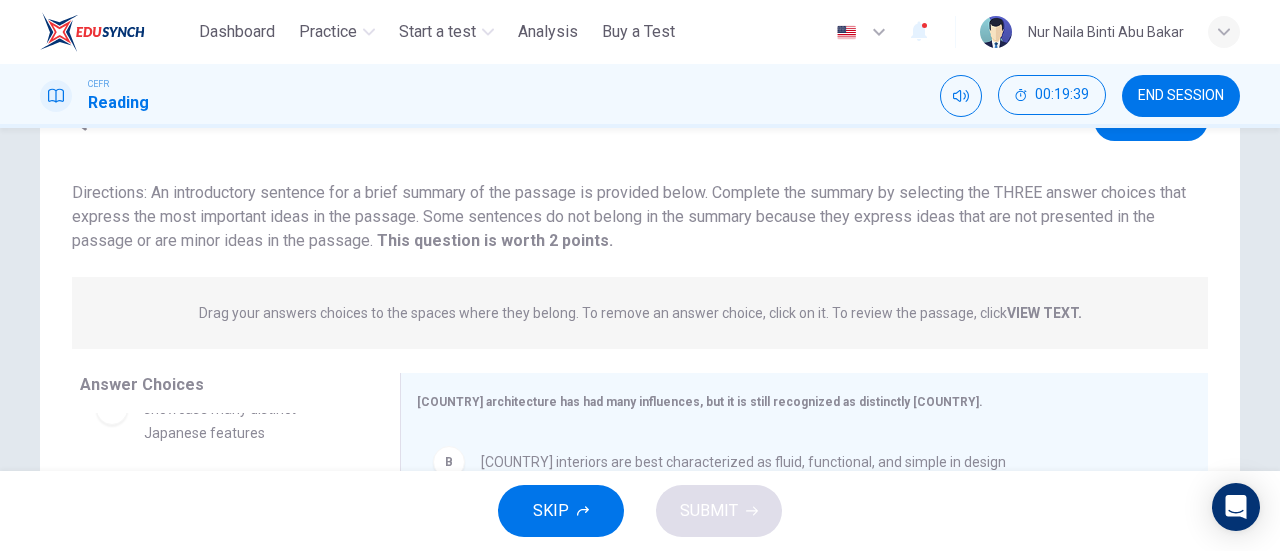 click on "View Text" at bounding box center [1151, 120] 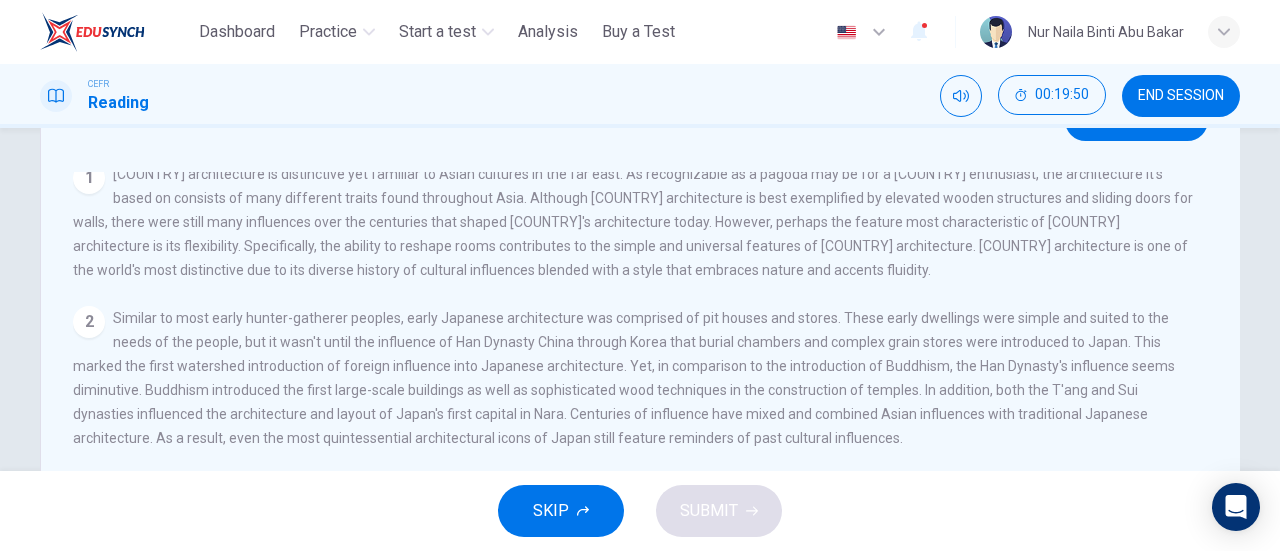 scroll, scrollTop: 0, scrollLeft: 0, axis: both 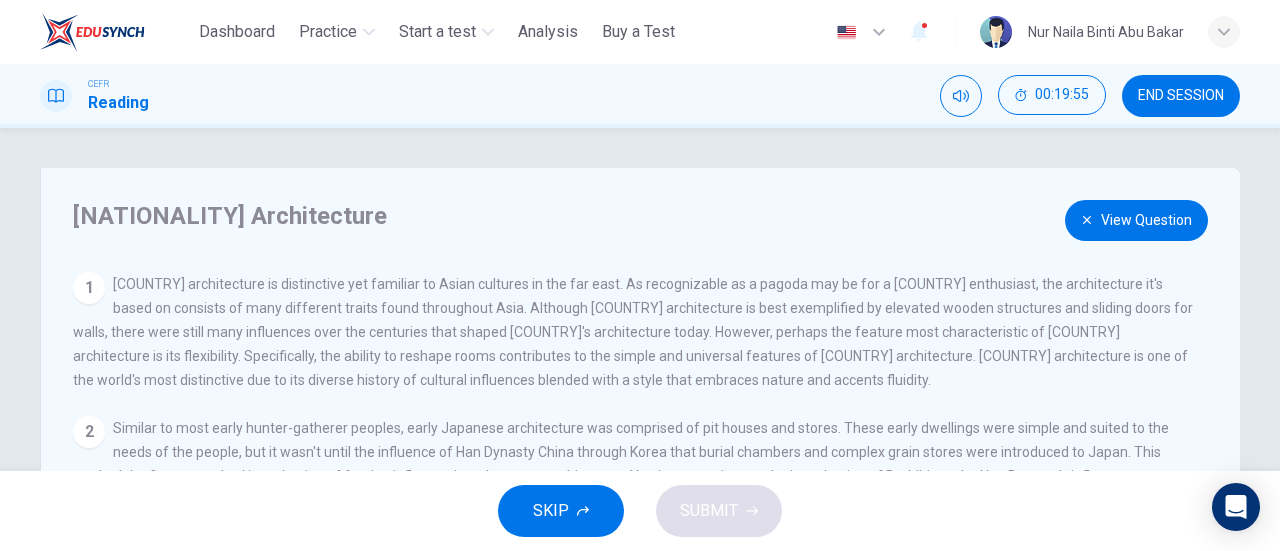 click on "View Question" at bounding box center (1136, 220) 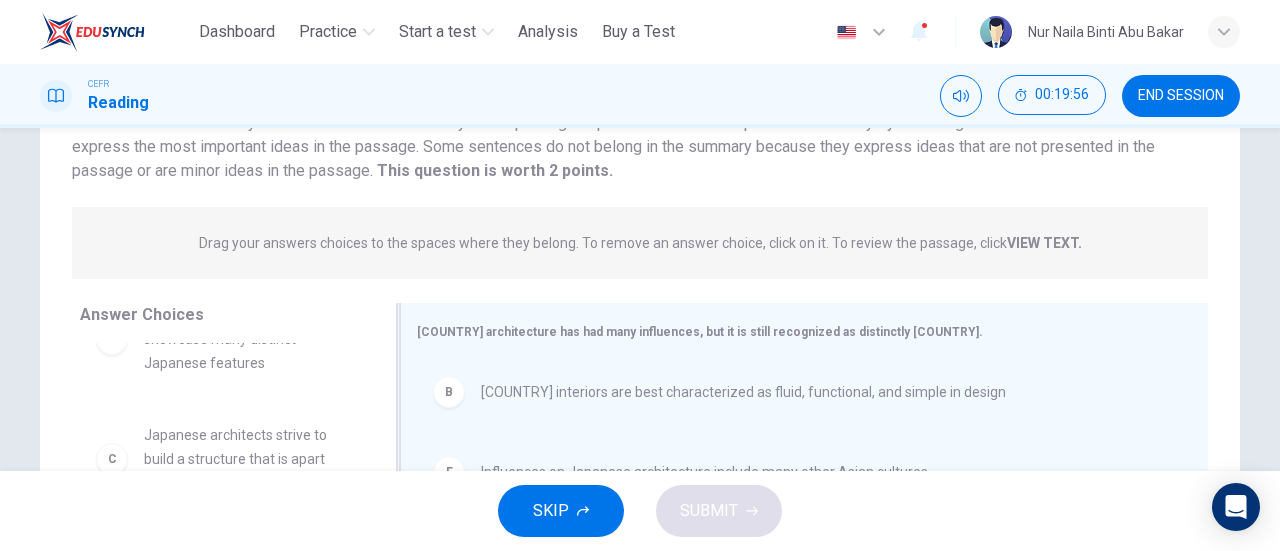 scroll, scrollTop: 400, scrollLeft: 0, axis: vertical 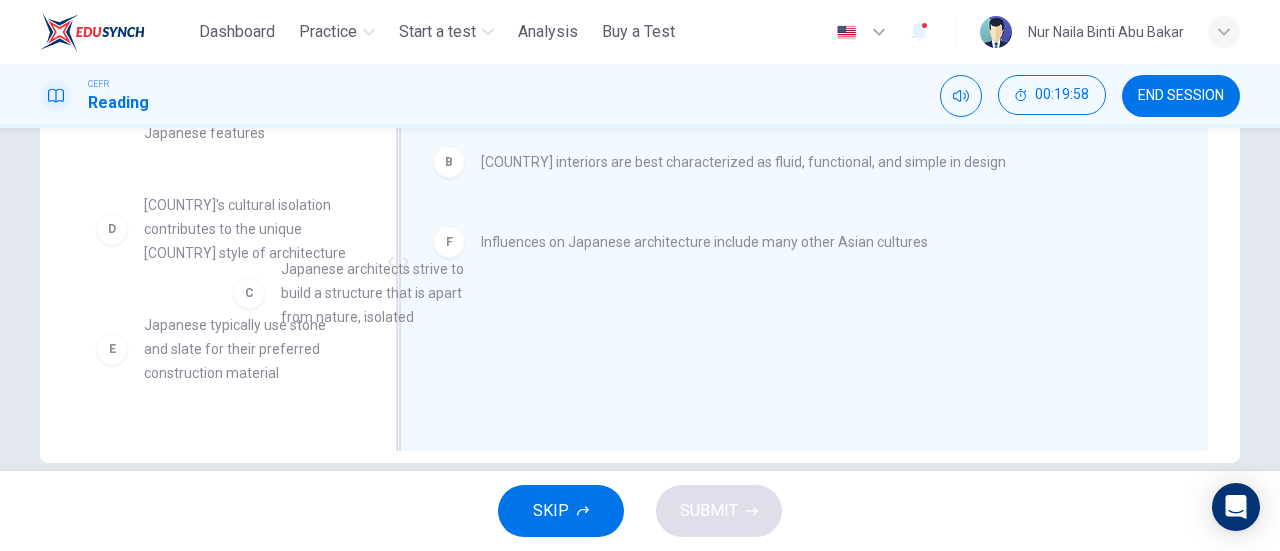 drag, startPoint x: 254, startPoint y: 249, endPoint x: 729, endPoint y: 380, distance: 492.7332 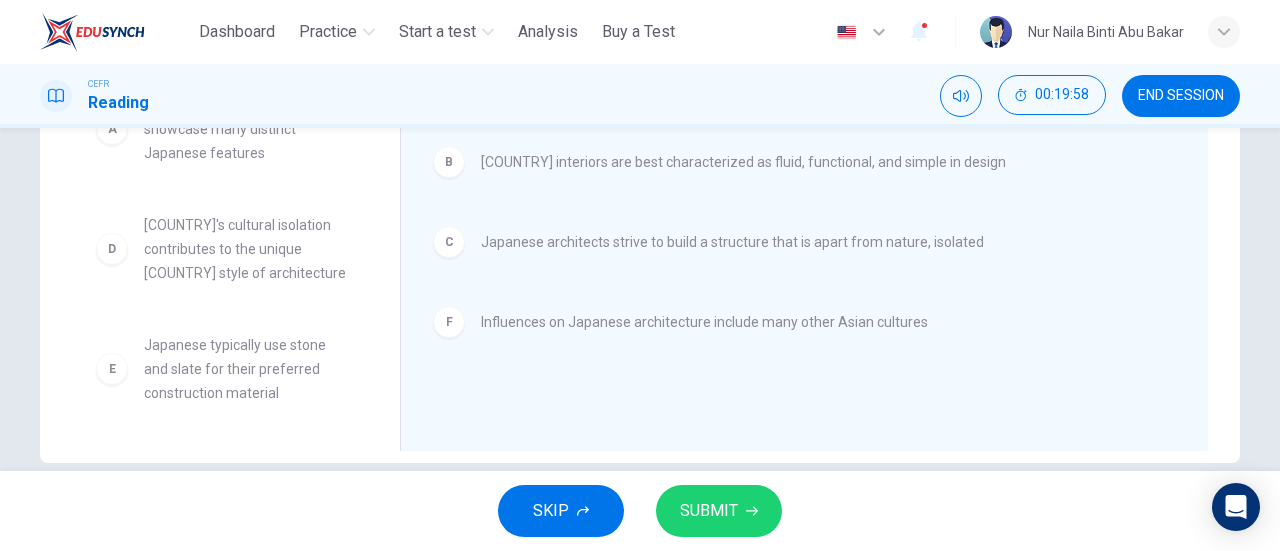 scroll, scrollTop: 36, scrollLeft: 0, axis: vertical 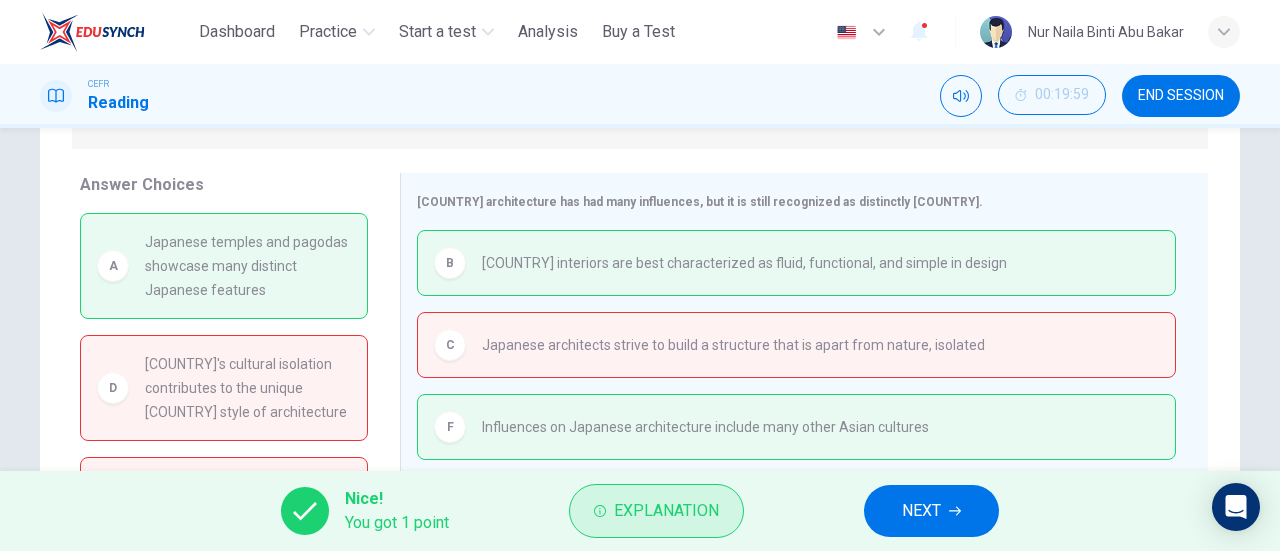 click on "Explanation" at bounding box center (656, 511) 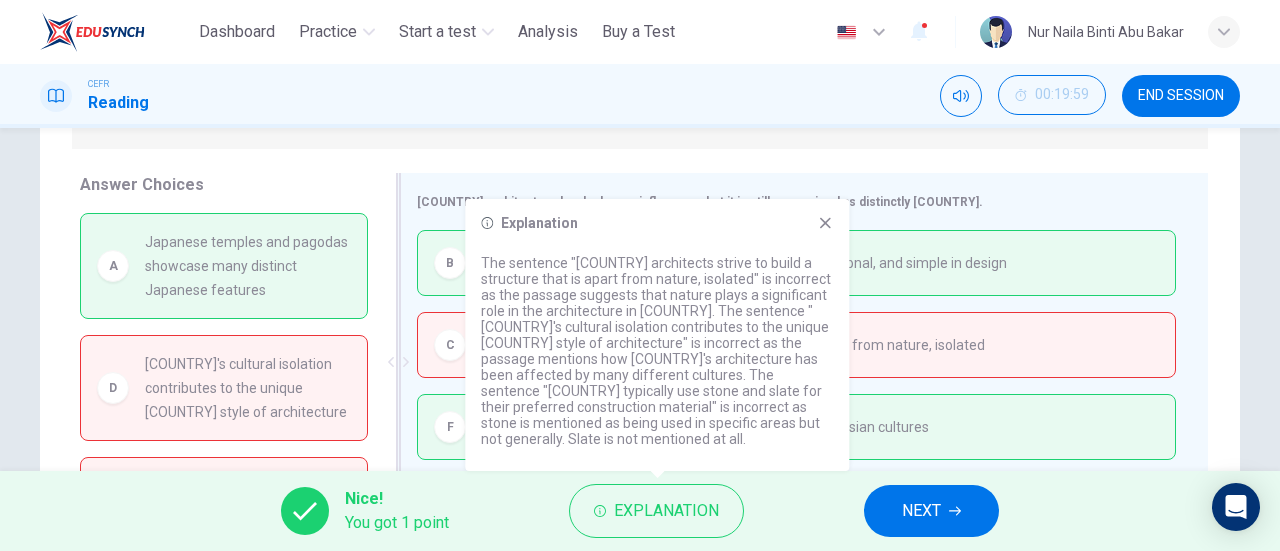 click on "Japanese architects strive to build a structure that is apart from nature, isolated" at bounding box center [733, 345] 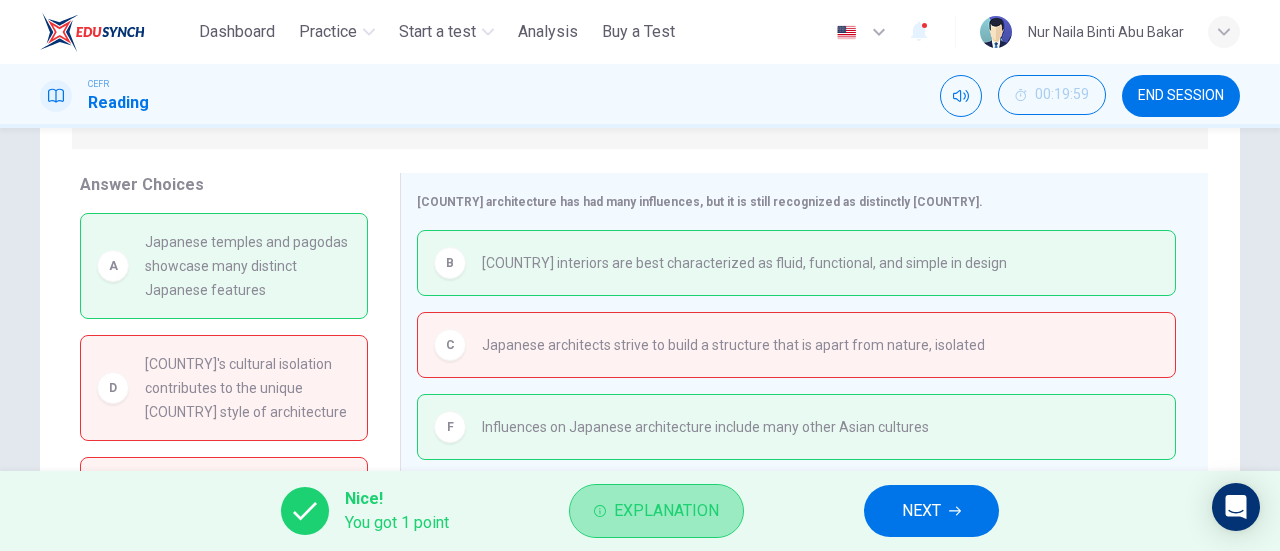 click on "Explanation" at bounding box center (656, 511) 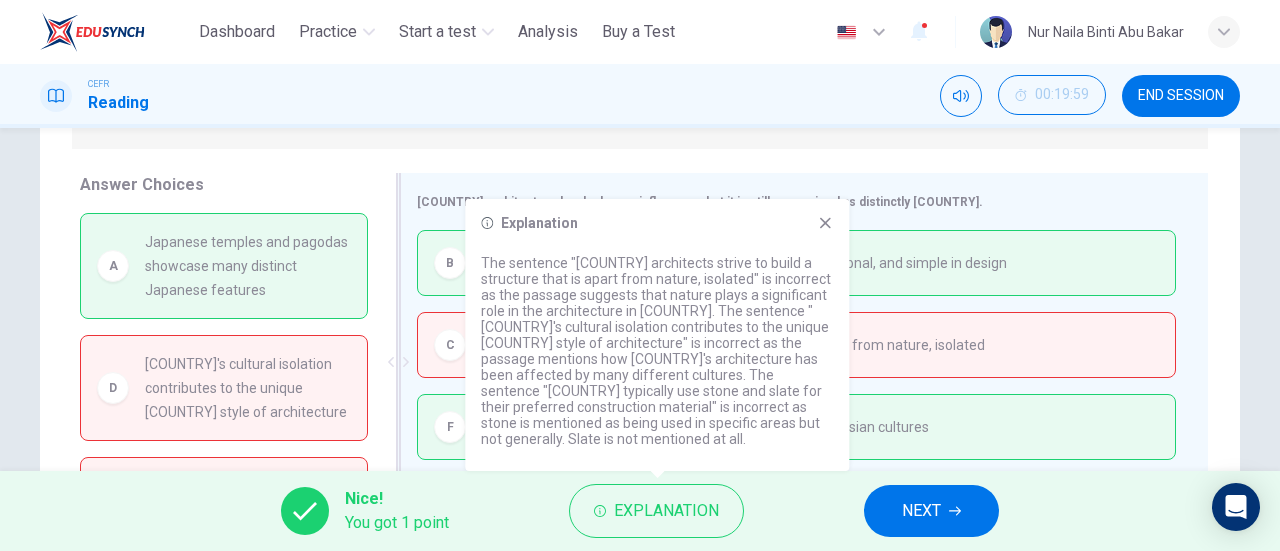 click on "Japanese architects strive to build a structure that is apart from nature, isolated" at bounding box center [733, 345] 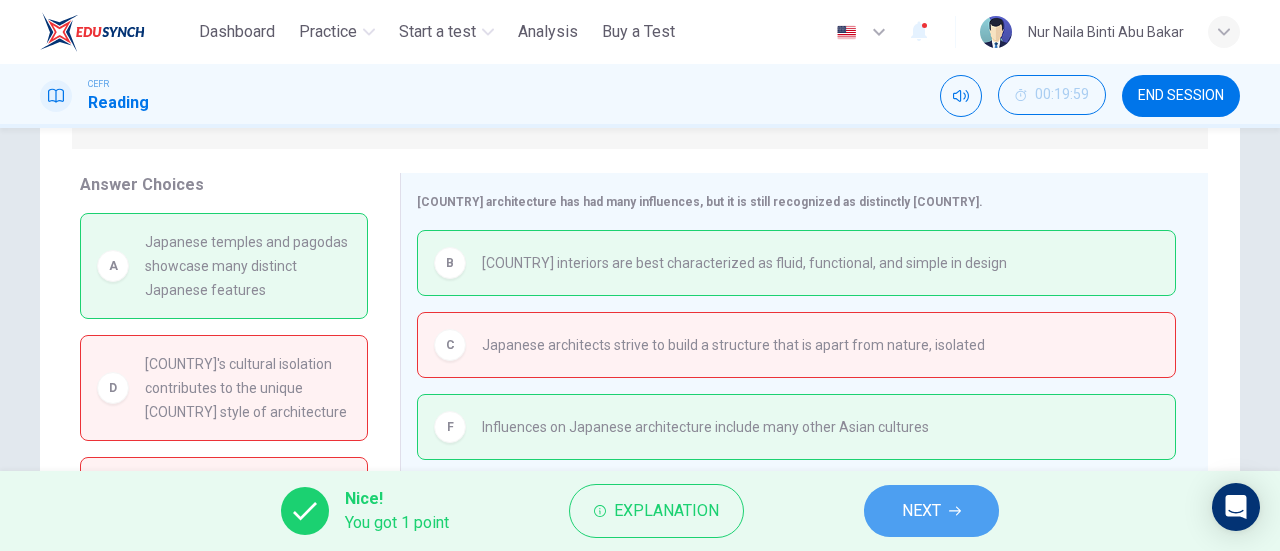 click on "NEXT" at bounding box center (921, 511) 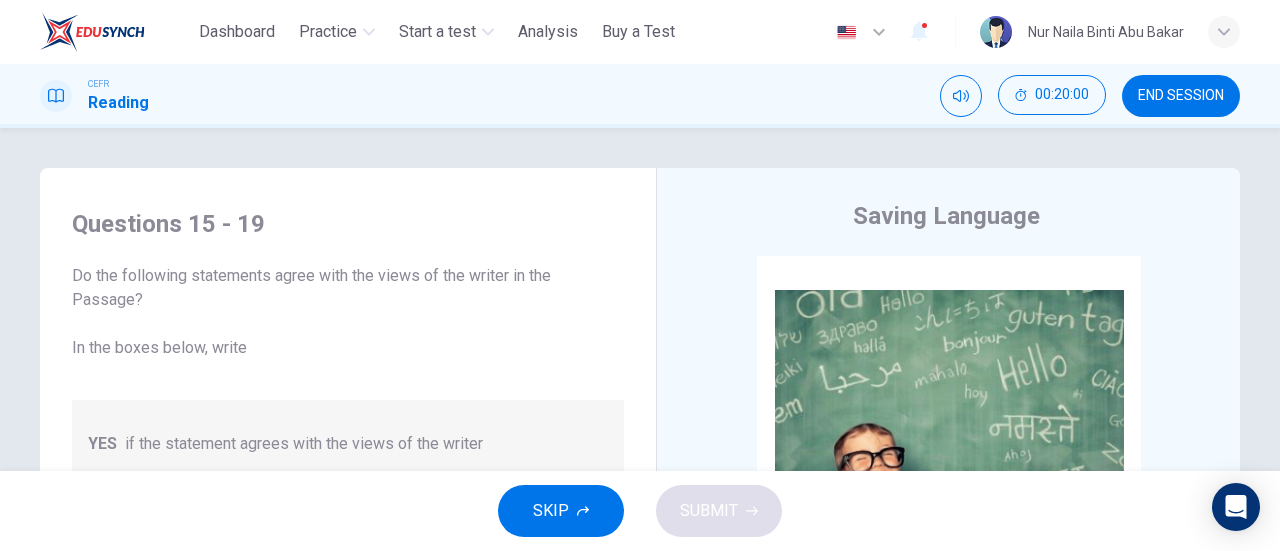 click on "END SESSION" at bounding box center [1181, 96] 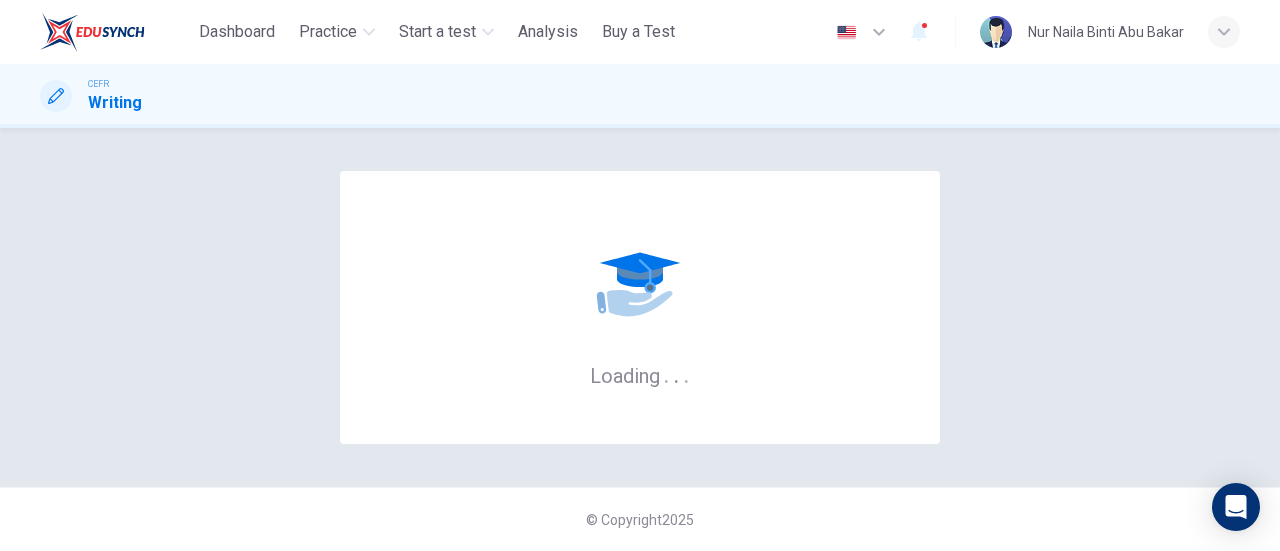 scroll, scrollTop: 0, scrollLeft: 0, axis: both 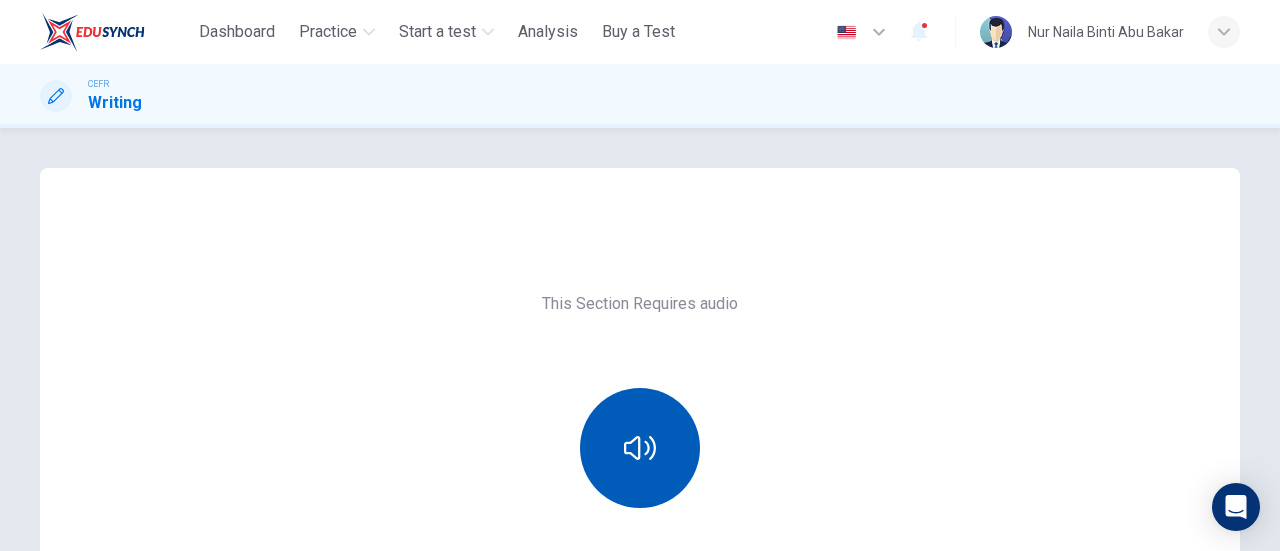 click at bounding box center [640, 448] 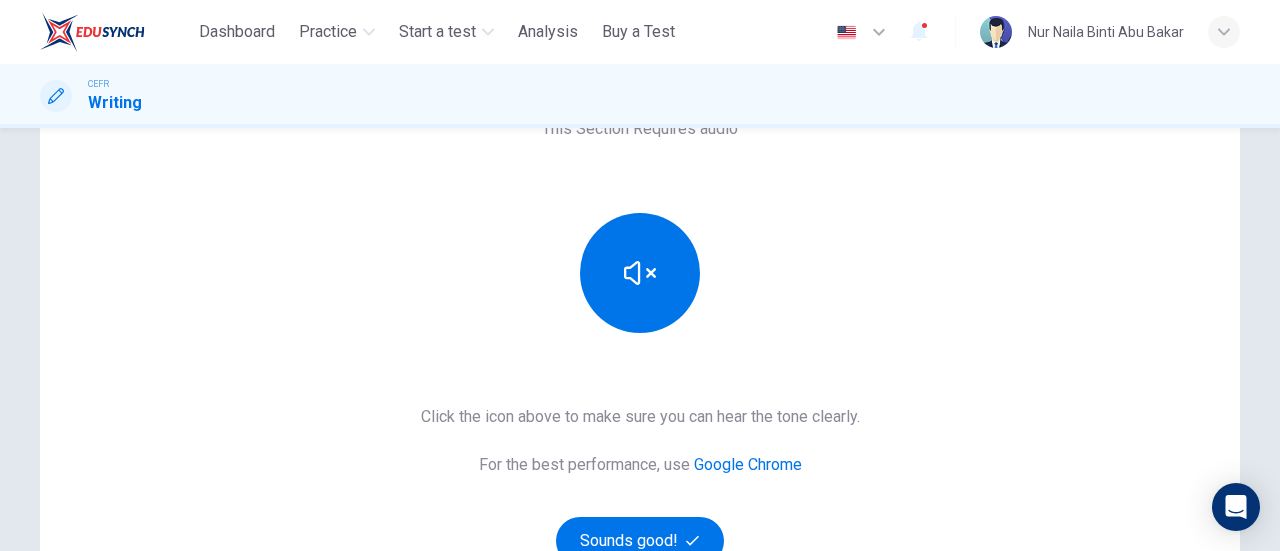 scroll, scrollTop: 300, scrollLeft: 0, axis: vertical 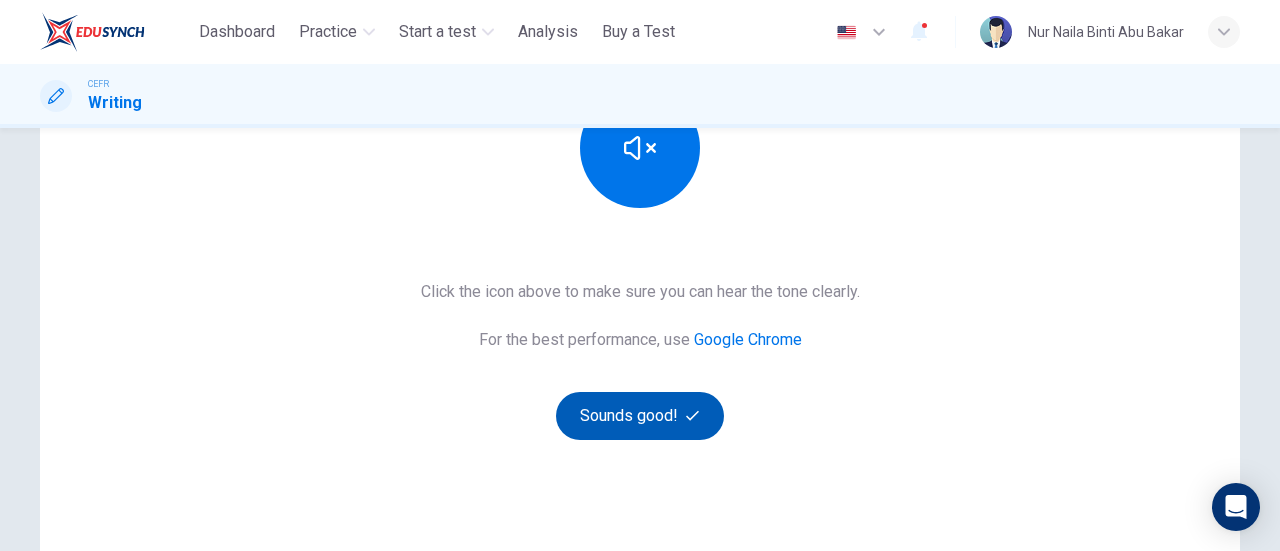 click on "Sounds good!" at bounding box center (640, 416) 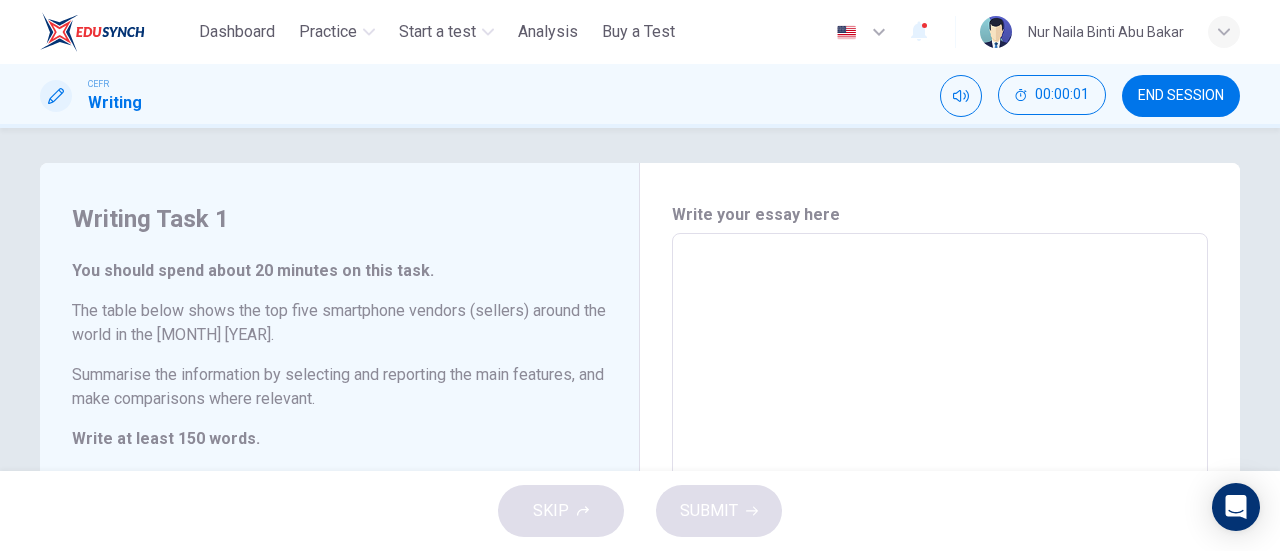 scroll, scrollTop: 0, scrollLeft: 0, axis: both 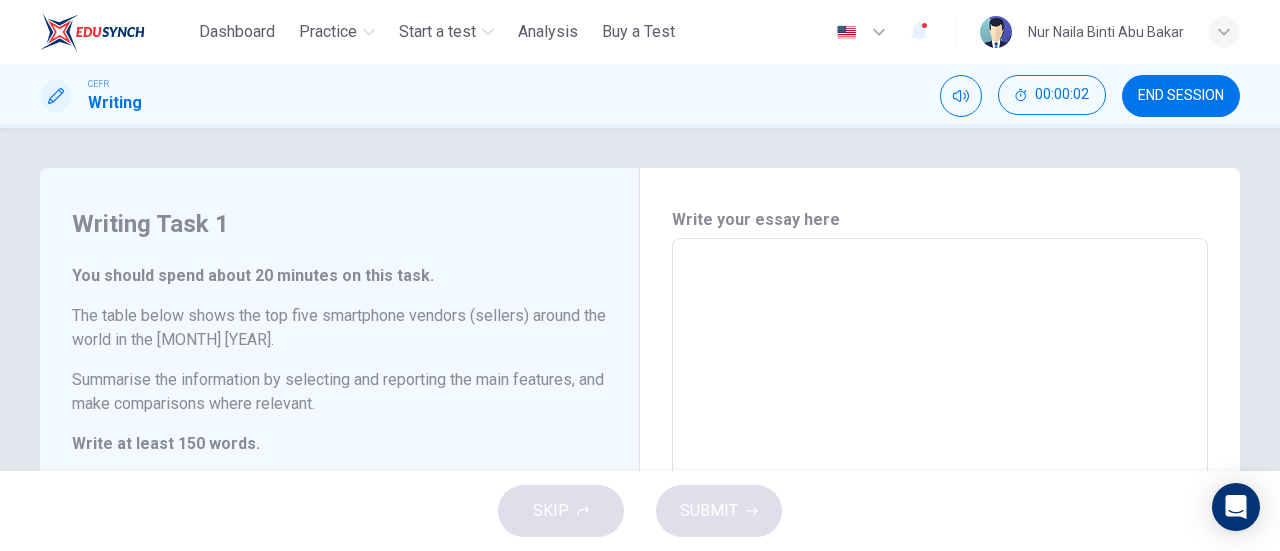 click at bounding box center (940, 534) 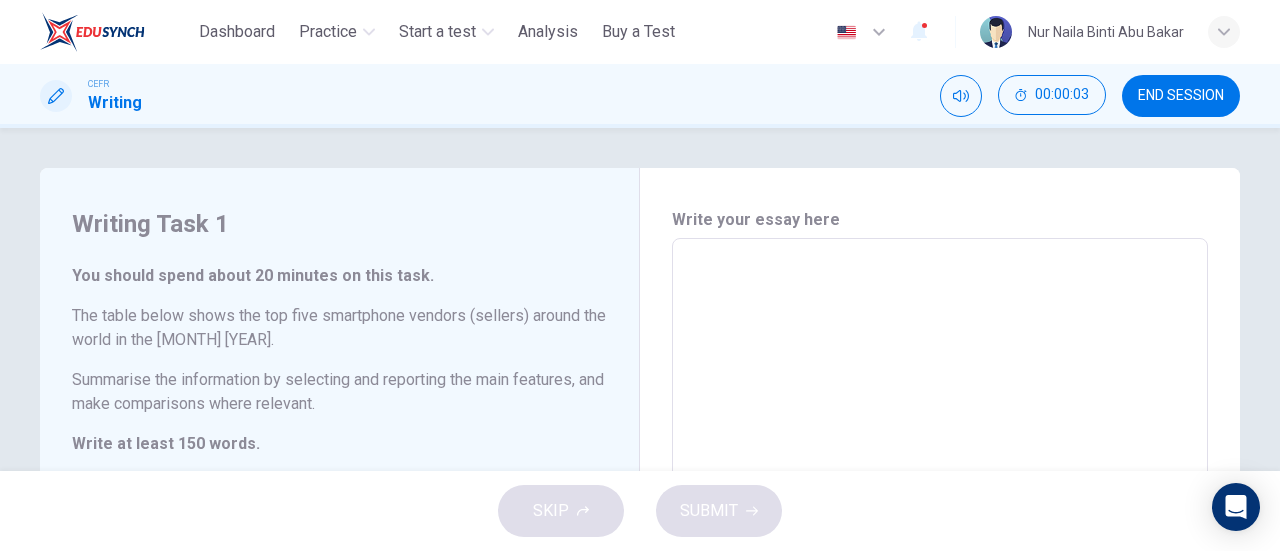 type on "*" 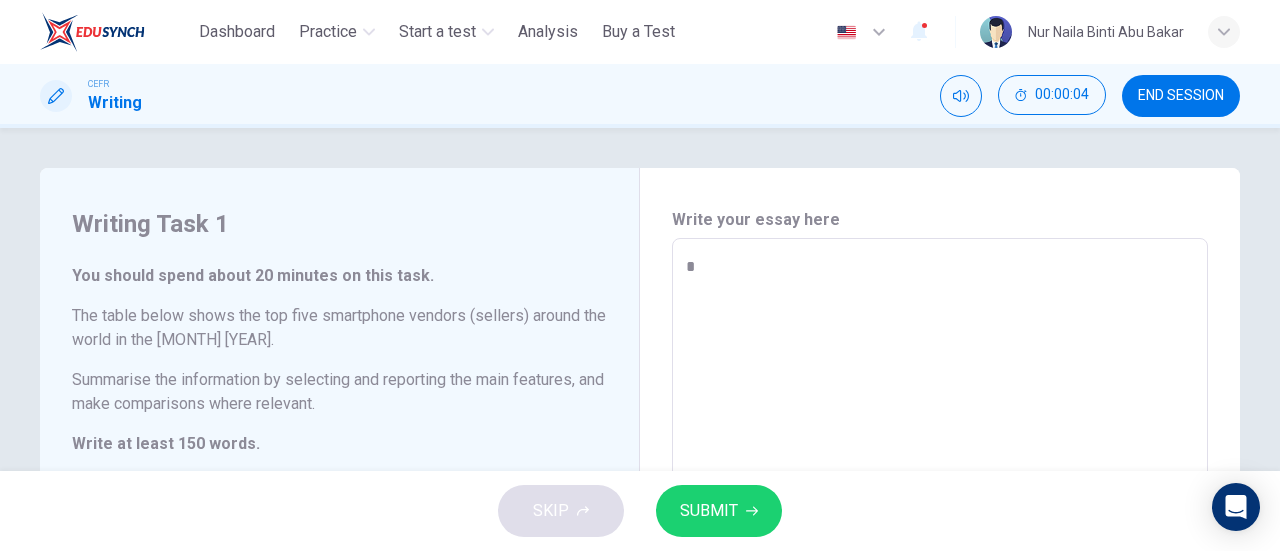 type on "**" 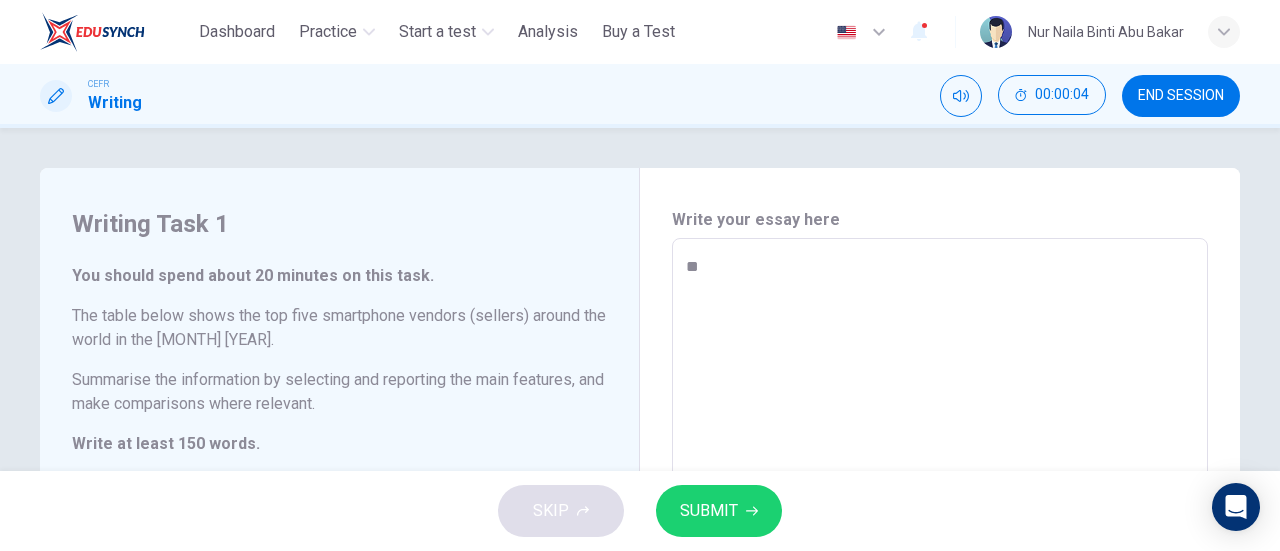 type on "*" 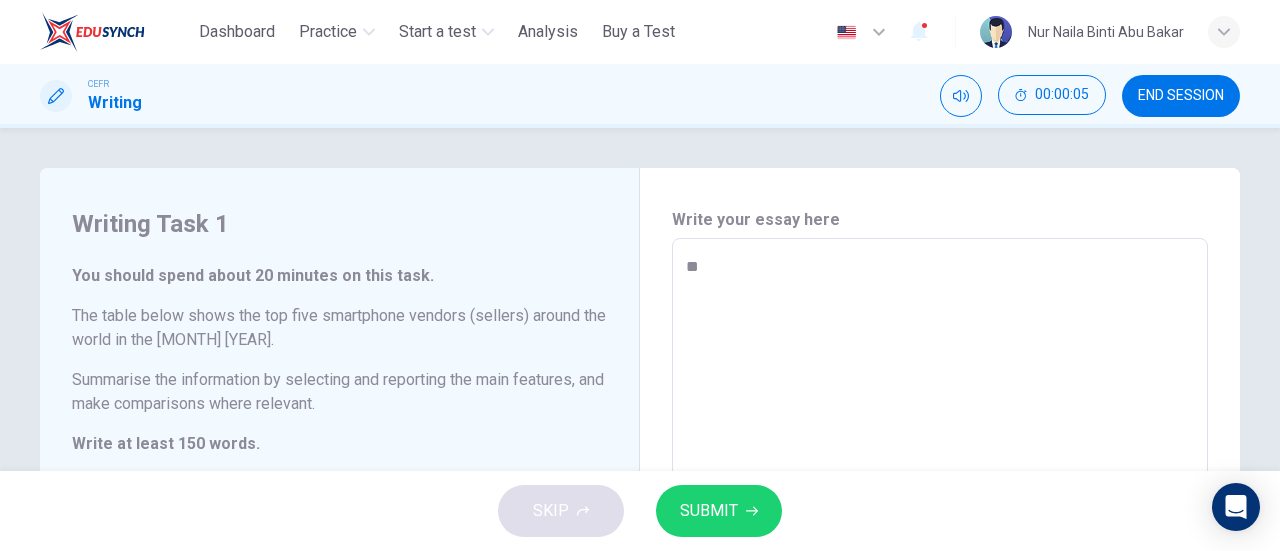 type on "**" 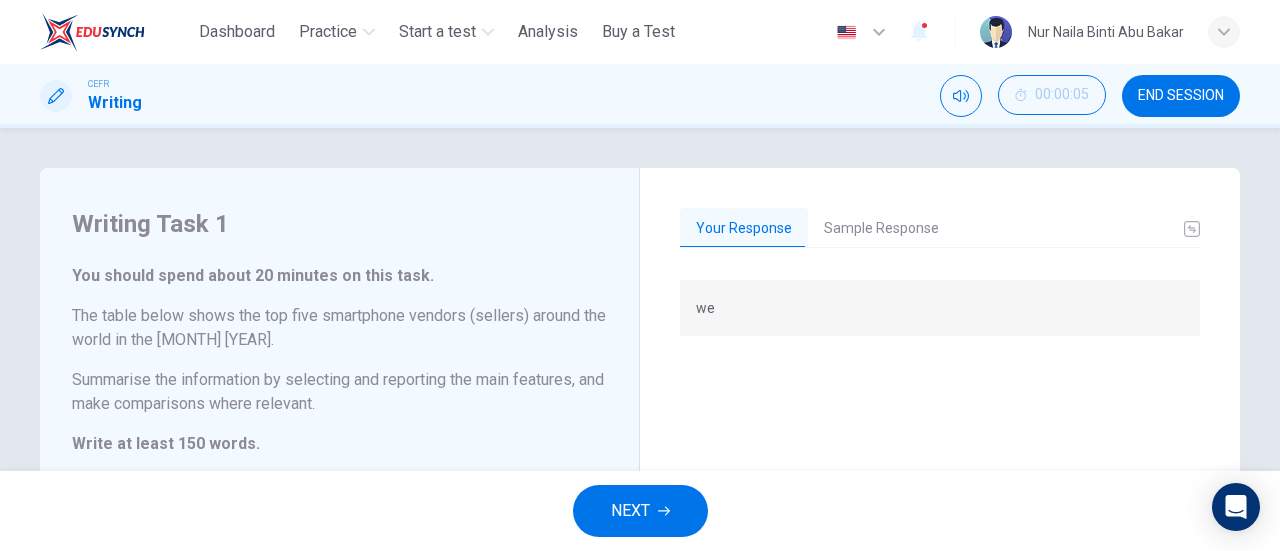 click on "NEXT" at bounding box center [630, 511] 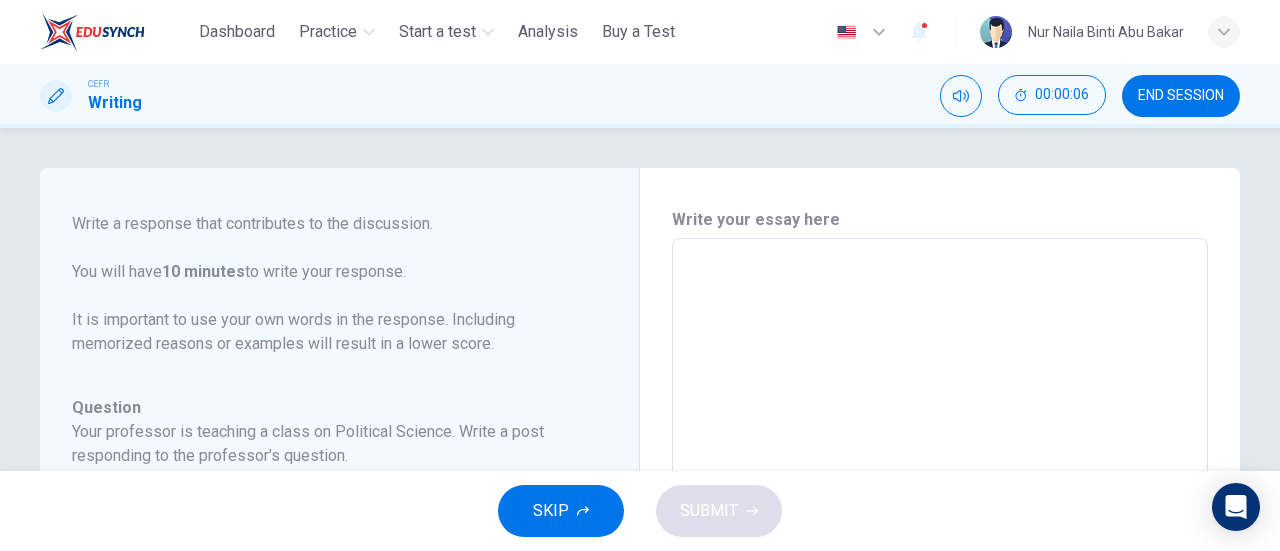 scroll, scrollTop: 270, scrollLeft: 0, axis: vertical 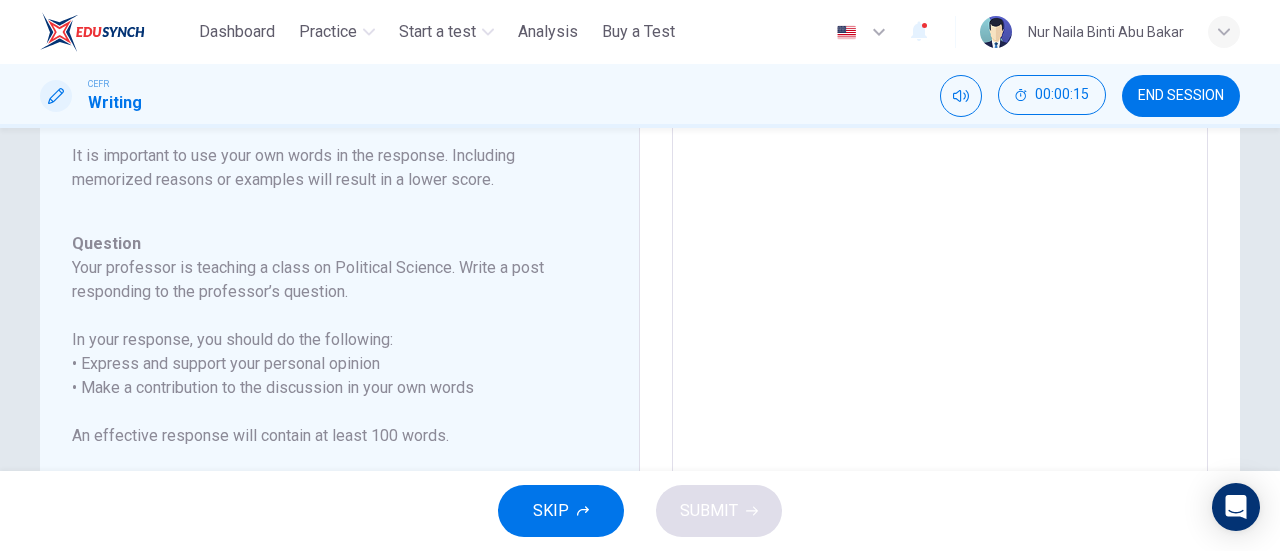 click on "END SESSION" at bounding box center (1181, 96) 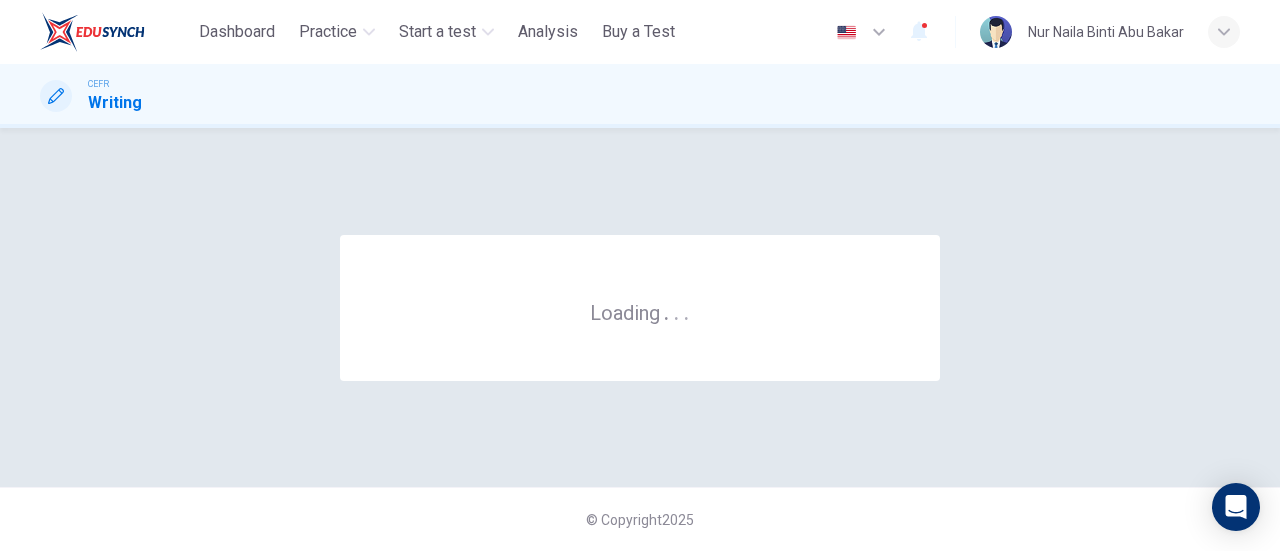 scroll, scrollTop: 0, scrollLeft: 0, axis: both 